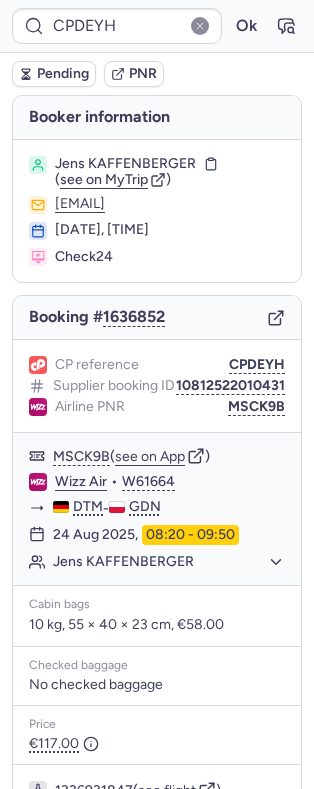 scroll, scrollTop: 0, scrollLeft: 0, axis: both 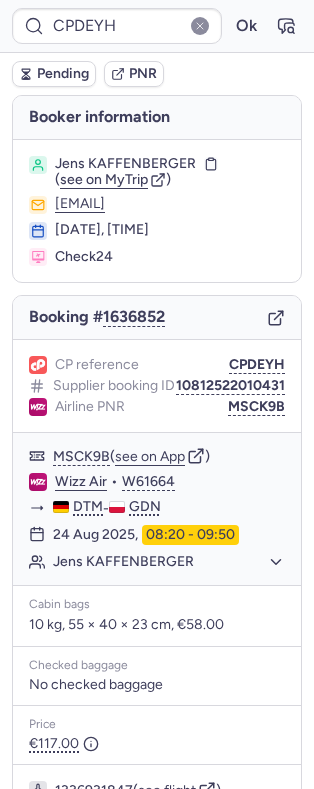 type on "CPIX5B" 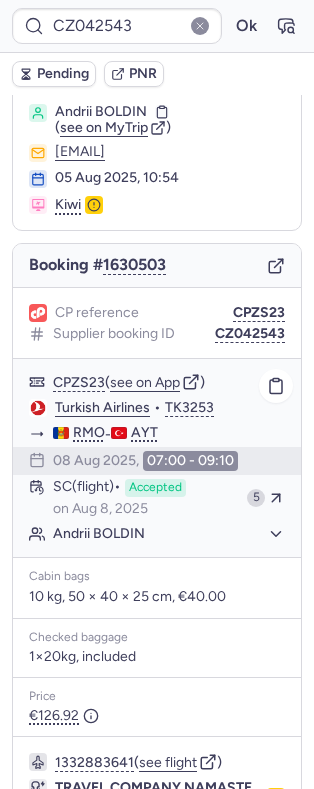 scroll, scrollTop: 0, scrollLeft: 0, axis: both 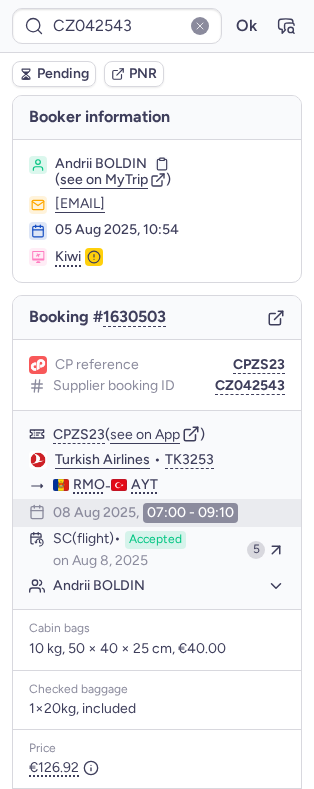type on "CPXKTB" 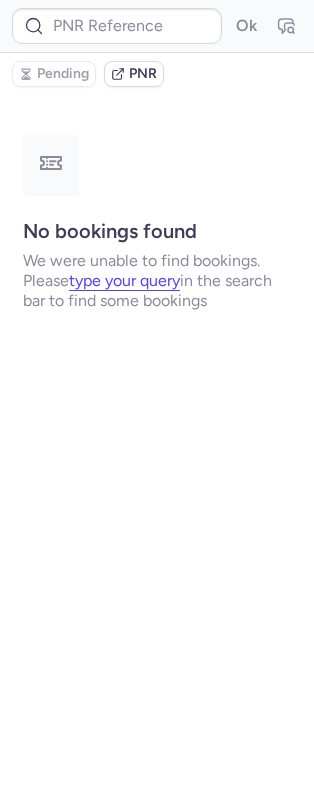 type on "CPIX5B" 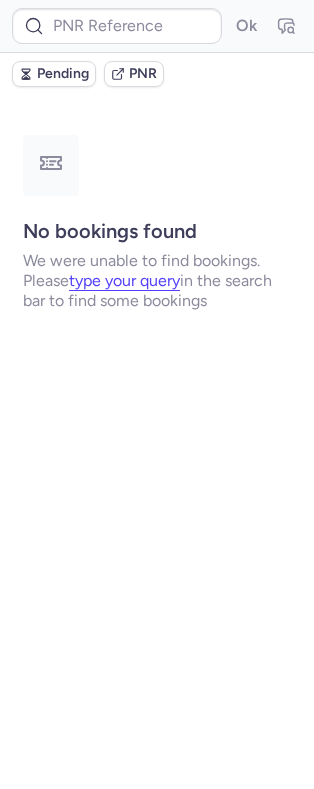 type on "CP23WR" 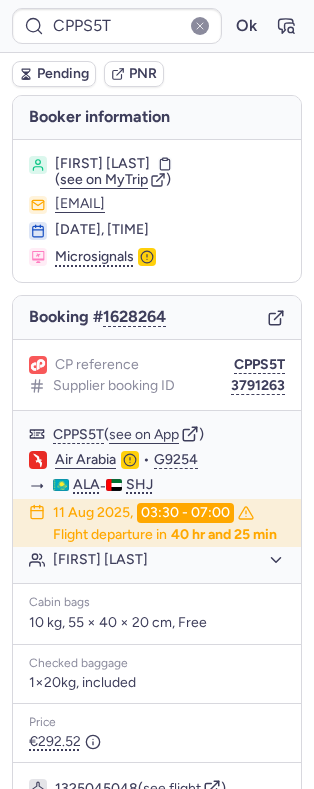 type on "23541453909" 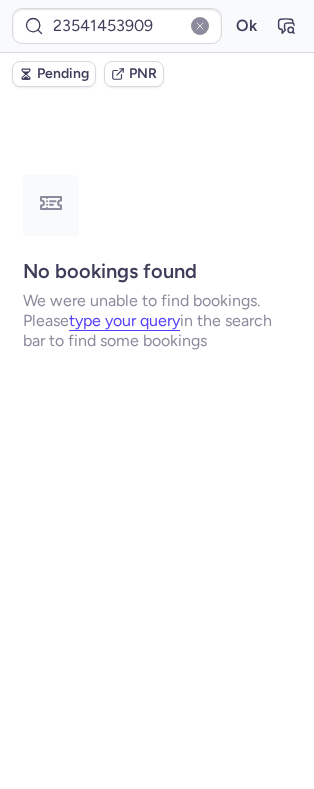 type on "CP23WR" 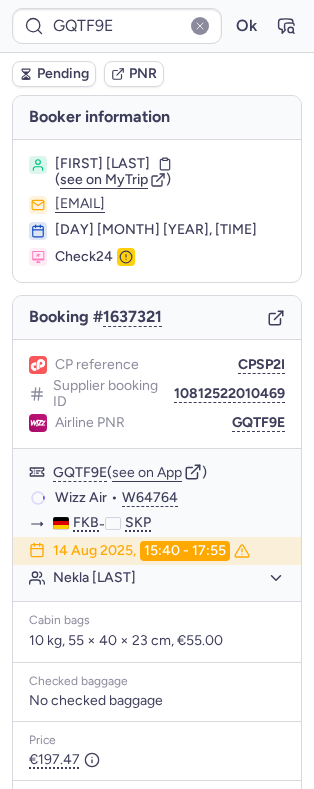 type on "CPPS5T" 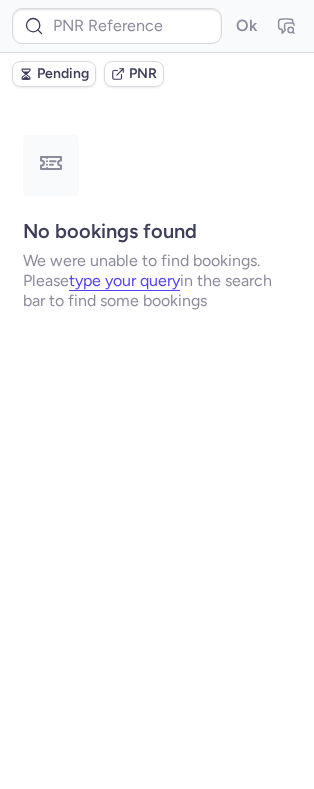 type on "CPO8M9" 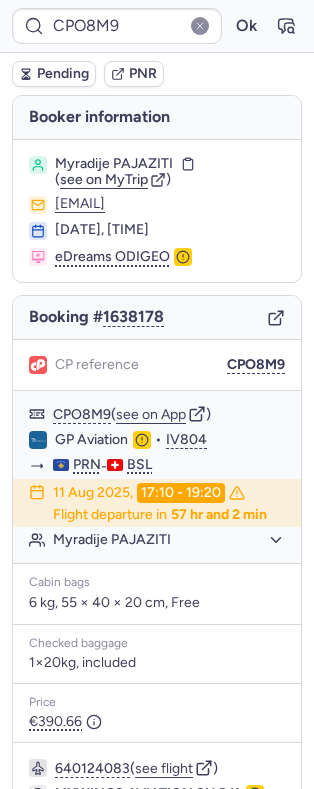scroll, scrollTop: 284, scrollLeft: 0, axis: vertical 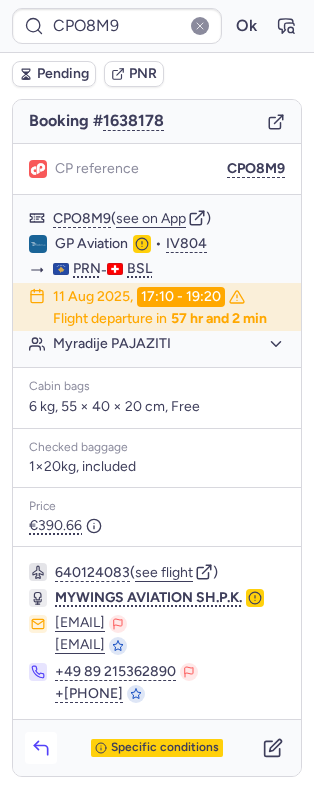 click 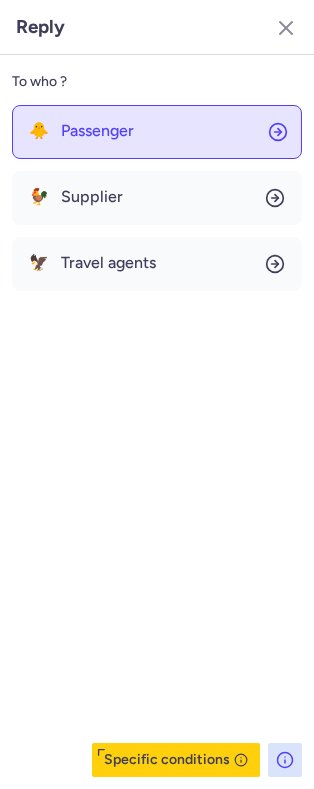 click on "Passenger" at bounding box center [97, 131] 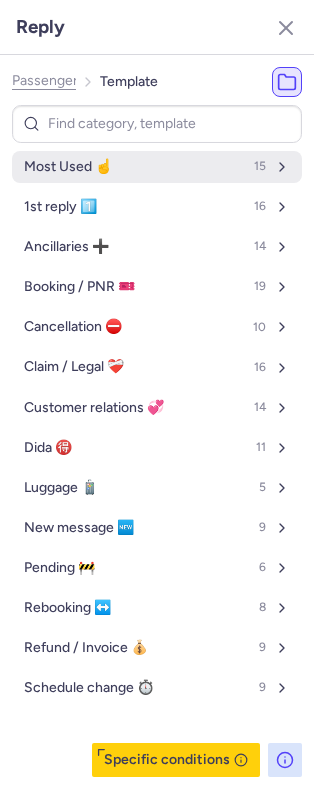 click on "Most Used ☝️" at bounding box center [68, 167] 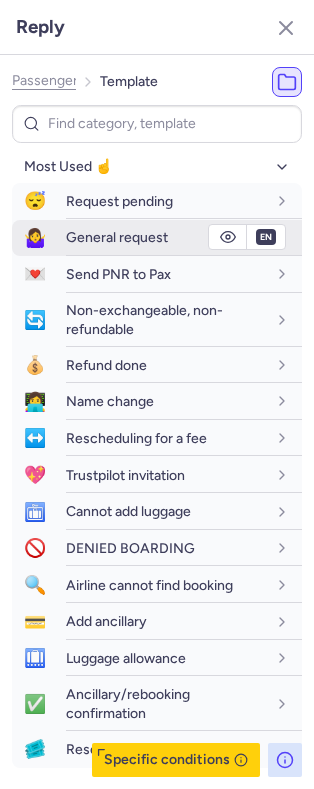 click on "General request" at bounding box center [117, 237] 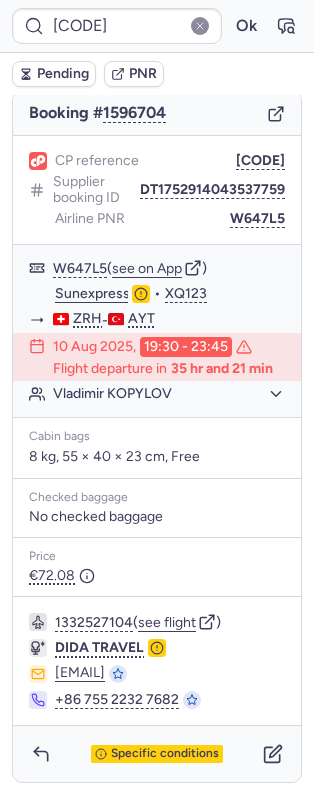 scroll, scrollTop: 234, scrollLeft: 0, axis: vertical 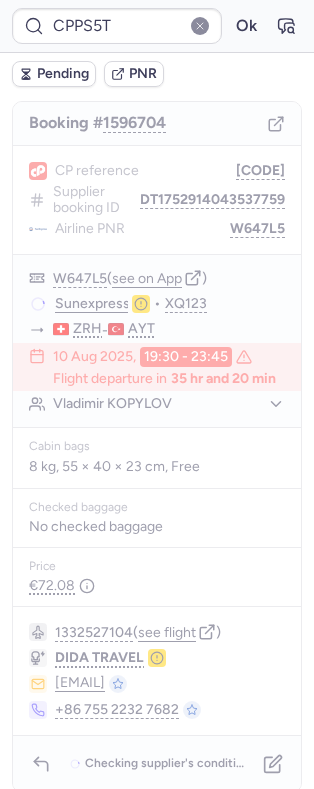 type on "GQTF9E" 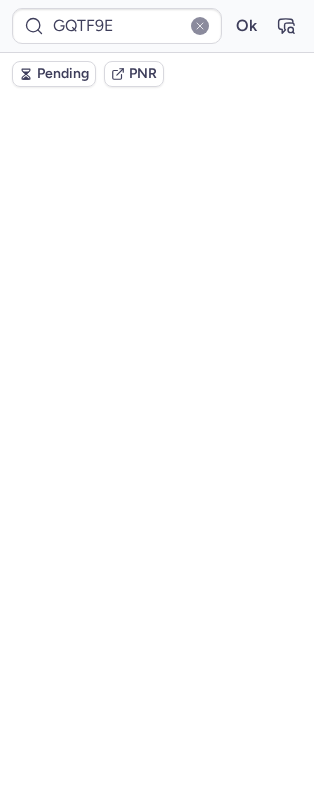 scroll, scrollTop: 0, scrollLeft: 0, axis: both 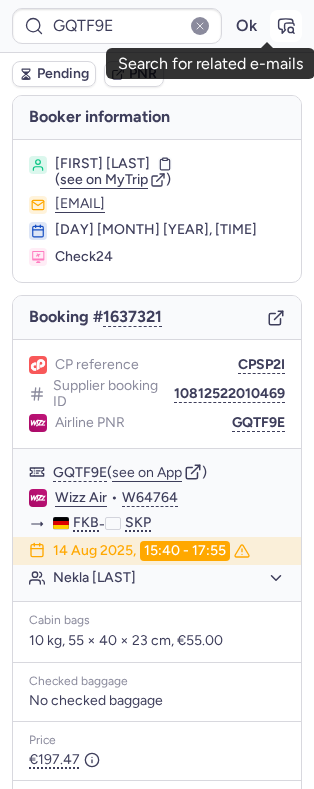 click 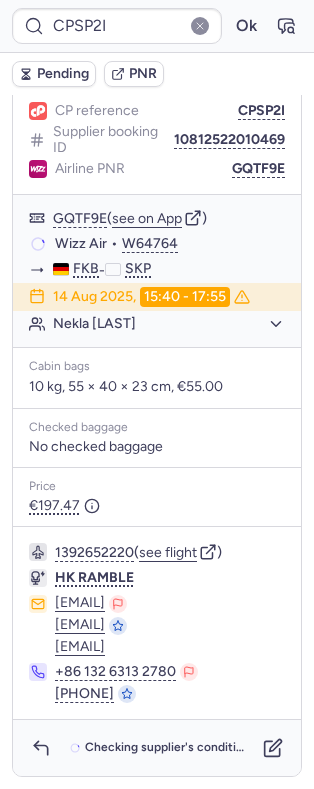 scroll, scrollTop: 0, scrollLeft: 0, axis: both 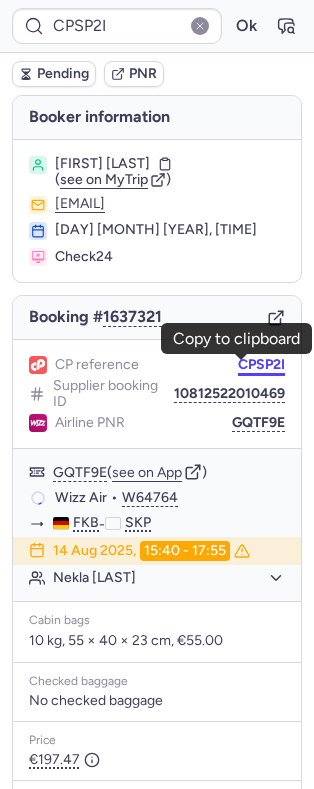 click on "CPSP2I" at bounding box center [261, 365] 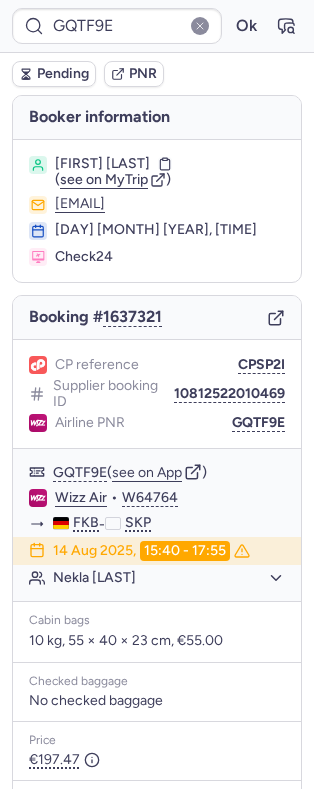 type on "CPSP2I" 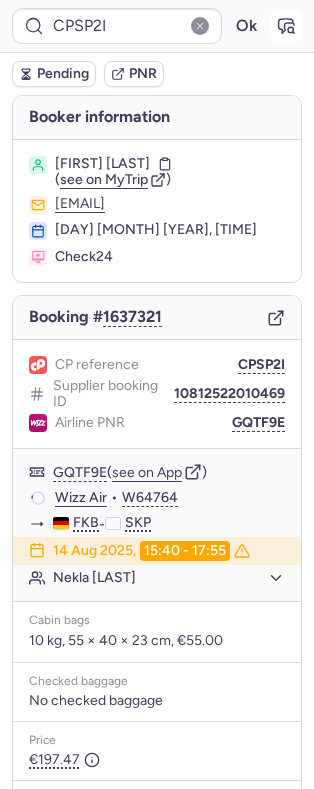 click 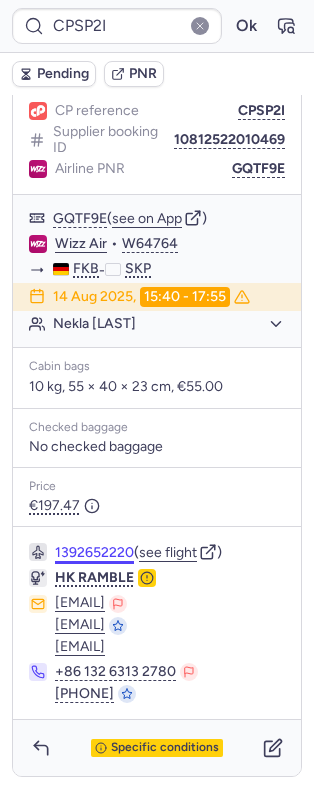 scroll, scrollTop: 298, scrollLeft: 0, axis: vertical 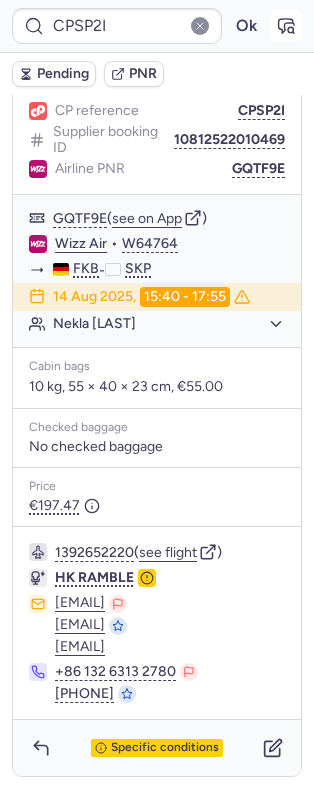 click 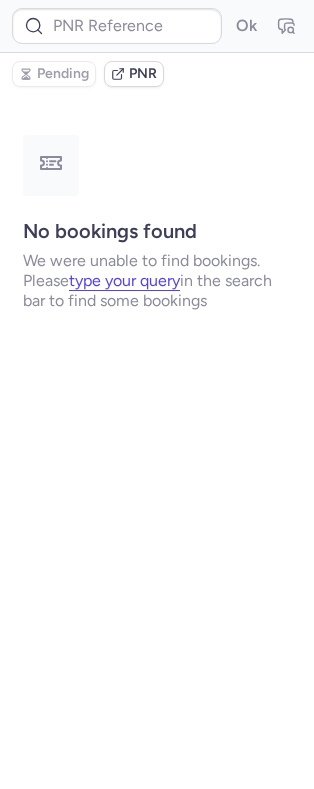 scroll, scrollTop: 0, scrollLeft: 0, axis: both 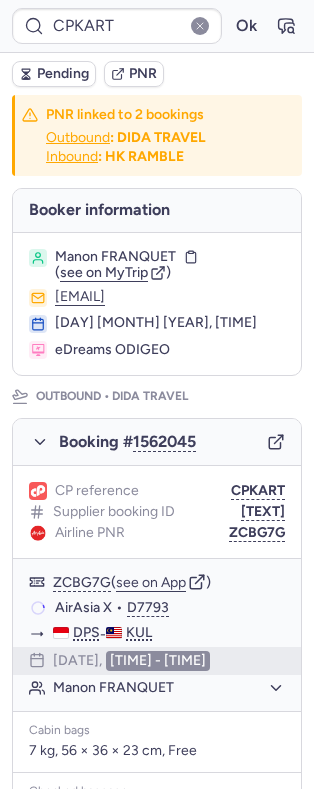 type on "CPPS5T" 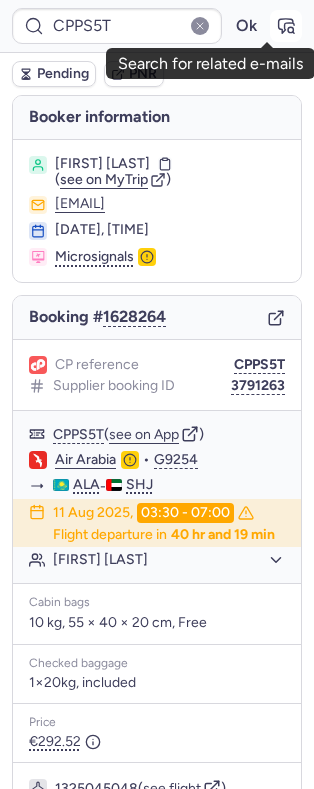 click at bounding box center [286, 26] 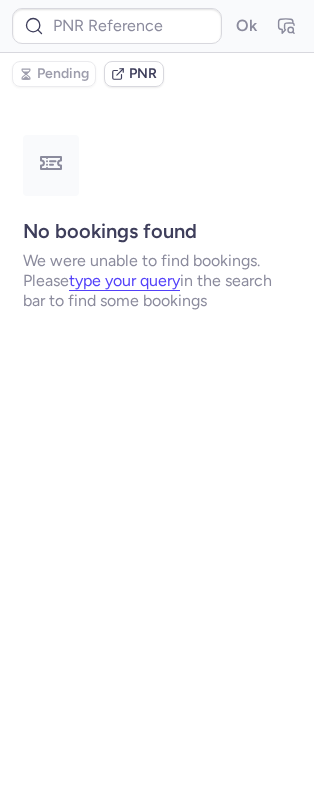 type on "CPPS5T" 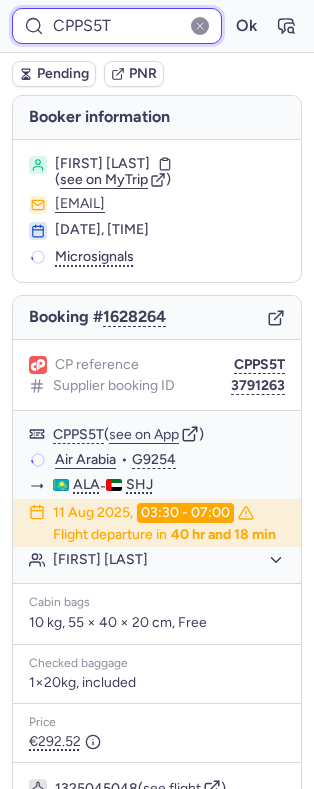 click on "CPPS5T" at bounding box center [117, 26] 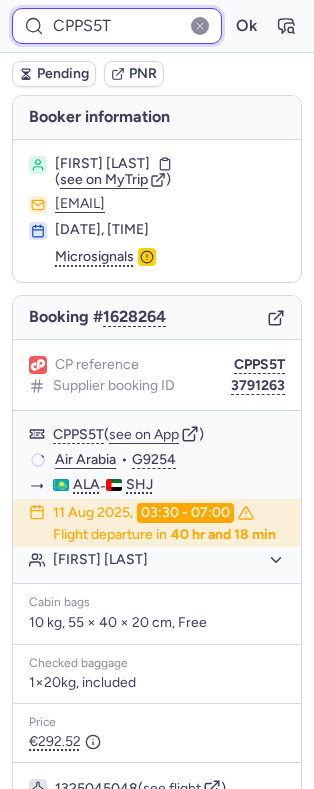 click on "CPPS5T" at bounding box center (117, 26) 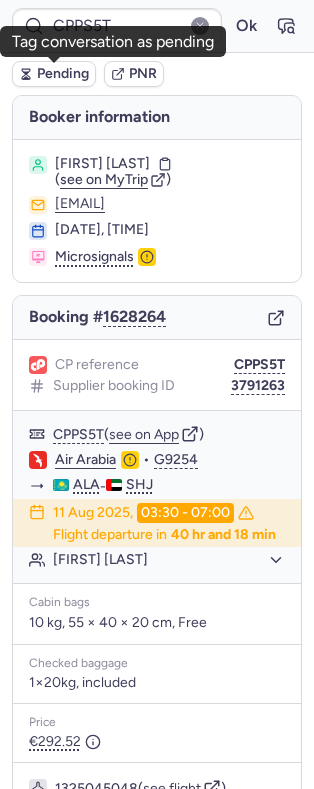 click on "Pending" at bounding box center [54, 74] 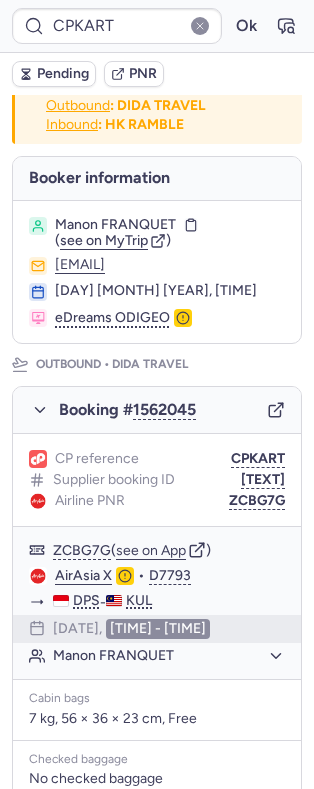 scroll, scrollTop: 0, scrollLeft: 0, axis: both 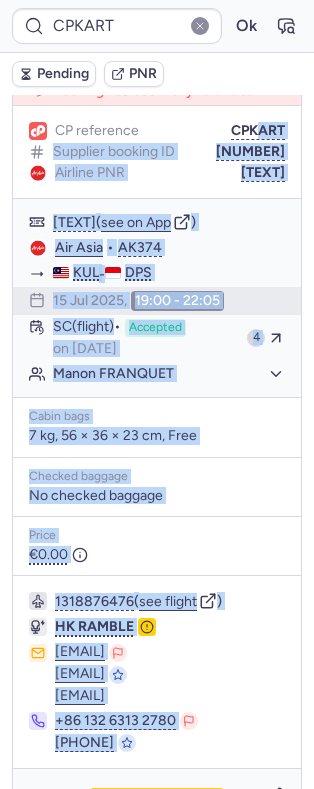 drag, startPoint x: 235, startPoint y: 145, endPoint x: 121, endPoint y: 201, distance: 127.01181 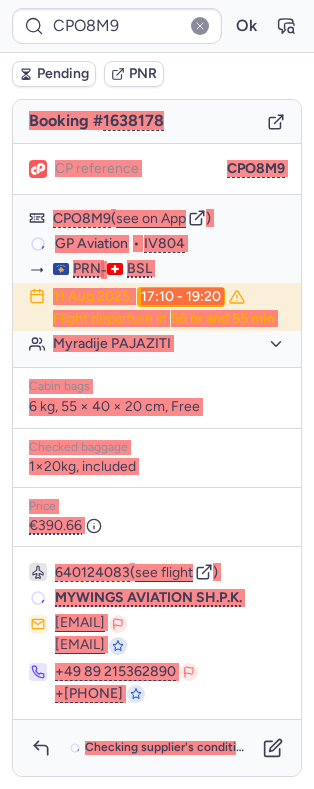 scroll, scrollTop: 265, scrollLeft: 0, axis: vertical 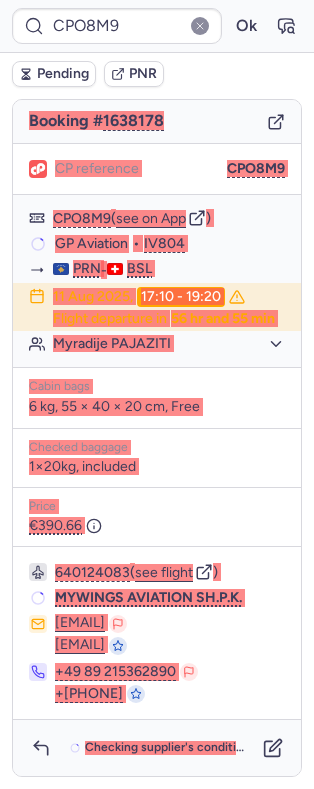 type on "CPT3LI" 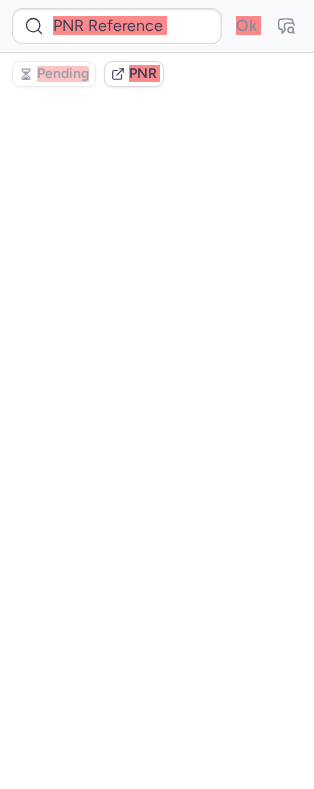 scroll, scrollTop: 0, scrollLeft: 0, axis: both 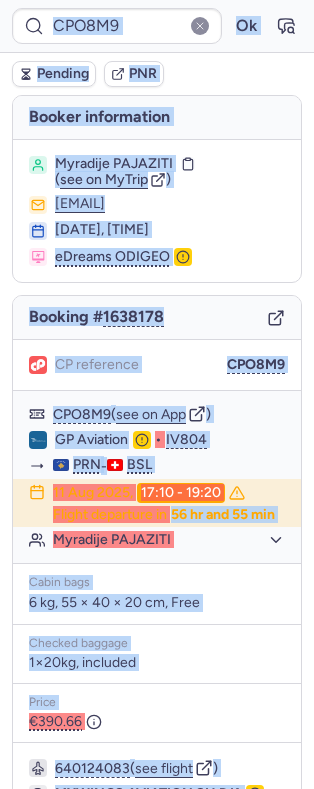click on "Myradije PAJAZITI  ( see on MyTrip  )" 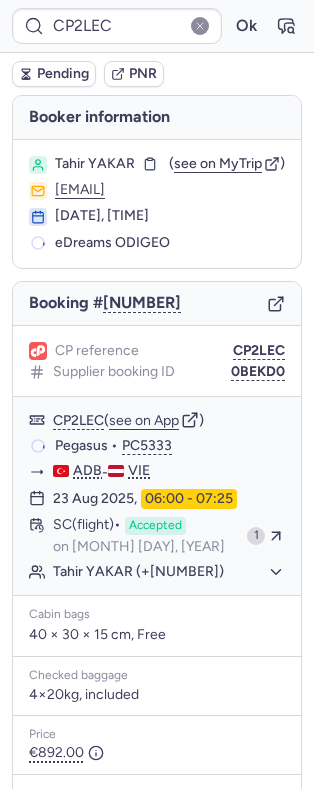 type on "CPO8M9" 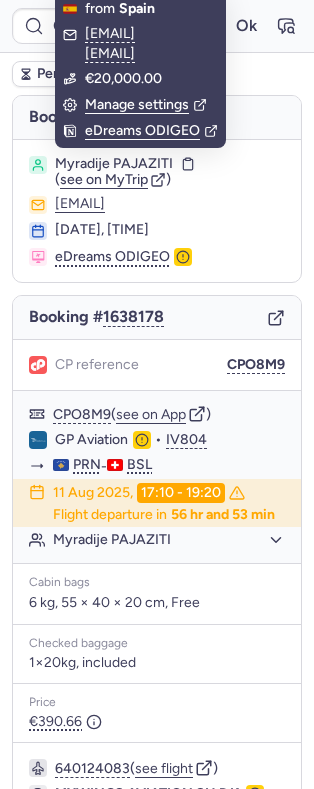 scroll, scrollTop: 284, scrollLeft: 0, axis: vertical 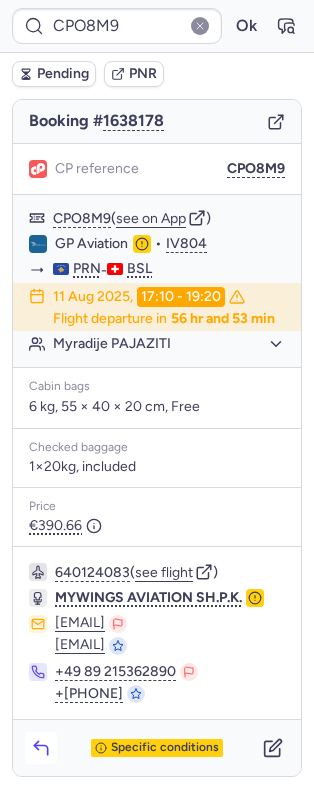 click at bounding box center [41, 748] 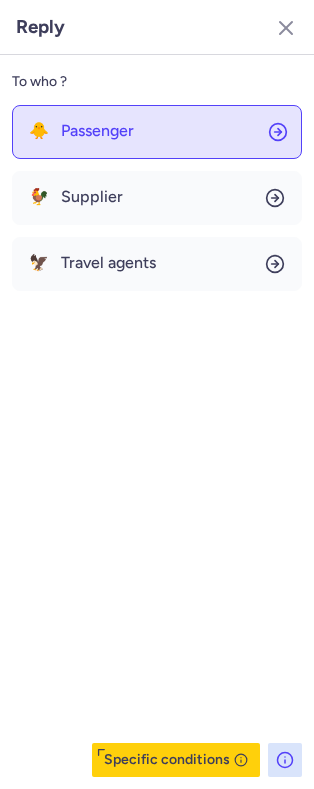 click on "Passenger" at bounding box center (97, 131) 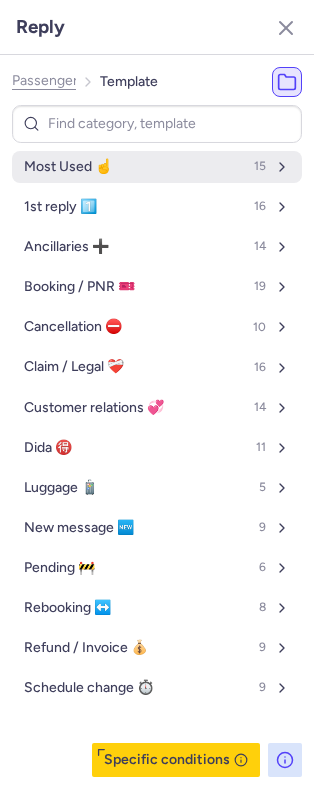 click on "Most Used ☝️ 15" at bounding box center (157, 167) 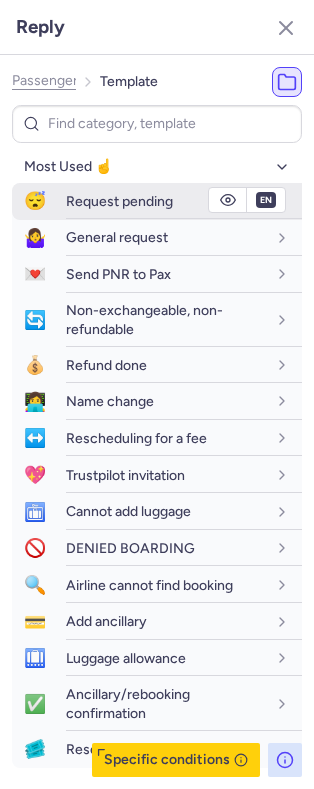 click on "Request pending" at bounding box center (119, 201) 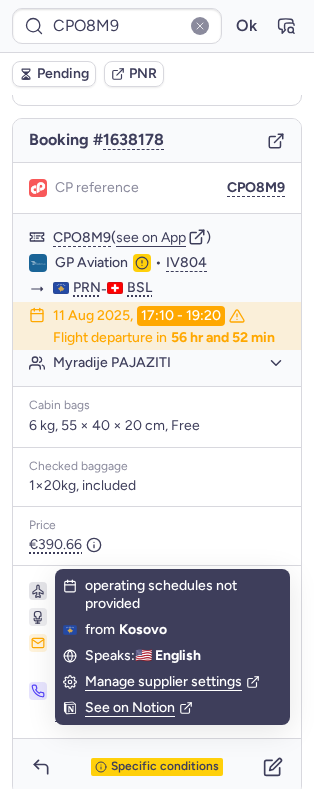 scroll, scrollTop: 284, scrollLeft: 0, axis: vertical 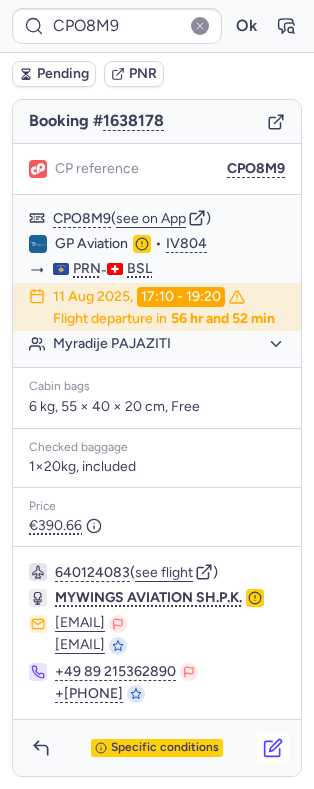 click 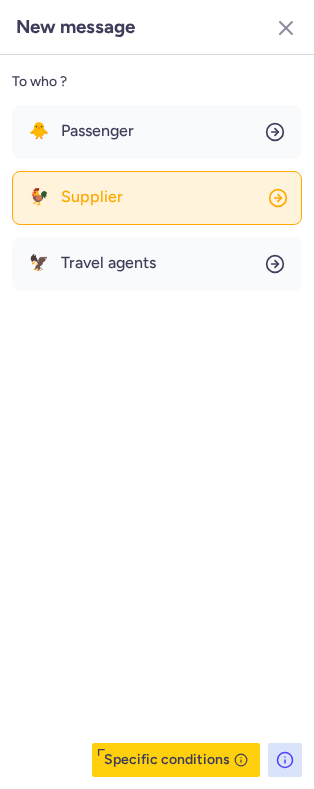 click on "🐓 Supplier" 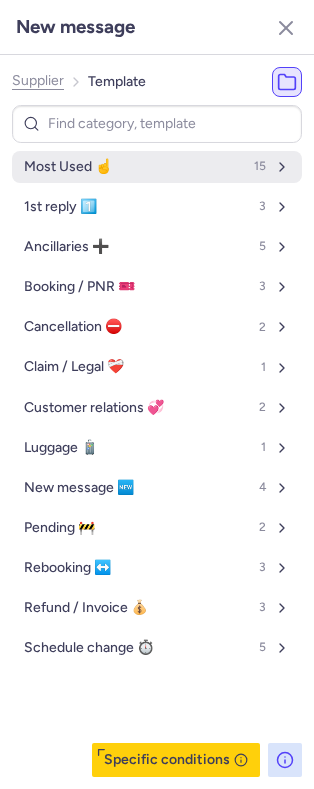 click on "Most Used ☝️ 15" at bounding box center (157, 167) 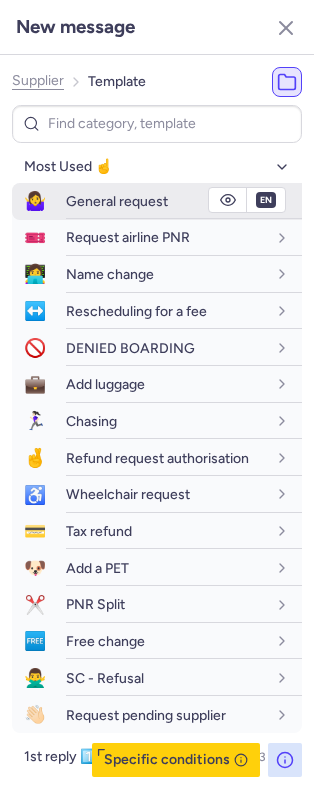 click on "General request" at bounding box center (117, 201) 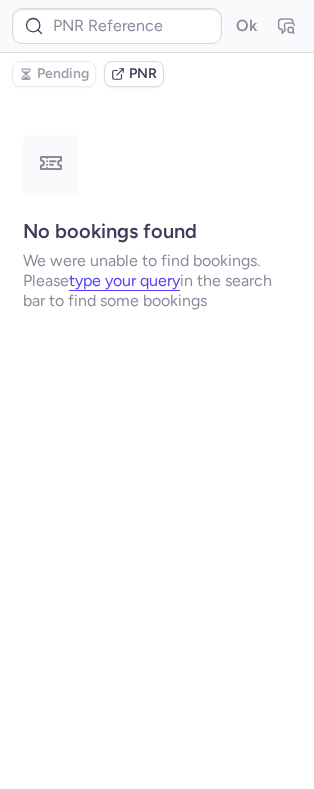 scroll, scrollTop: 0, scrollLeft: 0, axis: both 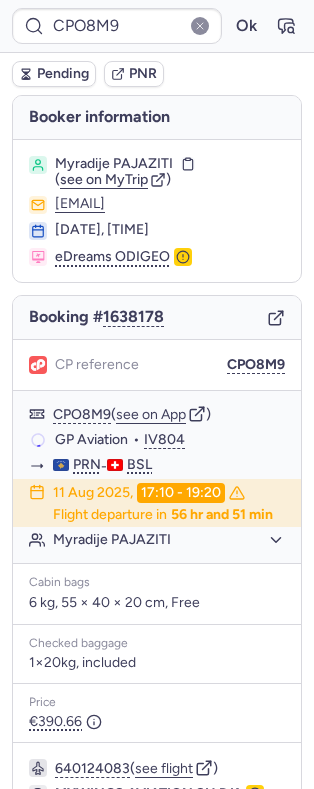 click on "Pending" at bounding box center (54, 74) 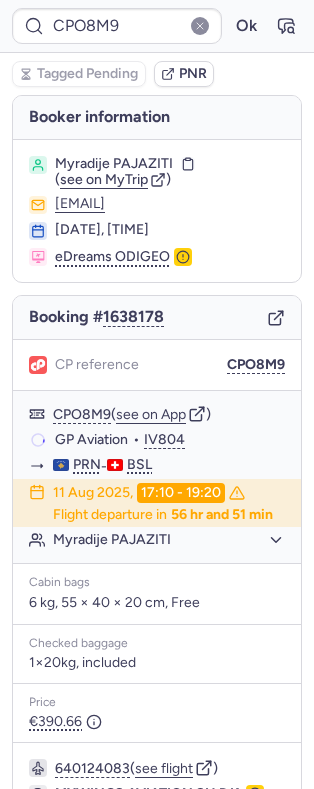 type on "CPZ8RD" 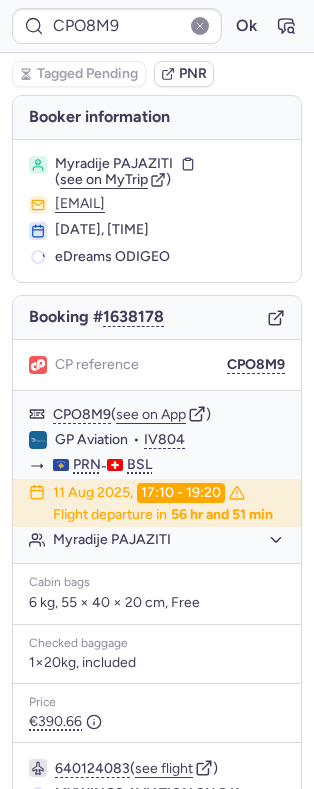 type on "CP9V88" 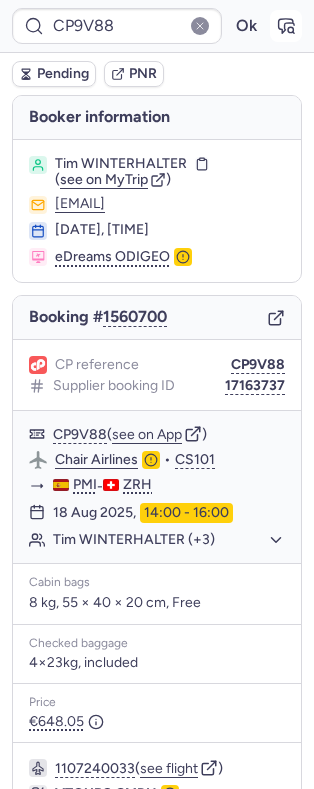 click 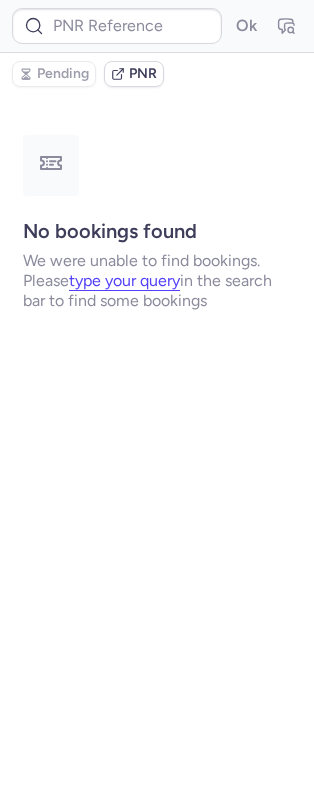 type on "CP9V88" 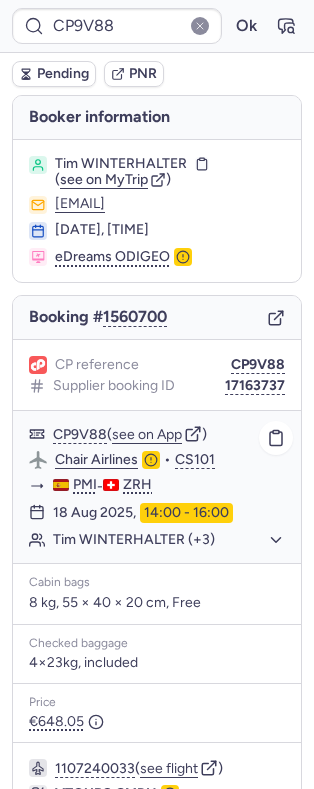click on "Tim WINTERHALTER (+3)" 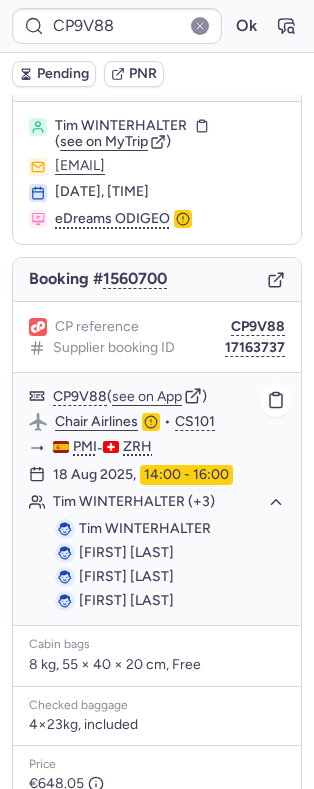 scroll, scrollTop: 40, scrollLeft: 0, axis: vertical 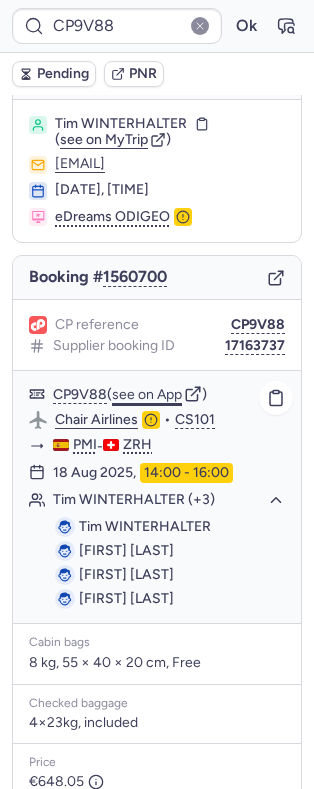 click on "see on App" 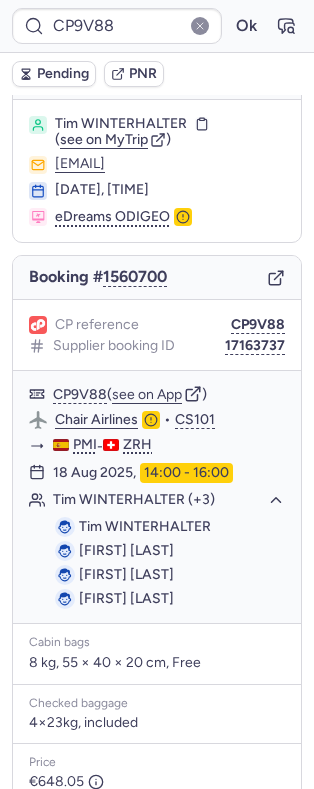 scroll, scrollTop: 256, scrollLeft: 0, axis: vertical 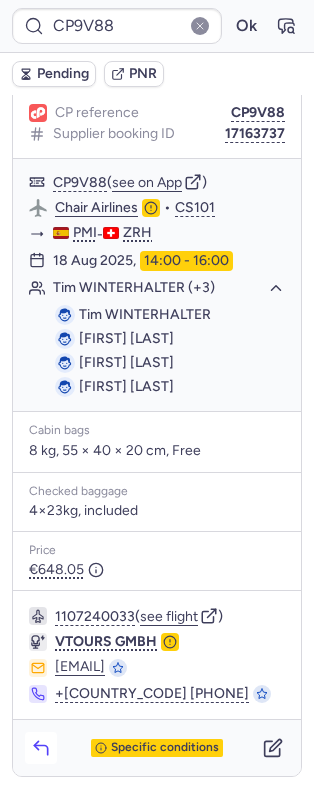 click 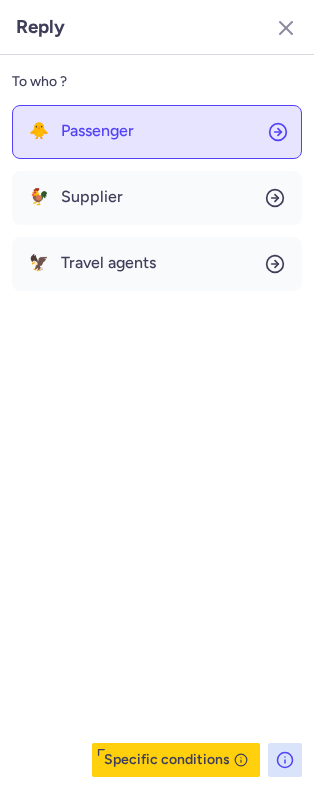 click on "🐥 Passenger" 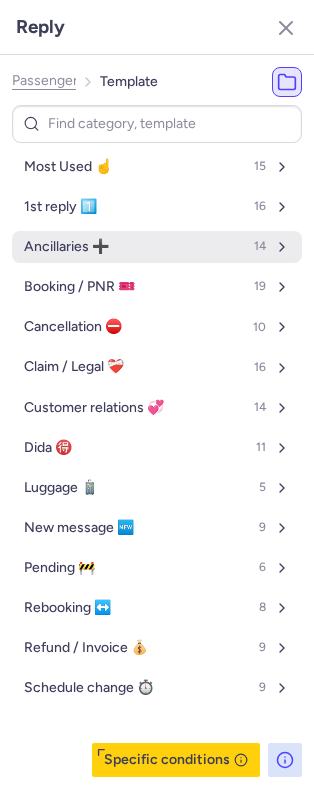 click on "Ancillaries ➕" at bounding box center (66, 247) 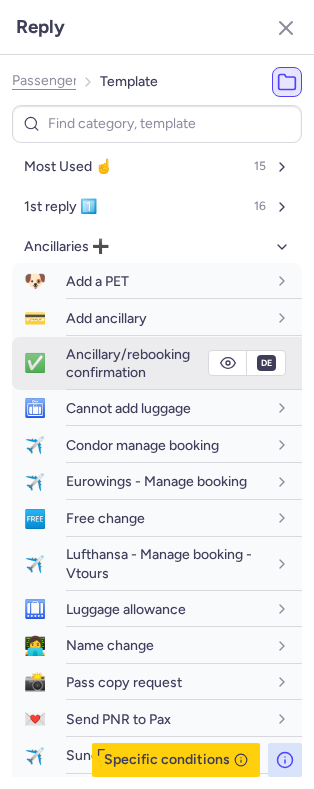 click on "Ancillary/rebooking confirmation" at bounding box center [128, 363] 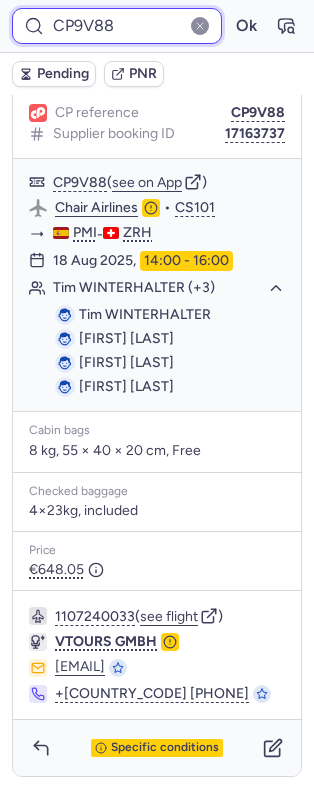 click on "CP9V88" at bounding box center [117, 26] 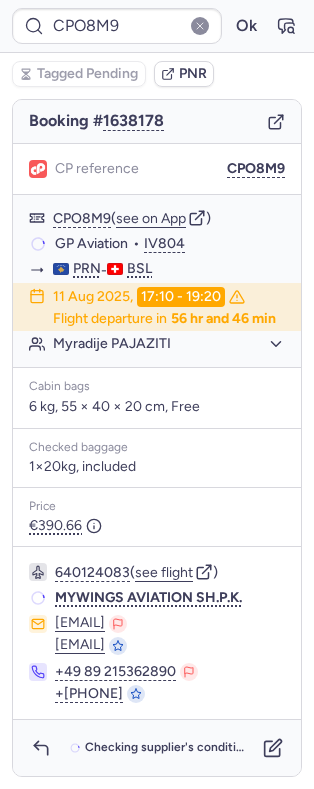 scroll, scrollTop: 156, scrollLeft: 0, axis: vertical 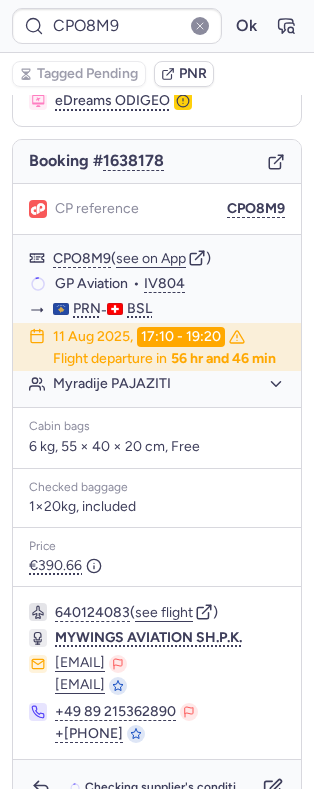 type on "CPGUBT" 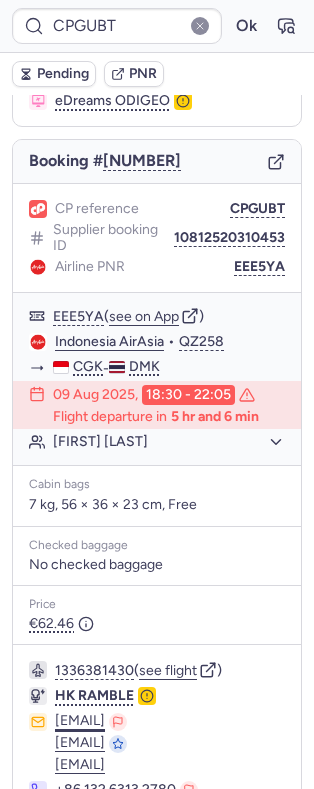 scroll, scrollTop: 342, scrollLeft: 0, axis: vertical 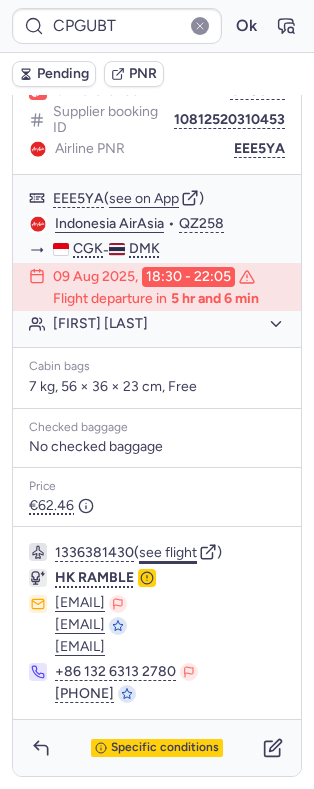 click on "see flight" 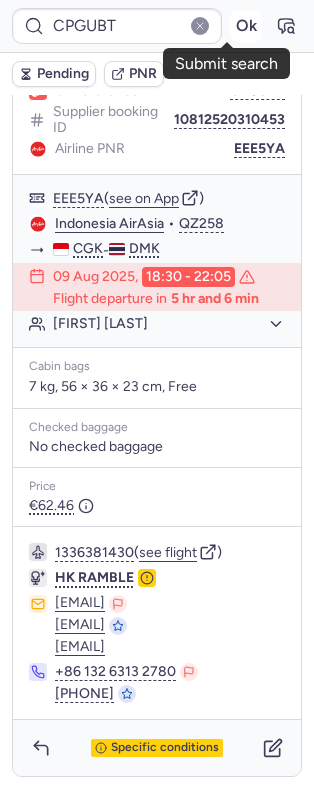 click on "Ok" at bounding box center (246, 26) 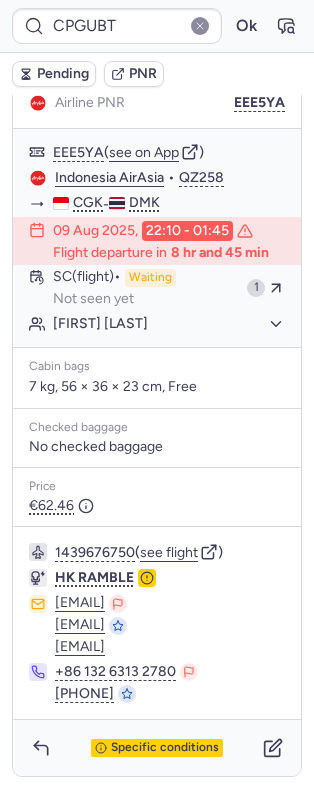 scroll, scrollTop: 409, scrollLeft: 0, axis: vertical 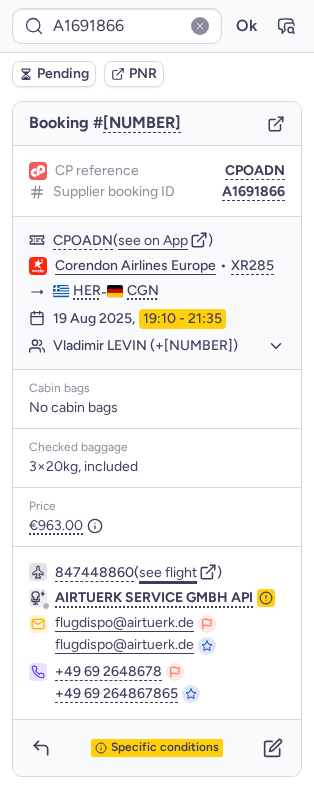 click on "see flight" 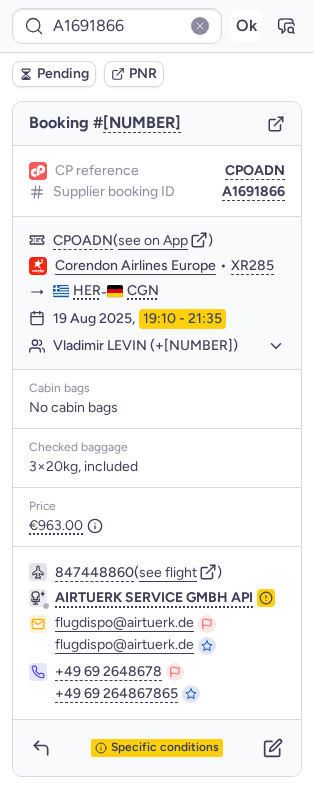 click on "Ok" at bounding box center [246, 26] 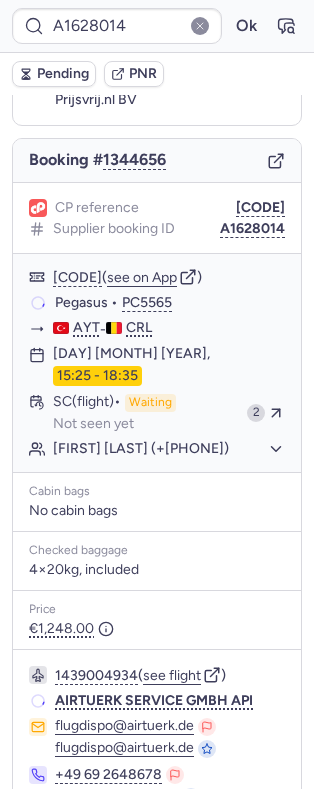 scroll, scrollTop: 117, scrollLeft: 0, axis: vertical 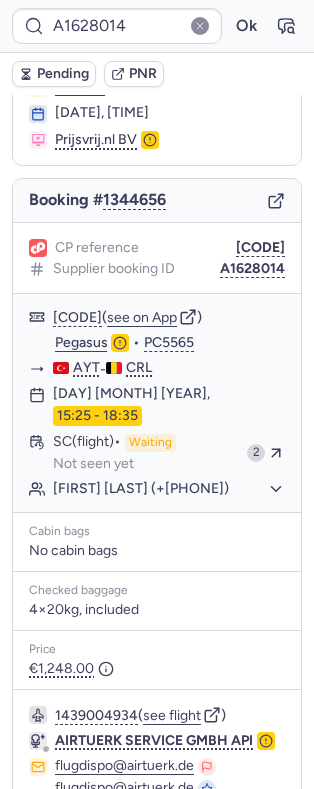 type on "A1724561" 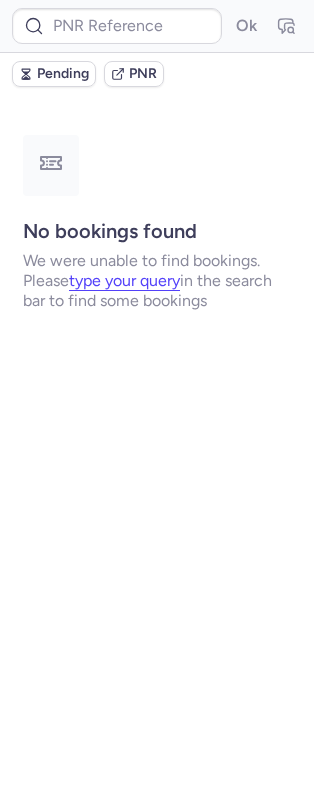 scroll, scrollTop: 0, scrollLeft: 0, axis: both 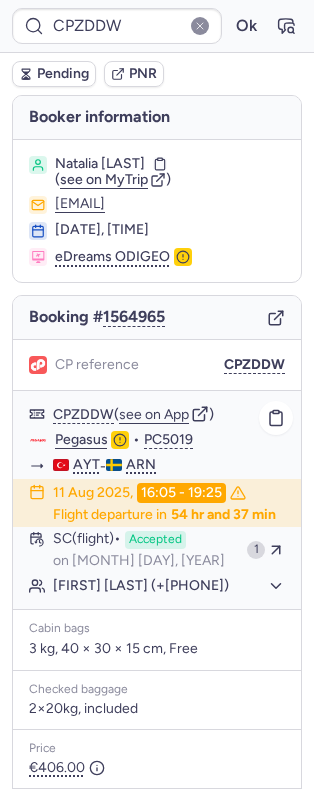 click on "Nika SPIRIDONOVA (+1)" 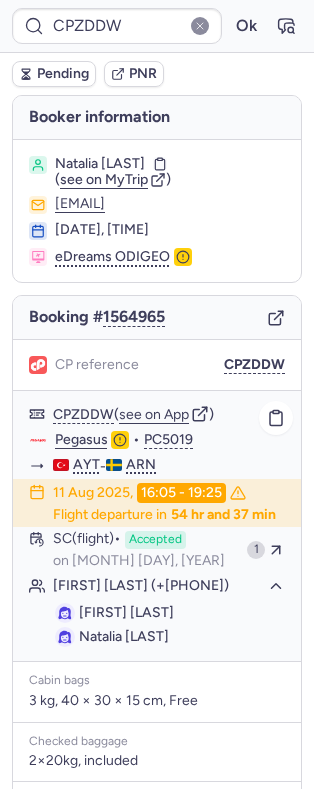click on "Nika SPIRIDONOVA (+1)" 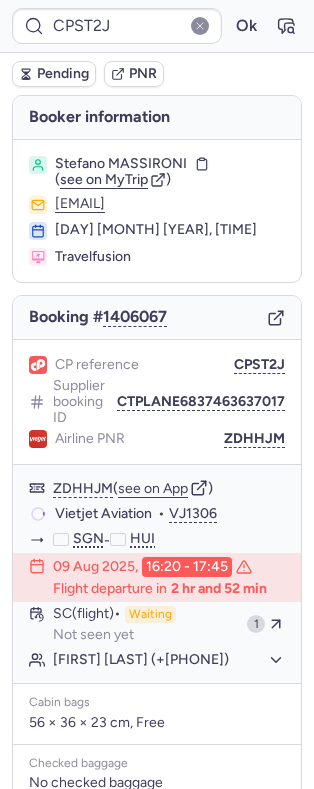 type on "CPZDDW" 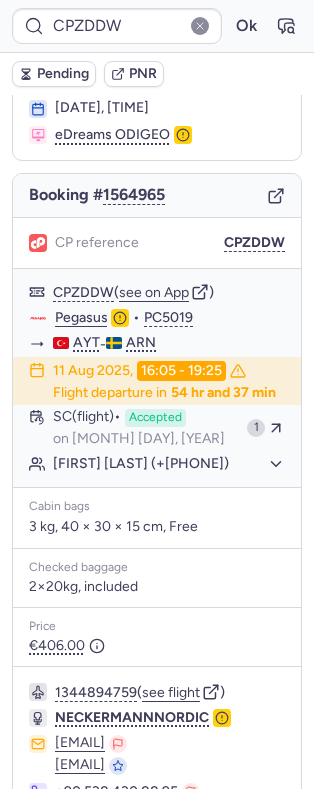 scroll, scrollTop: 108, scrollLeft: 0, axis: vertical 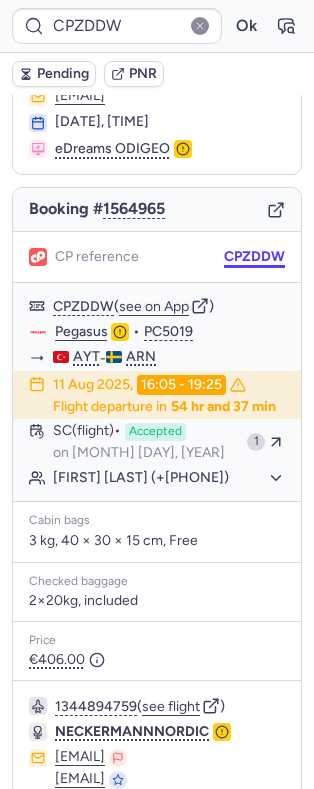 click on "CPZDDW" at bounding box center [254, 257] 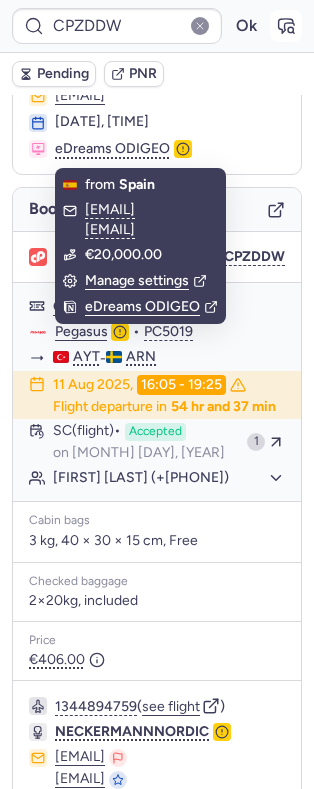 click 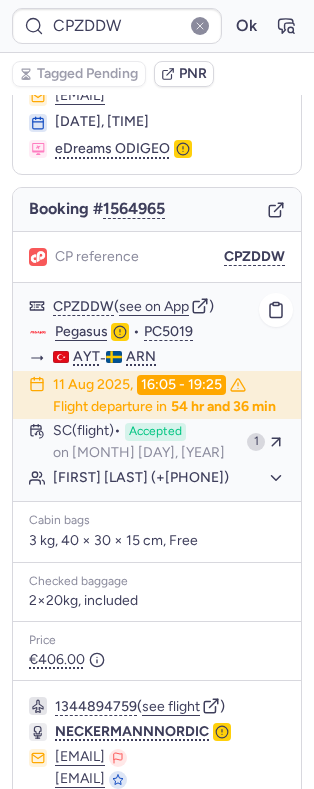 click on "Pegasus" 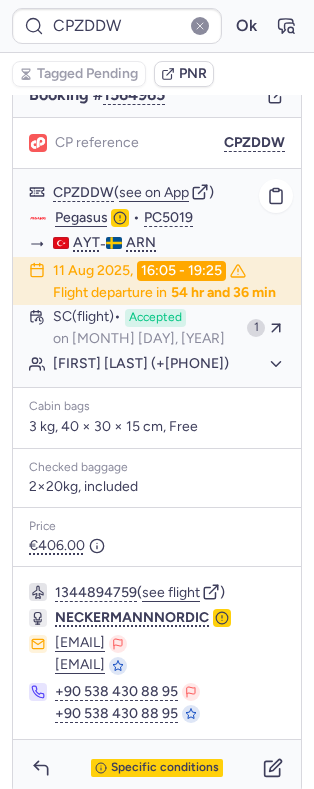 scroll, scrollTop: 216, scrollLeft: 0, axis: vertical 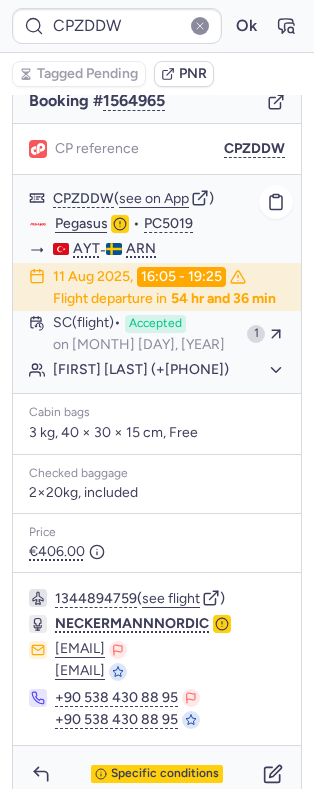 click on "Nika SPIRIDONOVA (+1)" 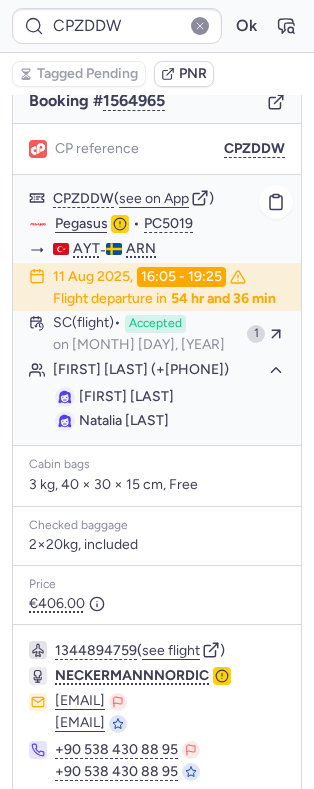 click on "Nika SPIRIDONOVA (+1)" 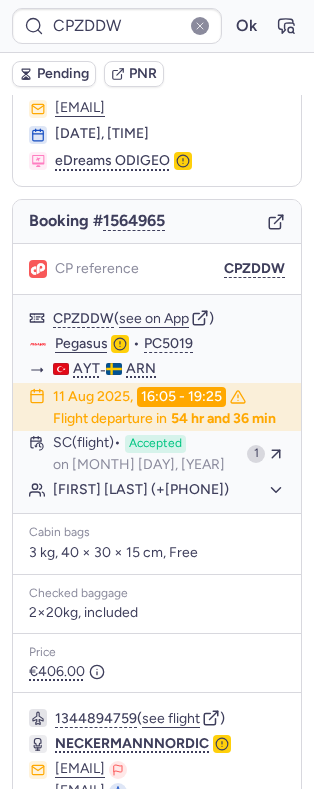 scroll, scrollTop: 89, scrollLeft: 0, axis: vertical 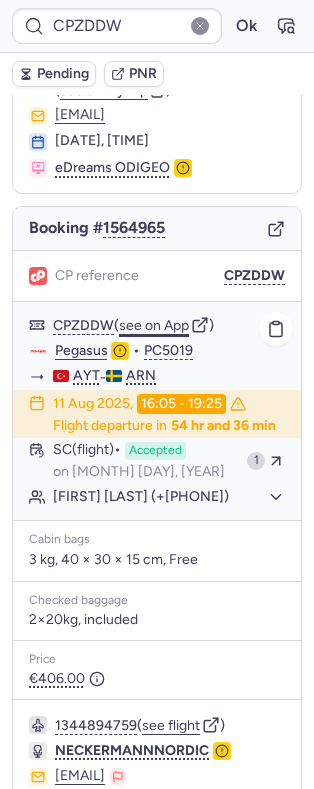click on "see on App" 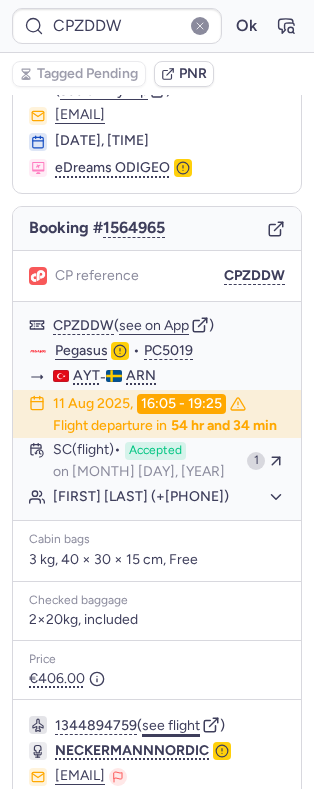 scroll, scrollTop: 322, scrollLeft: 0, axis: vertical 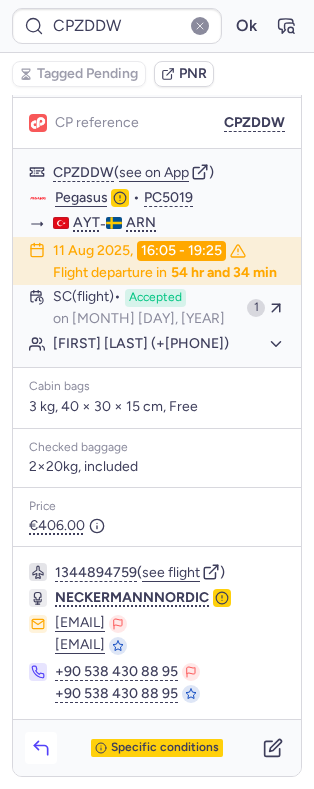 click at bounding box center [41, 748] 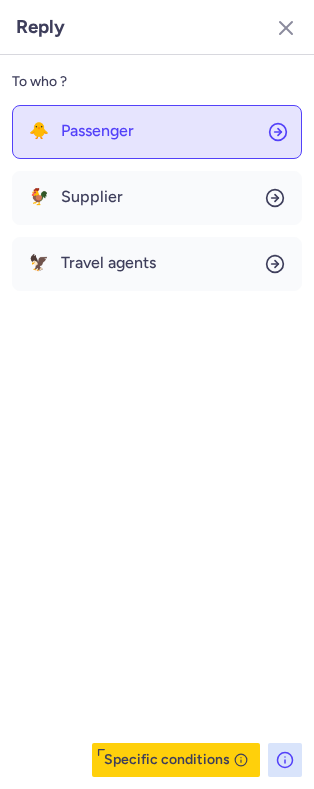 click on "Passenger" at bounding box center [97, 131] 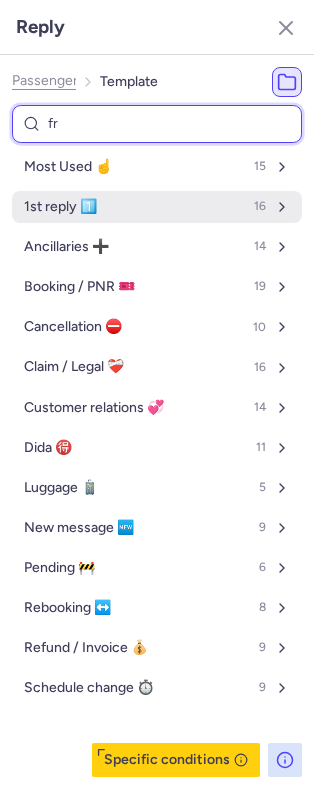 type on "fre" 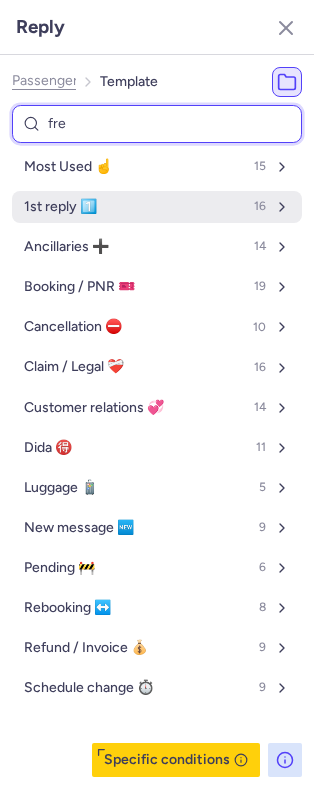 select on "en" 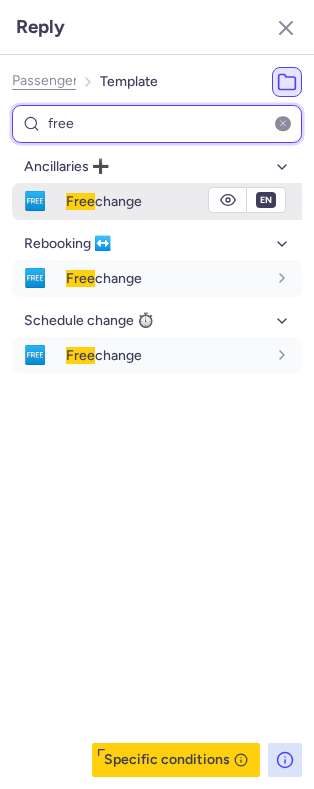type on "free" 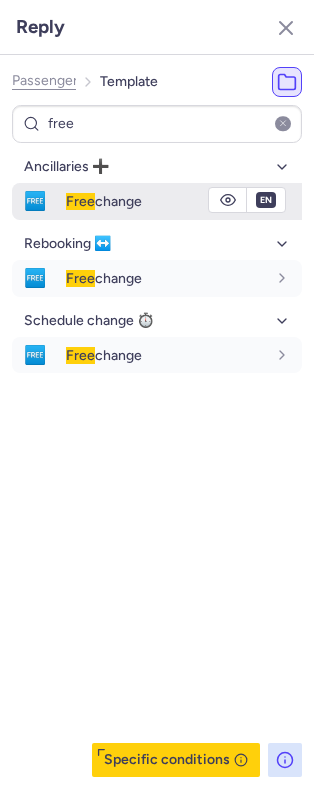 click on "Free  change" at bounding box center [104, 201] 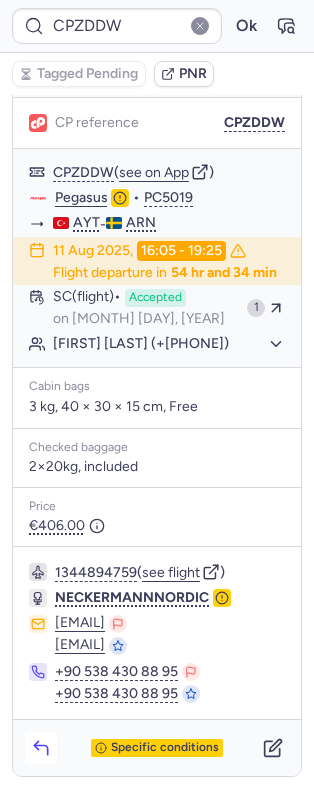 click 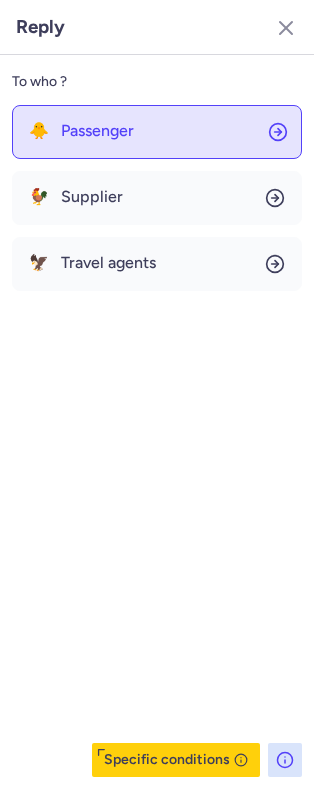 click on "Passenger" at bounding box center [97, 131] 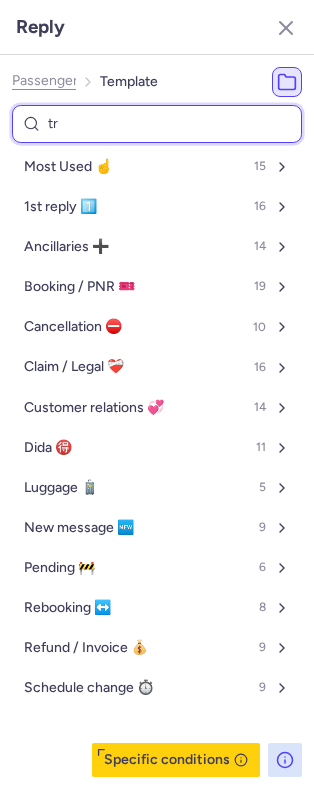type on "tru" 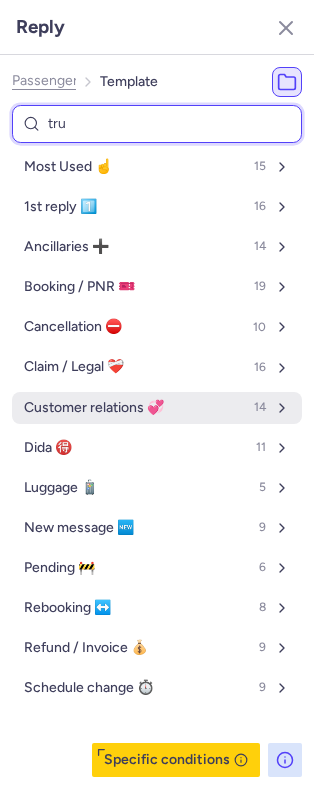 select on "en" 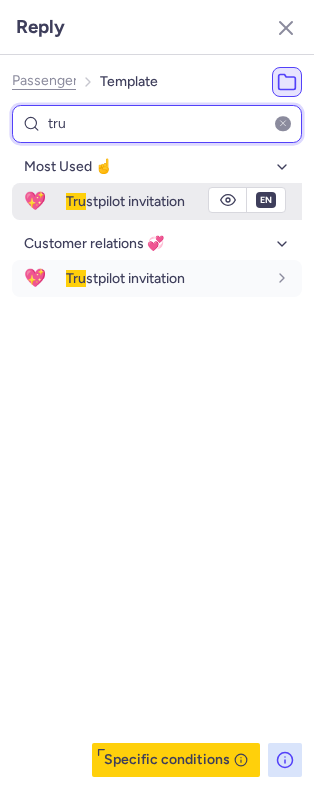 type on "tru" 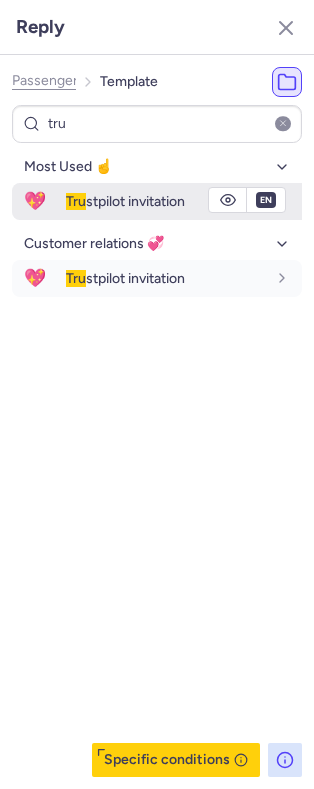 click on "Tru stpilot invitation" at bounding box center (125, 201) 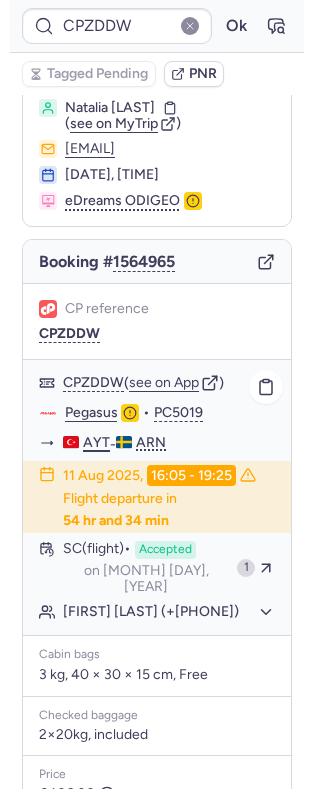 scroll, scrollTop: 61, scrollLeft: 0, axis: vertical 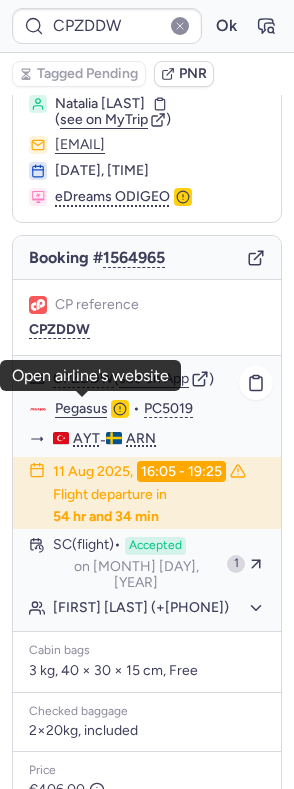 click on "Pegasus" 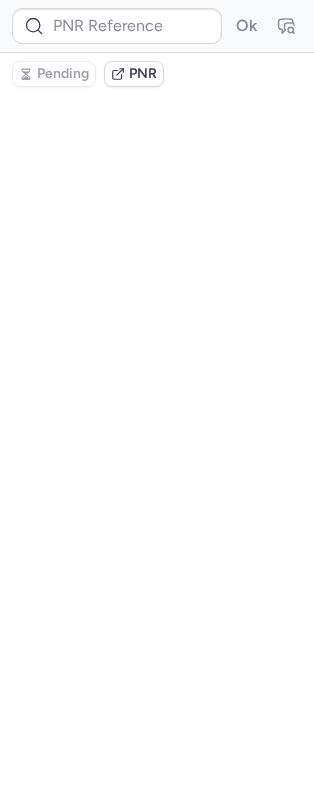 scroll, scrollTop: 0, scrollLeft: 0, axis: both 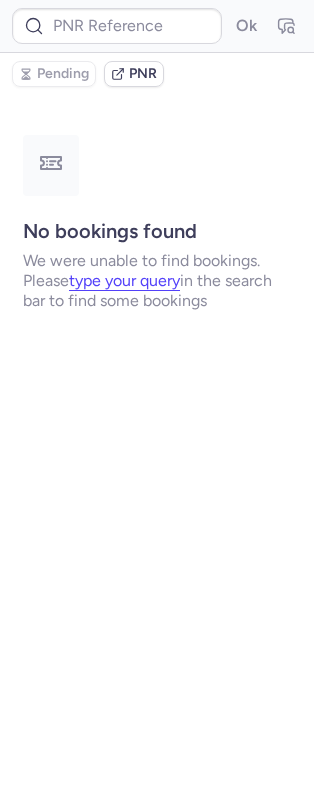 type on "CPZDDW" 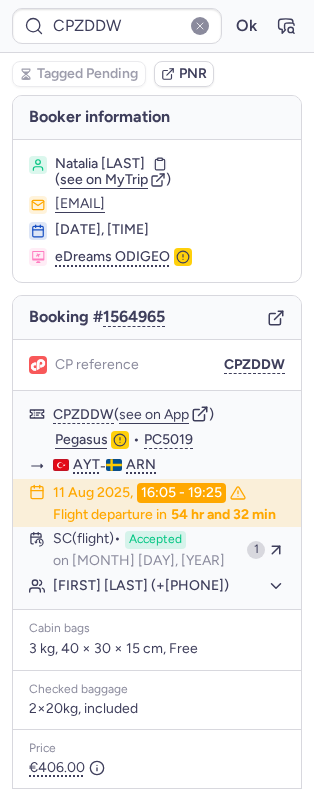 click on "Natalia SPIRIDONOVA" at bounding box center (100, 164) 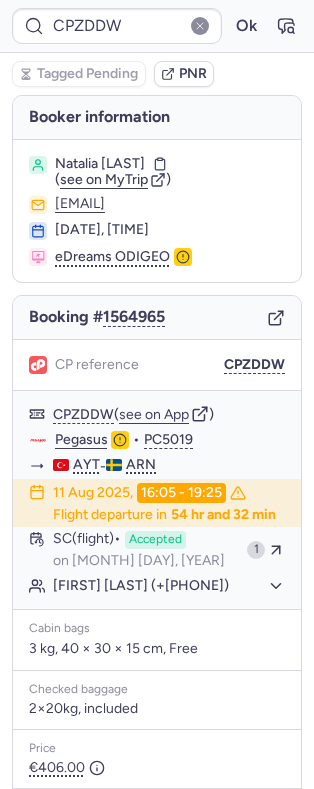 click on "Natalia SPIRIDONOVA" at bounding box center [100, 164] 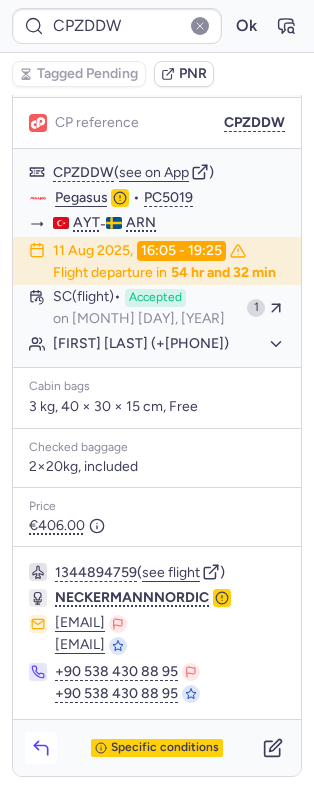 click 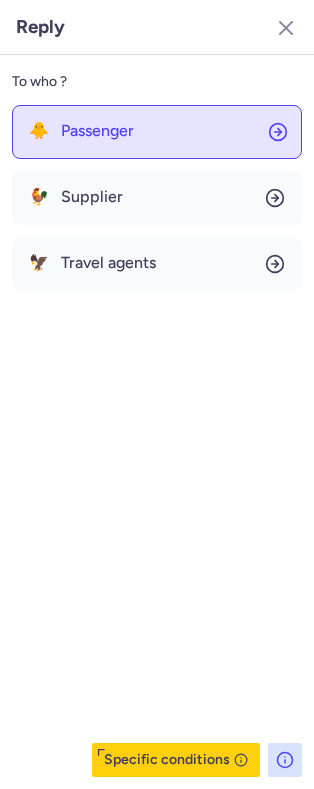 click on "🐥 Passenger" 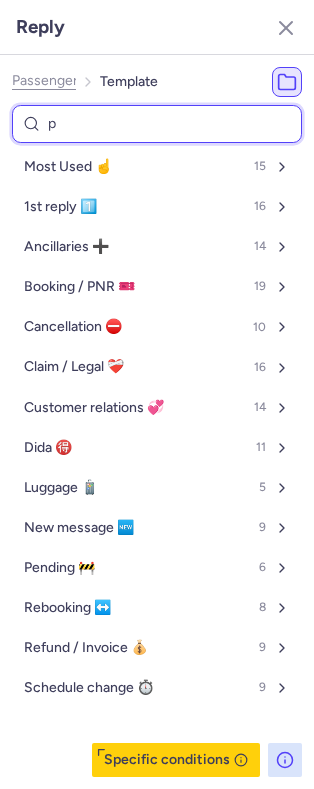 type on "pn" 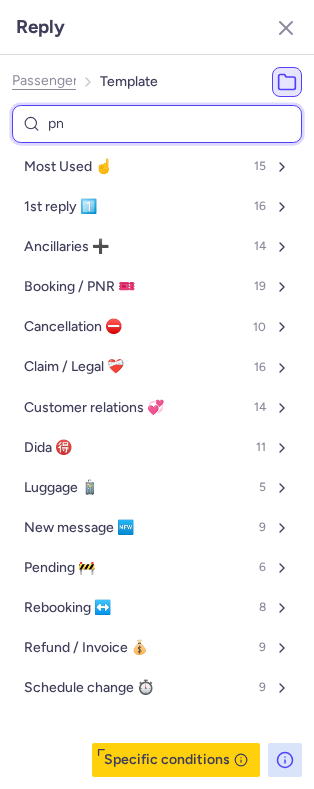 select on "en" 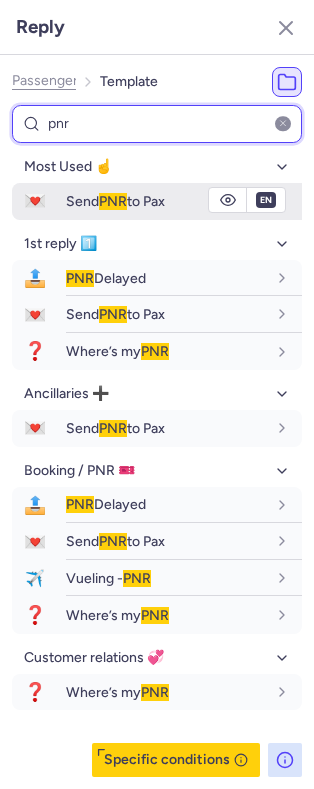 type on "pnr" 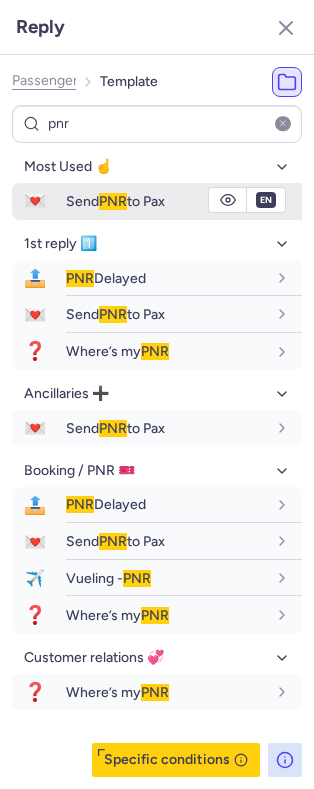 click on "Send  PNR  to Pax" at bounding box center [115, 201] 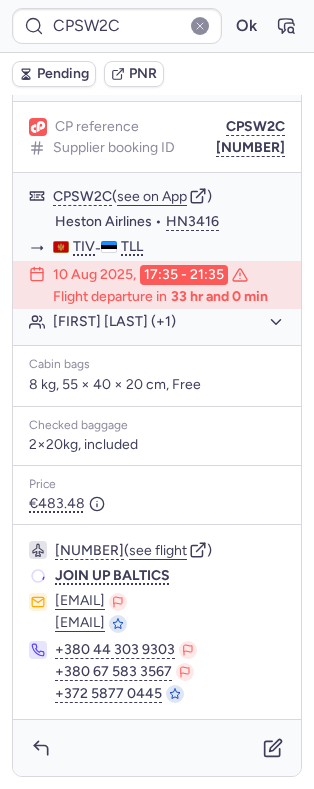 scroll, scrollTop: 130, scrollLeft: 0, axis: vertical 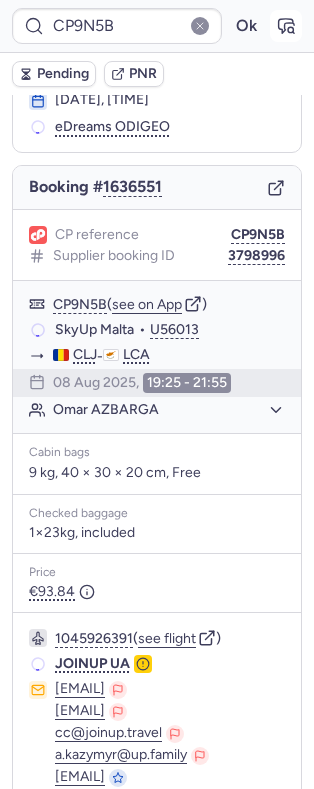 click 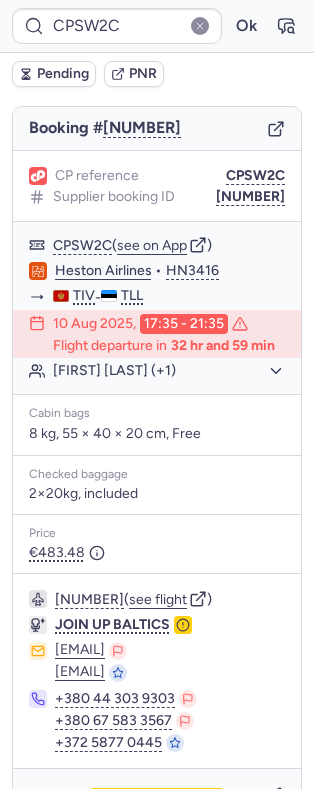 scroll, scrollTop: 262, scrollLeft: 0, axis: vertical 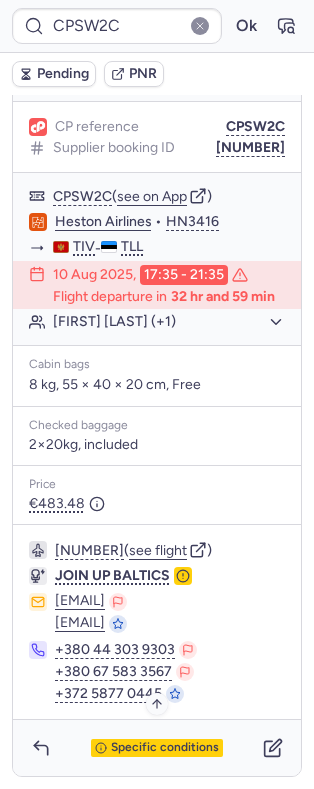 click on "Specific conditions" at bounding box center [165, 748] 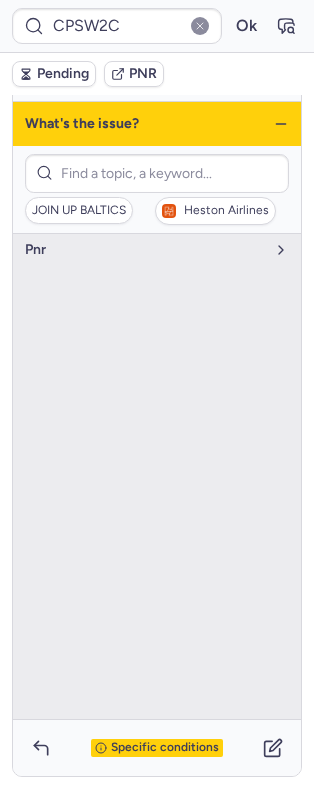 click on "pnr" at bounding box center [157, 476] 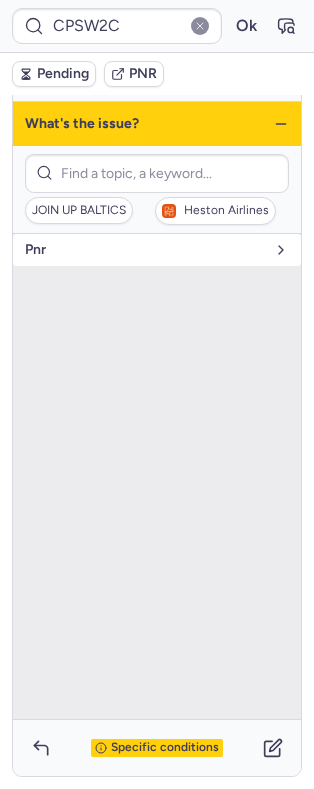 click on "pnr" at bounding box center [145, 250] 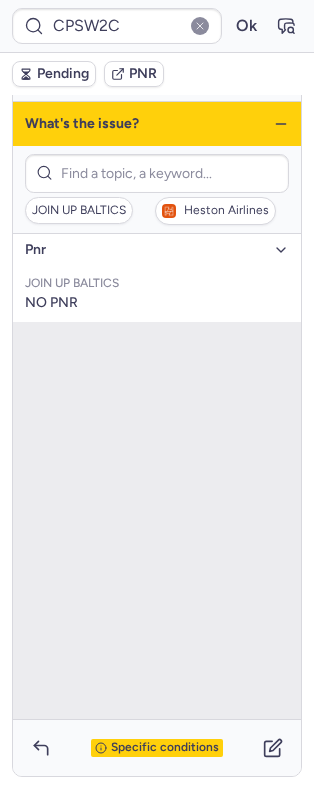 click on "pnr" at bounding box center (145, 250) 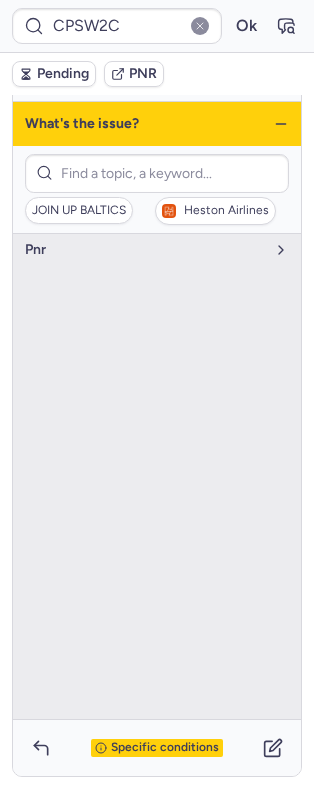 scroll, scrollTop: 250, scrollLeft: 0, axis: vertical 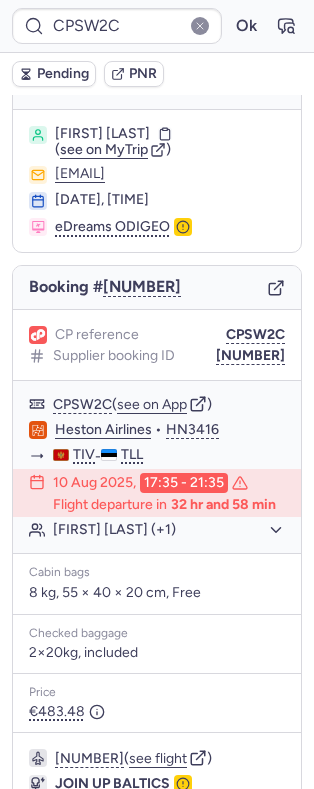 type on "CPKART" 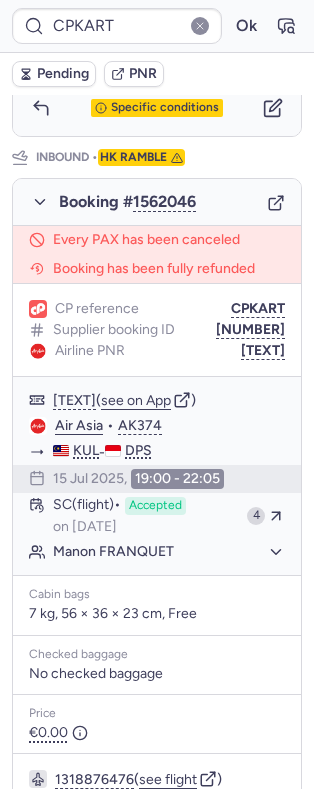 scroll, scrollTop: 1248, scrollLeft: 0, axis: vertical 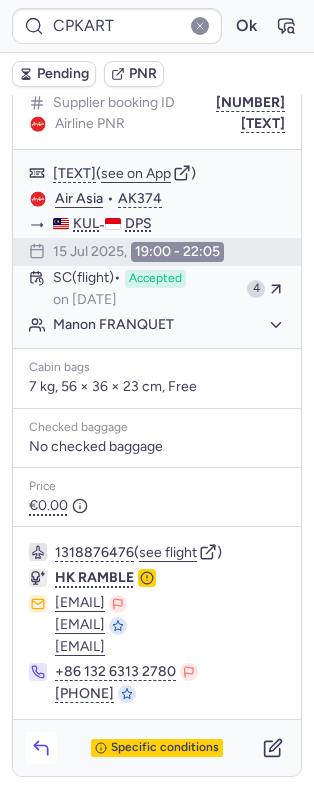 click 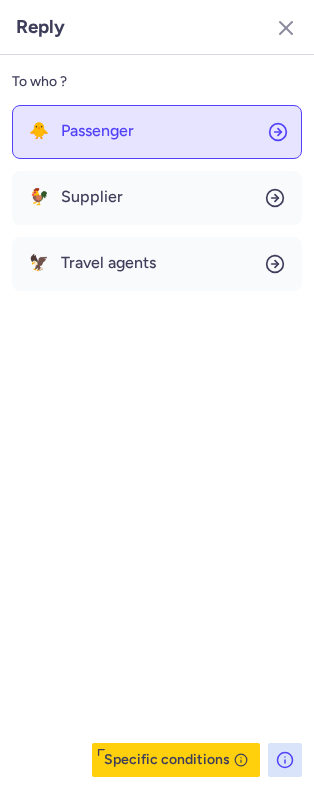 click on "🐥 Passenger" 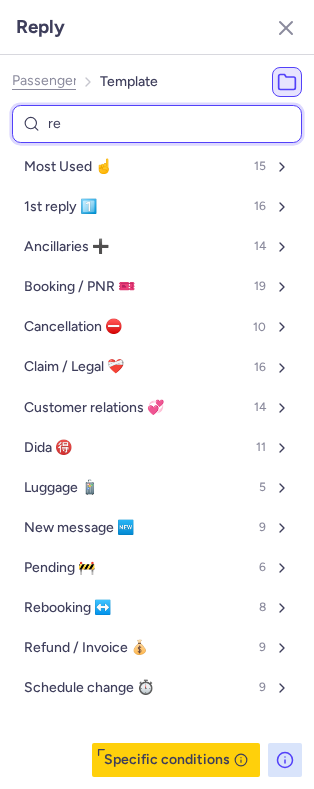 type on "ref" 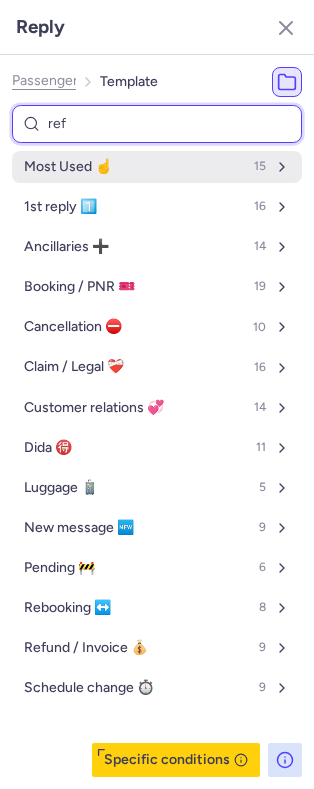 select on "en" 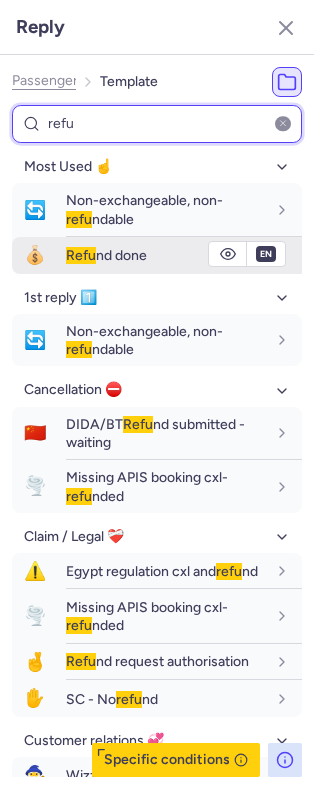 type on "refu" 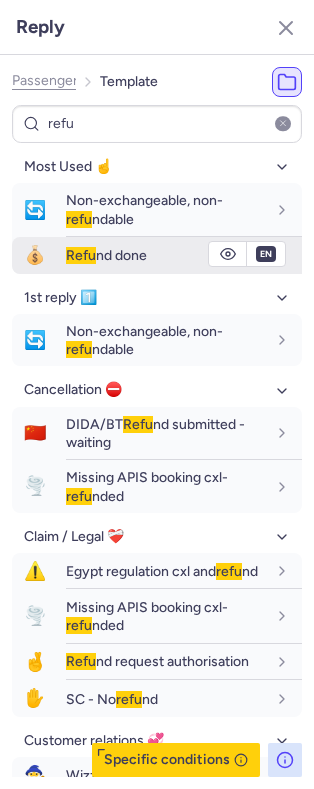 click 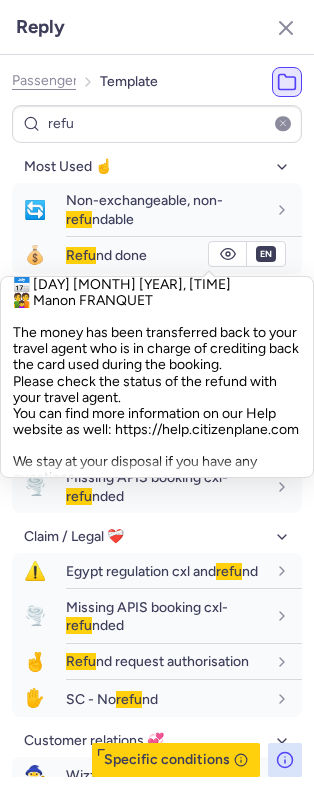 scroll, scrollTop: 178, scrollLeft: 0, axis: vertical 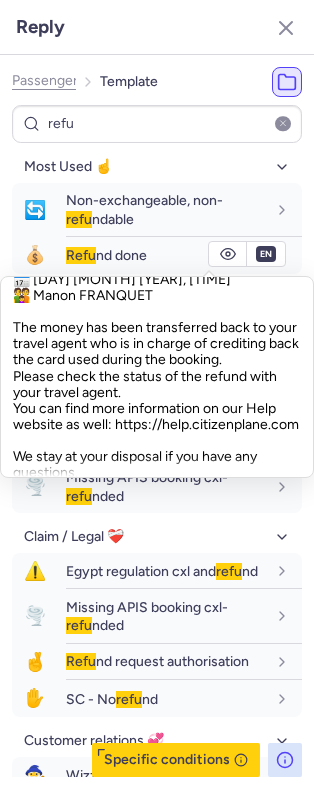 drag, startPoint x: 50, startPoint y: 327, endPoint x: 117, endPoint y: 409, distance: 105.89146 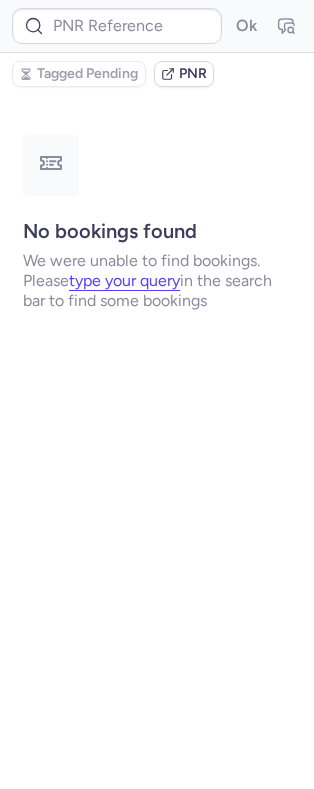 scroll, scrollTop: 0, scrollLeft: 0, axis: both 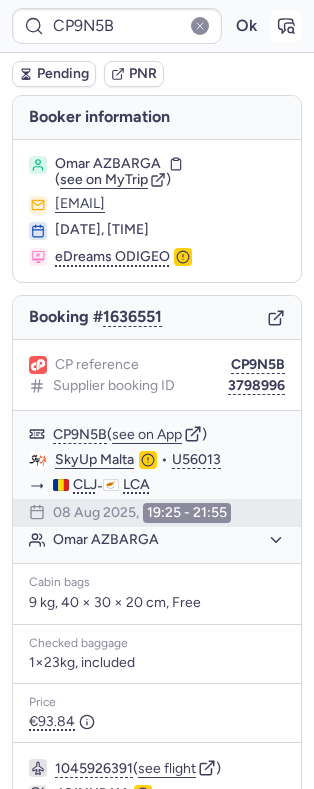 click 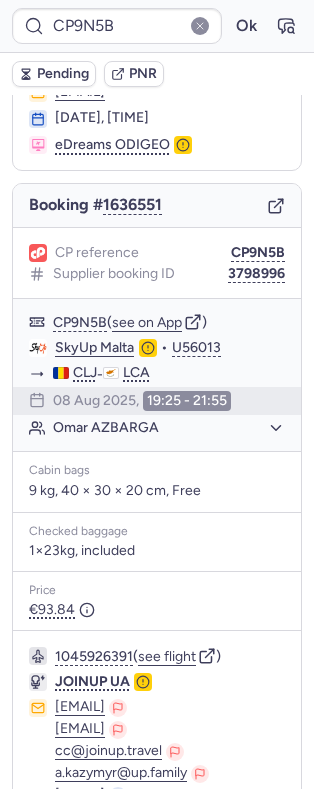 scroll, scrollTop: 116, scrollLeft: 0, axis: vertical 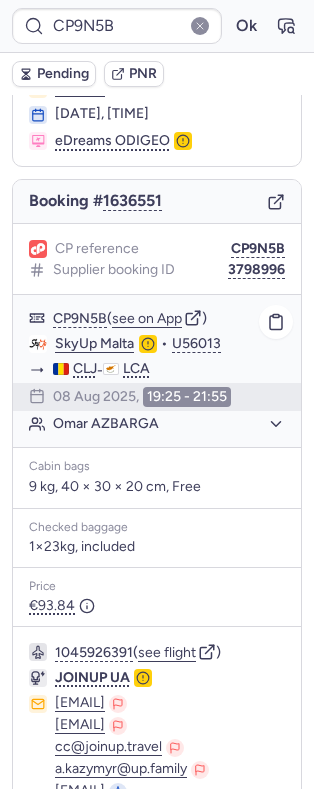 click on "Omar AZBARGA" 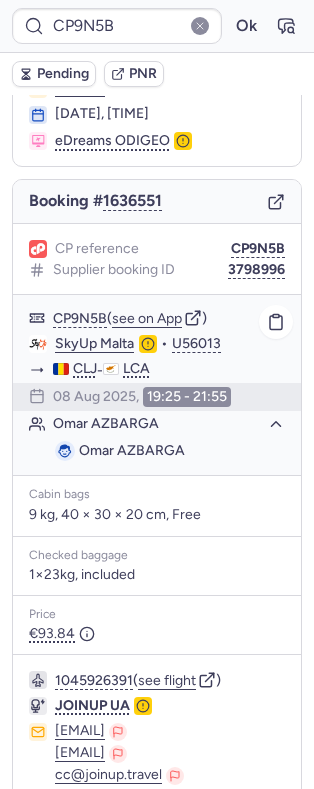 click on "Omar AZBARGA" 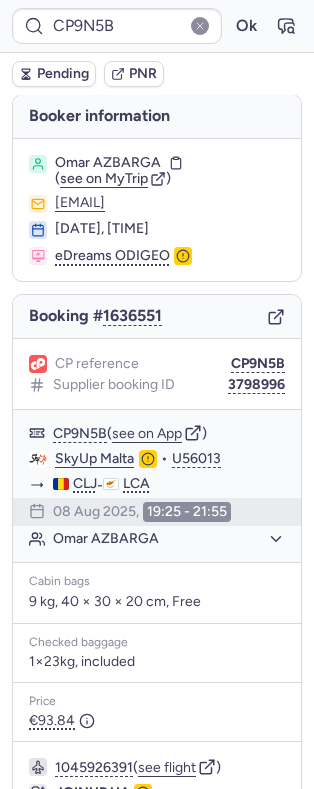scroll, scrollTop: 0, scrollLeft: 0, axis: both 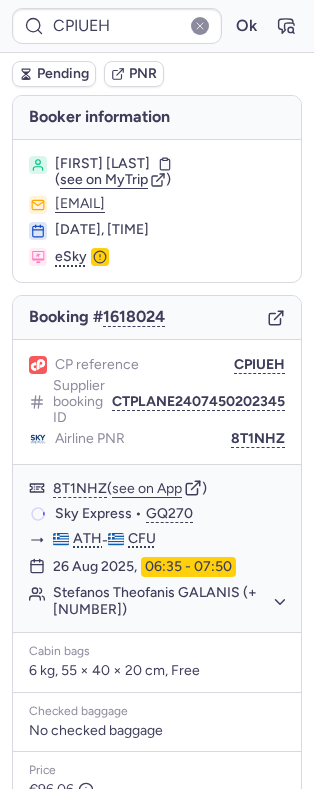 type on "CP9N5B" 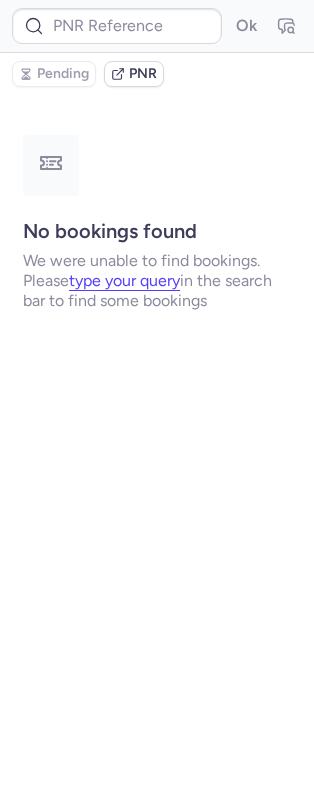 type on "CPIUEH" 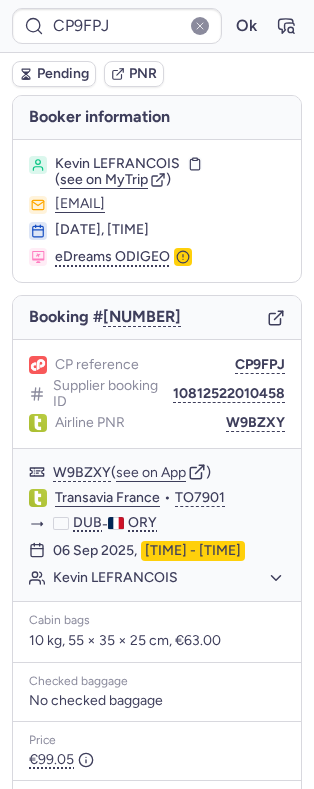 type on "CPST2J" 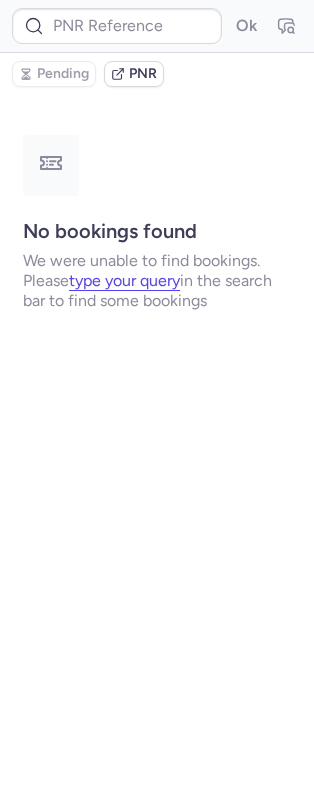 type on "CP6GT5" 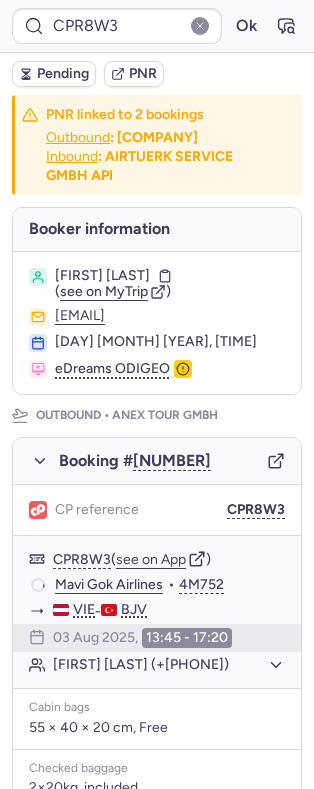 type on "CP6GT5" 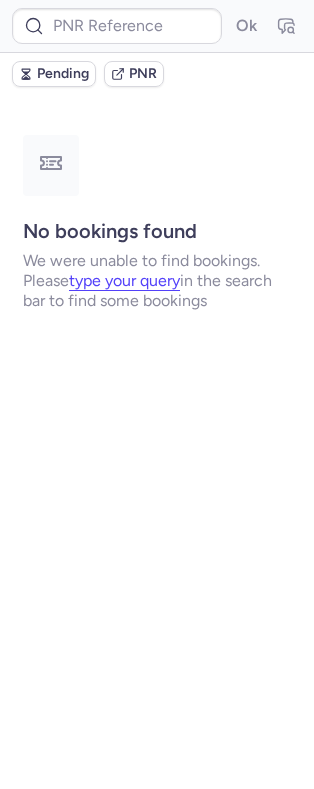 type on "DT1754285793726596" 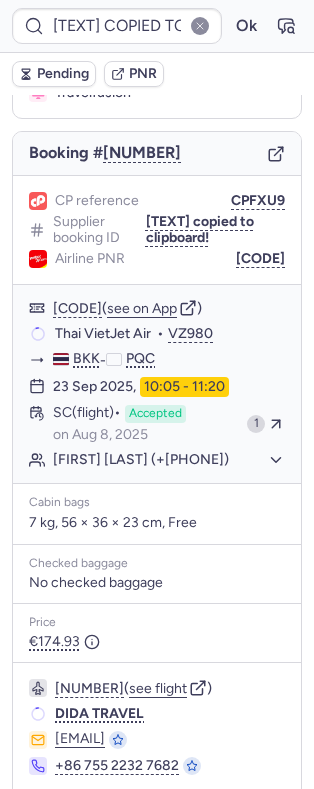 scroll, scrollTop: 270, scrollLeft: 0, axis: vertical 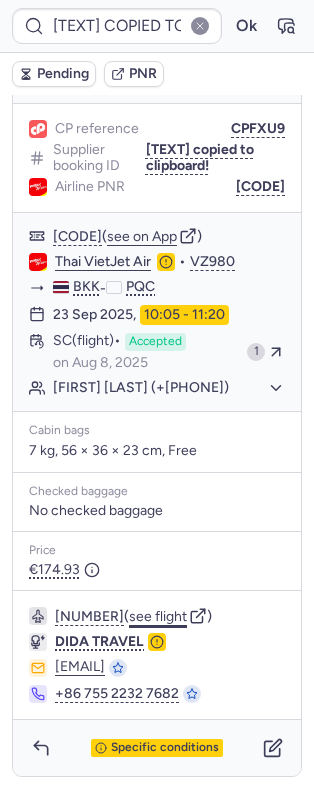 click on "see flight" 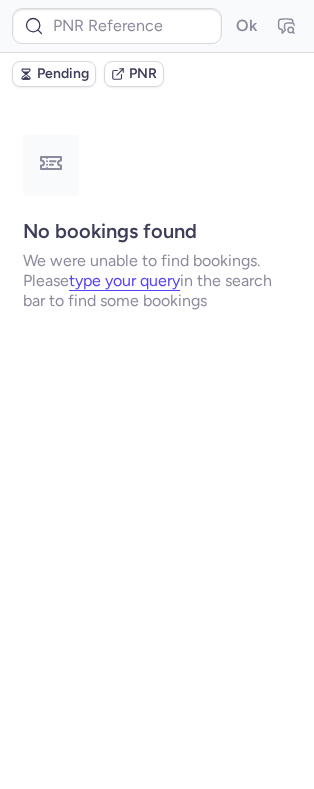 scroll, scrollTop: 0, scrollLeft: 0, axis: both 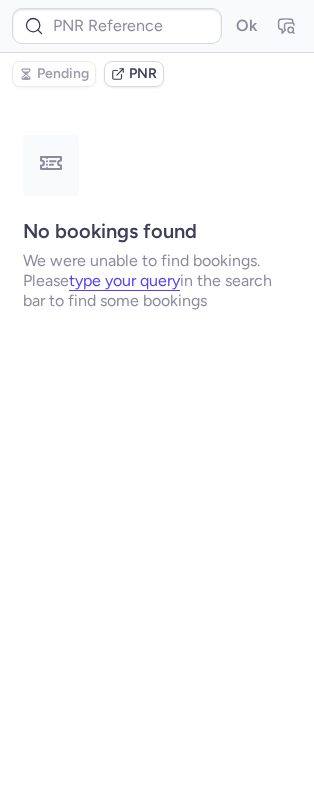 type on "CPJBLC" 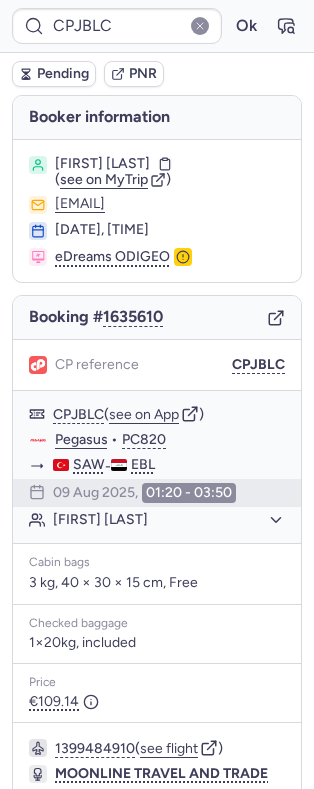 scroll, scrollTop: 228, scrollLeft: 0, axis: vertical 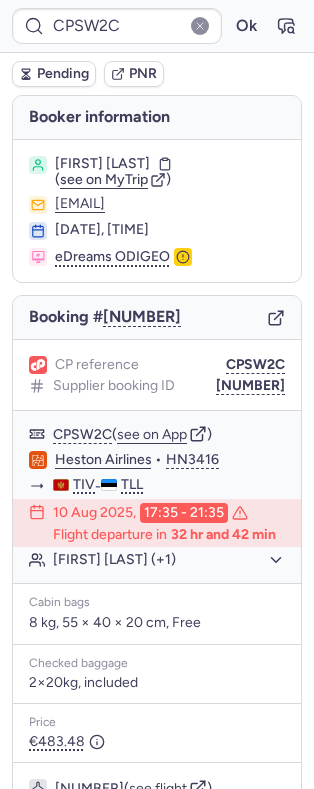 type on "CP6GT5" 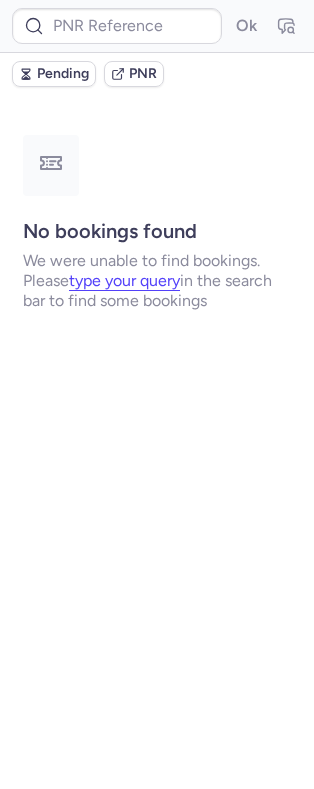 type on "CPQC7C" 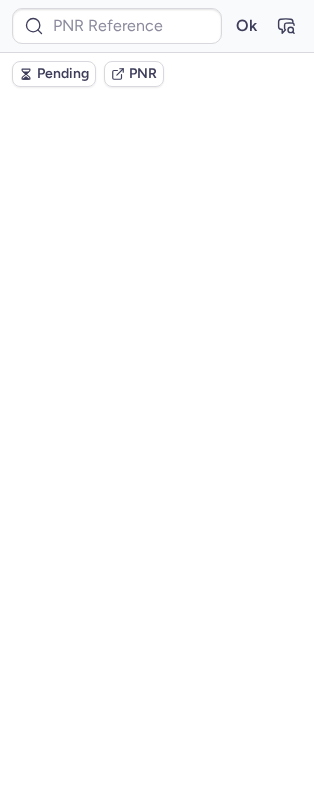 type on "CPIJCG" 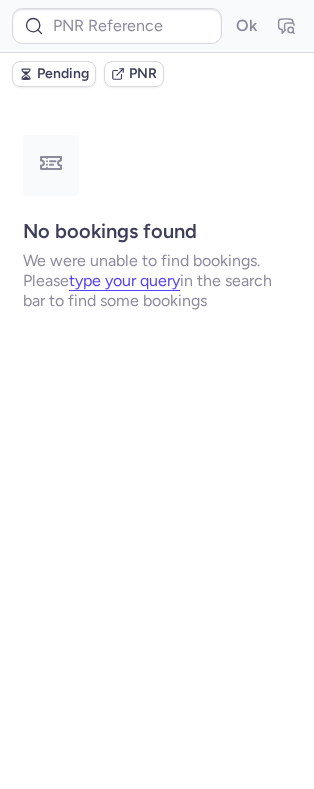 click on "Pending PNR" at bounding box center [157, 74] 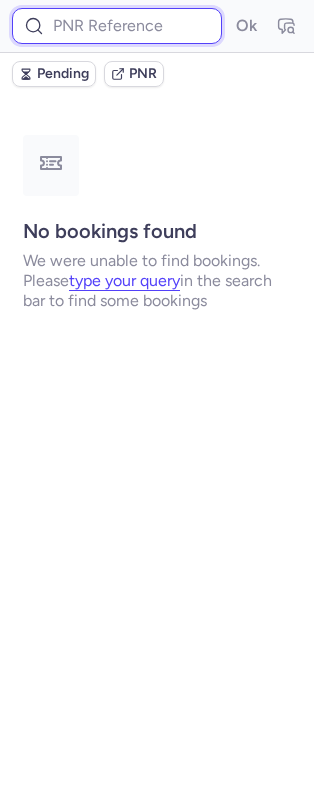 click at bounding box center (117, 26) 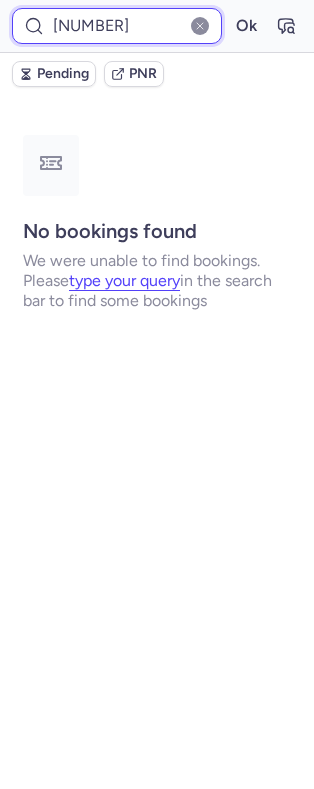 click on "Ok" at bounding box center [246, 26] 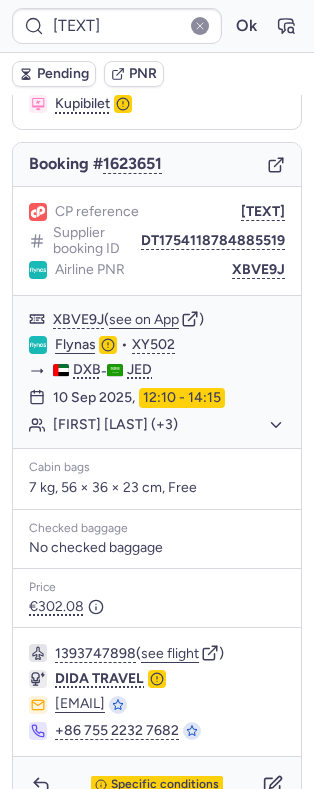 scroll, scrollTop: 164, scrollLeft: 0, axis: vertical 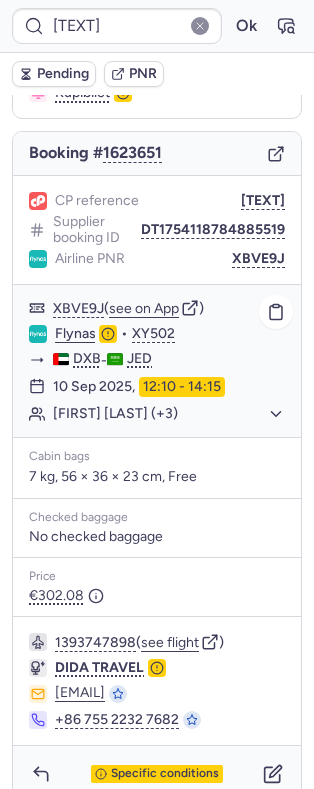 click on "Mariam IBIEVA (+3)" 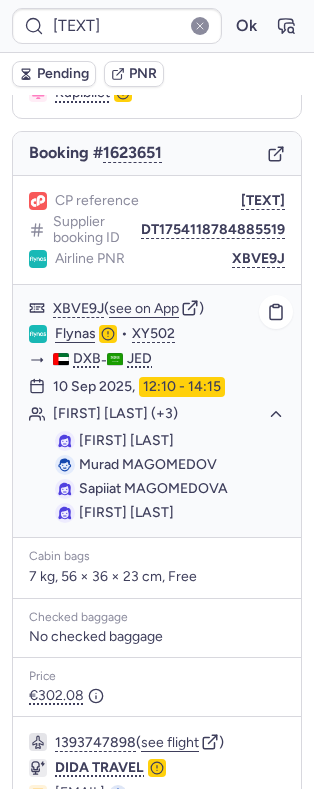 click on "Mariam IBIEVA (+3)" 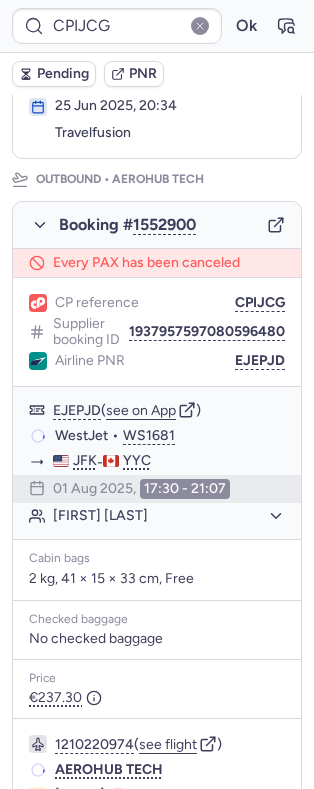 type on "CP3DRP" 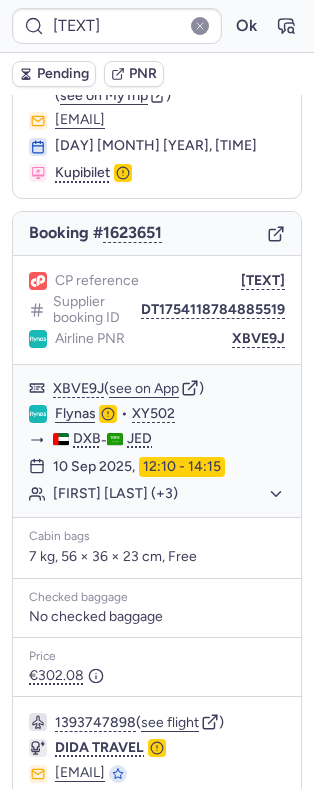 scroll, scrollTop: 194, scrollLeft: 0, axis: vertical 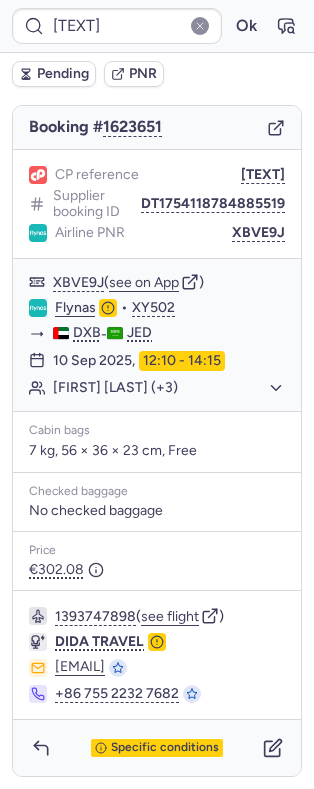 drag, startPoint x: 47, startPoint y: 755, endPoint x: 50, endPoint y: 721, distance: 34.132095 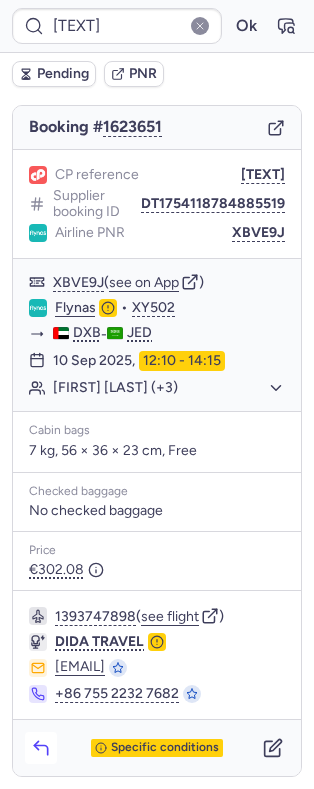 click 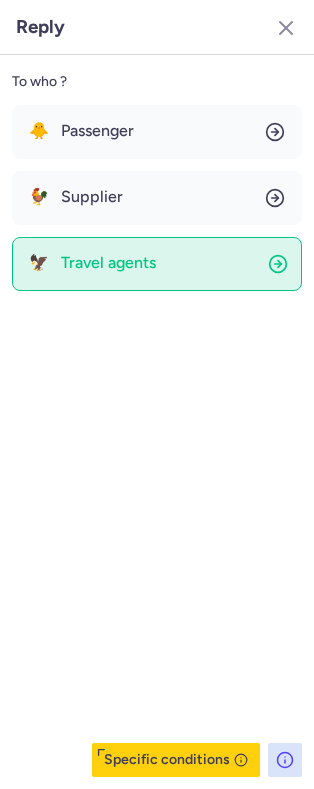 click on "🦅 Travel agents" 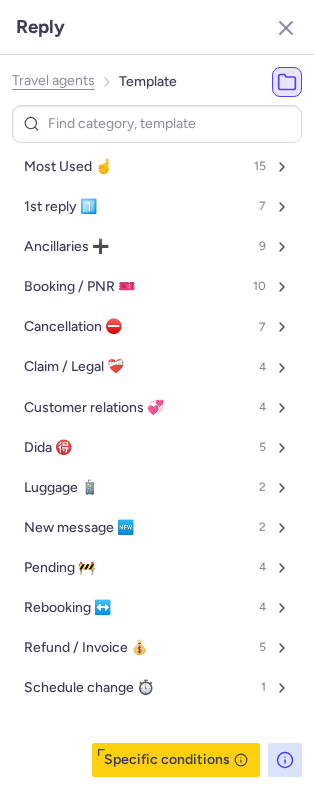 click on "Travel agents" 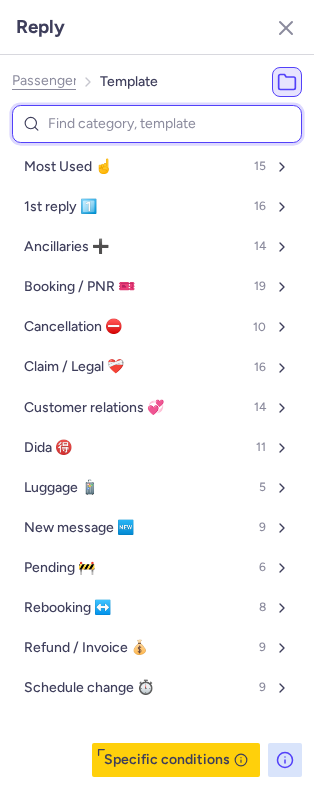 click at bounding box center (157, 124) 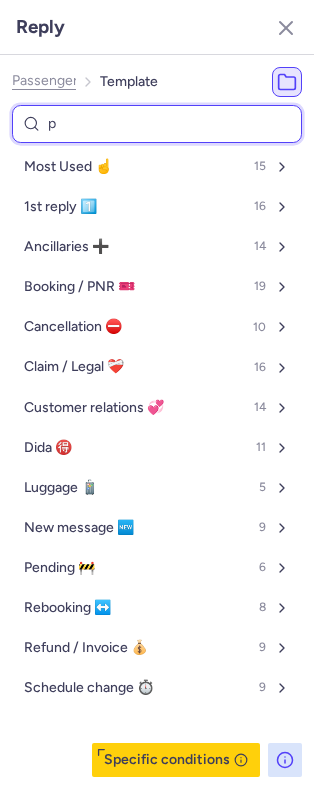 type on "pe" 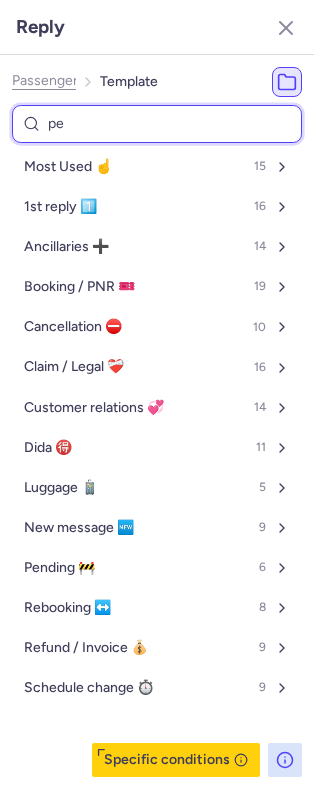 select on "ru" 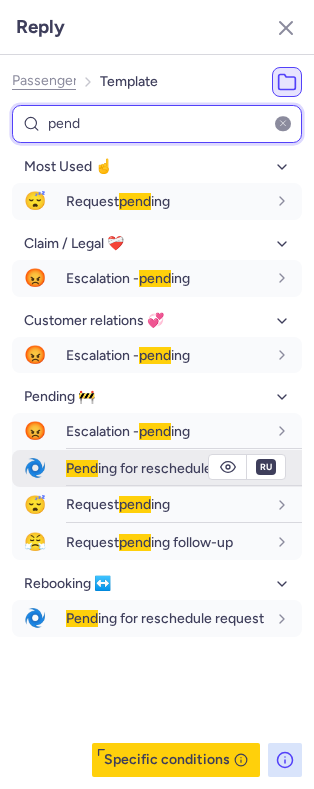 type on "pend" 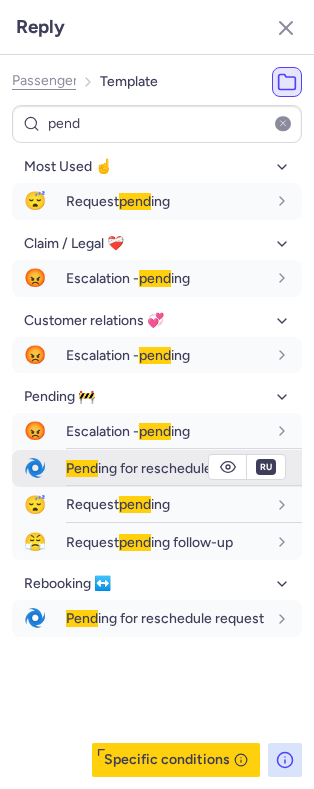 click on "Pend ing for reschedule request" at bounding box center [184, 468] 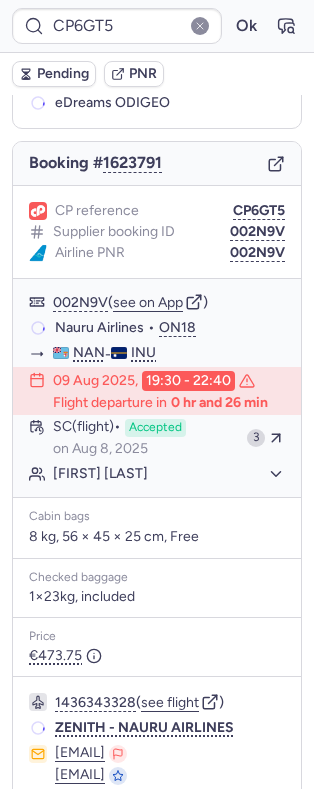 scroll, scrollTop: 114, scrollLeft: 0, axis: vertical 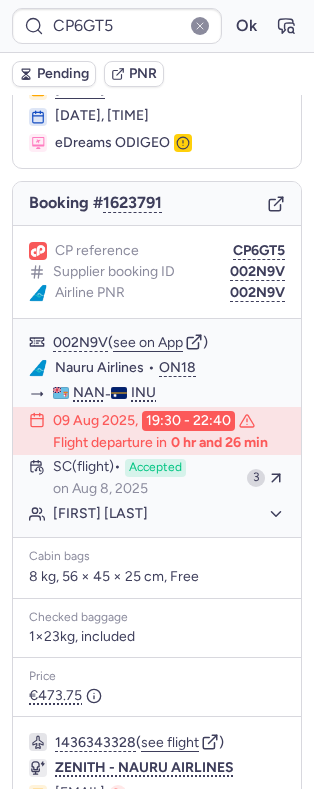 type on "CPHOZX" 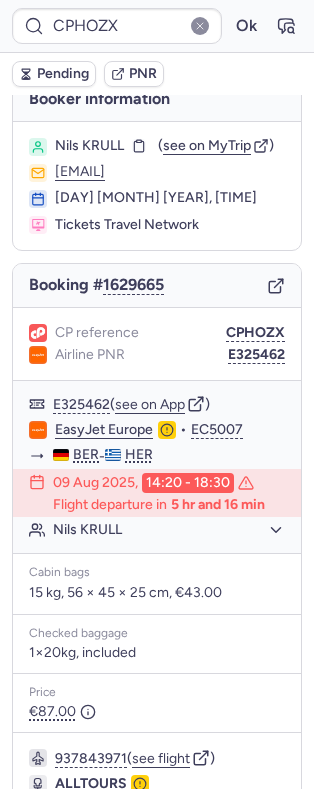 scroll, scrollTop: 266, scrollLeft: 0, axis: vertical 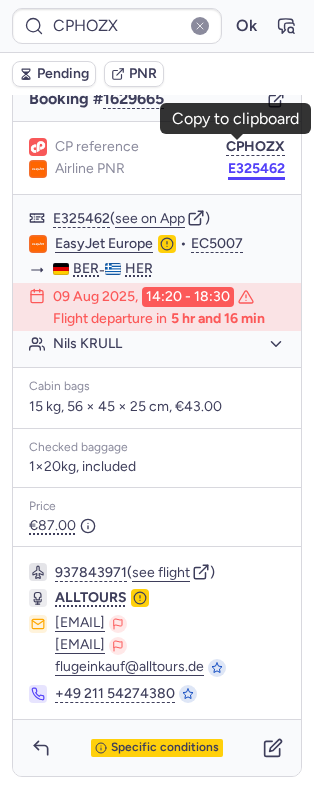 click on "E325462" at bounding box center (256, 169) 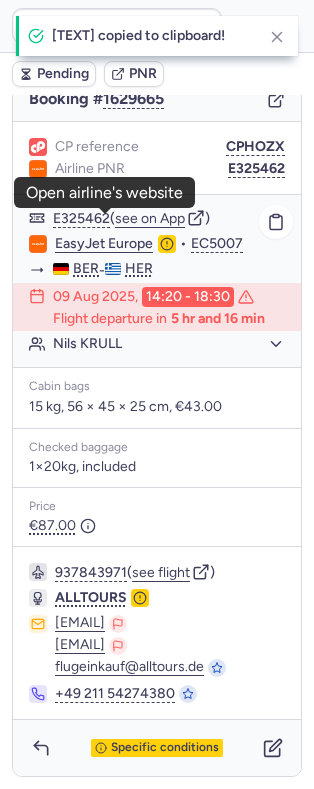 click on "EasyJet Europe" 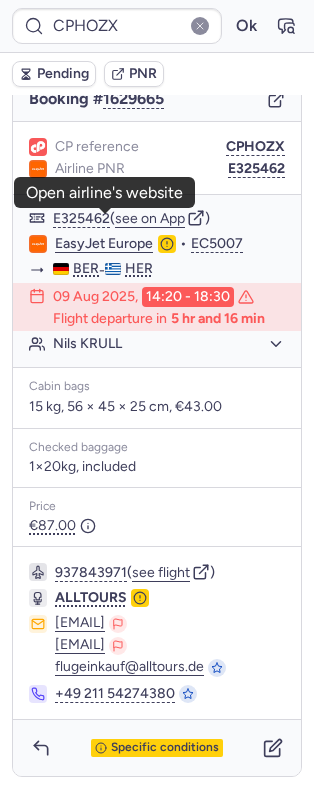 scroll, scrollTop: 0, scrollLeft: 0, axis: both 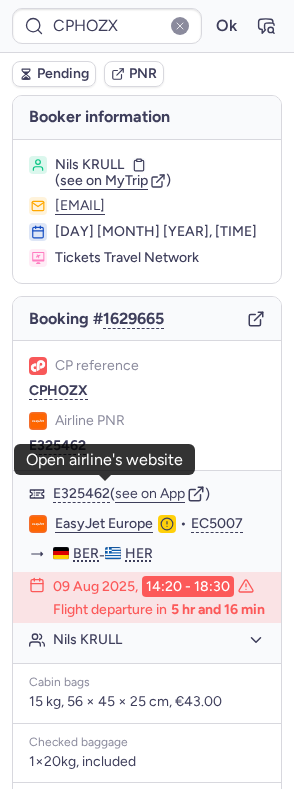 click on "Nils KRULL" at bounding box center [89, 165] 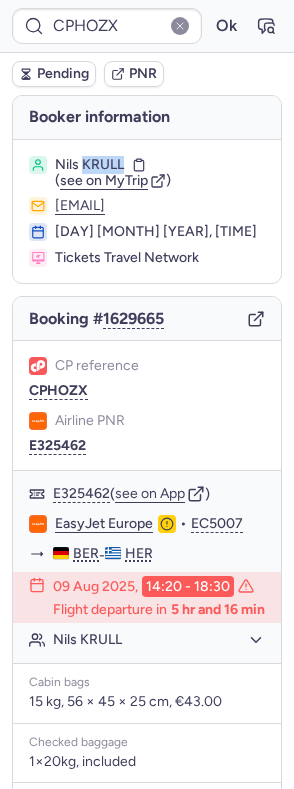 click on "Nils KRULL" at bounding box center [89, 165] 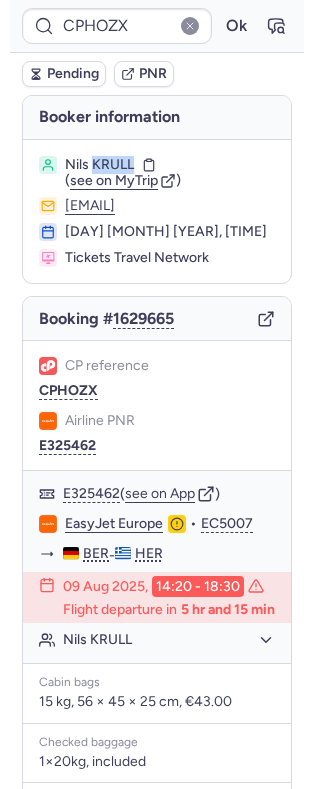 scroll, scrollTop: 266, scrollLeft: 0, axis: vertical 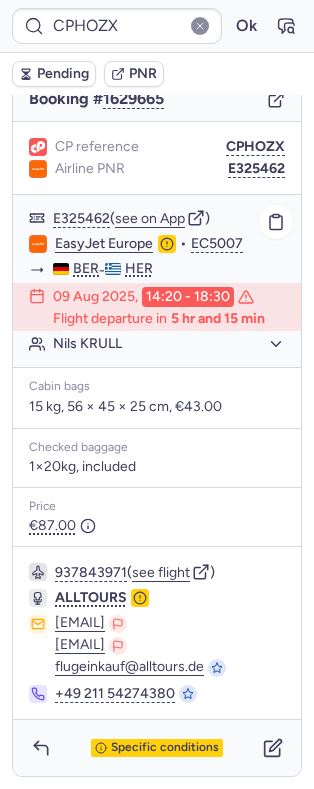 click on "Nils KRULL" 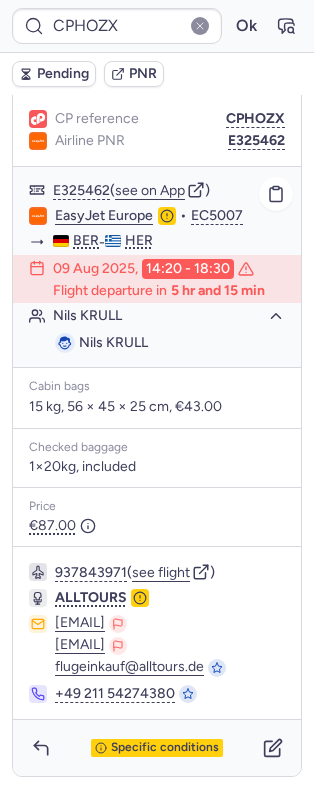 click on "Nils KRULL" 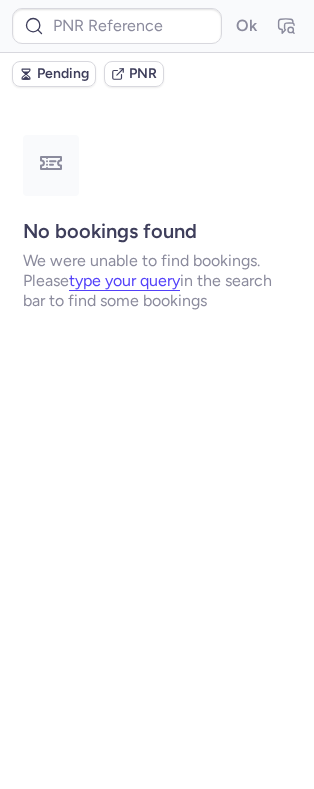 scroll, scrollTop: 0, scrollLeft: 0, axis: both 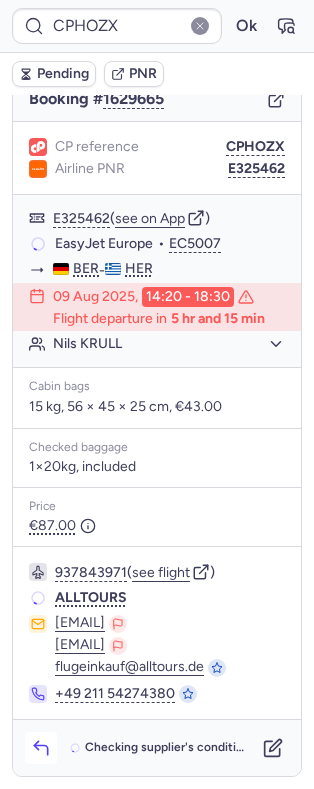 click 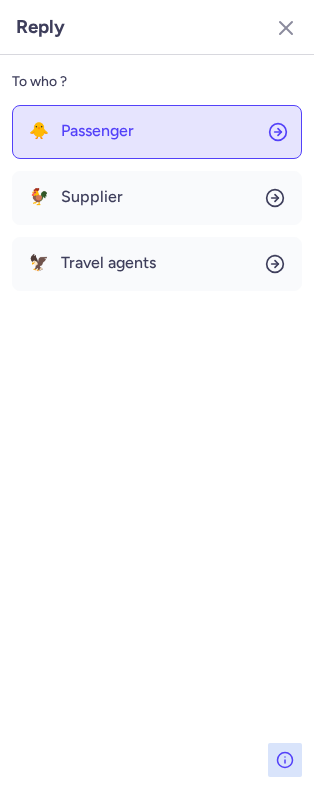 click on "Passenger" at bounding box center (97, 131) 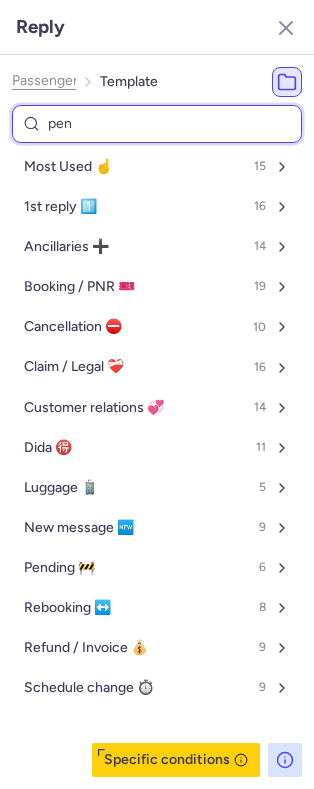 type on "pend" 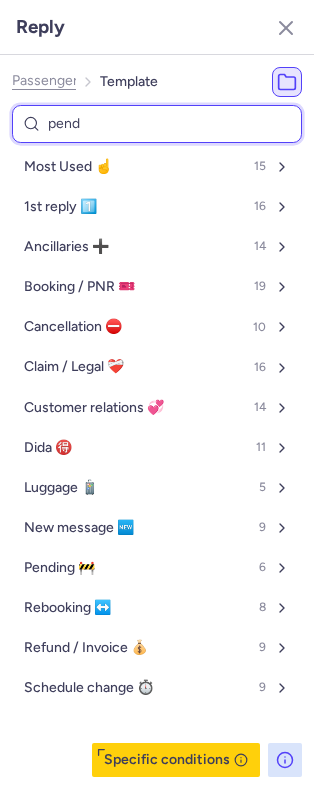 select on "en" 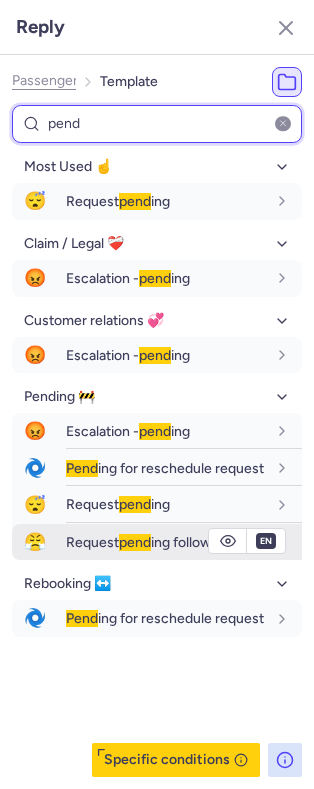 type on "pend" 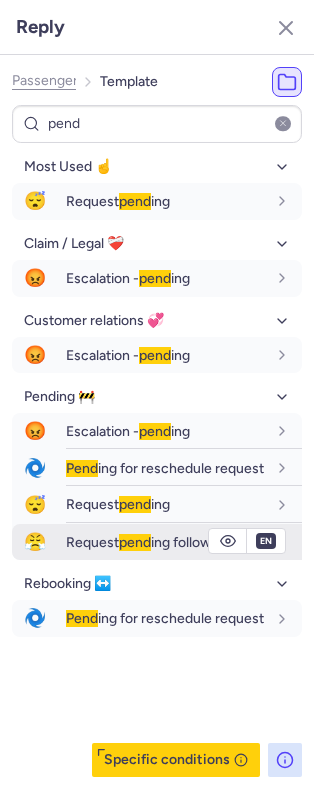 click on "Request  pend ing  follow-up" at bounding box center (184, 542) 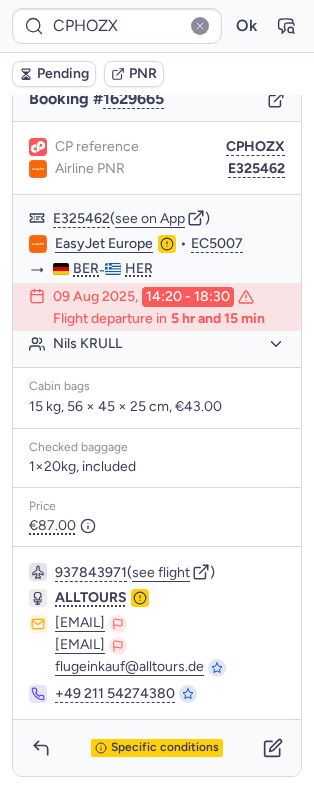 click on "Pending" at bounding box center [63, 74] 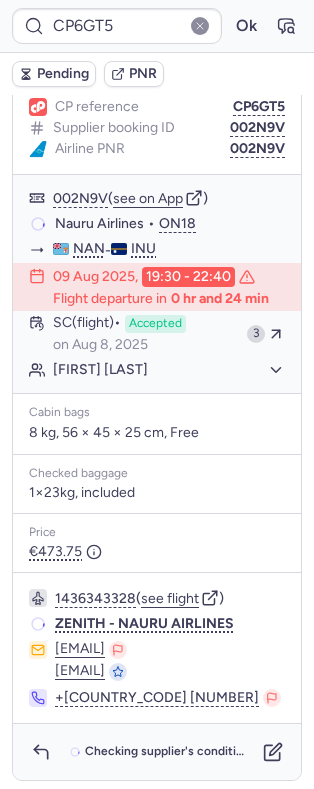 scroll, scrollTop: 218, scrollLeft: 0, axis: vertical 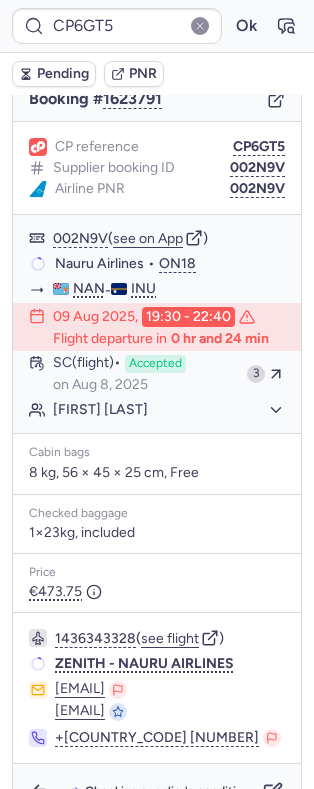 type on "CPRYB6" 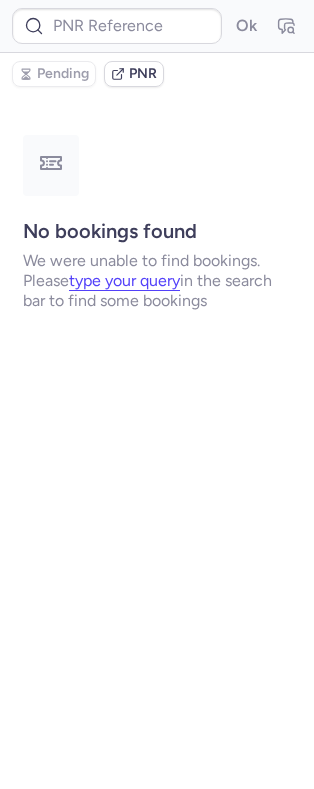 scroll, scrollTop: 0, scrollLeft: 0, axis: both 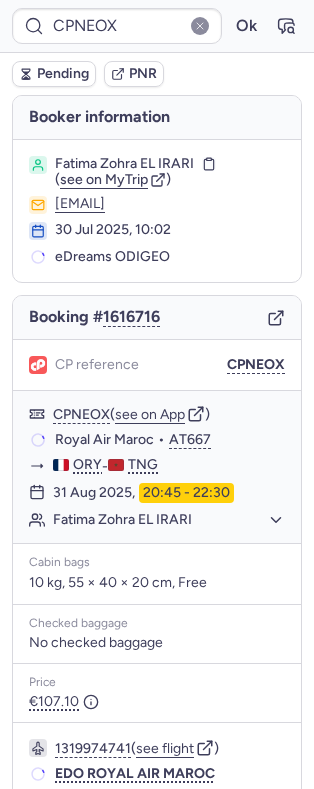 type on "CPLSQA" 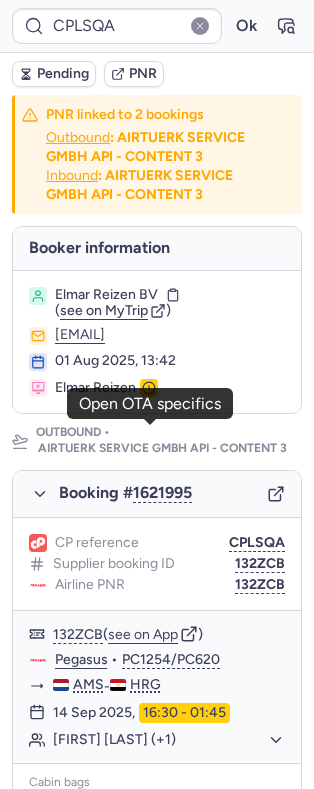 click 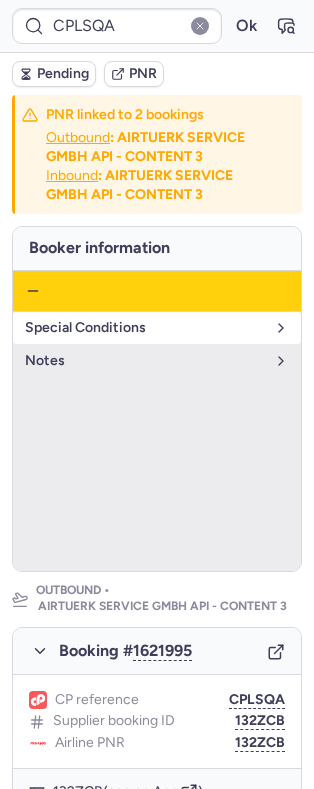 click on "Special Conditions" at bounding box center (145, 328) 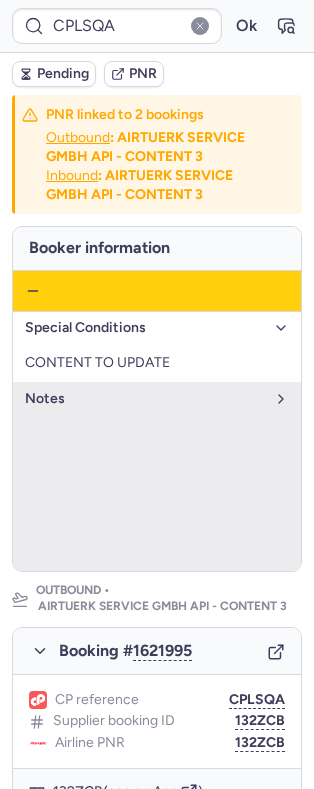 click on "Special Conditions" at bounding box center (145, 328) 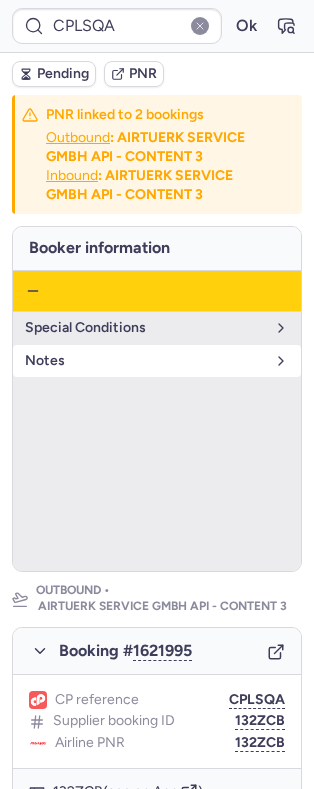 click on "Notes" at bounding box center [145, 361] 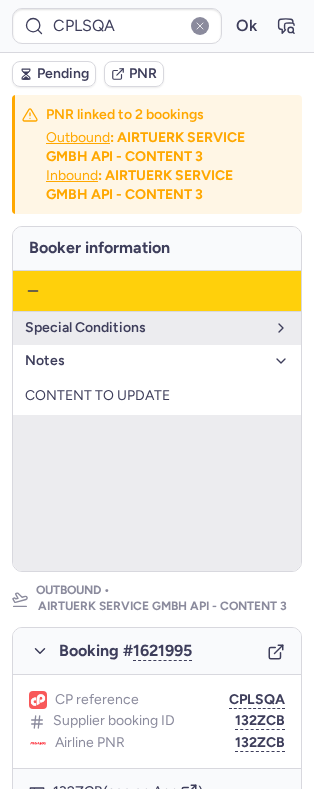 click on "Notes" at bounding box center [145, 361] 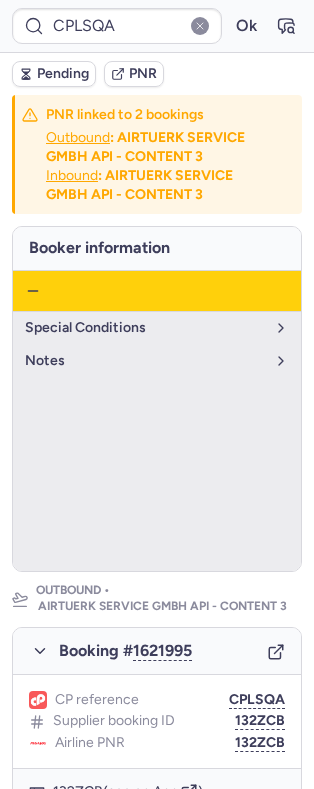 click at bounding box center (157, 291) 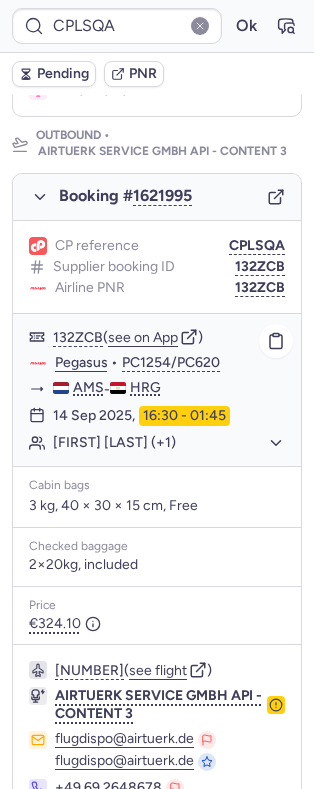 scroll, scrollTop: 300, scrollLeft: 0, axis: vertical 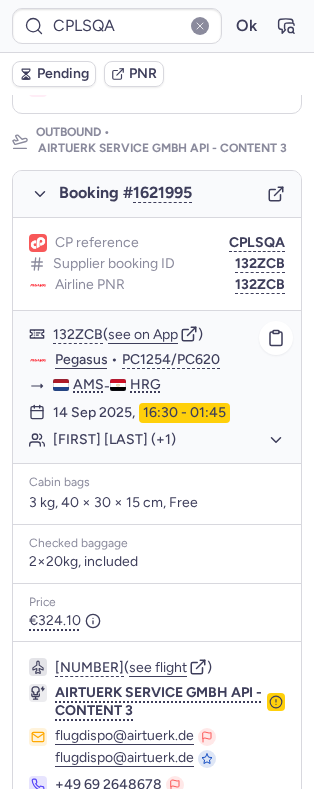 click on "Divine MBANGI (+1)" 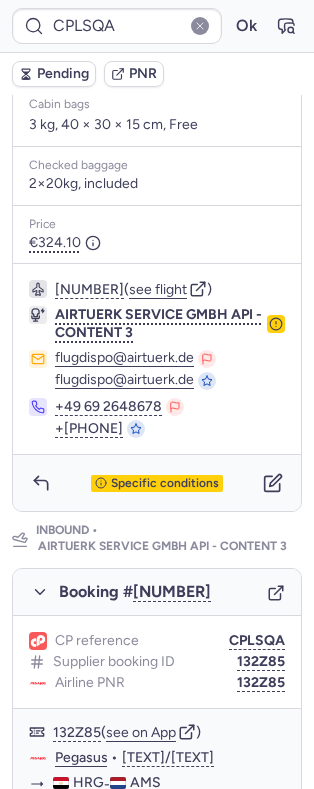 scroll, scrollTop: 732, scrollLeft: 0, axis: vertical 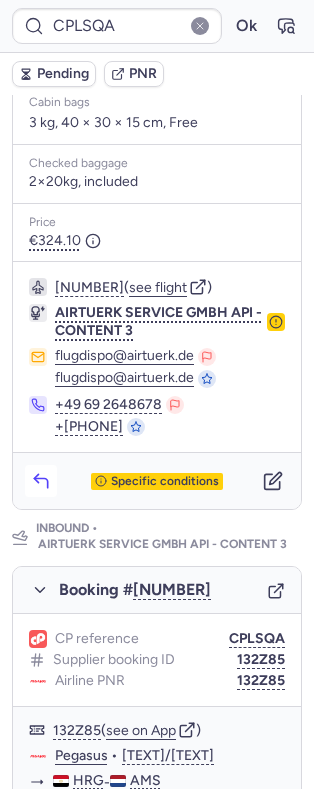 click 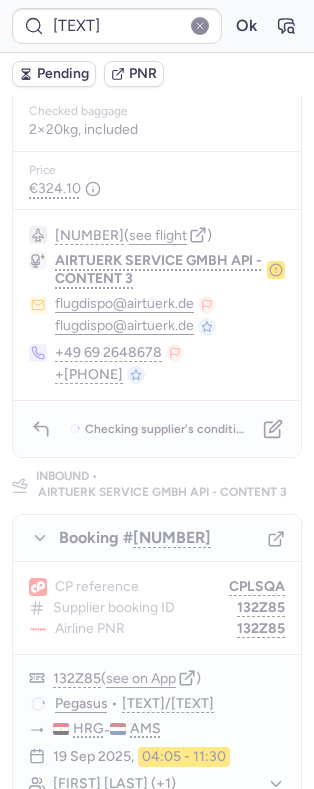 scroll, scrollTop: 0, scrollLeft: 0, axis: both 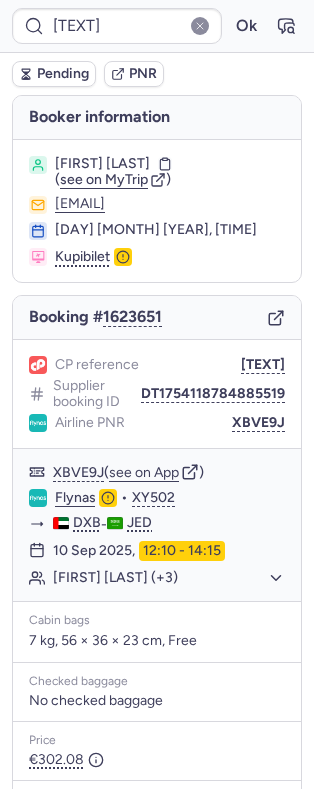 type on "CPI5PJ" 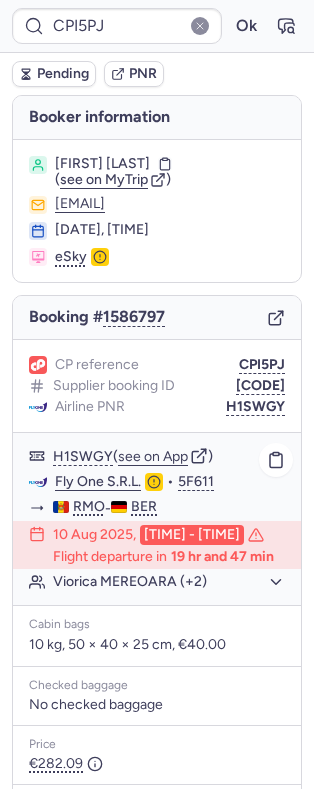click on "Viorica MEREOARA (+2)" 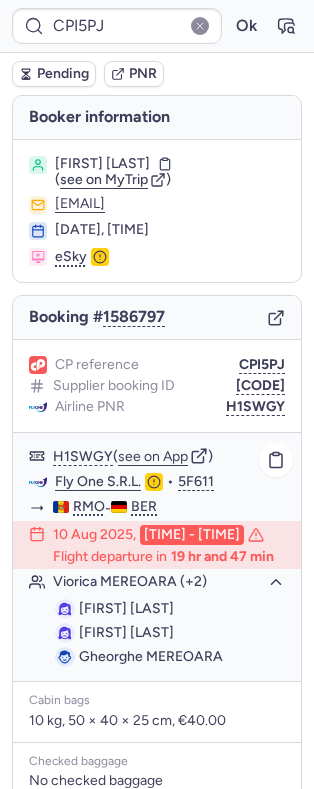 click on "Viorica MEREOARA (+2)" 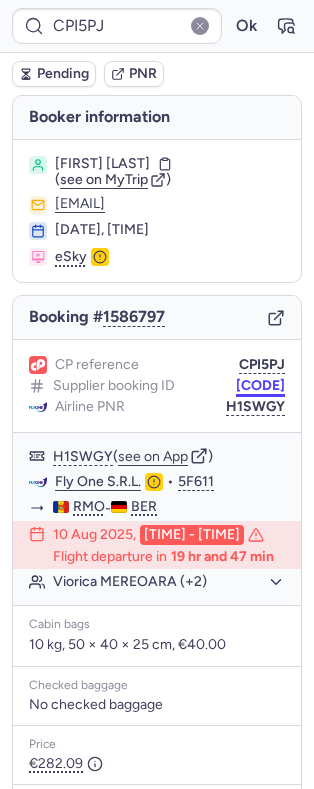 click on "DT1752428571430277" at bounding box center (260, 386) 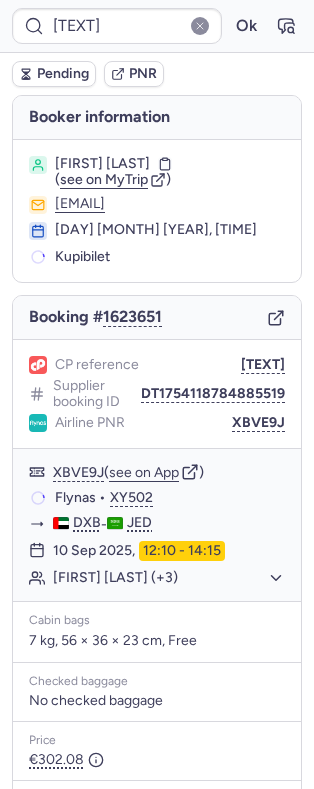 type on "CPJ9C4" 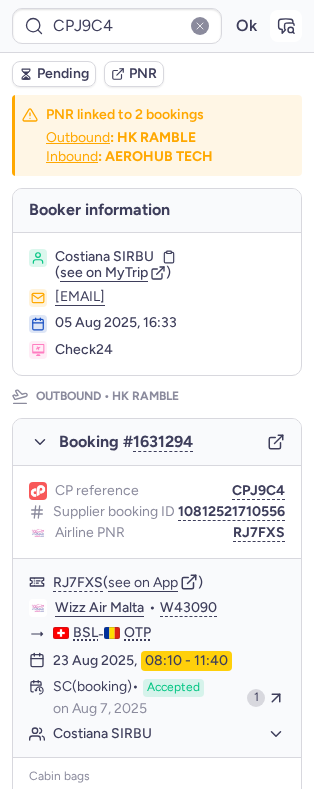 click 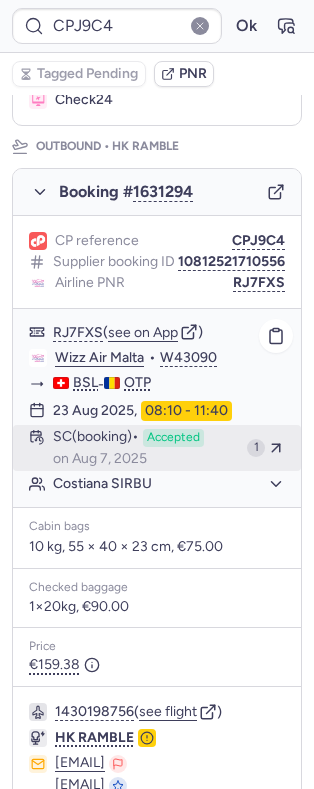 scroll, scrollTop: 252, scrollLeft: 0, axis: vertical 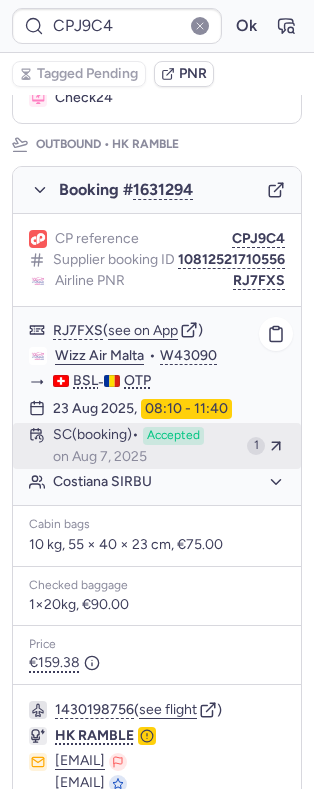 click on "on Aug 7, 2025" at bounding box center [100, 457] 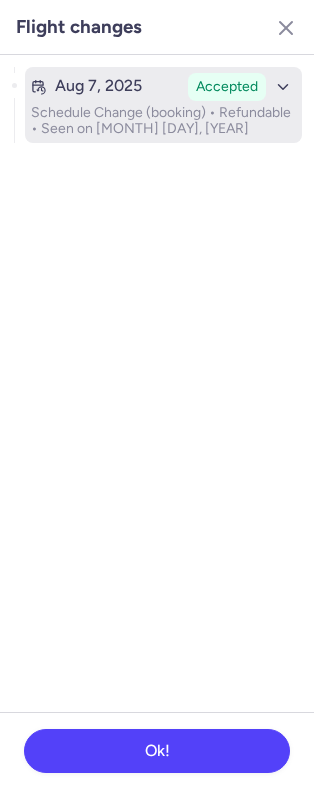 click on "Schedule Change (booking) • Refundable • Seen on Aug 7, 2025" at bounding box center (163, 121) 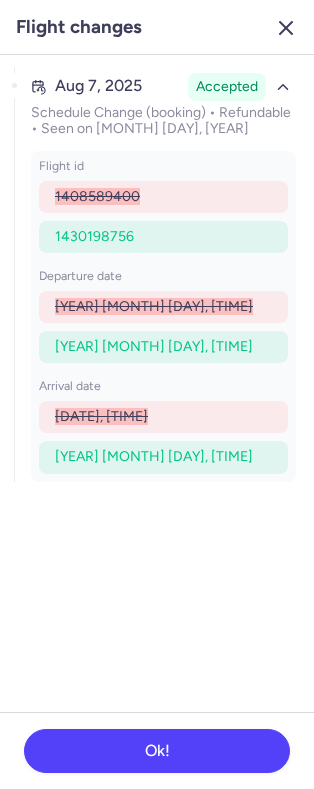 click 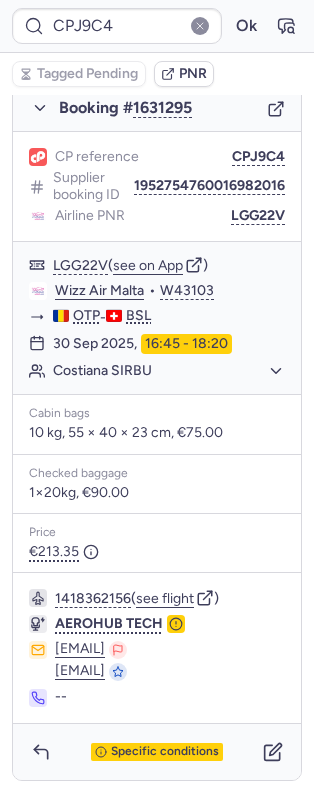 scroll, scrollTop: 1253, scrollLeft: 0, axis: vertical 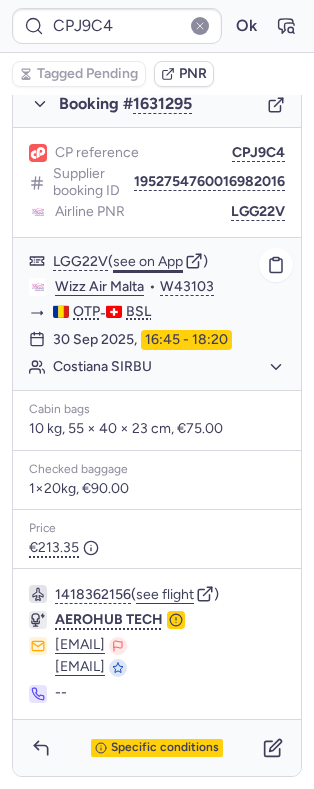 click on "see on App" 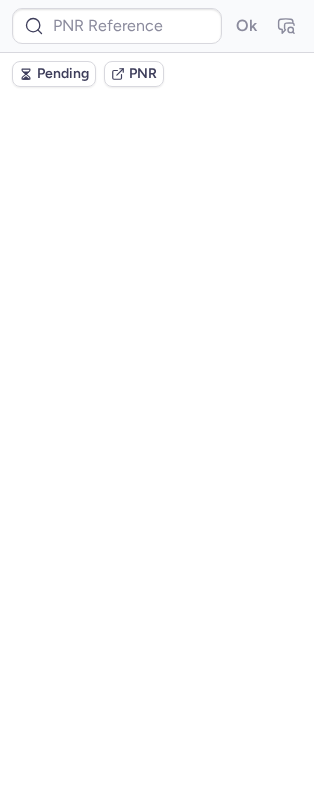 scroll, scrollTop: 0, scrollLeft: 0, axis: both 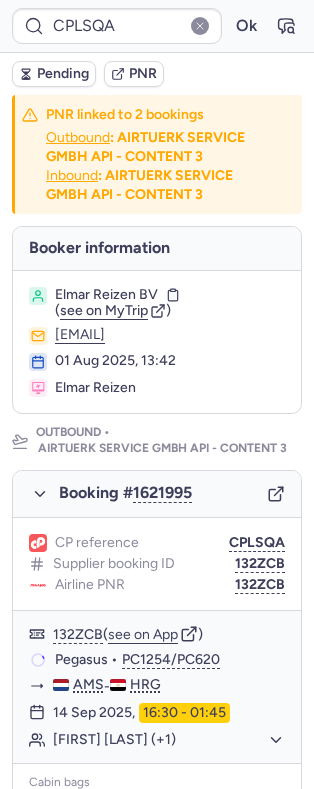type on "CP3DRP" 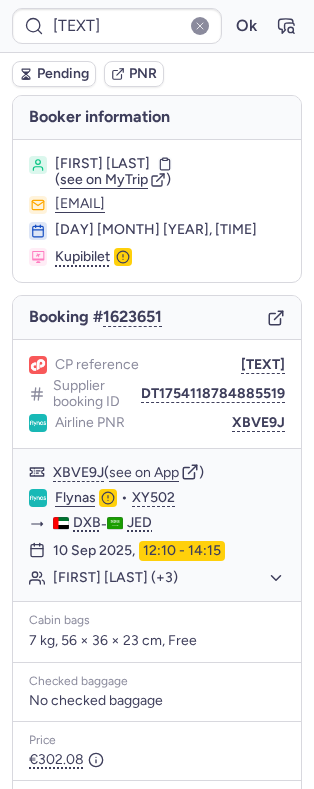 scroll, scrollTop: 194, scrollLeft: 0, axis: vertical 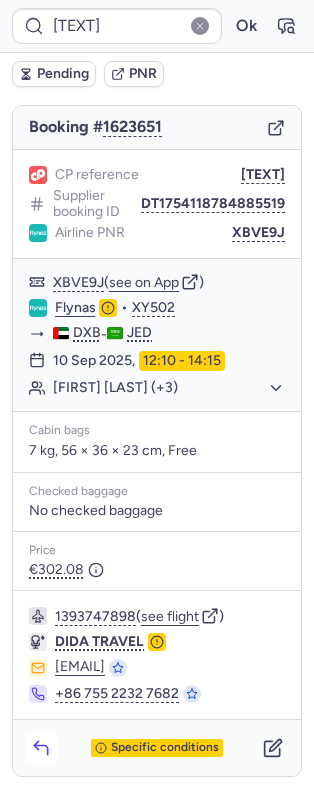 click 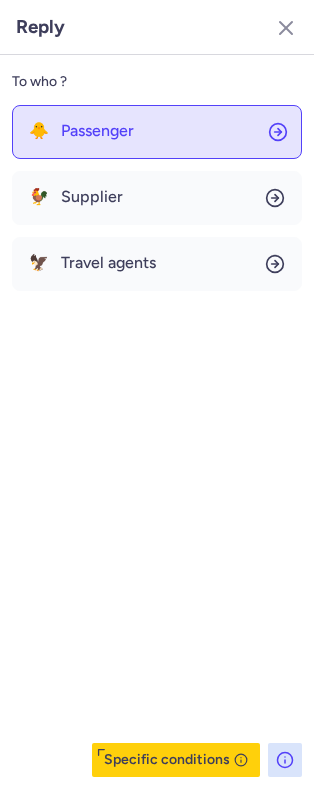 click on "🐥 Passenger" 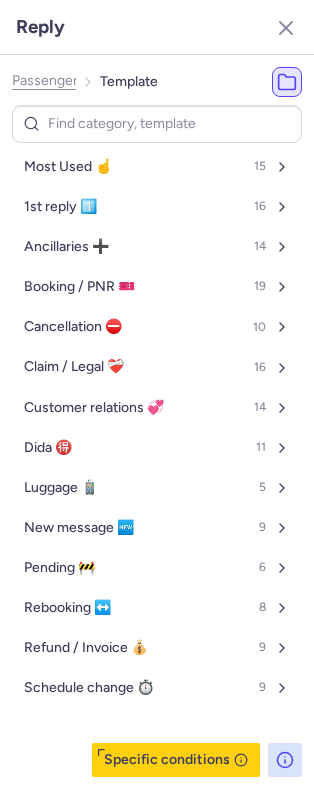click on "Passenger Template" at bounding box center (85, 82) 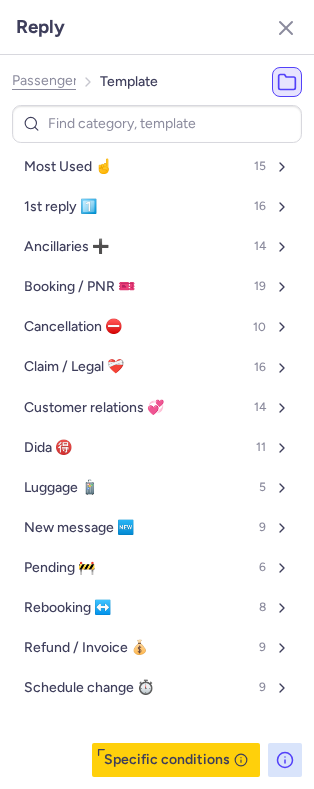 click on "Passenger" 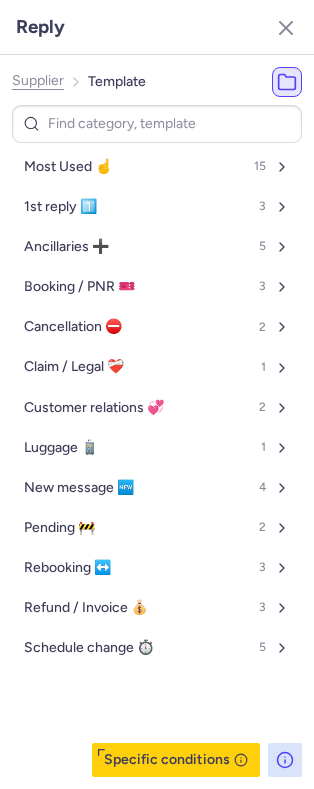 click on "Supplier" 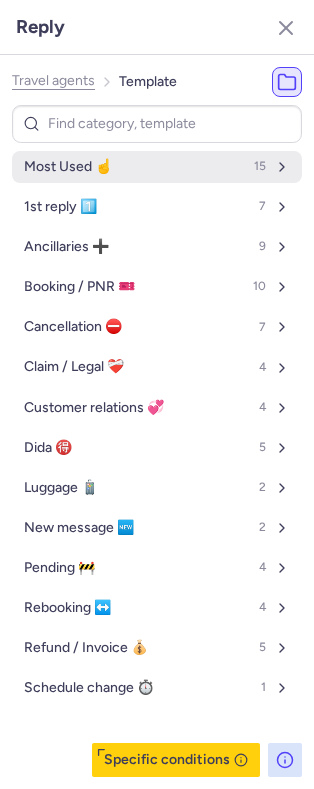 click on "Most Used ☝️" at bounding box center (68, 167) 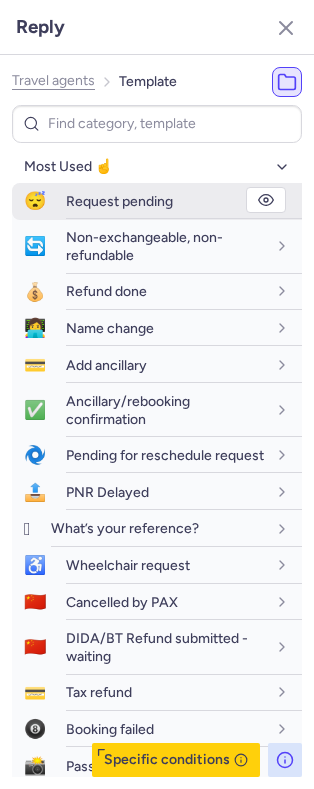 click on "Request pending" at bounding box center (119, 201) 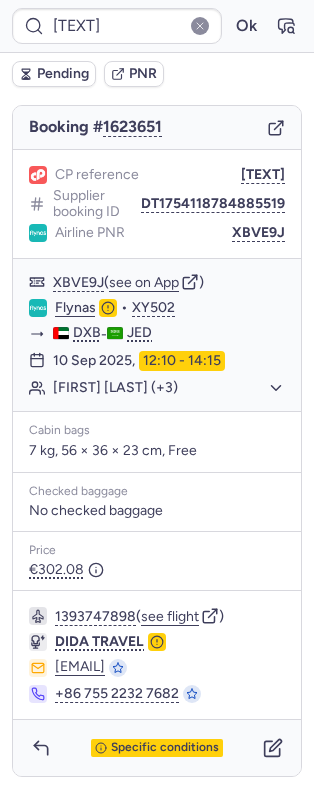 click on "Pending" at bounding box center (63, 74) 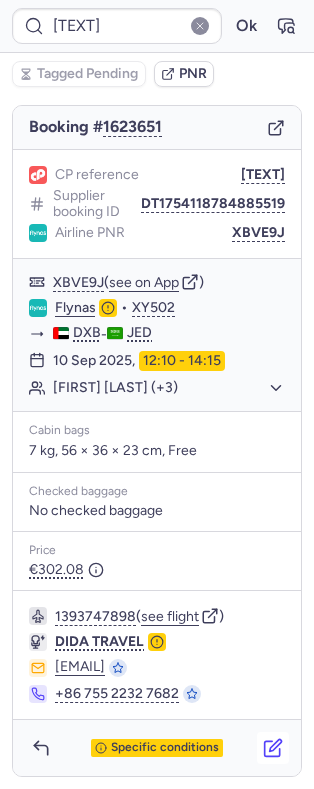 click 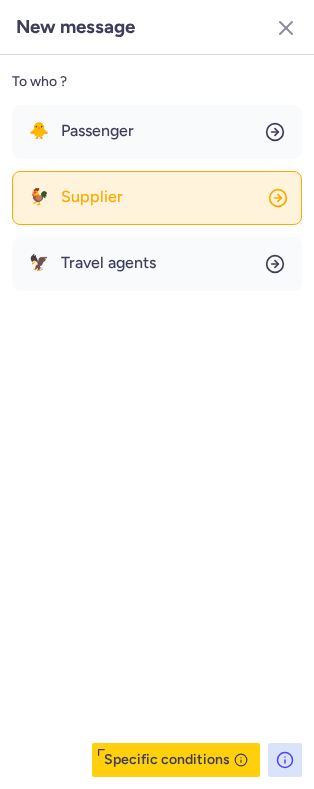 click on "🐓 Supplier" 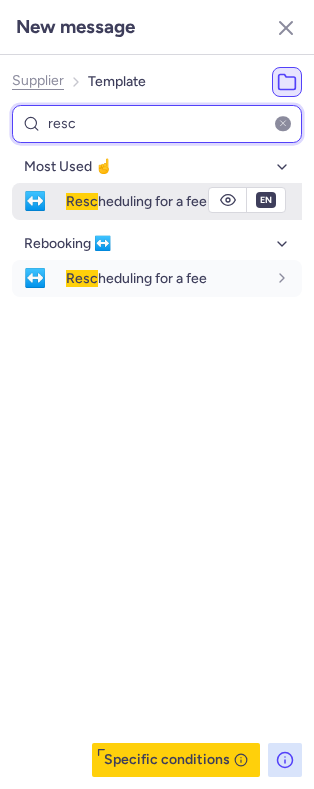 type on "resc" 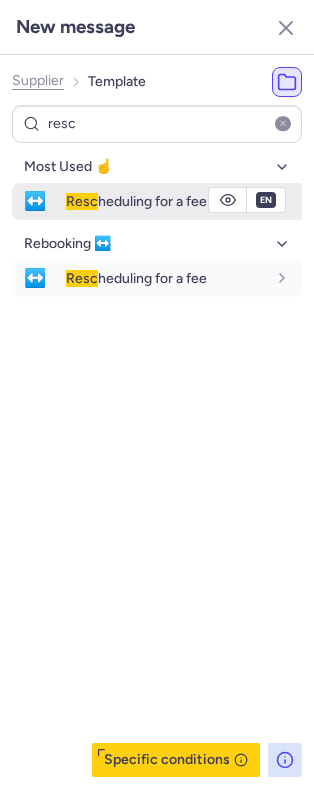click on "↔️ Resc heduling for a fee" at bounding box center (157, 201) 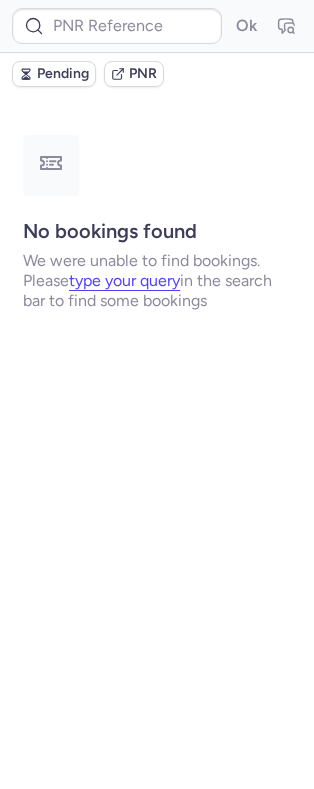 scroll, scrollTop: 0, scrollLeft: 0, axis: both 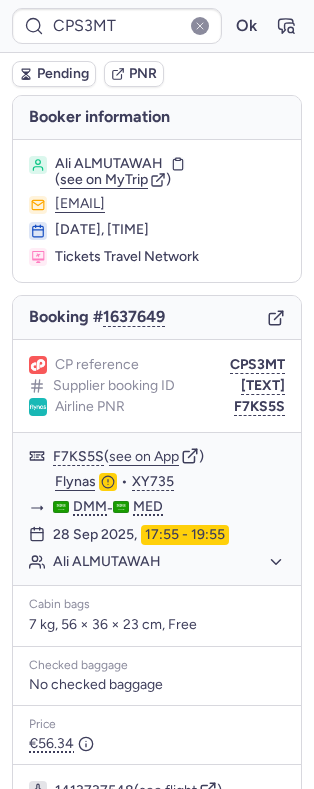 type on "CPLSQA" 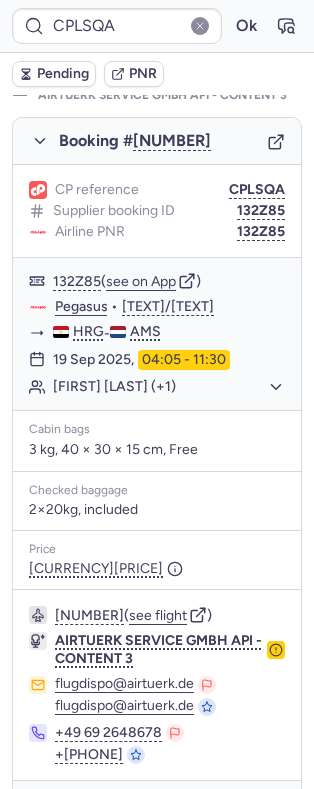 scroll, scrollTop: 1268, scrollLeft: 0, axis: vertical 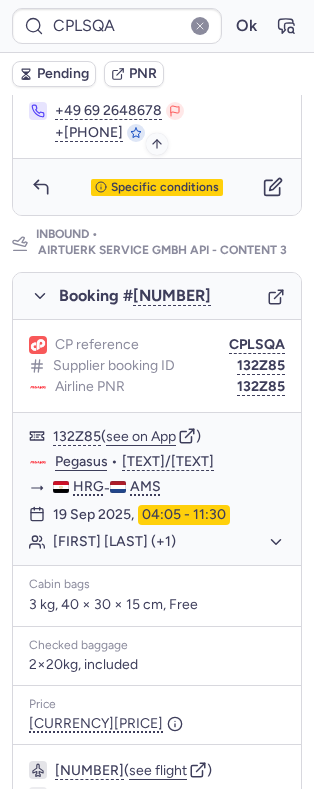 click on "Specific conditions" at bounding box center [157, 188] 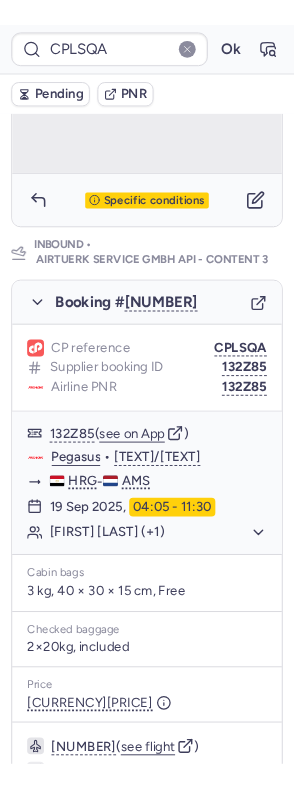 scroll, scrollTop: 312, scrollLeft: 0, axis: vertical 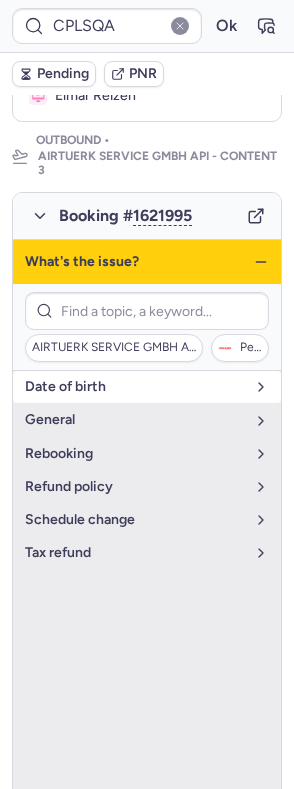 click on "date of birth" at bounding box center (135, 387) 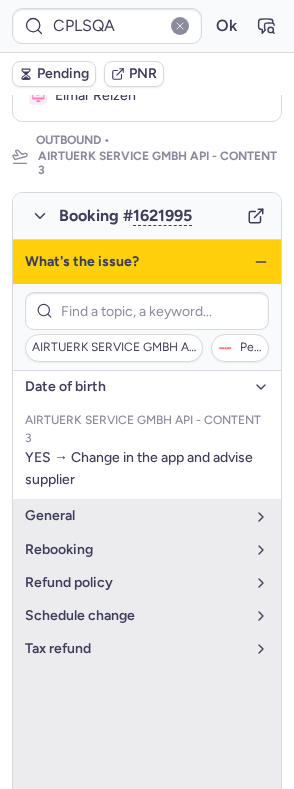 click on "date of birth" at bounding box center (135, 387) 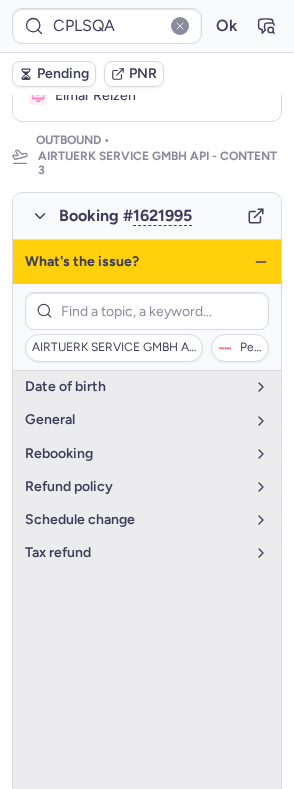 click 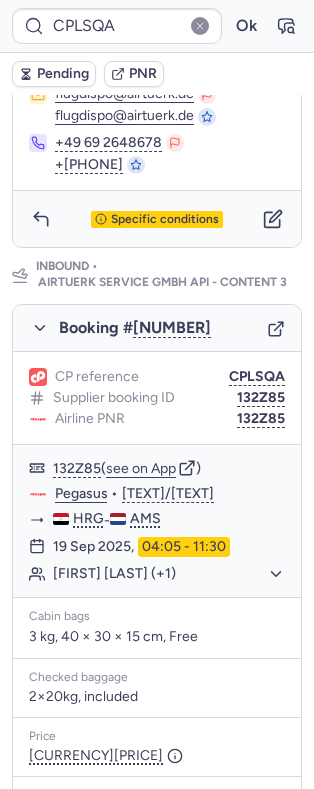 scroll, scrollTop: 966, scrollLeft: 0, axis: vertical 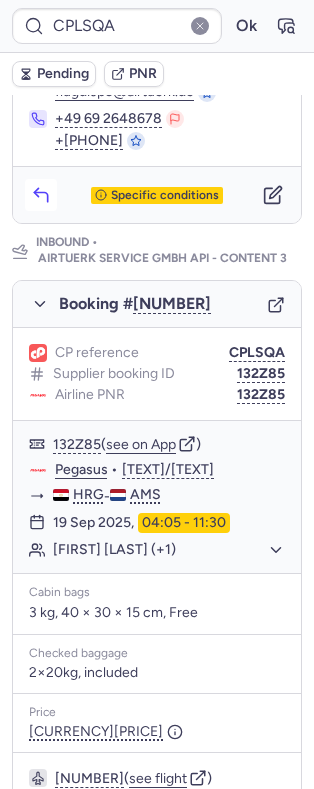 click 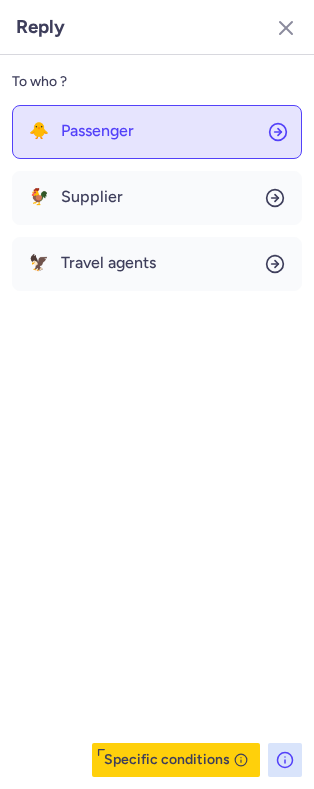 click on "🐥 Passenger" 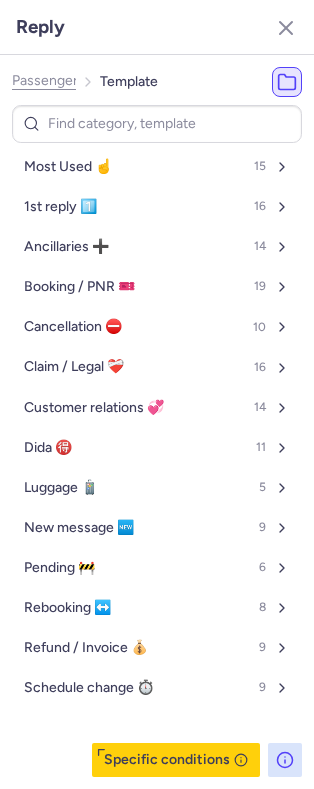click on "Passenger Template Most Used ☝️ 15 1st reply 1️⃣ 16 Ancillaries ➕ 14 Booking / PNR 🎫 19 Cancellation ⛔️ 10 Claim / Legal ❤️‍🩹 16 Customer relations 💞 14 Dida 🉐 11 Luggage 🧳 5 New message 🆕 9 Pending 🚧 6 Rebooking ↔️ 8 Refund / Invoice 💰 9 Schedule change ⏱️ 9  Specific conditions" 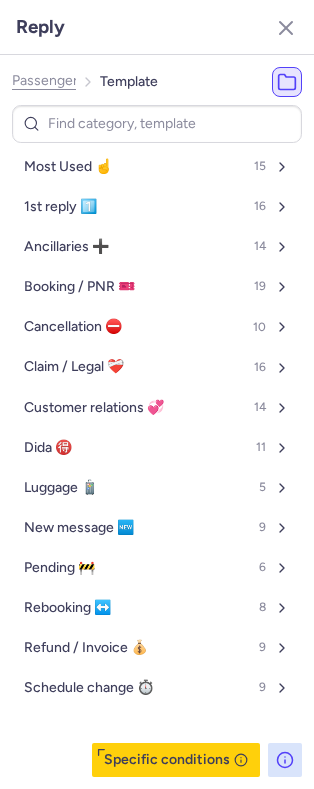 click on "Passenger" 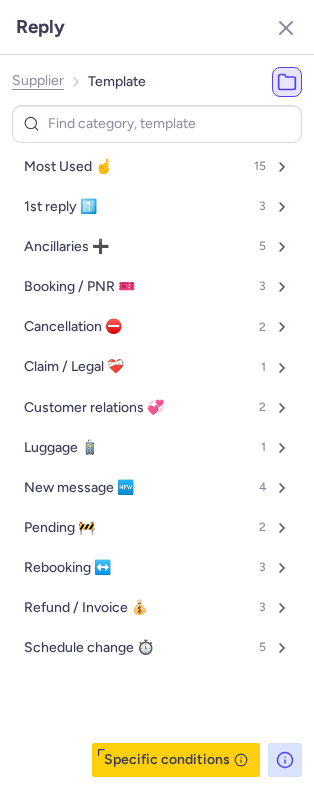 click on "Supplier" 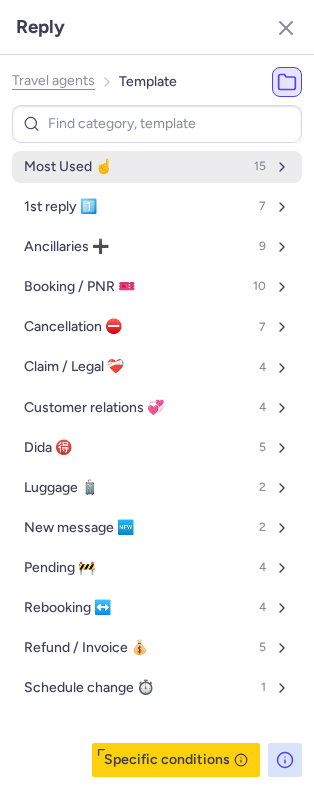 click on "Most Used ☝️ 15" at bounding box center (157, 167) 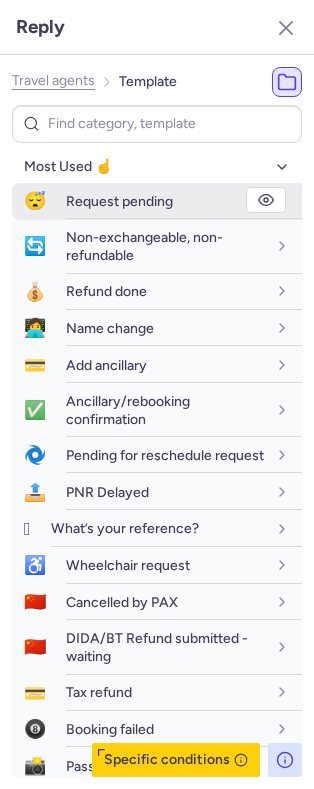 click on "Request pending" at bounding box center (119, 201) 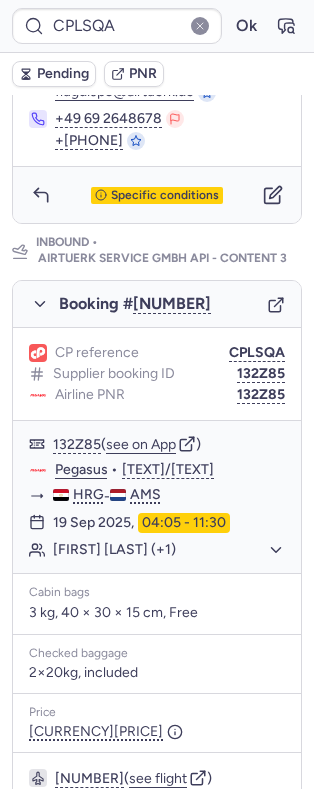 click on "Pending" at bounding box center [63, 74] 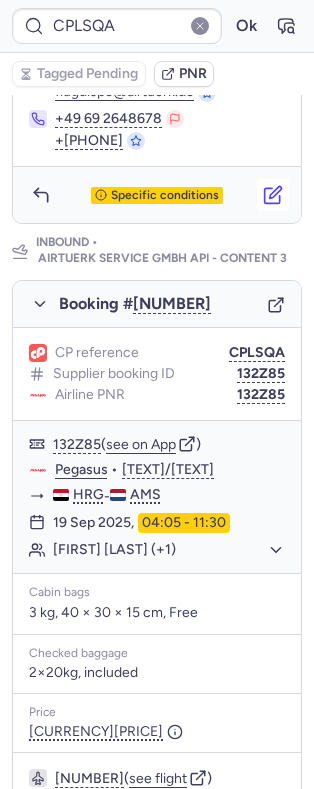 click at bounding box center (273, 195) 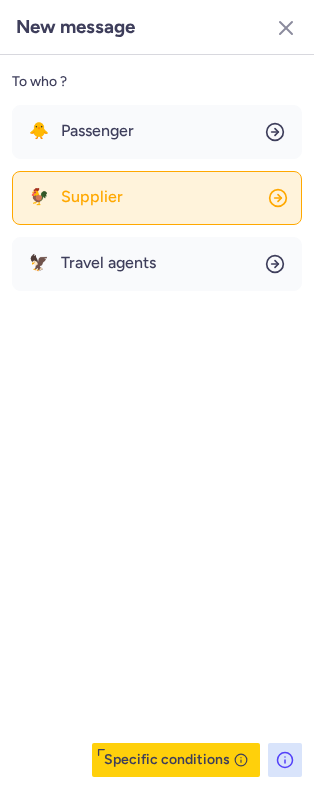 click on "🐓 Supplier" 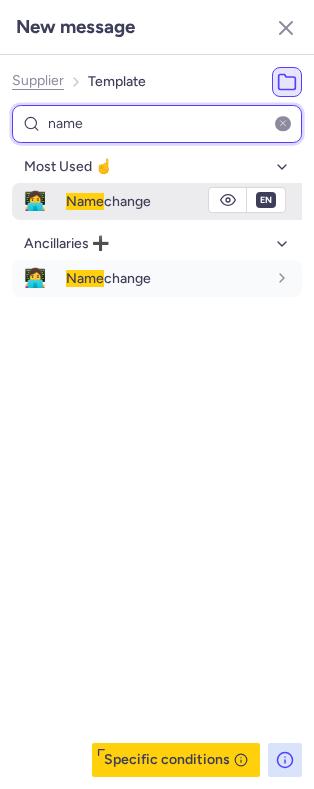 type on "name" 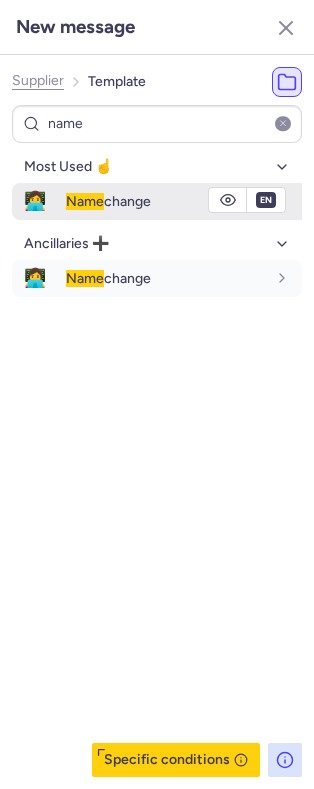 click on "Name" at bounding box center [85, 201] 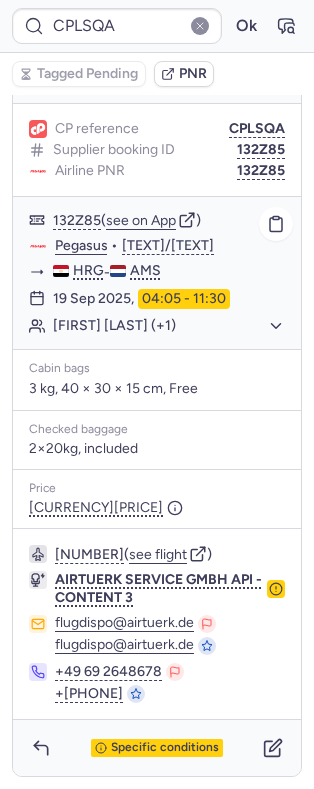 scroll, scrollTop: 1244, scrollLeft: 0, axis: vertical 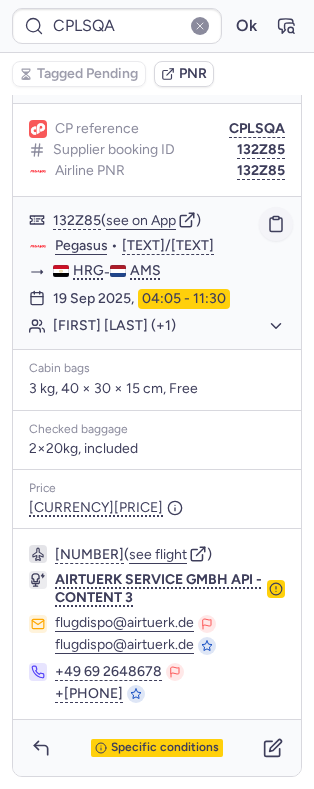 click 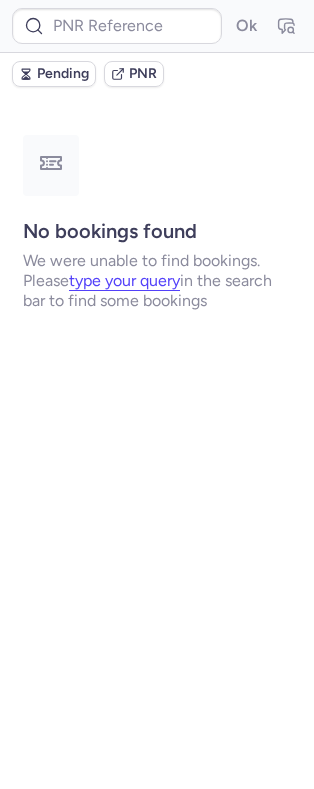 scroll, scrollTop: 0, scrollLeft: 0, axis: both 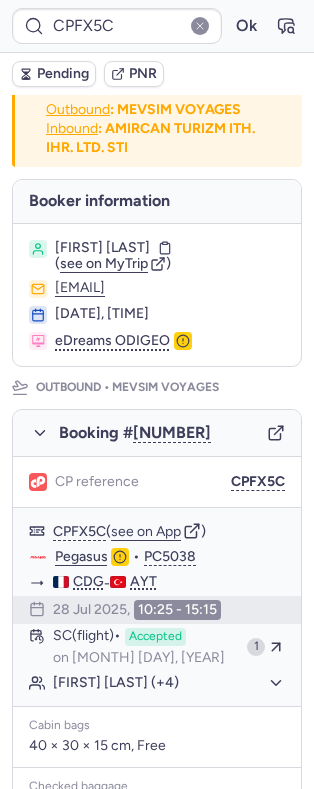 type on "CPS3MT" 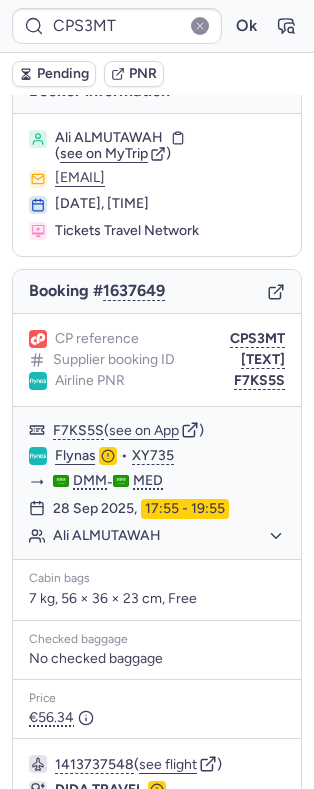 scroll, scrollTop: 218, scrollLeft: 0, axis: vertical 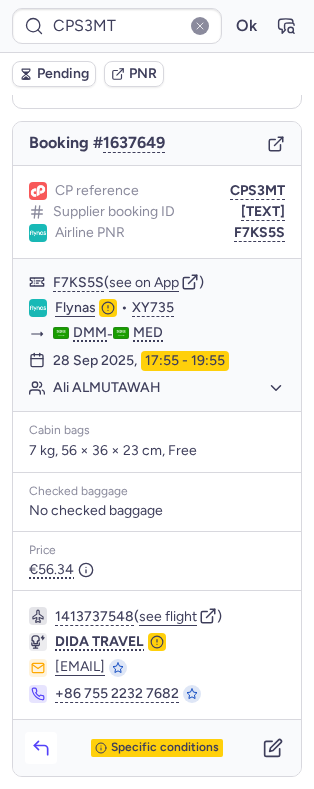 click at bounding box center [41, 748] 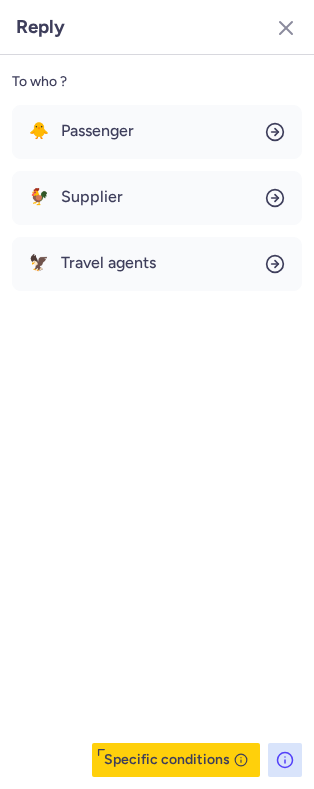 click on "To who ? 🐥 Passenger 🐓 Supplier 🦅 Travel agents  Specific conditions" 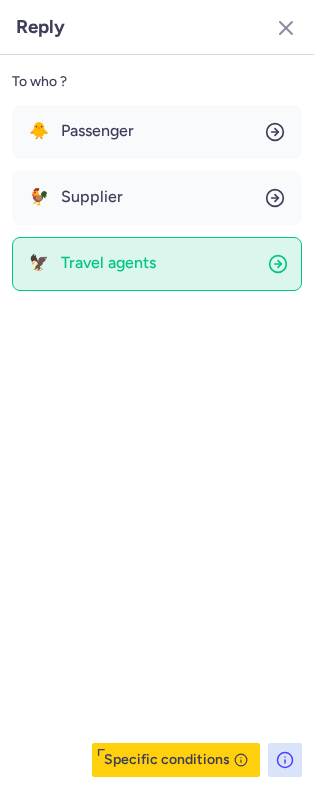 click on "🦅 Travel agents" 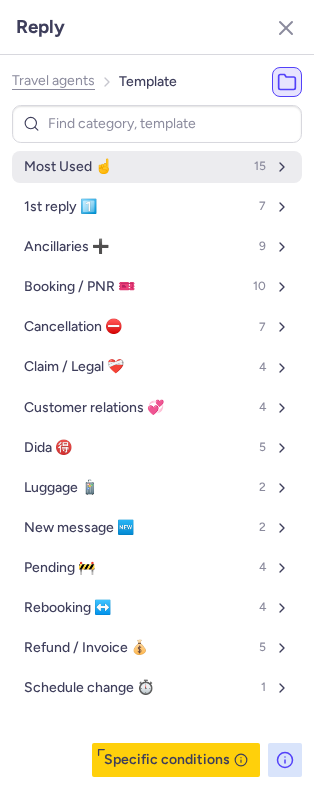 click on "Most Used ☝️ 15" at bounding box center (157, 167) 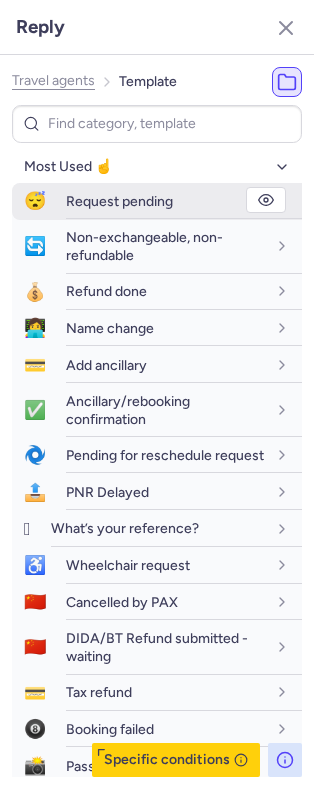 click on "Request pending" at bounding box center (119, 201) 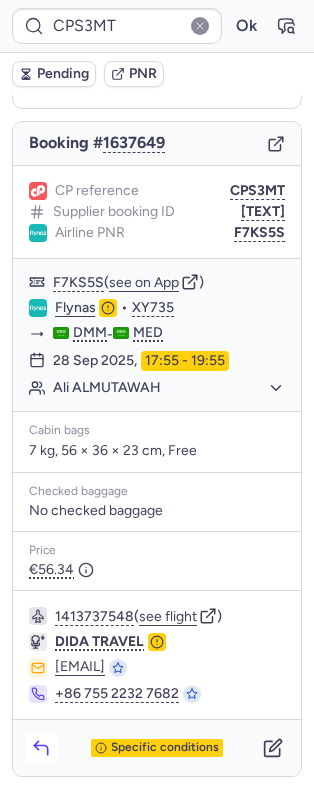 click 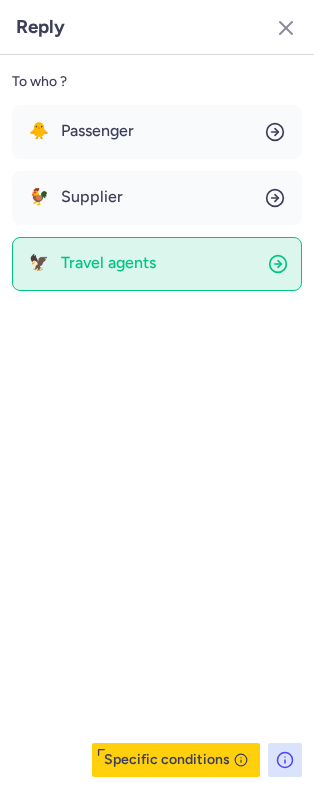 click on "🦅 Travel agents" 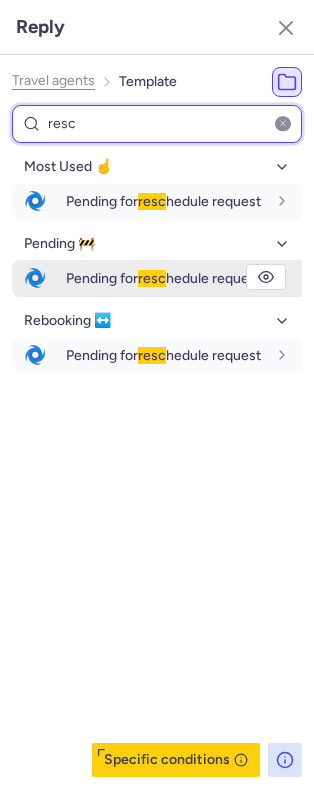 type on "resc" 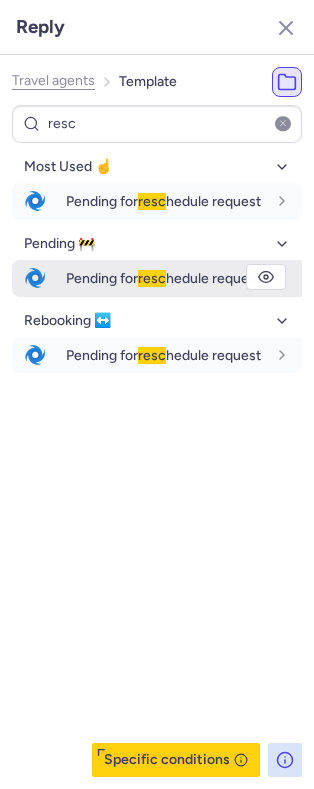 click on "Pending for  resc hedule request" at bounding box center (163, 278) 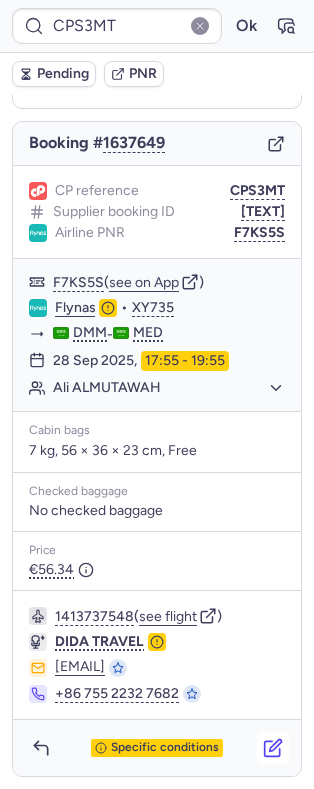 click at bounding box center [273, 748] 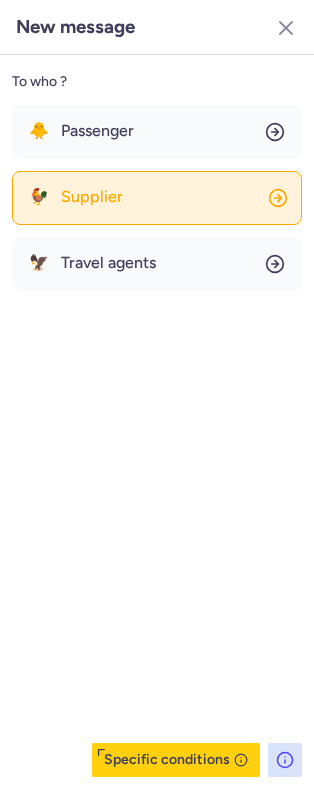 click on "🐓 Supplier" 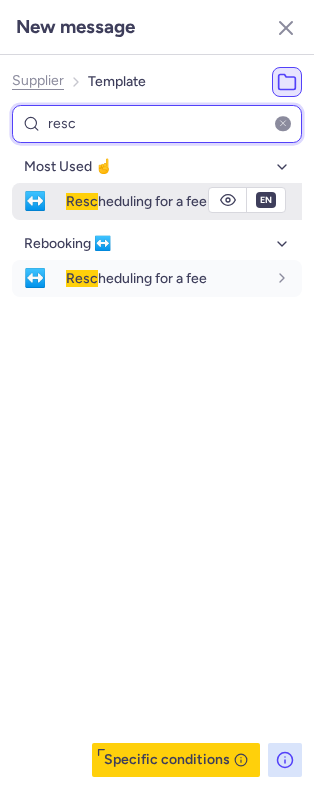 type on "resc" 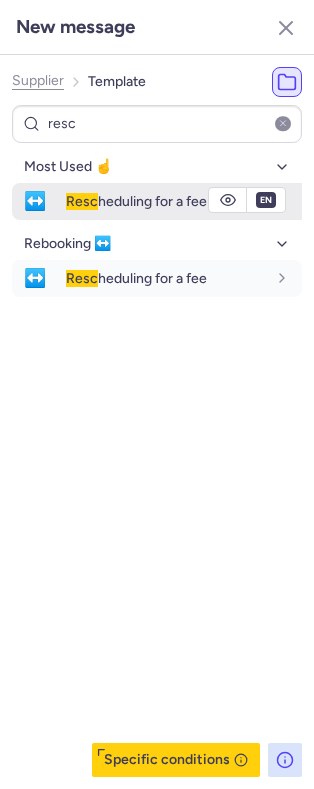 click on "Resc heduling for a fee" at bounding box center [136, 201] 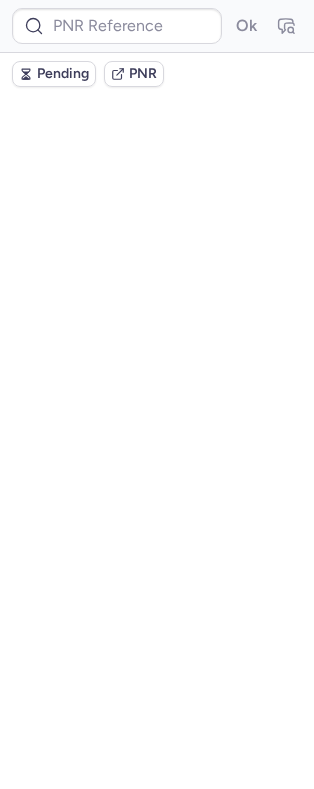scroll, scrollTop: 0, scrollLeft: 0, axis: both 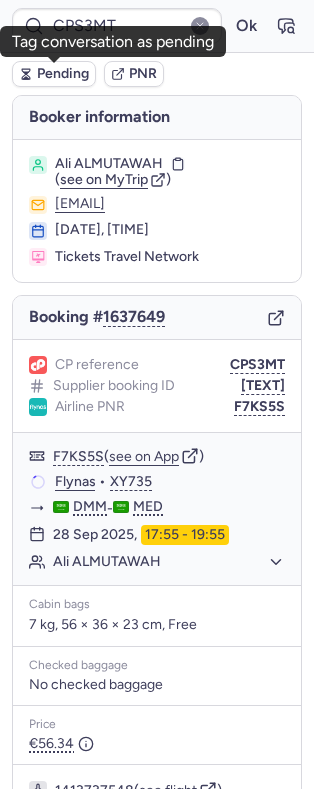 click on "Pending" at bounding box center [63, 74] 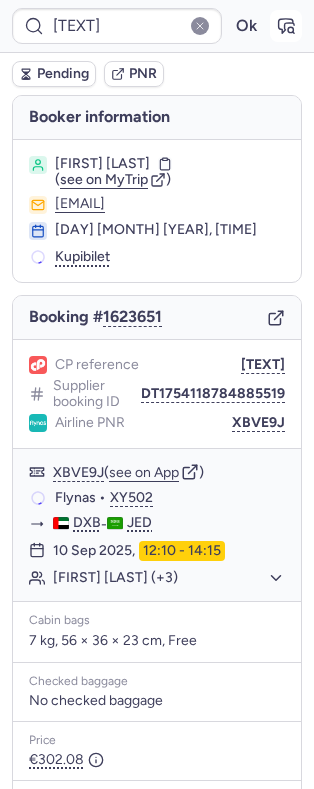 click at bounding box center (286, 26) 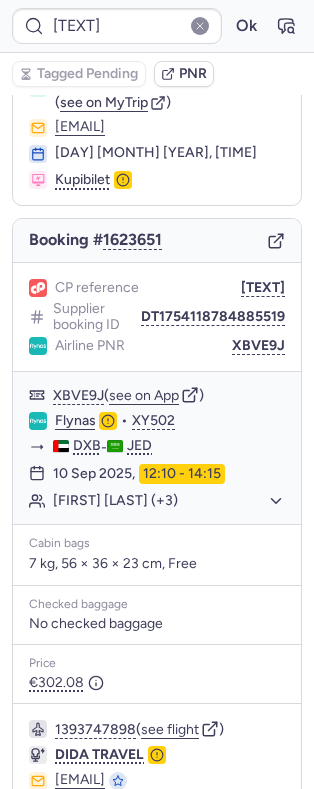 scroll, scrollTop: 77, scrollLeft: 0, axis: vertical 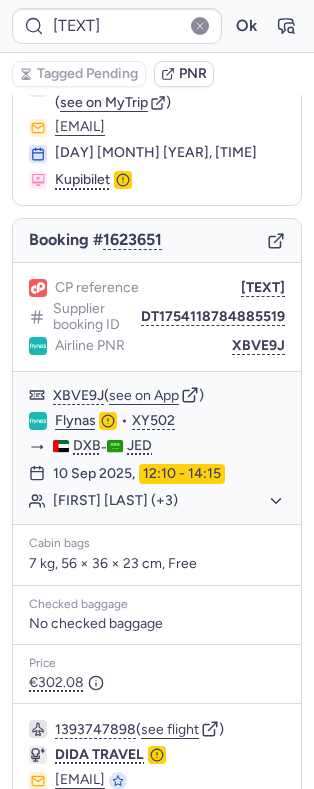 type on "CPQC7C" 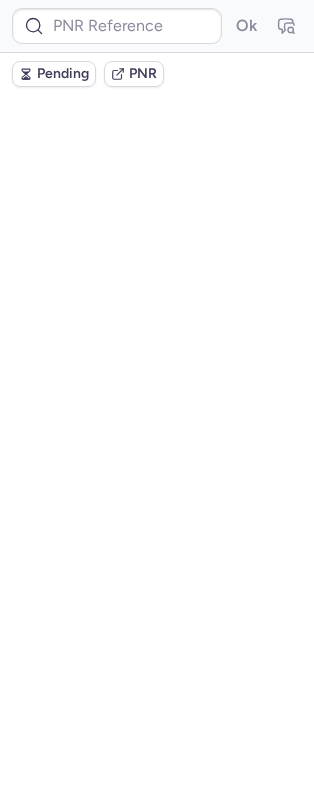 scroll, scrollTop: 0, scrollLeft: 0, axis: both 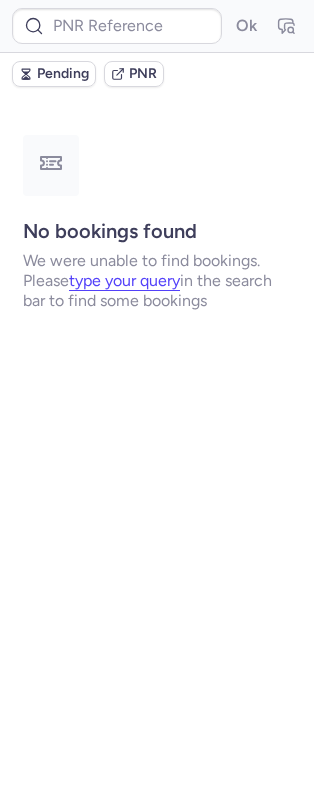 type on "CPZDDW" 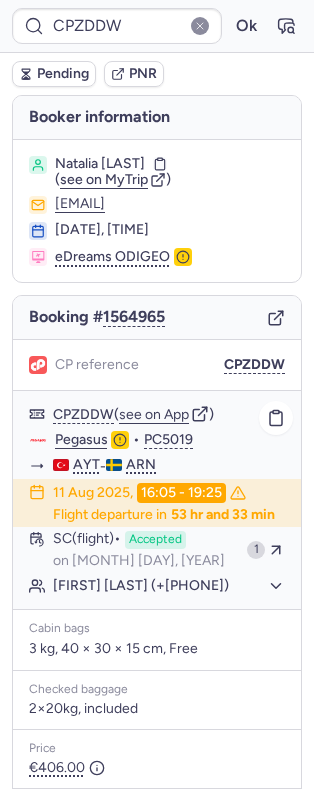 click on "Natalia SPIRIDONOVA (+1)" 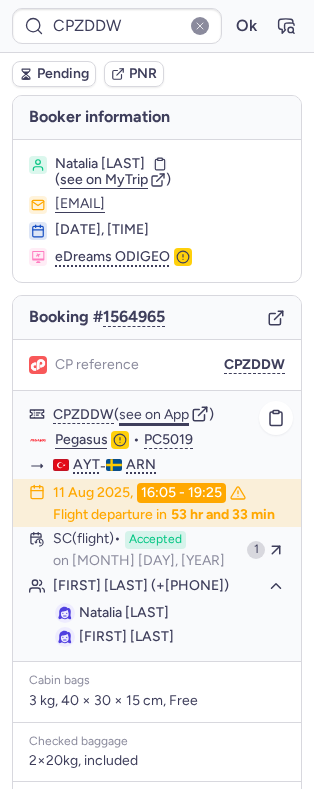 click on "see on App" 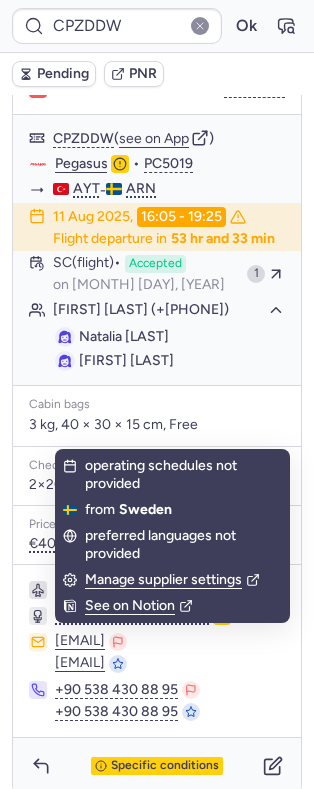 scroll, scrollTop: 374, scrollLeft: 0, axis: vertical 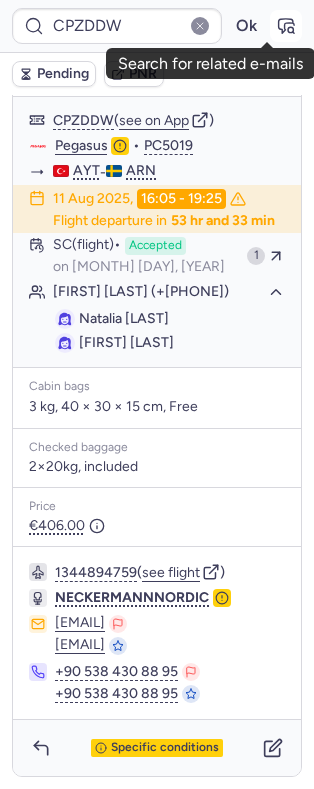 click 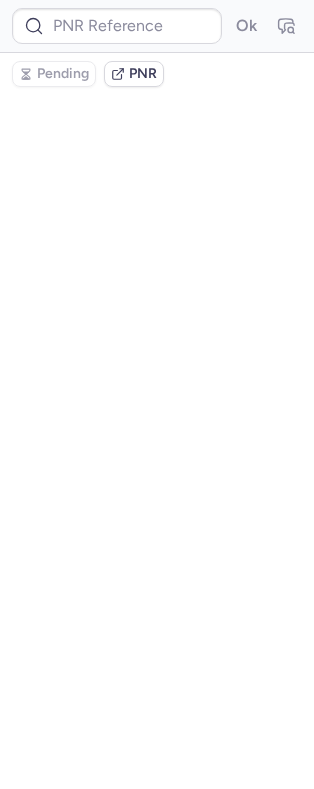 scroll, scrollTop: 0, scrollLeft: 0, axis: both 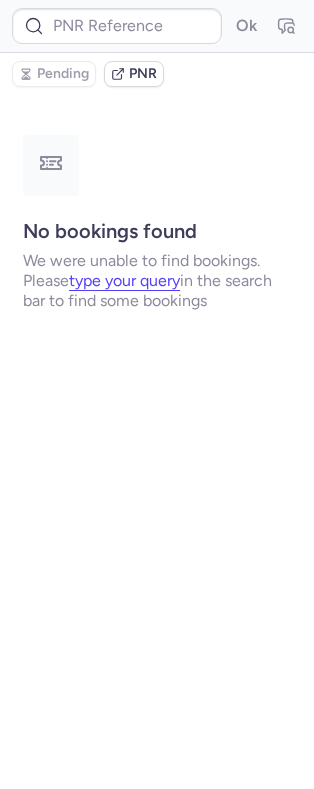 type on "CPZDDW" 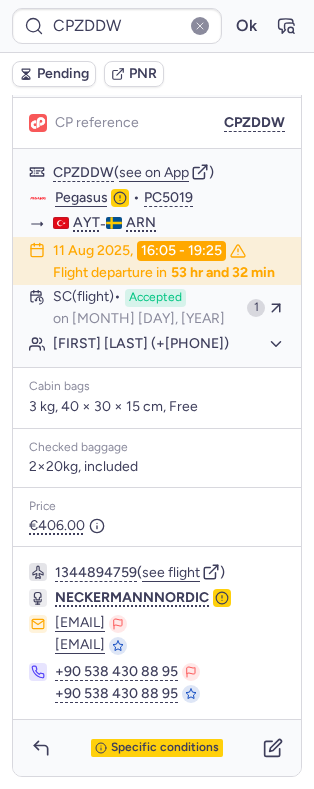 scroll, scrollTop: 322, scrollLeft: 0, axis: vertical 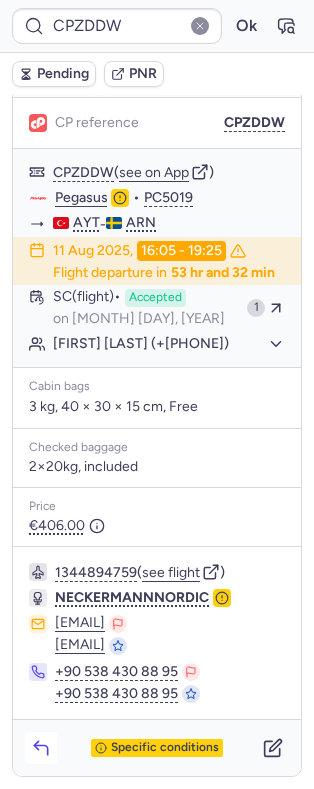 click 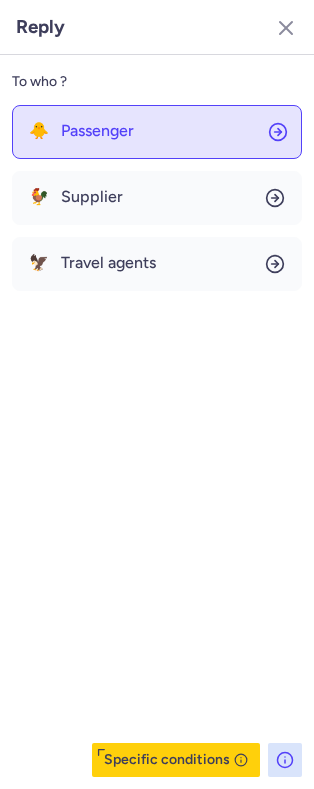 click on "🐥 Passenger" 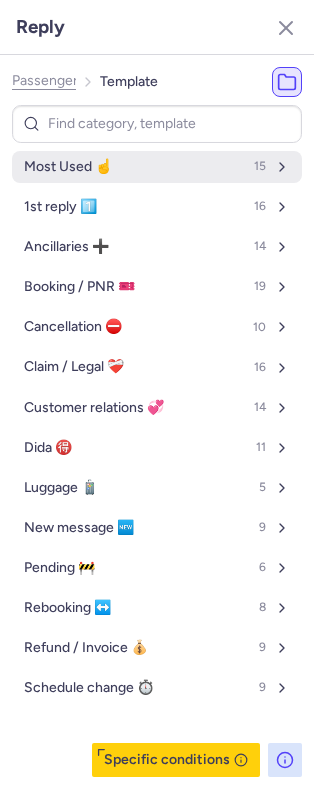 click on "Most Used ☝️ 15" at bounding box center [157, 167] 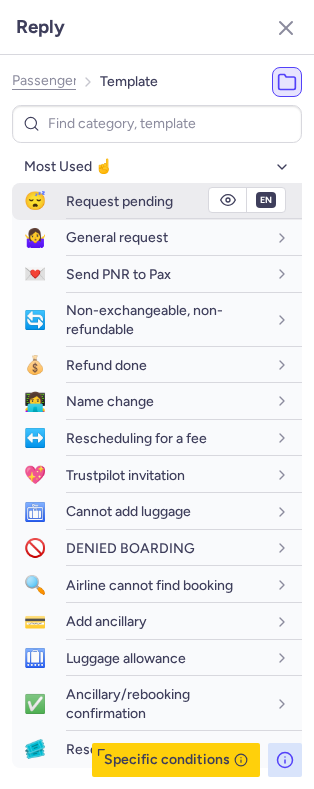 click on "Request pending" at bounding box center [119, 201] 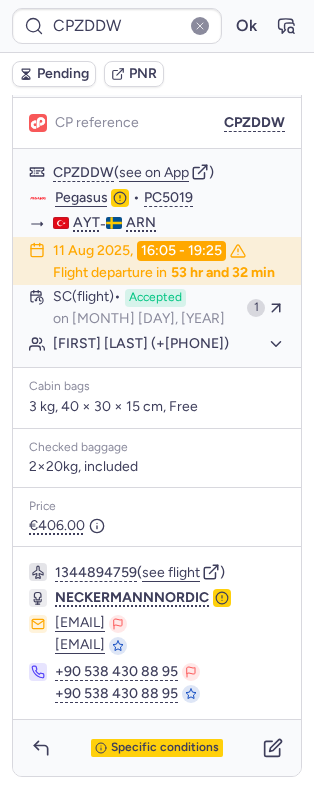click on "Pending" at bounding box center (63, 74) 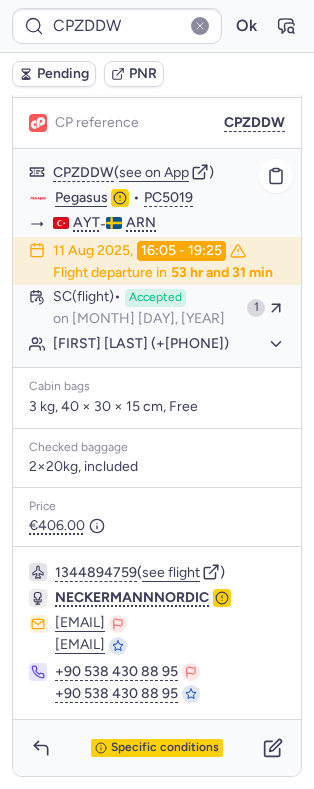 click on "Natalia SPIRIDONOVA (+1)" 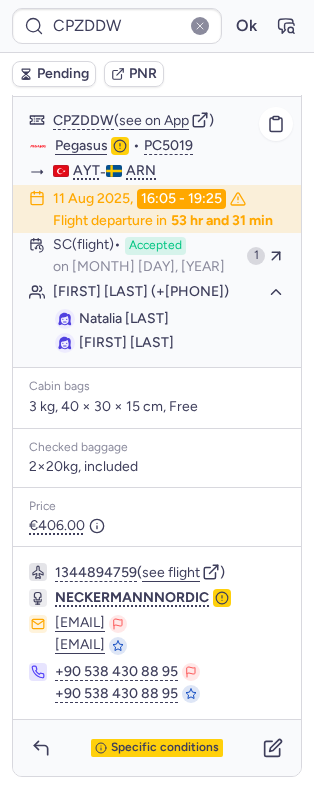click on "Nika SPIRIDONOVA" at bounding box center (126, 342) 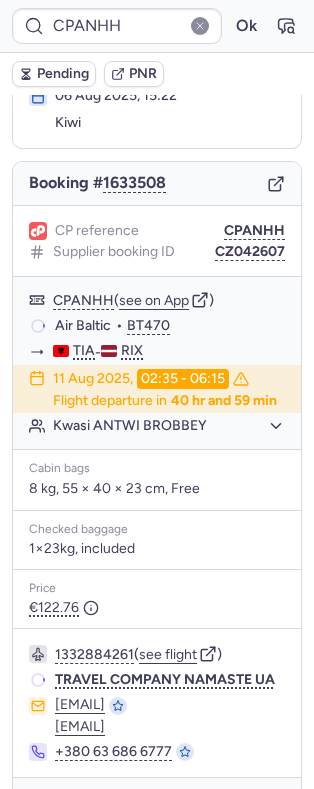 scroll, scrollTop: 130, scrollLeft: 0, axis: vertical 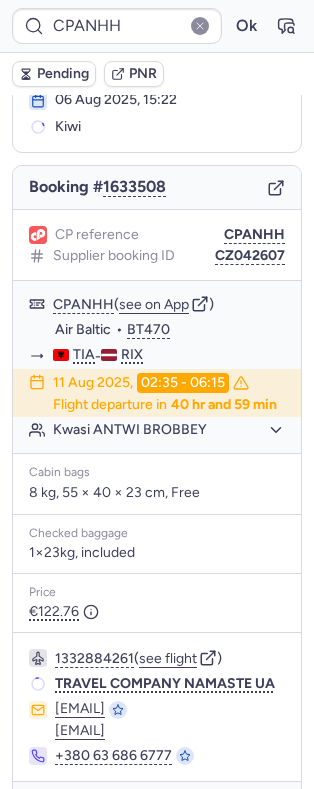 type on "CP6GT5" 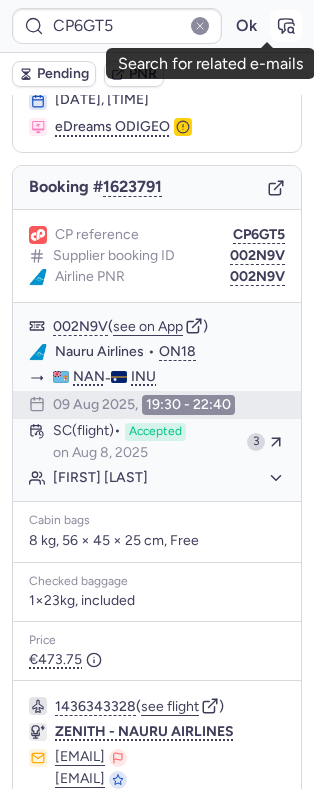 click 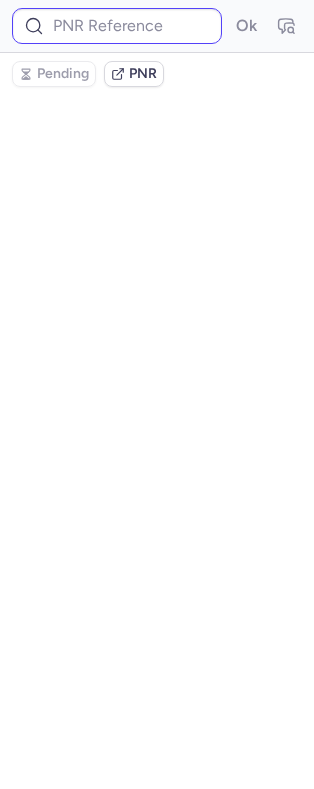 type on "CP6GT5" 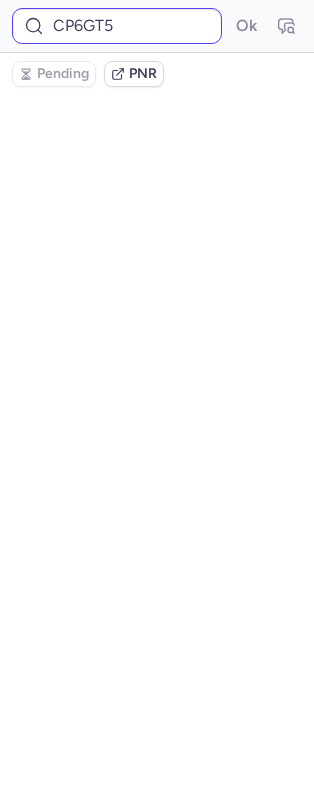 scroll, scrollTop: 0, scrollLeft: 0, axis: both 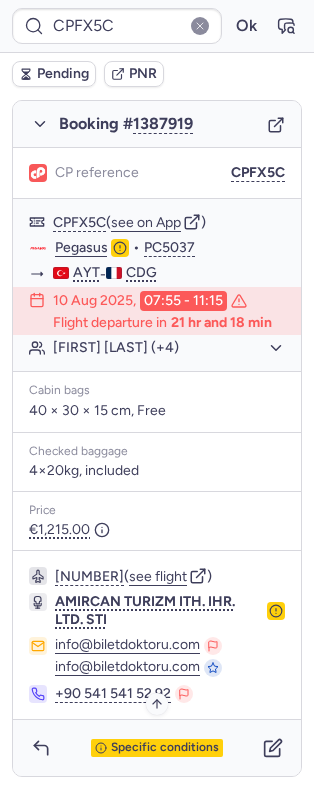 click on "Specific conditions" at bounding box center (157, 748) 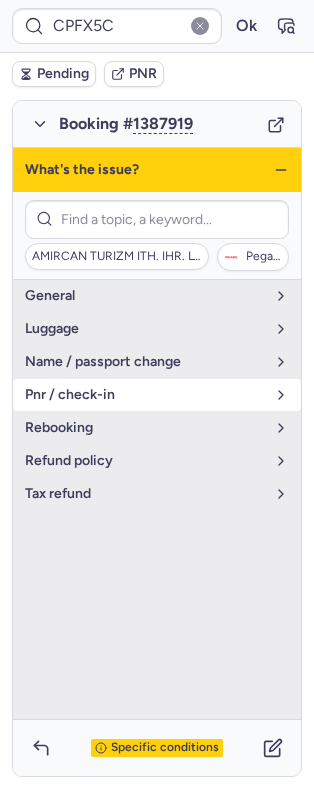 click on "pnr / check-in" at bounding box center [145, 395] 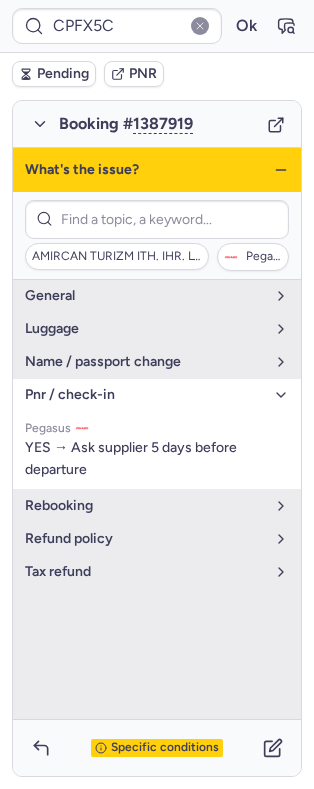 click on "pnr / check-in" at bounding box center (145, 395) 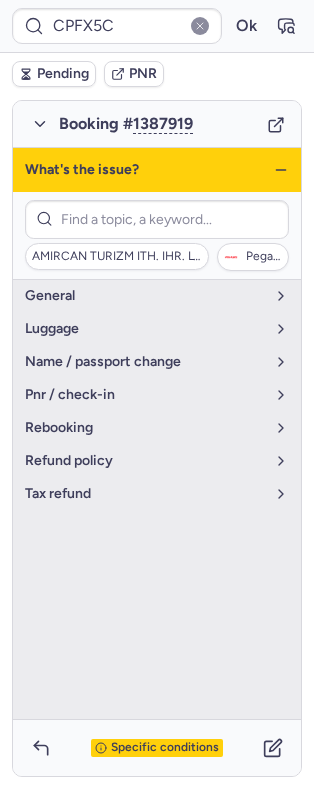 click 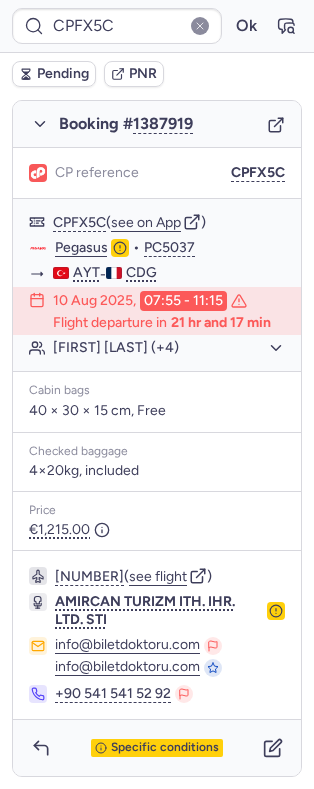 type on "CP6GT5" 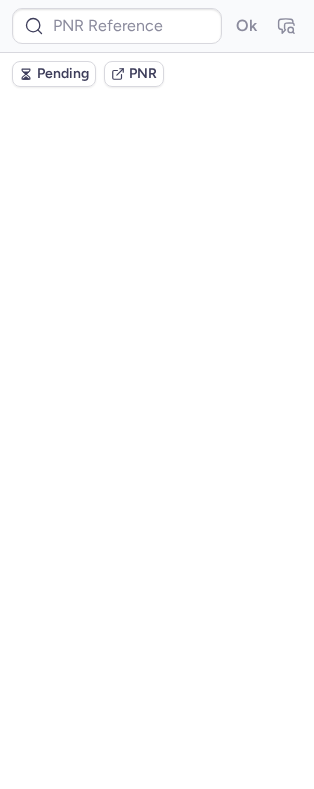 scroll, scrollTop: 292, scrollLeft: 0, axis: vertical 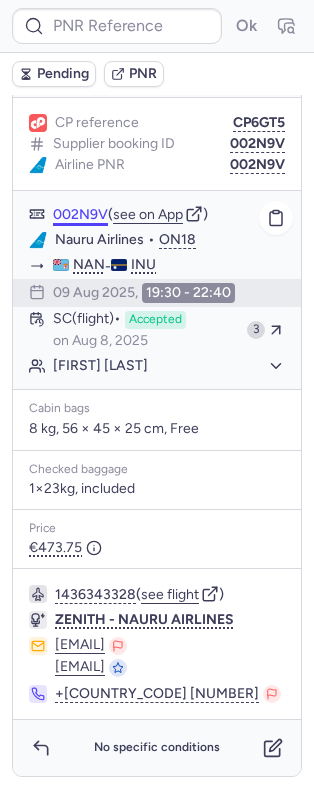 type on "CP6GT5" 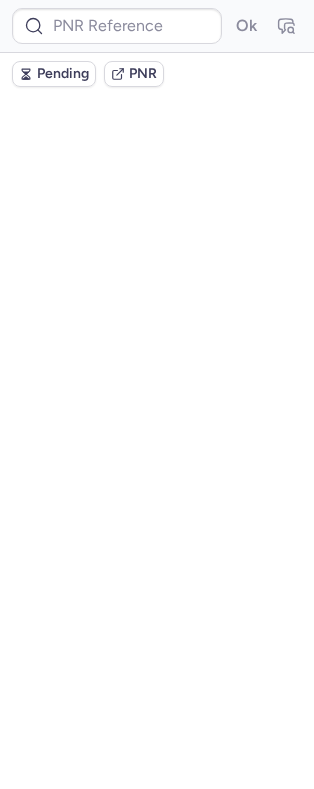 scroll, scrollTop: 0, scrollLeft: 0, axis: both 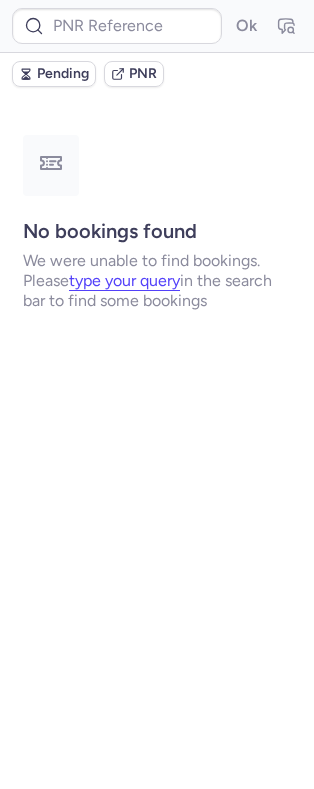 type on "CPGXDI" 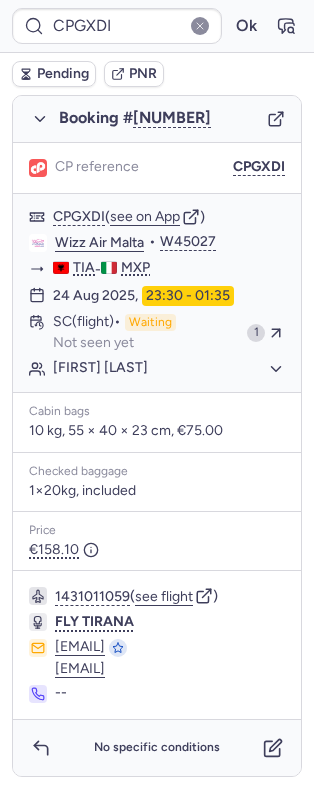scroll, scrollTop: 1152, scrollLeft: 0, axis: vertical 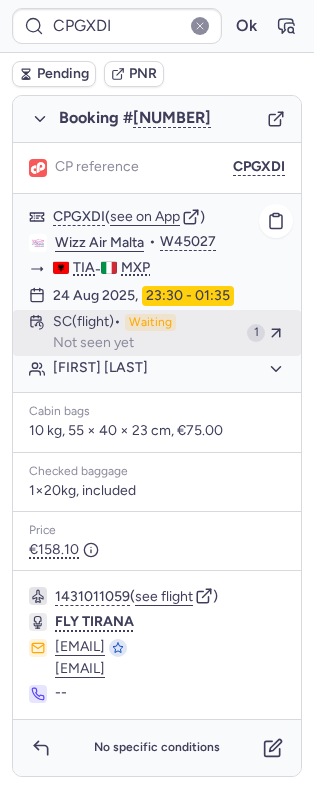 click on "SC   (flight)  Waiting Not seen yet" at bounding box center [146, 333] 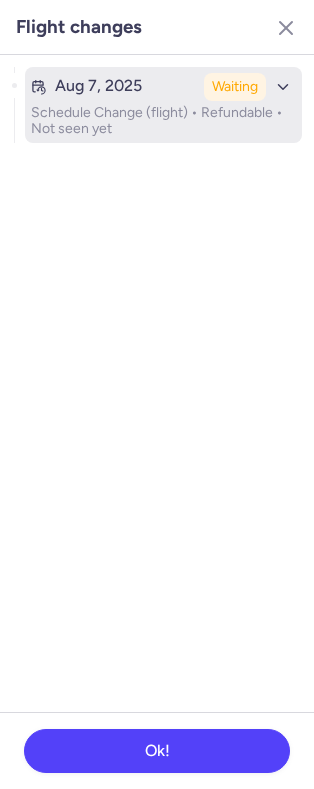 click on "Schedule Change (flight) • Refundable • Not seen yet" at bounding box center [163, 121] 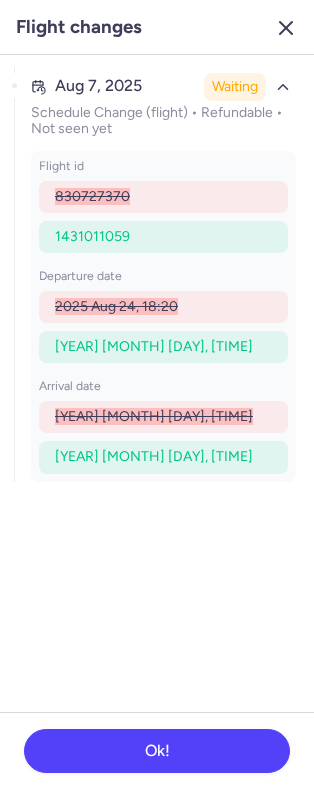 click 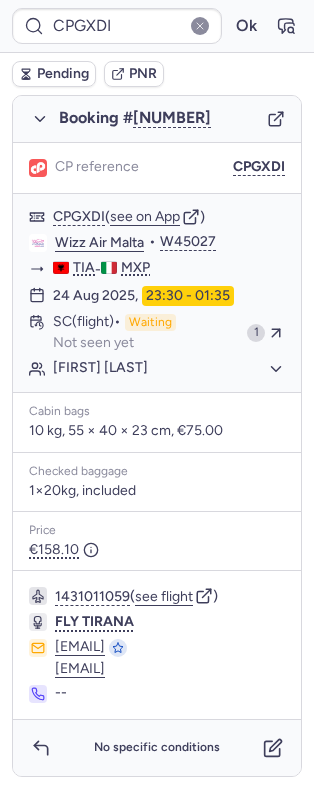 scroll, scrollTop: 1160, scrollLeft: 0, axis: vertical 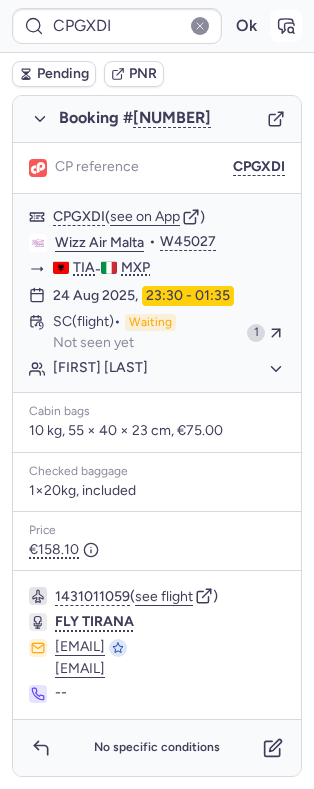 click 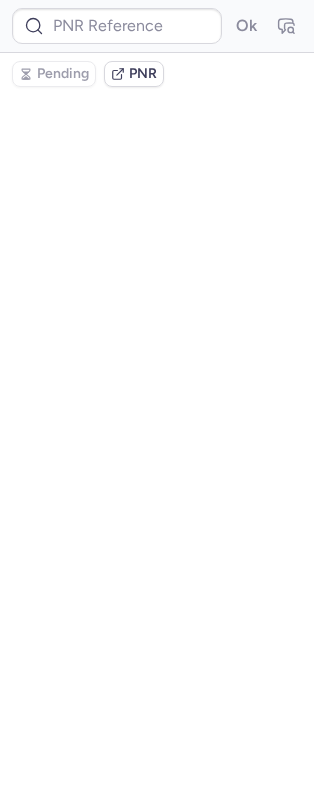 type on "CPGXDI" 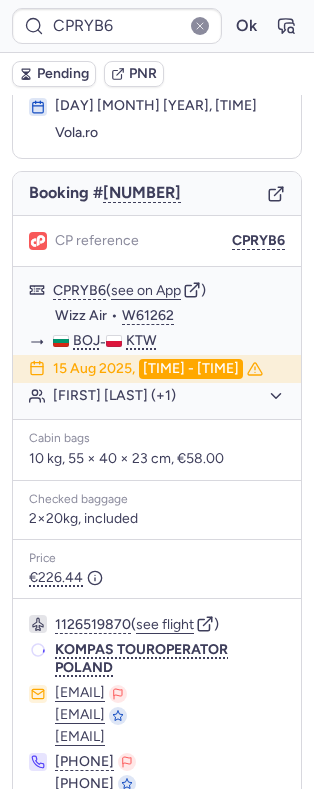 scroll, scrollTop: 114, scrollLeft: 0, axis: vertical 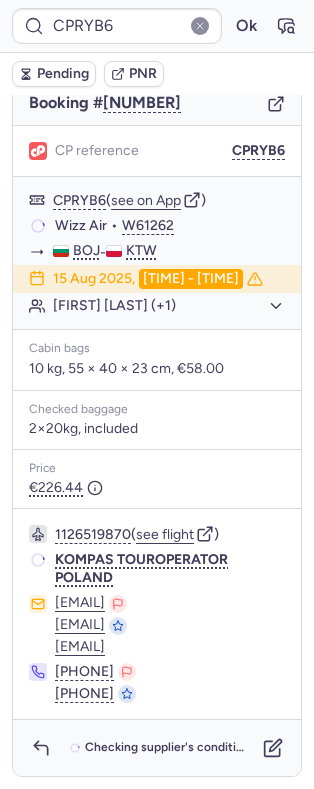 type on "CPZDDW" 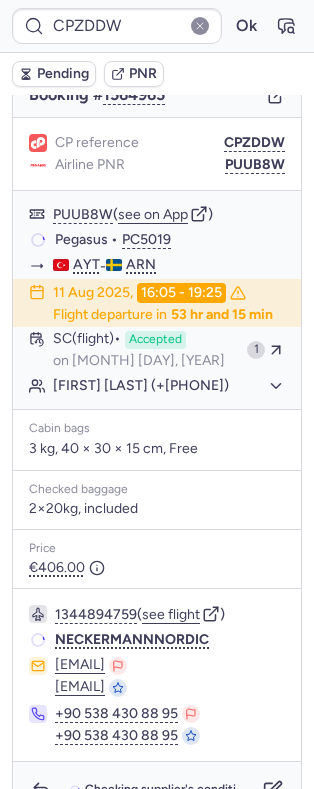 scroll, scrollTop: 182, scrollLeft: 0, axis: vertical 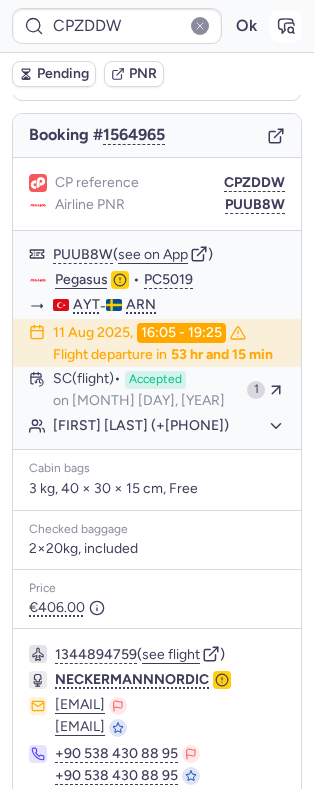 click at bounding box center (286, 26) 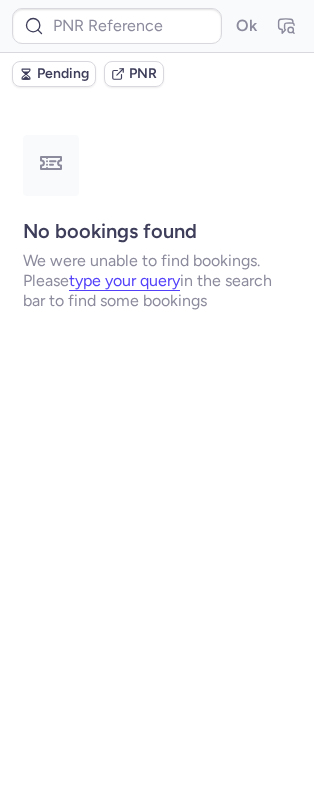 scroll, scrollTop: 0, scrollLeft: 0, axis: both 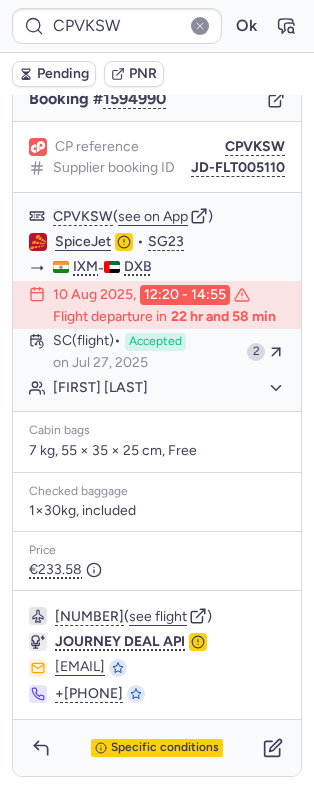 click on "Specific conditions" at bounding box center [157, 748] 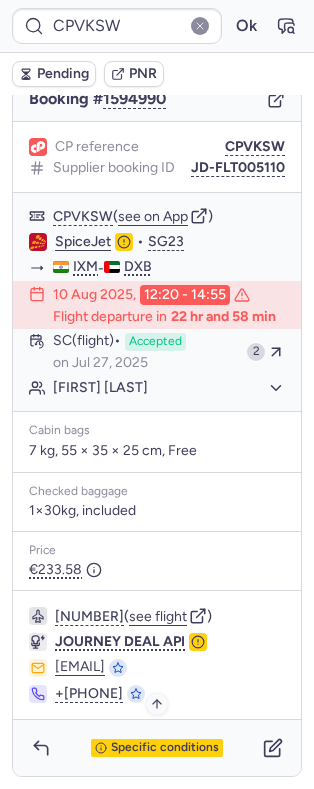 click on "Specific conditions" at bounding box center [157, 748] 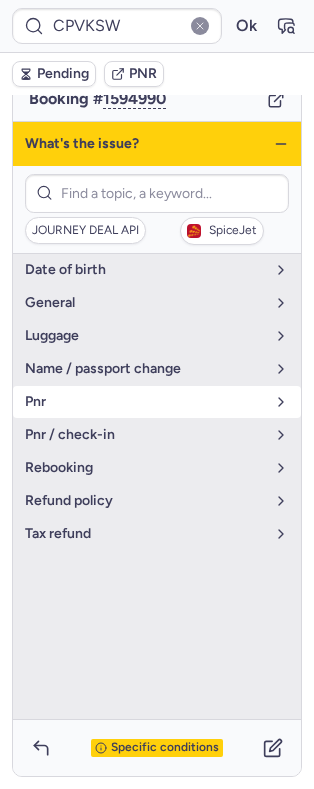 click on "pnr" at bounding box center [145, 402] 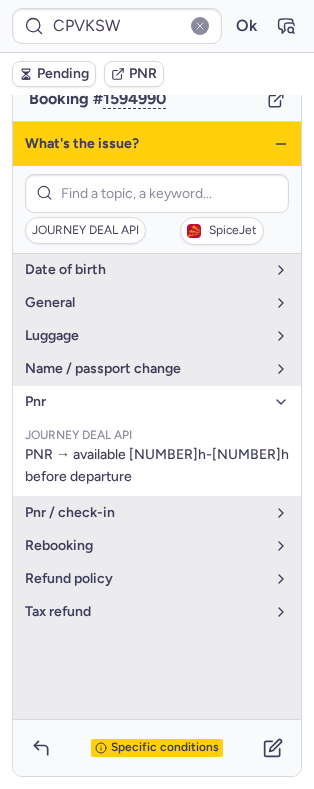 click on "pnr" at bounding box center [145, 402] 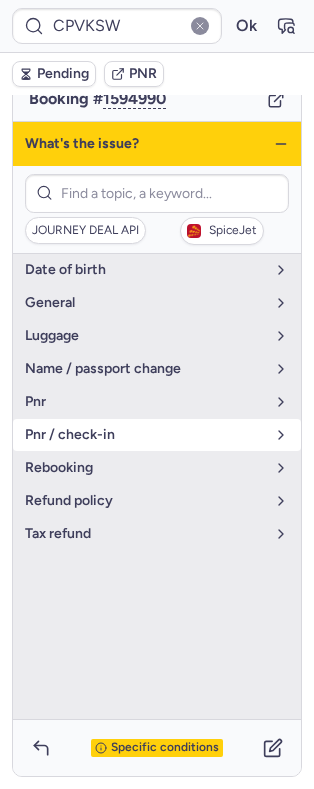 click on "pnr / check-in" at bounding box center [145, 435] 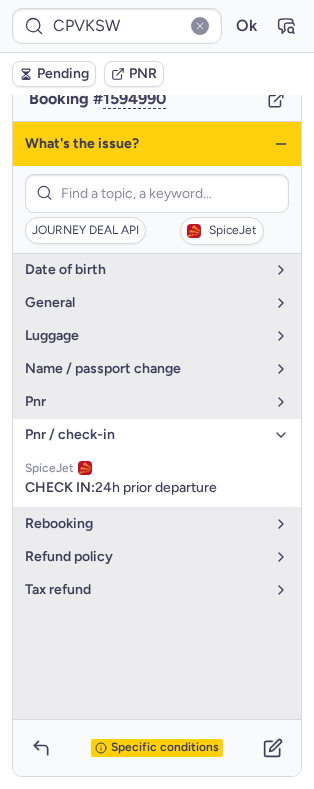 click on "pnr / check-in" at bounding box center (145, 435) 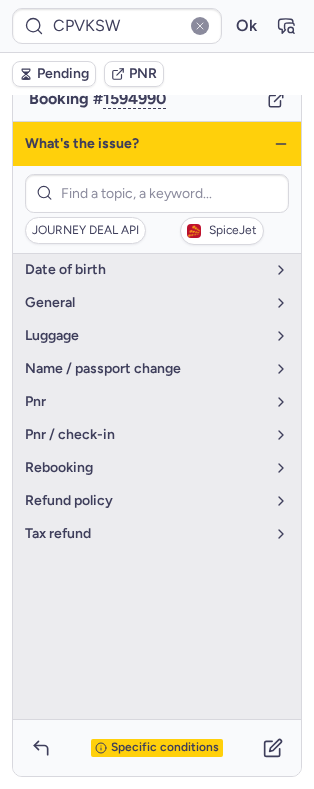 click 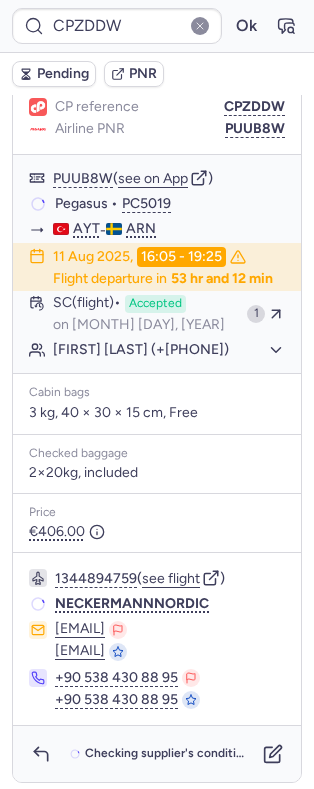 scroll, scrollTop: 218, scrollLeft: 0, axis: vertical 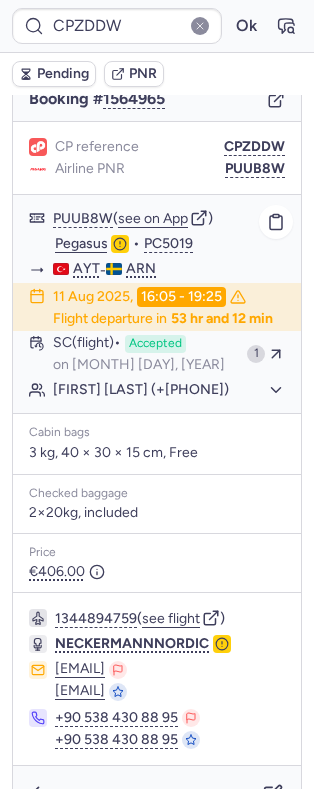 type on "CPFX5C" 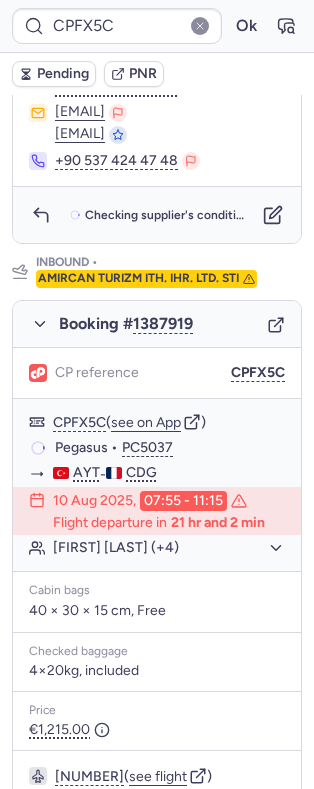 scroll, scrollTop: 1124, scrollLeft: 0, axis: vertical 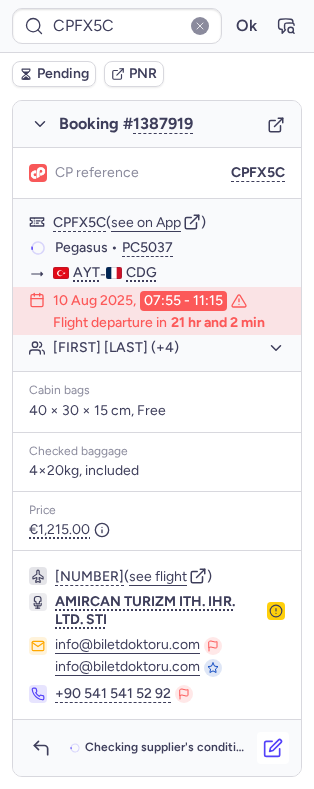 click 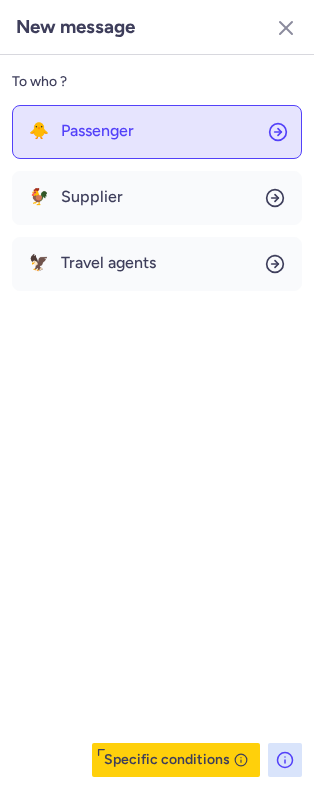 click on "🐥 Passenger" 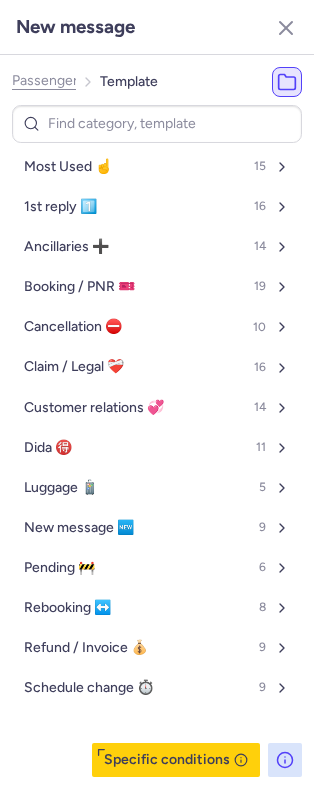 click on "Passenger Template Most Used ☝️ 15 1st reply 1️⃣ 16 Ancillaries ➕ 14 Booking / PNR 🎫 19 Cancellation ⛔️ 10 Claim / Legal ❤️‍🩹 16 Customer relations 💞 14 Dida 🉐 11 Luggage 🧳 5 New message 🆕 9 Pending 🚧 6 Rebooking ↔️ 8 Refund / Invoice 💰 9 Schedule change ⏱️ 9  Specific conditions" 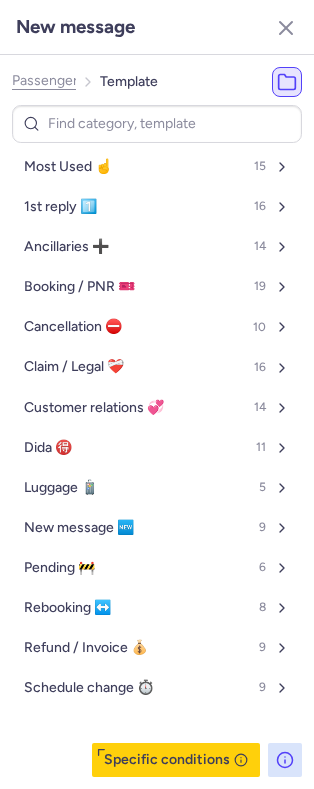 click on "Passenger" 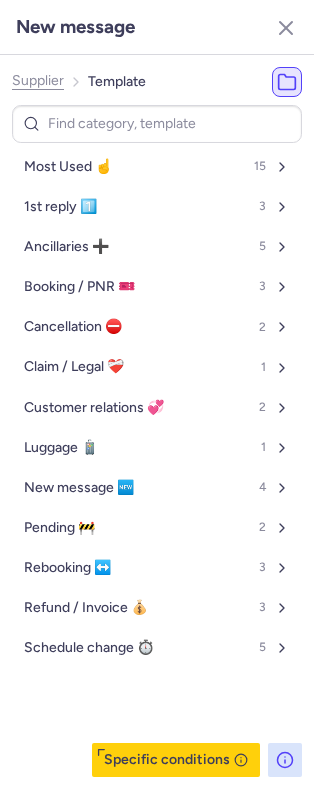 click on "Supplier" 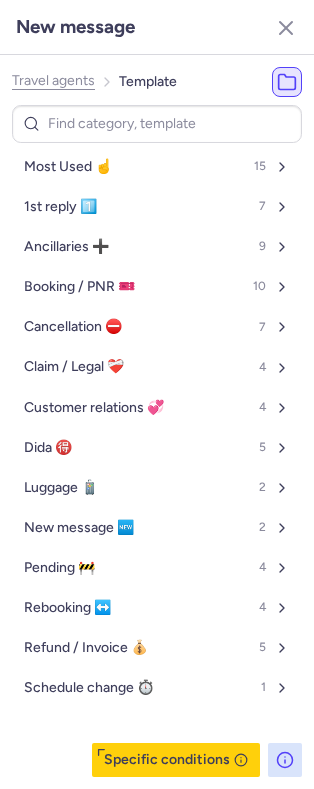 click on "Travel agents" 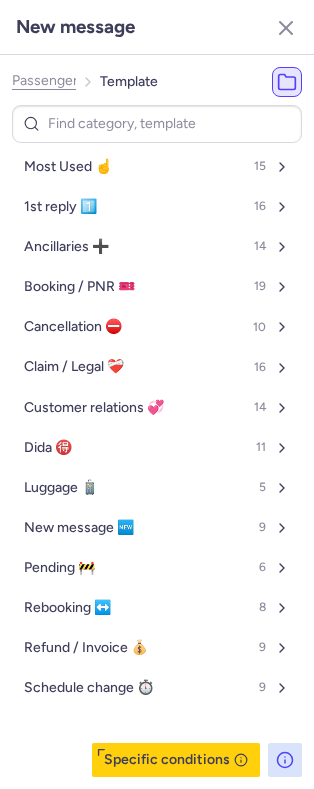 click on "Passenger" 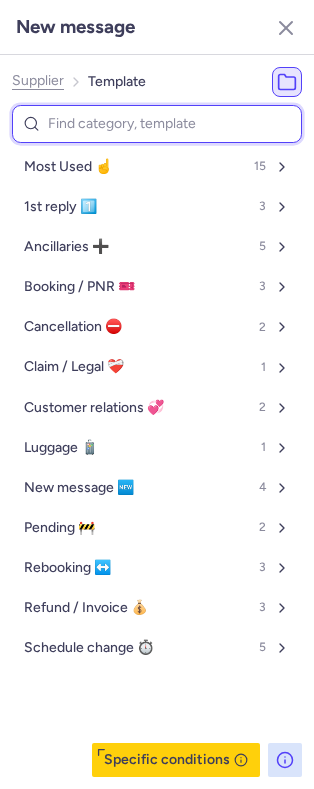click at bounding box center [157, 124] 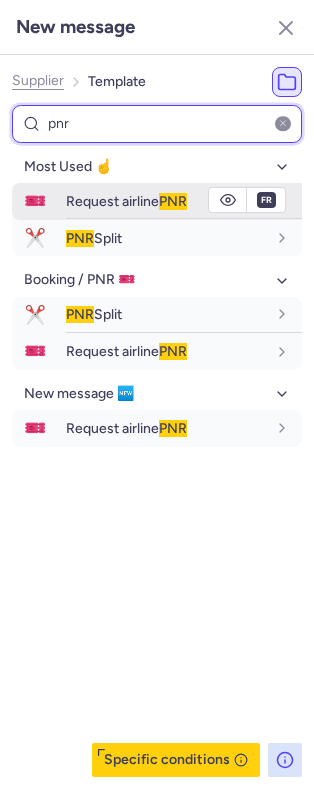 type on "pnr" 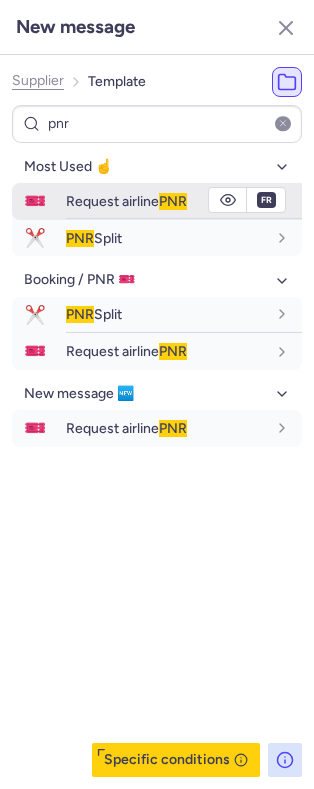 click on "Request airline  PNR" at bounding box center [126, 201] 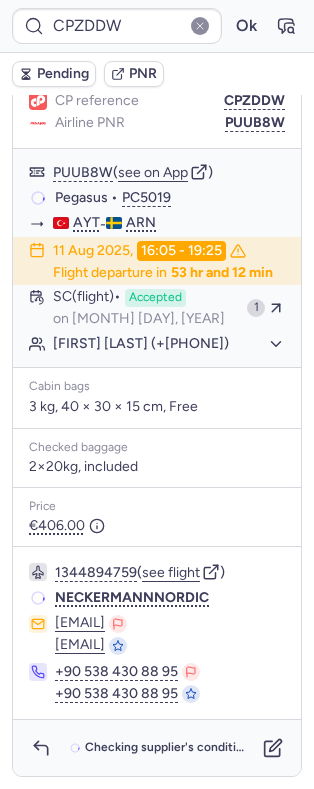 scroll, scrollTop: 222, scrollLeft: 0, axis: vertical 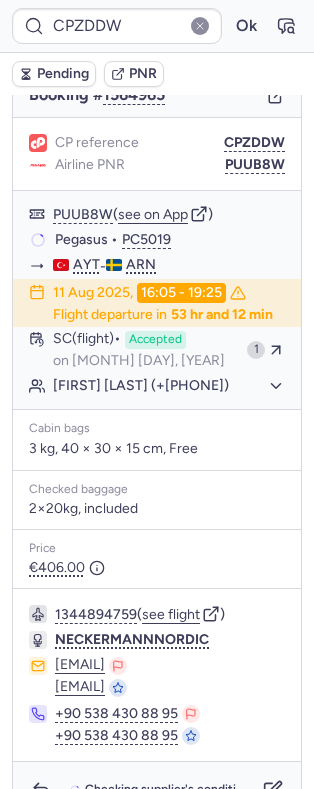type on "CPNEOX" 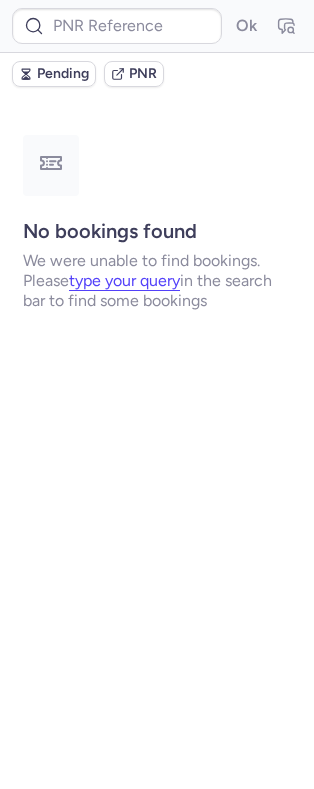scroll, scrollTop: 0, scrollLeft: 0, axis: both 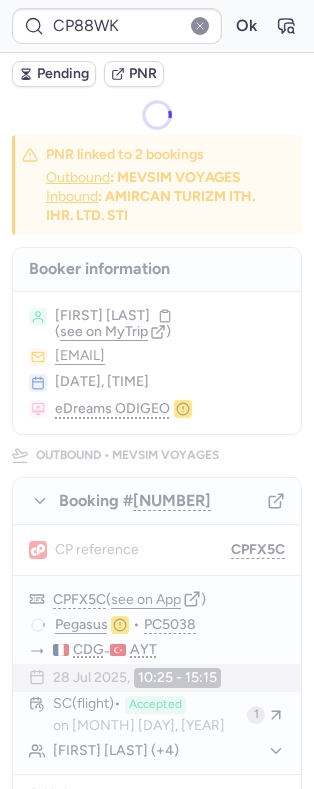 type on "CPVKSW" 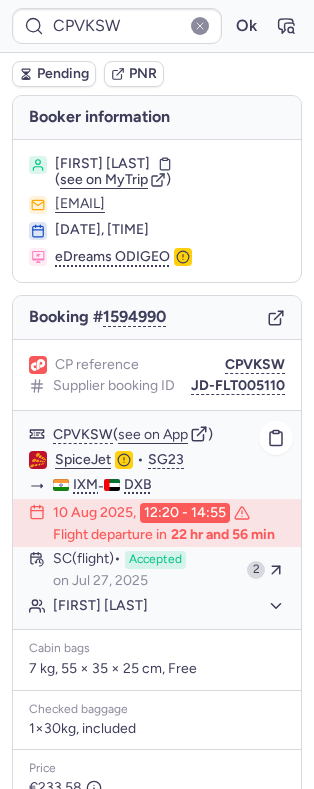 scroll, scrollTop: 258, scrollLeft: 0, axis: vertical 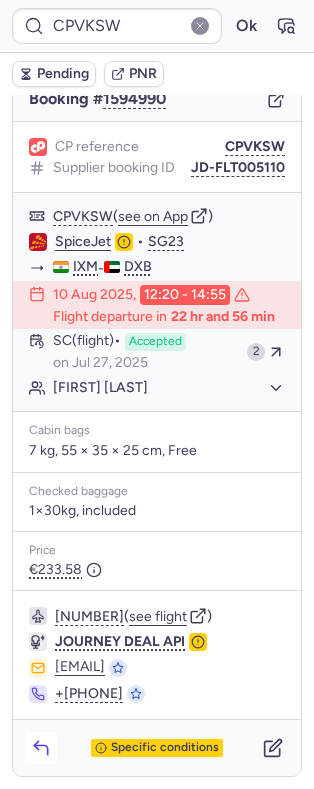 click 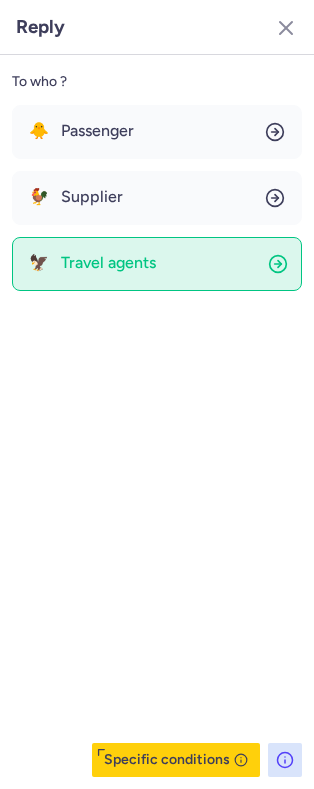 click on "🦅 Travel agents" 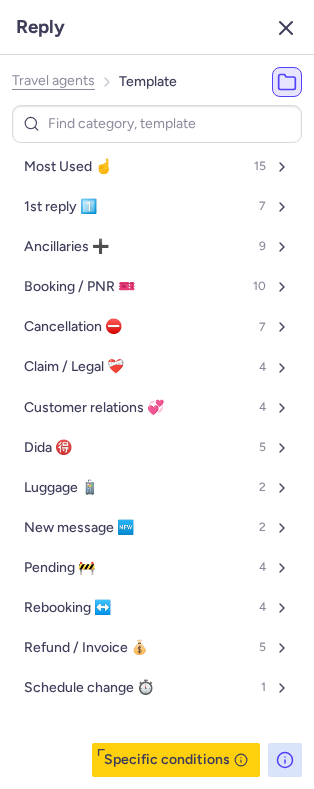 click 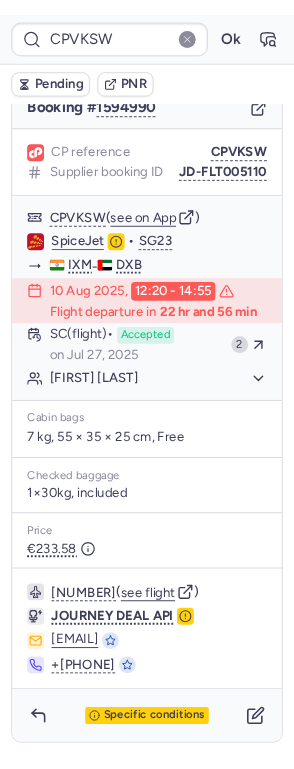 scroll, scrollTop: 0, scrollLeft: 0, axis: both 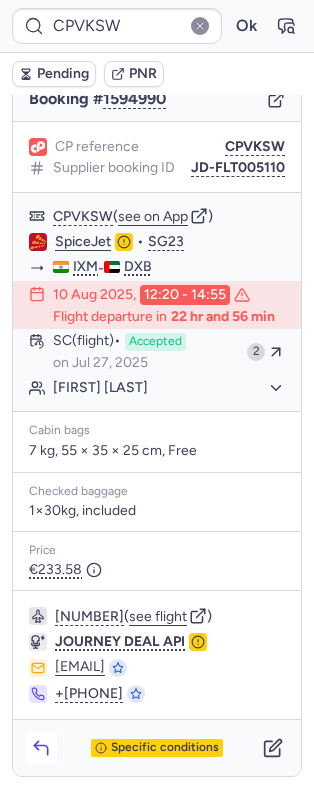 click 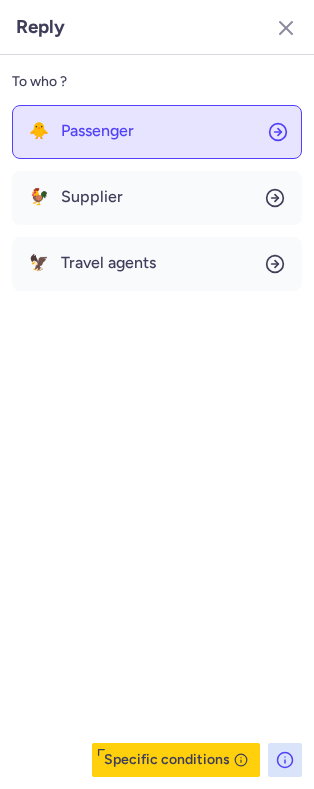 click on "🐥 Passenger" 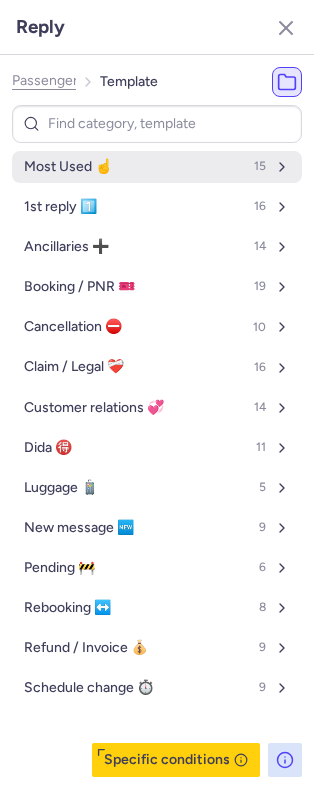 click on "Most Used ☝️ 15" at bounding box center [157, 167] 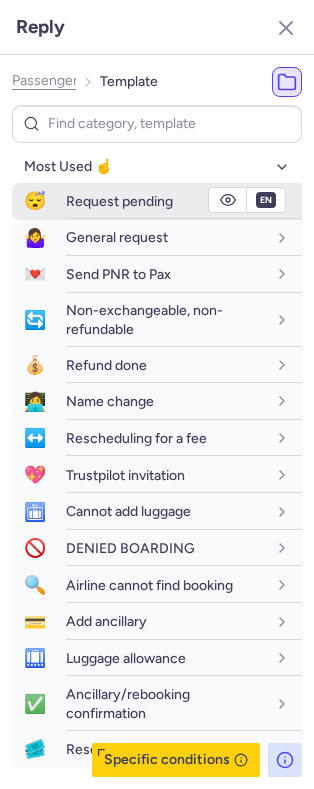 click on "Request pending" at bounding box center (119, 201) 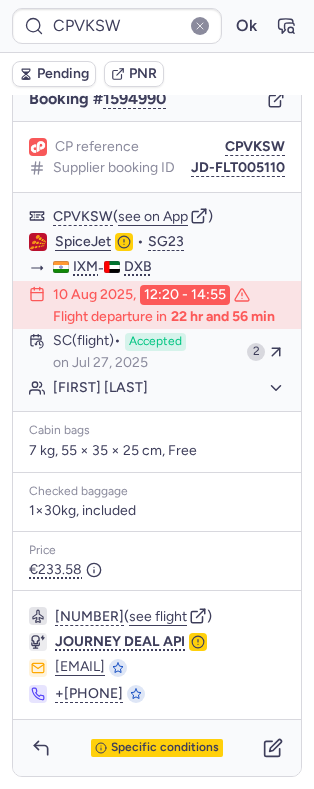 click on "Pending" at bounding box center (63, 74) 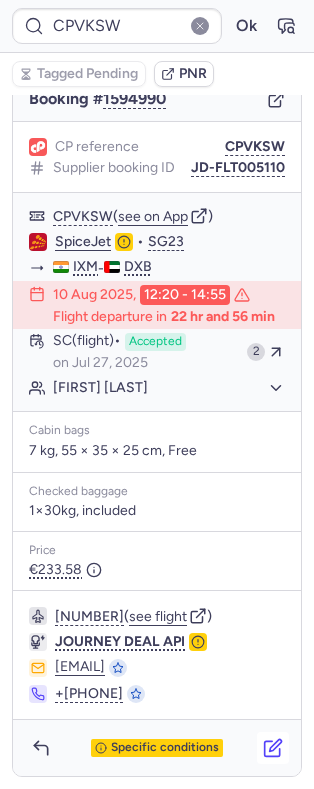 click 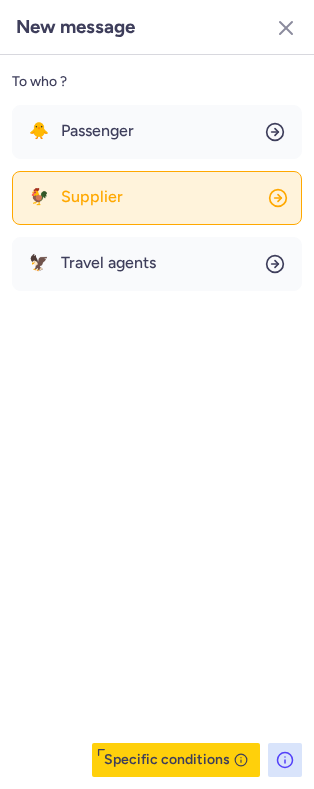 click on "🐓 Supplier" 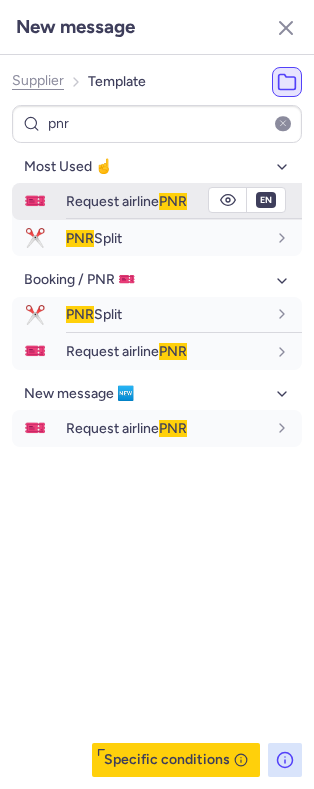 click on "Request airline  PNR" at bounding box center [126, 201] 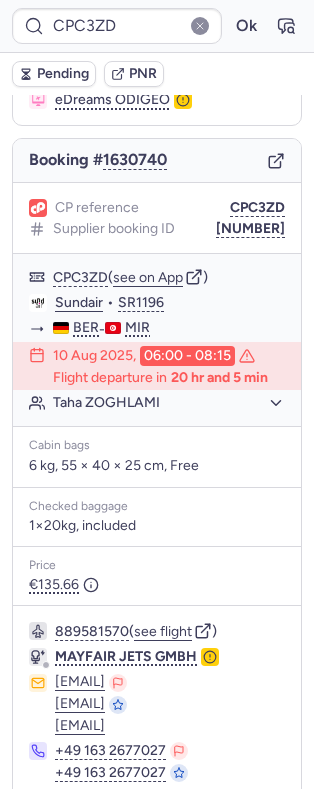 scroll, scrollTop: 302, scrollLeft: 0, axis: vertical 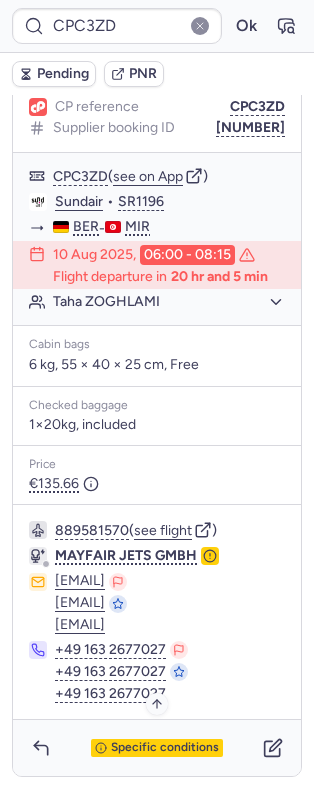 click on "Specific conditions" at bounding box center [165, 748] 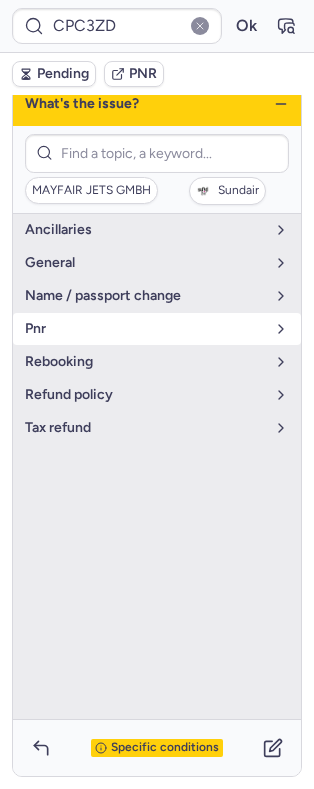 click on "pnr" at bounding box center [157, 329] 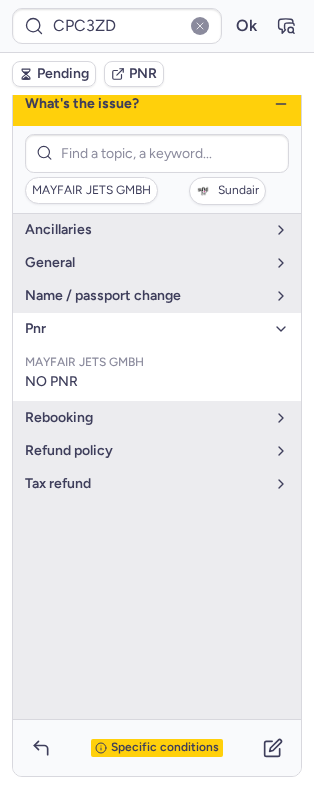 click on "pnr" at bounding box center (145, 329) 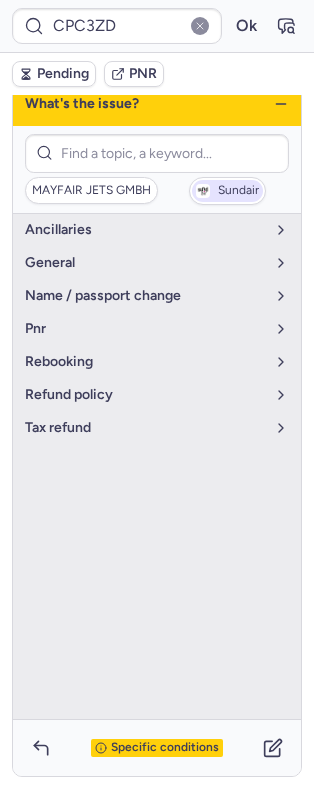 scroll, scrollTop: 218, scrollLeft: 0, axis: vertical 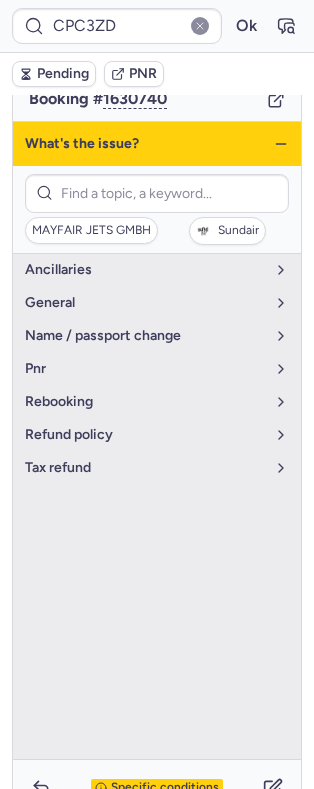 click 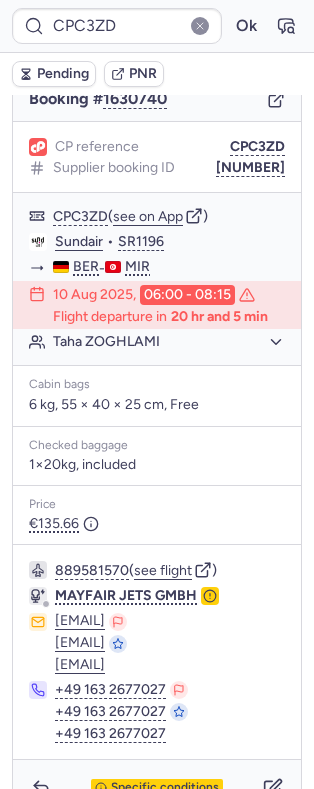 scroll, scrollTop: 0, scrollLeft: 0, axis: both 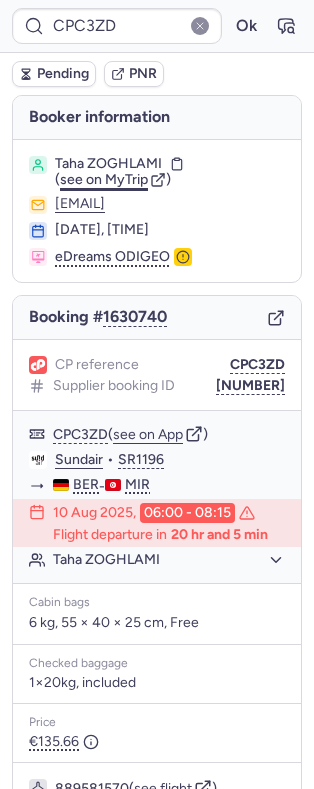 click on "see on MyTrip" at bounding box center [104, 179] 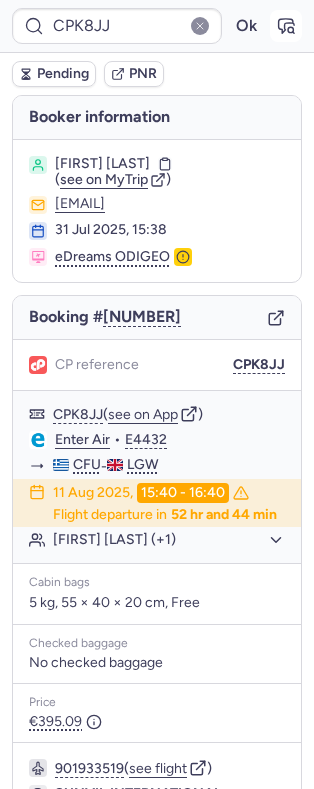 click 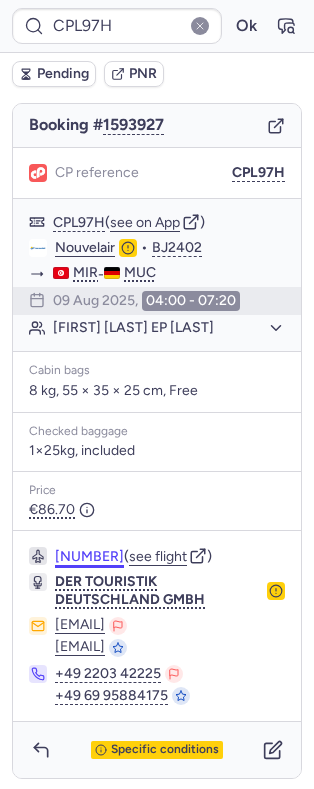 scroll, scrollTop: 214, scrollLeft: 0, axis: vertical 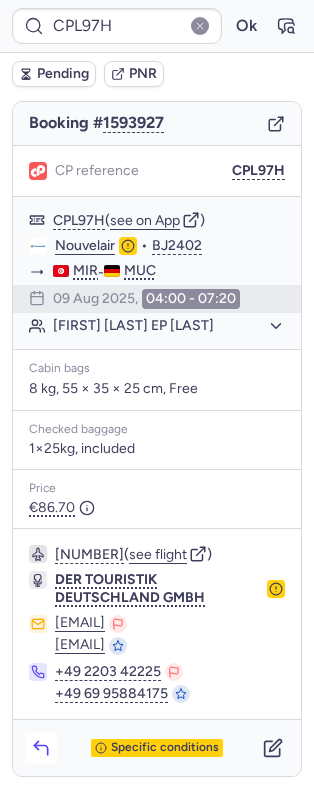 click 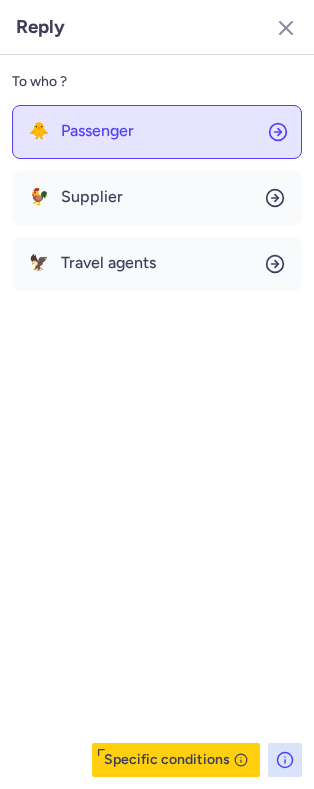 click on "Passenger" at bounding box center [97, 131] 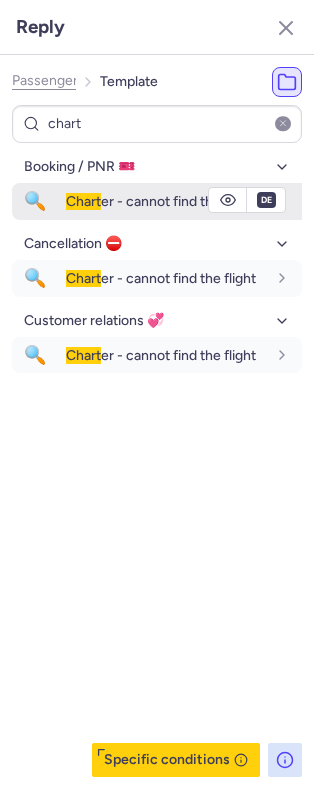 click on "Chart er - cannot find the flight" at bounding box center (161, 201) 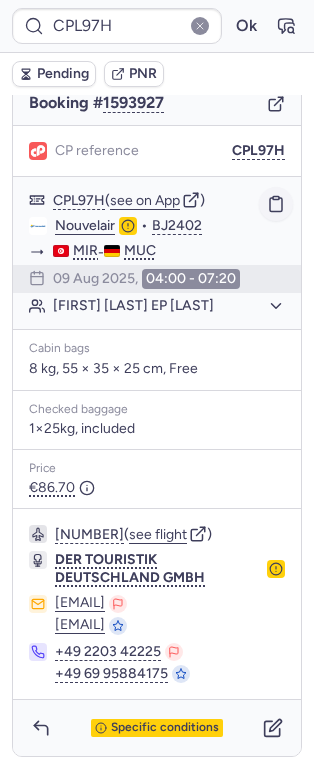 click 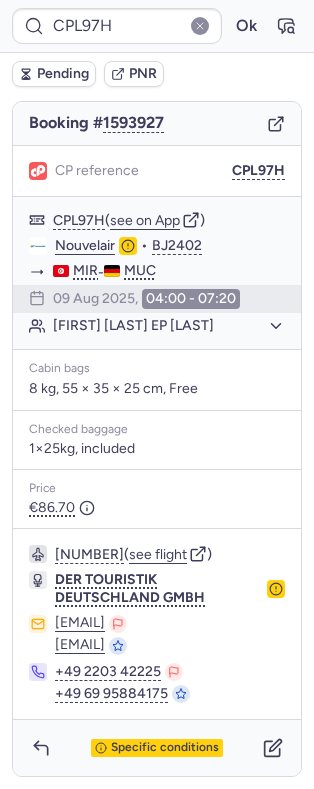 click on "Specific conditions" at bounding box center (157, 748) 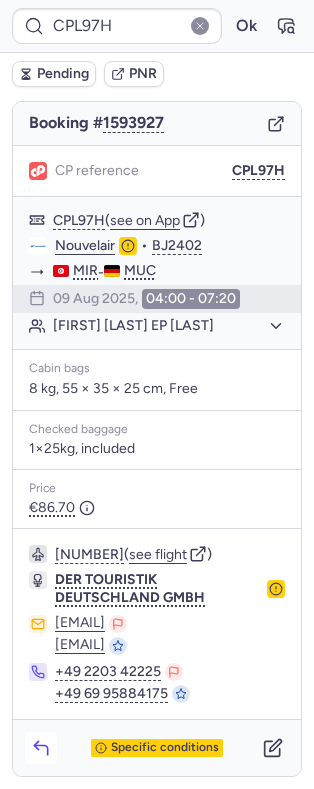 click 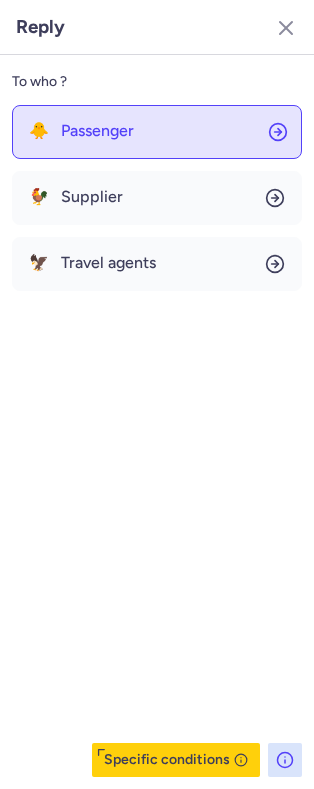 click on "🐥 Passenger" 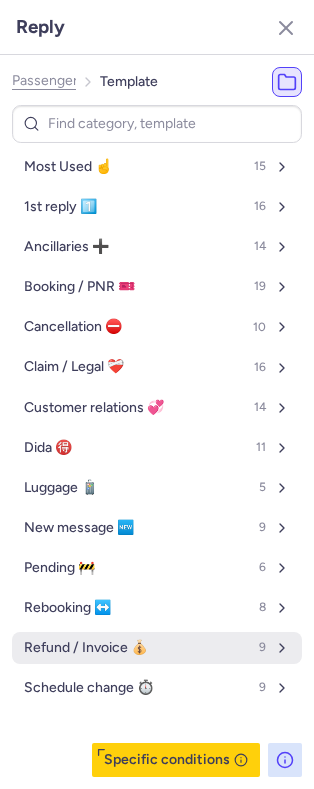 click on "Refund / Invoice 💰 9" at bounding box center [157, 648] 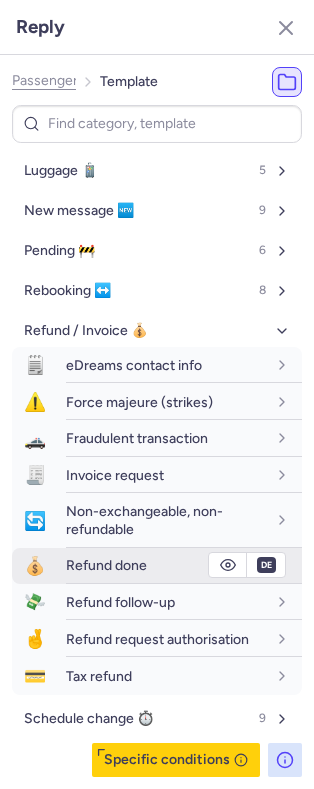 scroll, scrollTop: 334, scrollLeft: 0, axis: vertical 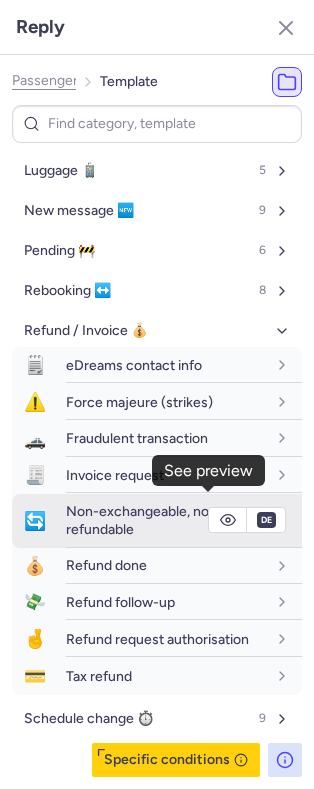 click 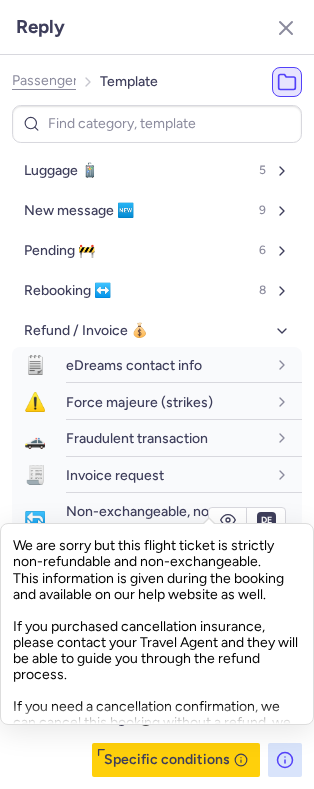 scroll, scrollTop: 578, scrollLeft: 0, axis: vertical 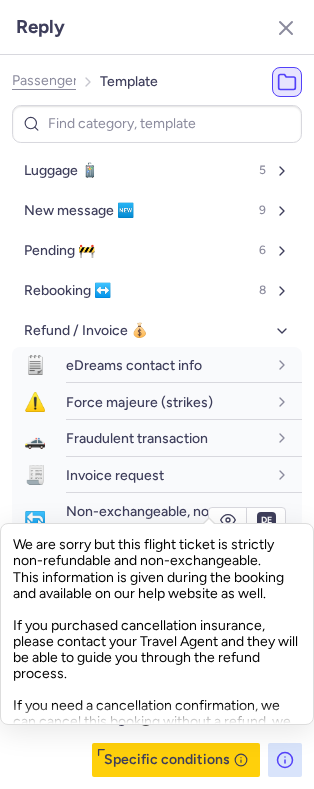 click on "Hallo,
Vielen Dank, dass Sie uns kontaktiert haben.
Es tut uns leid, aber dieses Flugticket ist grundsätzlich nicht erstattungsfähig und nicht umtauschbar.
Diese Informationen werden bei der Buchung angegeben und sind auch auf unserer Hilfe-Website verfügbar.
Wenn Sie eine Reiserücktrittsversicherung abgeschlossen haben, wenden Sie sich bitte an Ihr Reisebüro, das Ihnen bei der Erstattung behilflich sein kann.
Wenn Sie eine Stornierungsbestätigung benötigen, können wir diese Buchung ohne Rückerstattung stornieren, wir benötigen lediglich Ihre Bestätigung, um fortzufahren.
Bitte lassen Sie uns wissen, falls Sie weitere Informationen benötigen.
Mit freundlichen Grüßen
---
Above message is a translation from this original message:
---
Hello,
Thank you for contacting us.
We are sorry but this flight ticket is strictly non-refundable and non-exchangeable.
Kind regards," 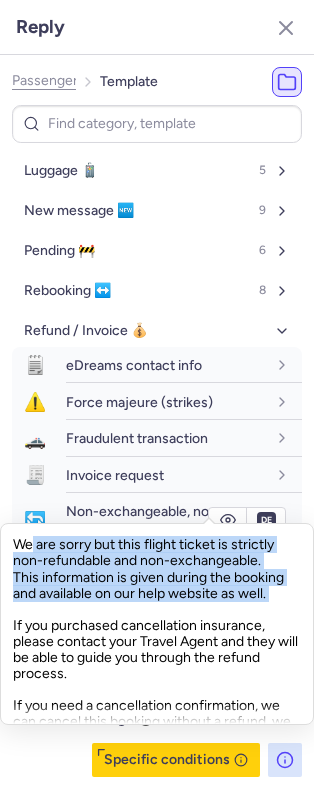 drag, startPoint x: 22, startPoint y: 571, endPoint x: 70, endPoint y: 641, distance: 84.87638 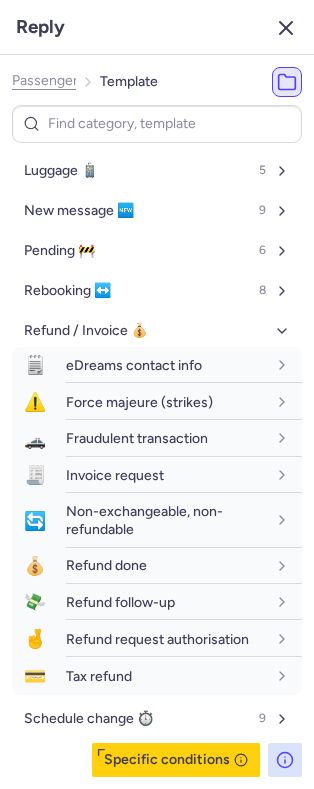 click 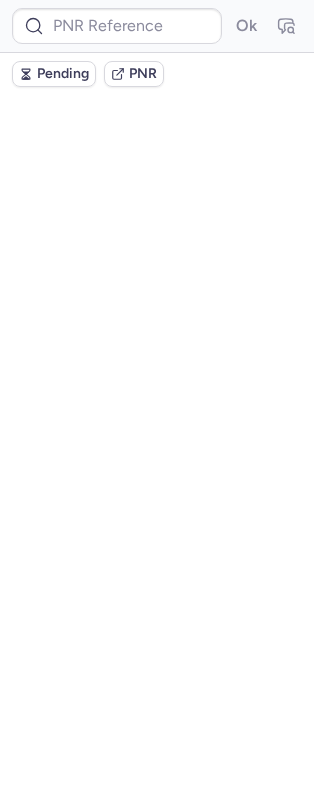 scroll, scrollTop: 0, scrollLeft: 0, axis: both 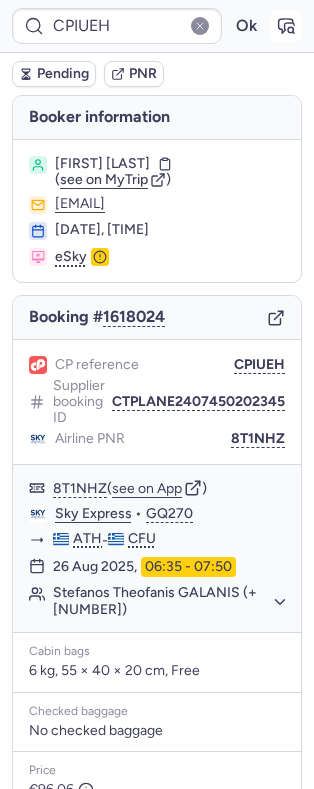 click at bounding box center (286, 26) 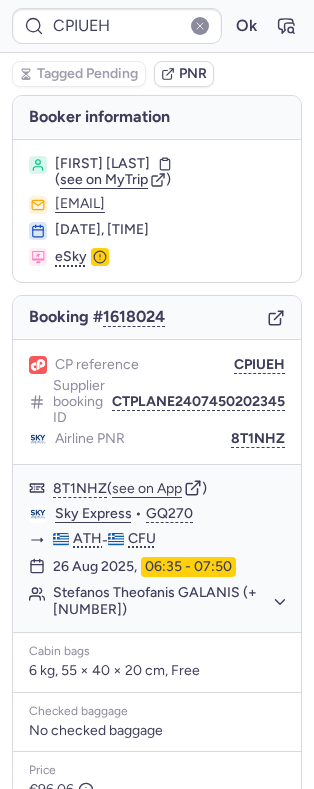 scroll, scrollTop: 241, scrollLeft: 0, axis: vertical 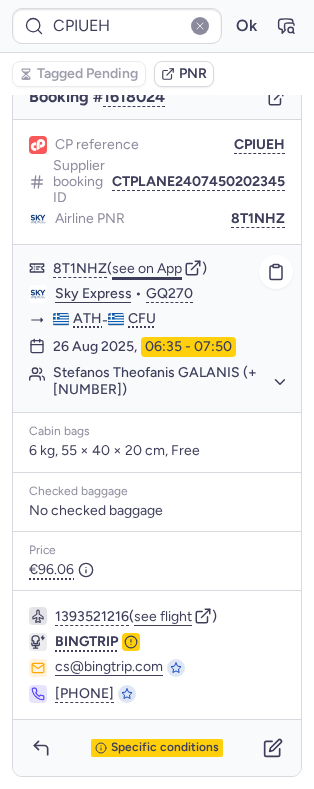 click on "see on App" 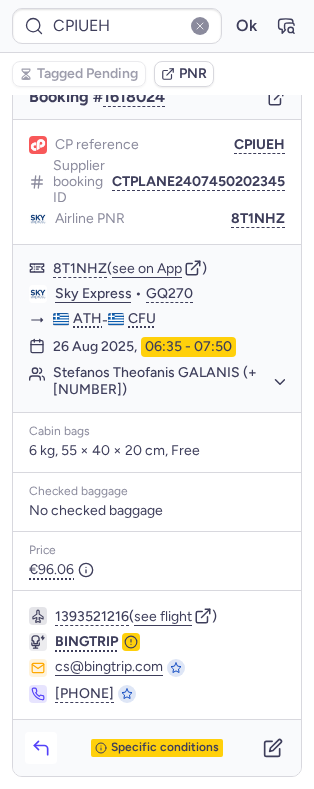 click 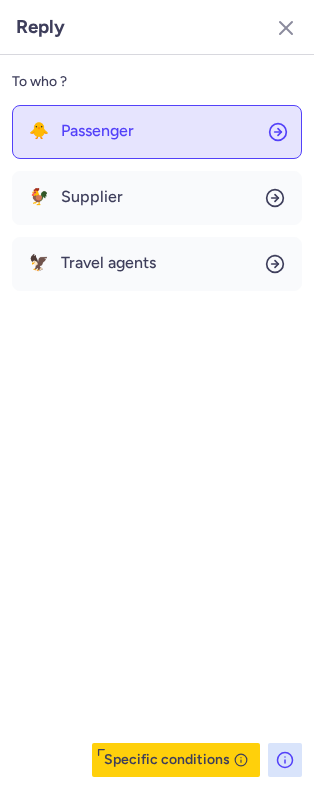 click on "🐥 Passenger" 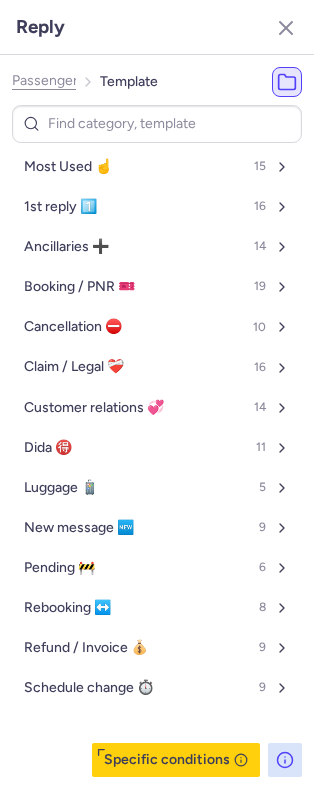 click on "Passenger" 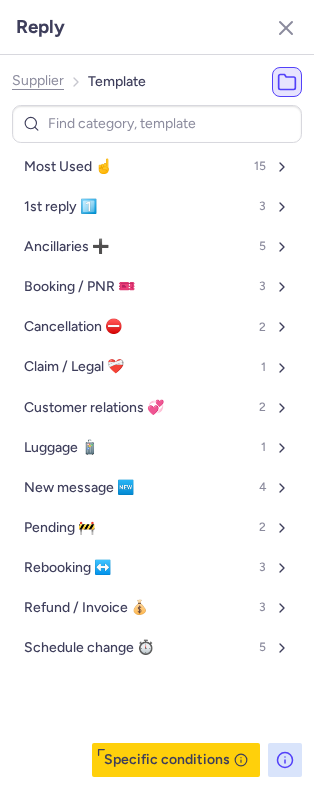 click on "Supplier" 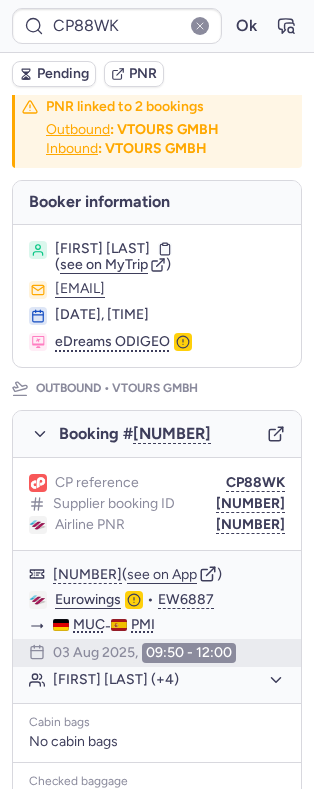 scroll, scrollTop: 1045, scrollLeft: 0, axis: vertical 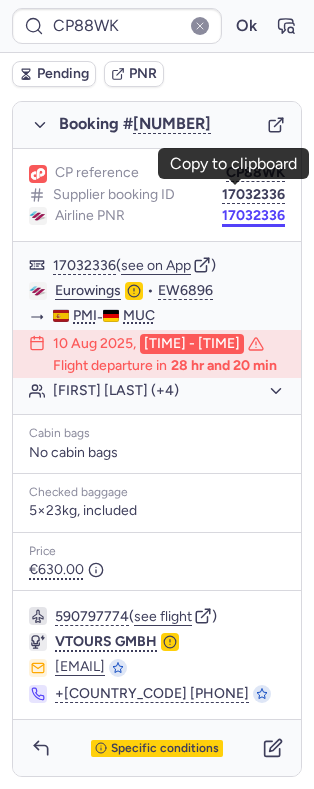 click on "17032336" at bounding box center [253, 216] 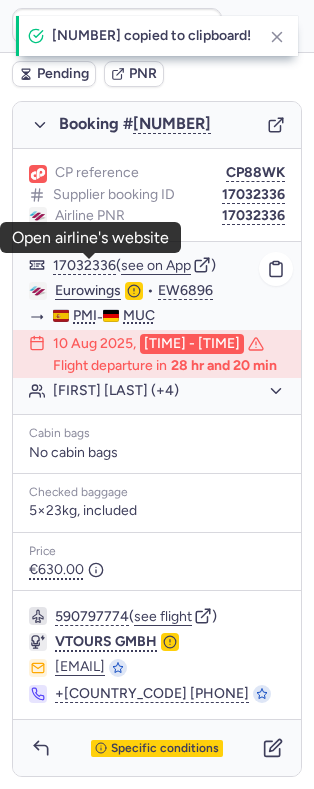 click on "Eurowings" 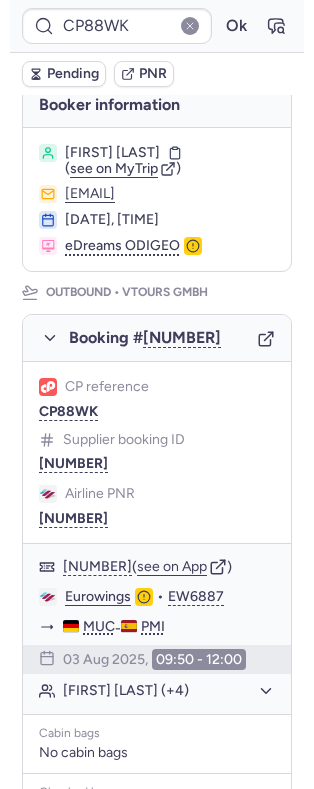 scroll, scrollTop: 0, scrollLeft: 0, axis: both 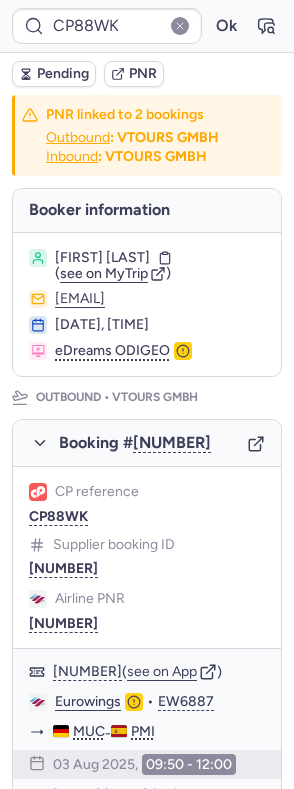 click on "Markus LORENZ" at bounding box center (102, 258) 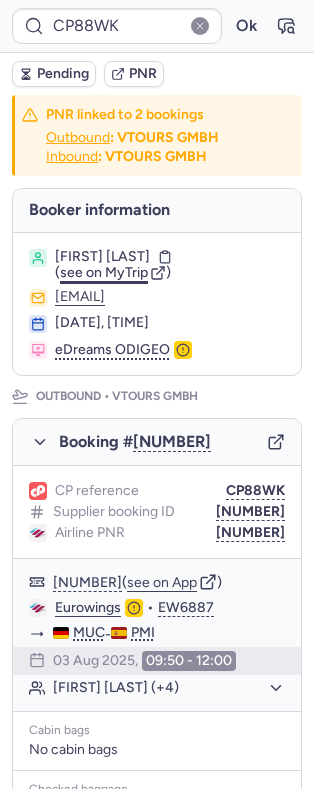 click on "see on MyTrip" at bounding box center (104, 272) 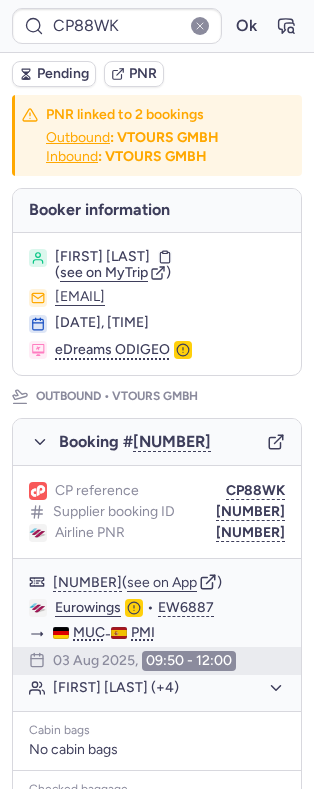 click on "Markus LORENZ" at bounding box center [102, 257] 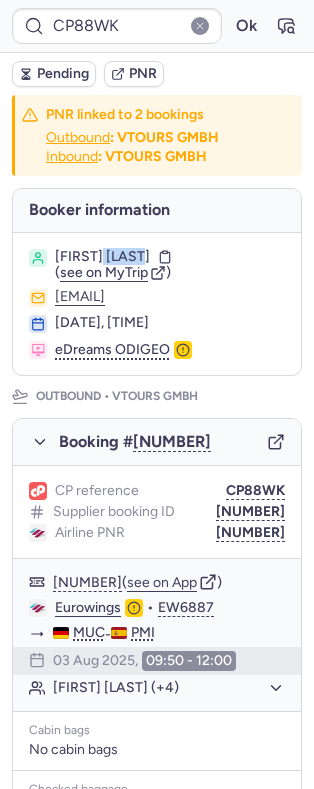 click on "Markus LORENZ" at bounding box center (102, 257) 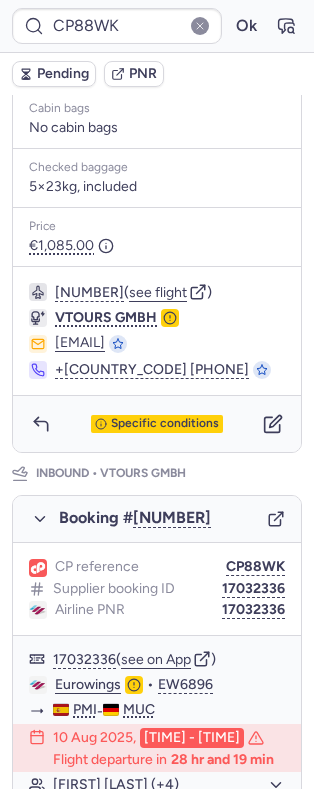scroll, scrollTop: 1045, scrollLeft: 0, axis: vertical 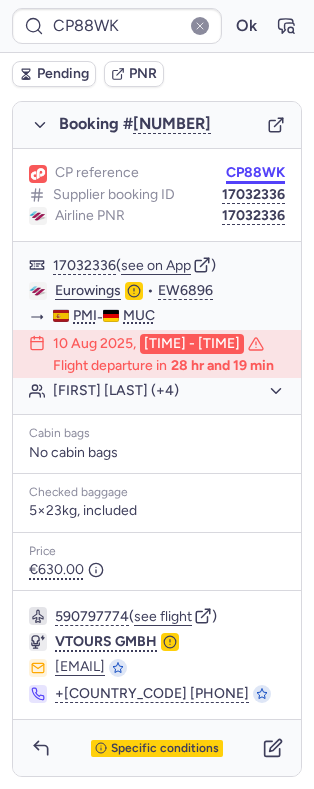 click on "CP88WK" at bounding box center [255, 173] 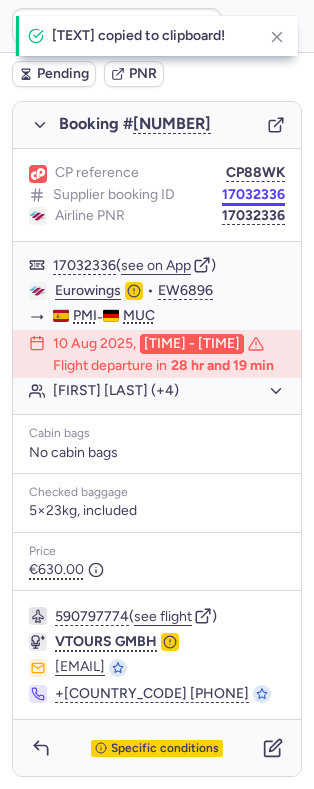 click on "17032336" at bounding box center [253, 195] 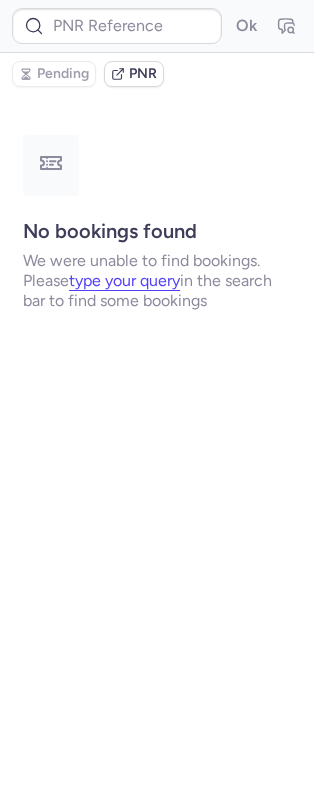 scroll, scrollTop: 0, scrollLeft: 0, axis: both 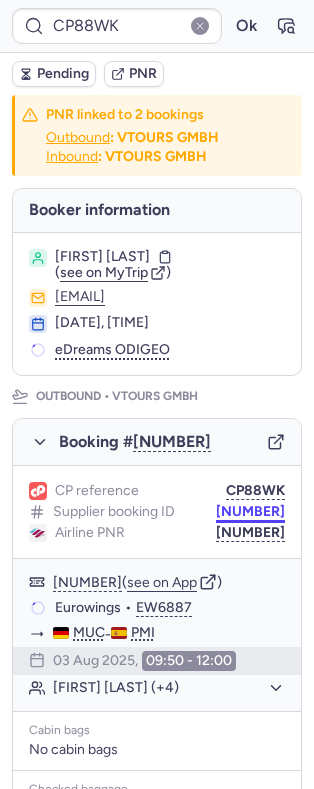 click on "17032335" at bounding box center [250, 512] 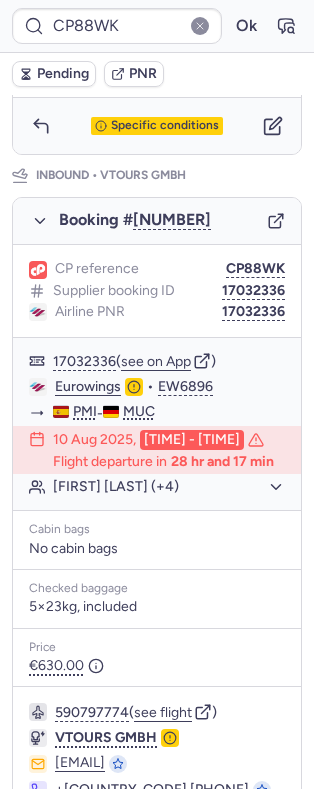 scroll, scrollTop: 1045, scrollLeft: 0, axis: vertical 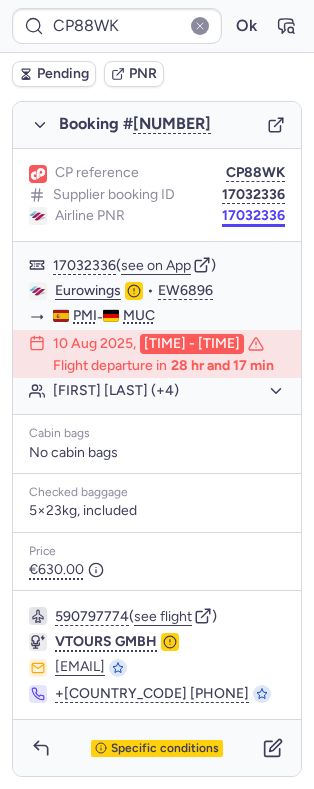 drag, startPoint x: 232, startPoint y: 185, endPoint x: 225, endPoint y: 199, distance: 15.652476 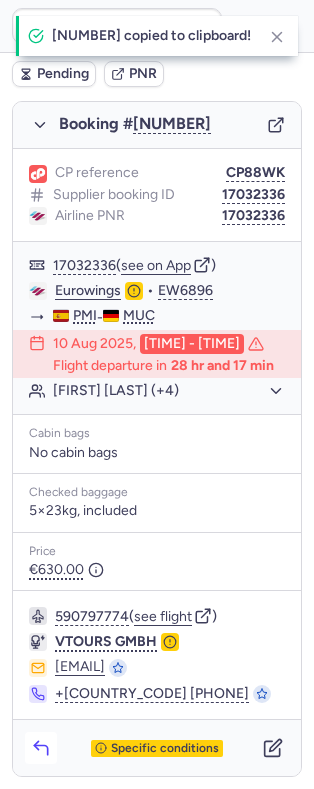 click 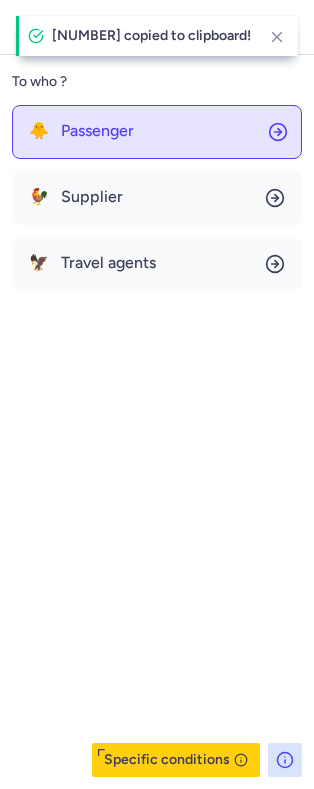 click on "Passenger" at bounding box center (97, 131) 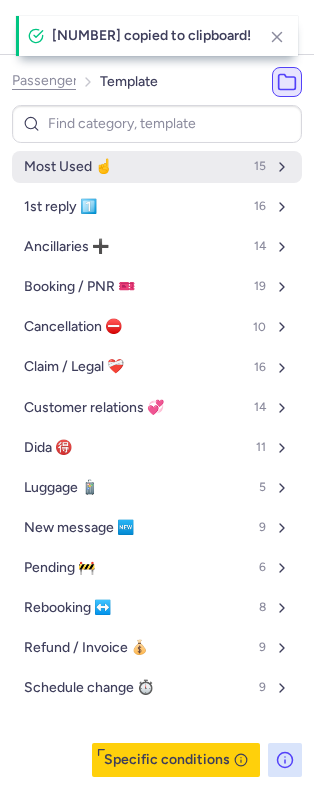 click on "Most Used ☝️ 15" at bounding box center [157, 167] 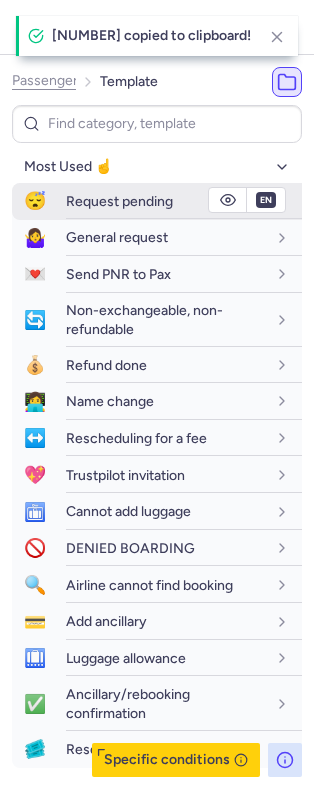 click on "Request pending" at bounding box center (119, 201) 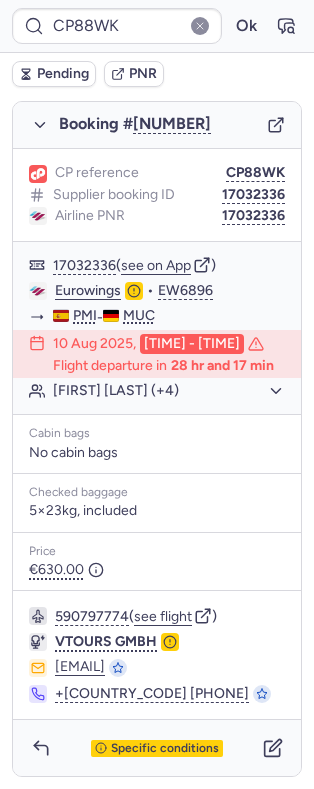 click on "Pending" at bounding box center [63, 74] 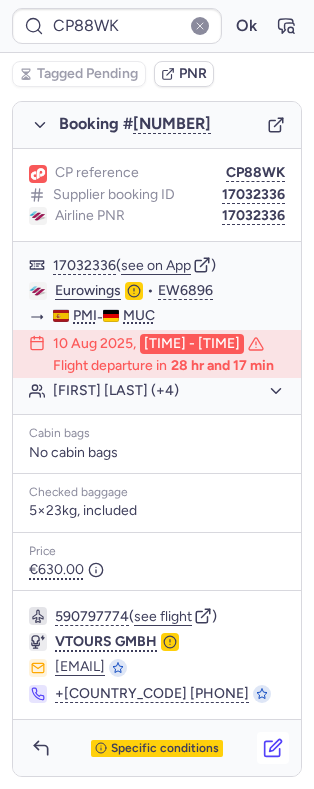 click 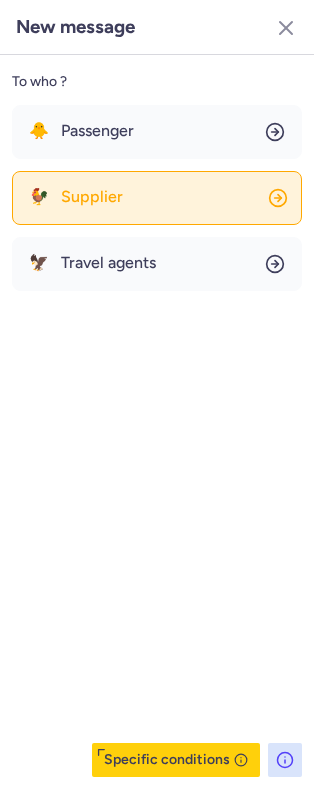 click on "🐓 Supplier" 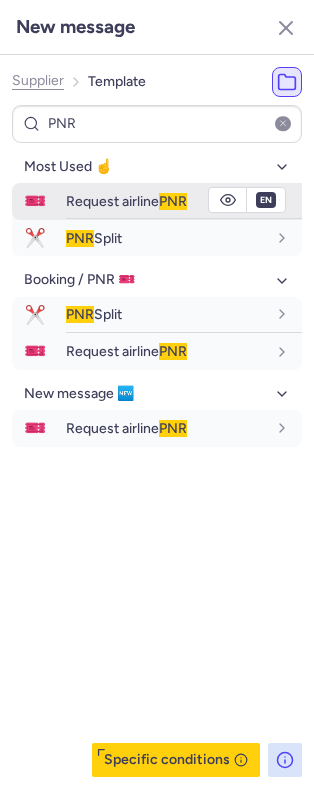 click on "Request airline  PNR" at bounding box center [126, 201] 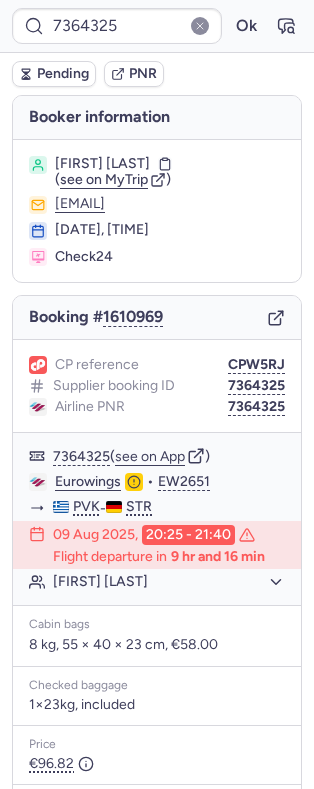 scroll, scrollTop: 325, scrollLeft: 0, axis: vertical 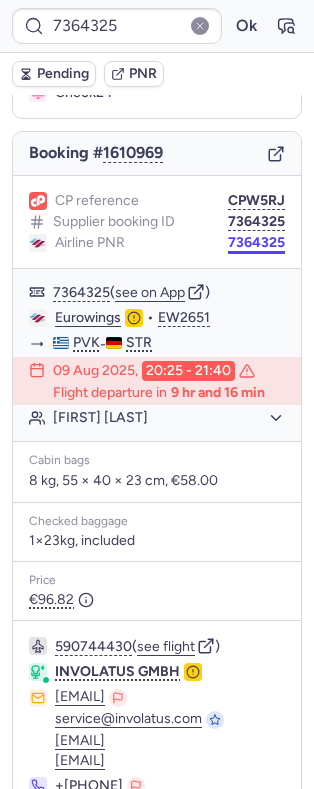 click on "7364325" at bounding box center [256, 243] 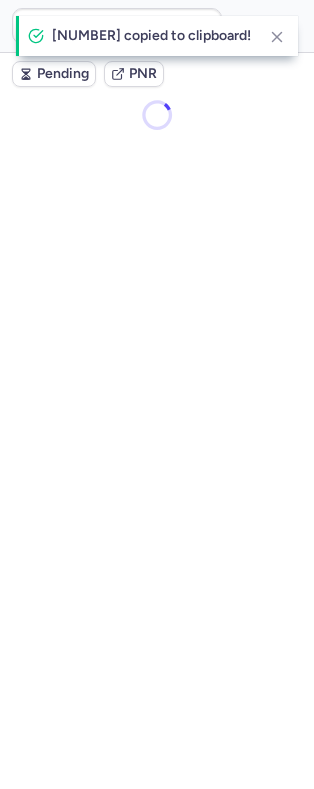 scroll, scrollTop: 0, scrollLeft: 0, axis: both 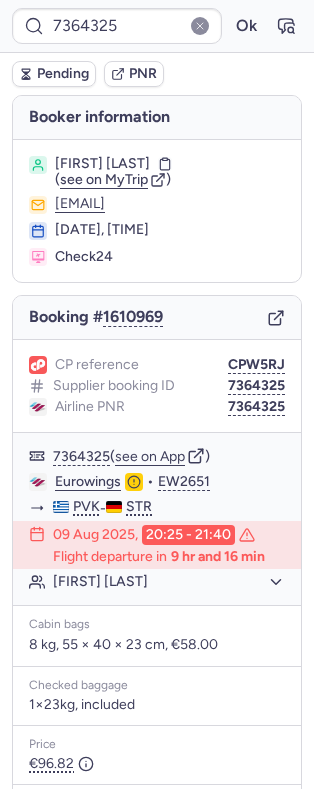 click on "Marcel SCHNECK" at bounding box center (102, 164) 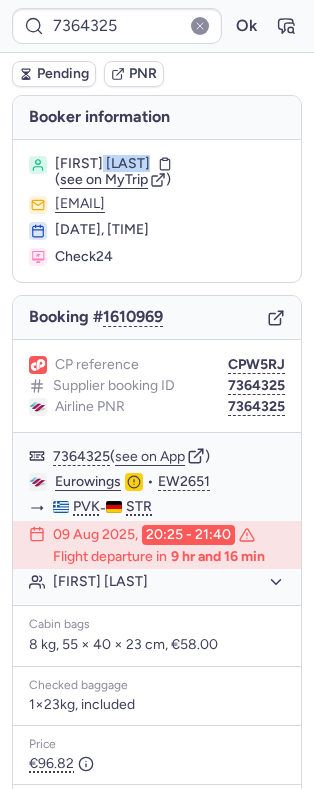 copy on "SCHNECK" 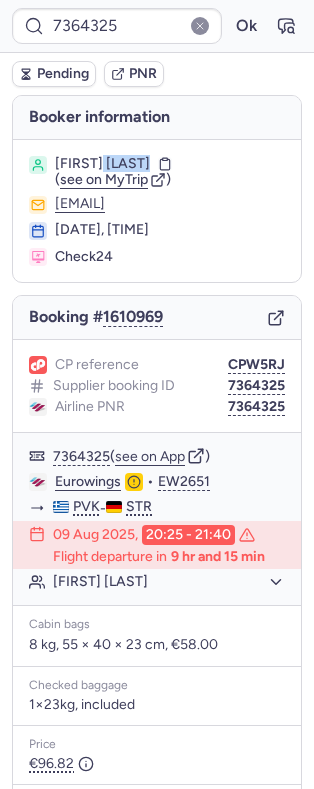 scroll, scrollTop: 325, scrollLeft: 0, axis: vertical 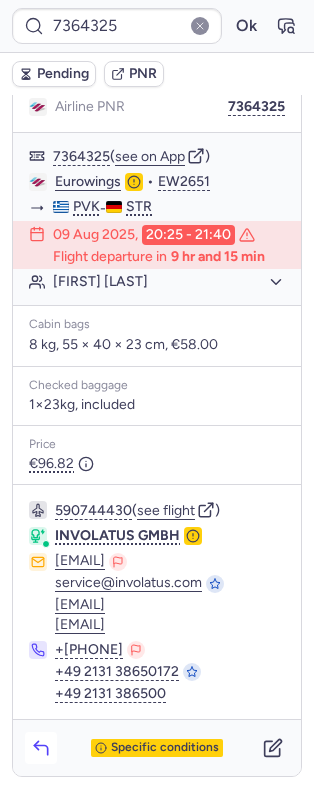 click at bounding box center (41, 748) 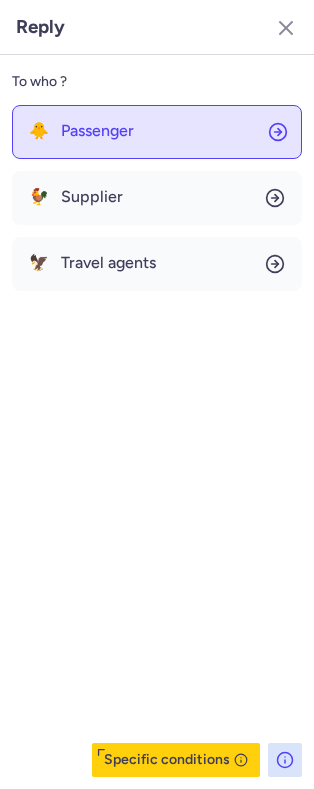 click on "🐥 Passenger" 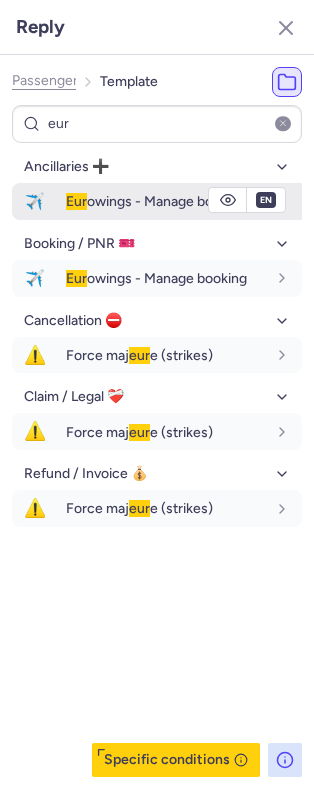 click on "Eur owings - Manage booking" at bounding box center [184, 201] 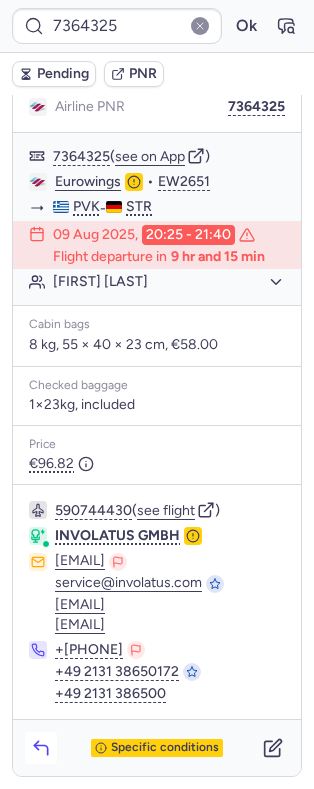 click at bounding box center [41, 748] 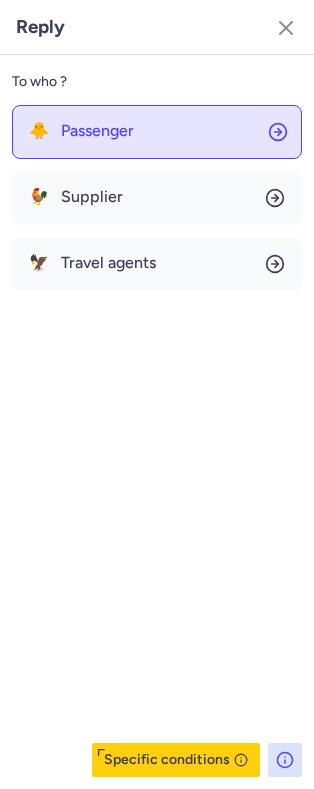 click on "Passenger" at bounding box center [97, 131] 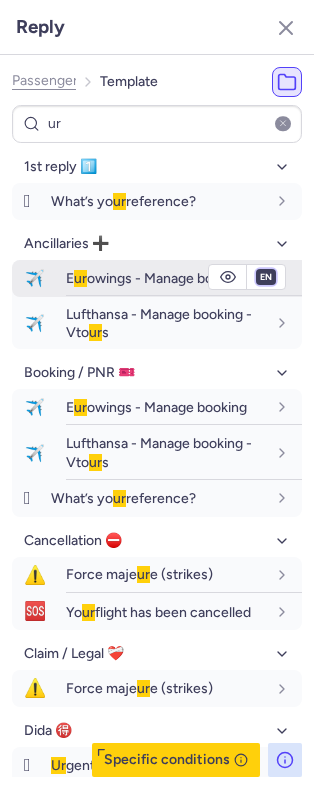 click on "fr en de nl pt es it ru" at bounding box center (266, 277) 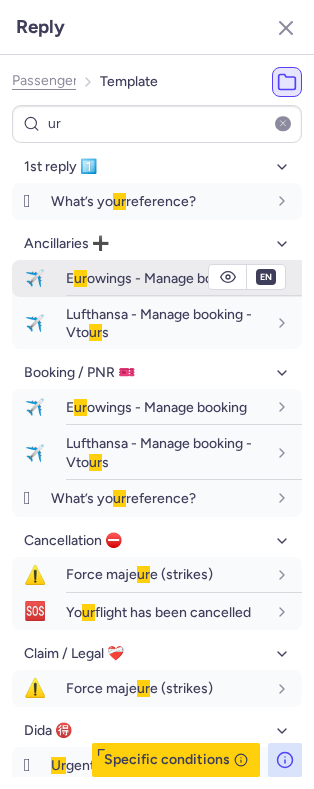 click on "fr en de nl pt es it ru" at bounding box center [266, 277] 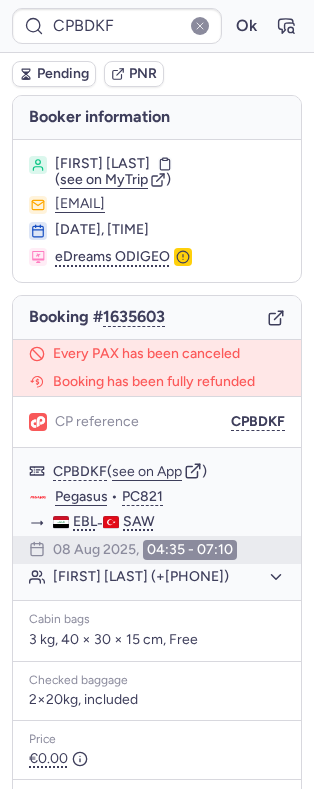 scroll, scrollTop: 256, scrollLeft: 0, axis: vertical 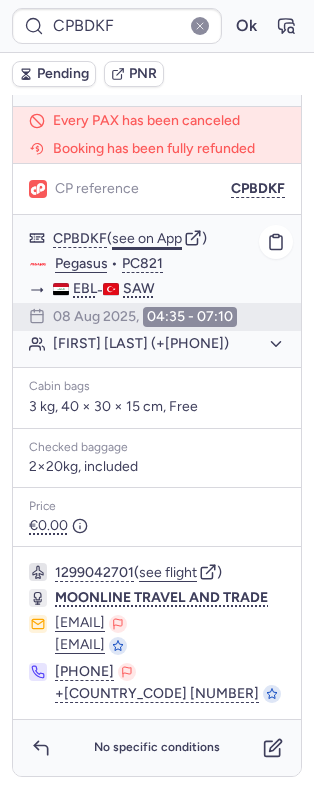 click on "see on App" 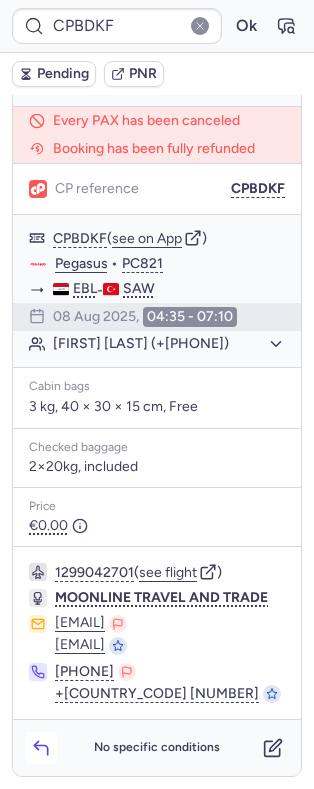 click 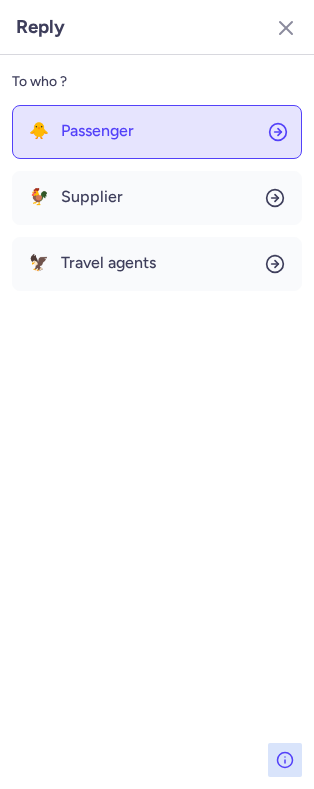 click on "Passenger" at bounding box center [97, 131] 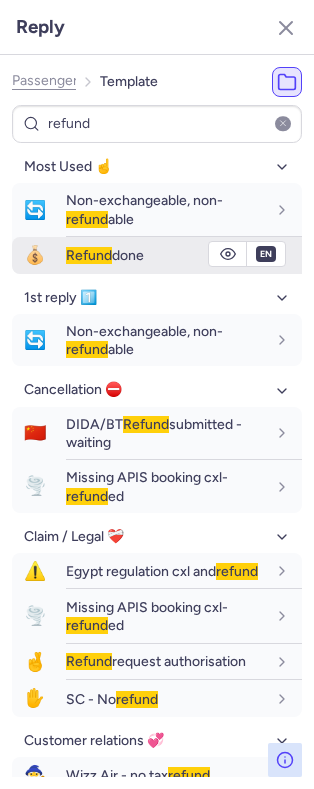 click on "Refund" at bounding box center [89, 255] 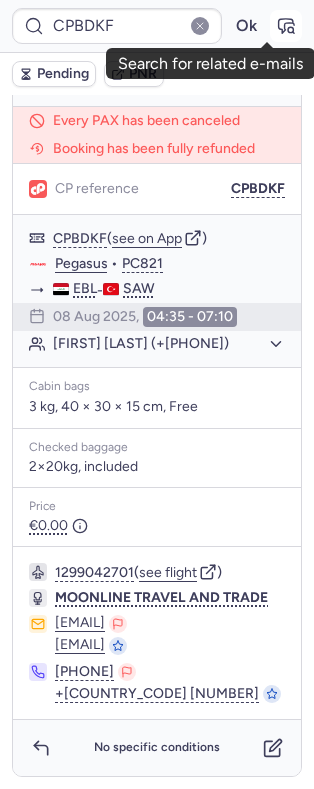 click 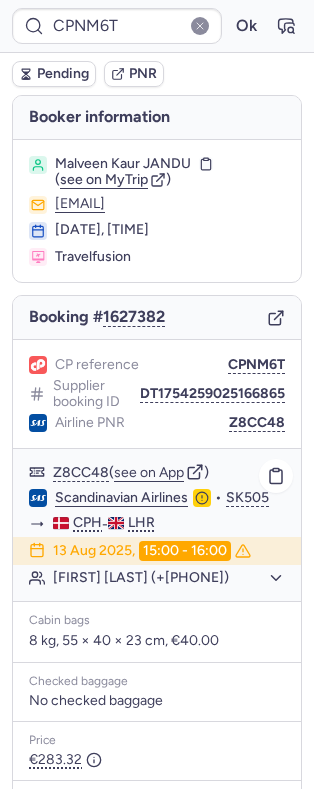 scroll, scrollTop: 230, scrollLeft: 0, axis: vertical 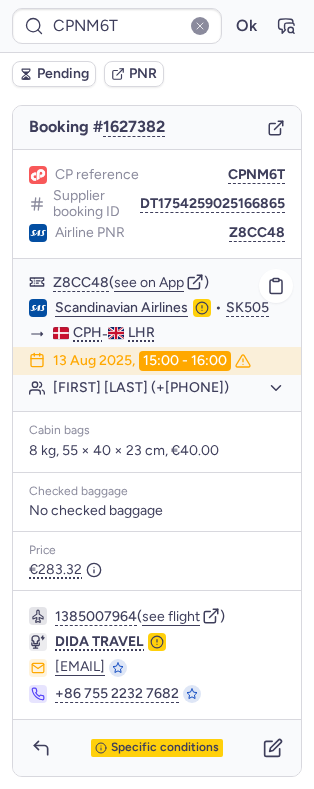 click on "Scandinavian Airlines" 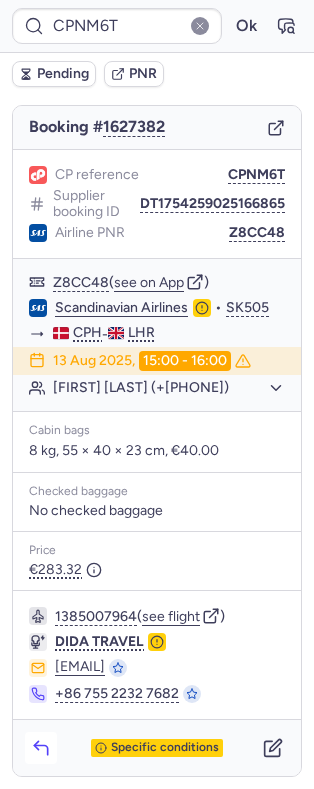 click 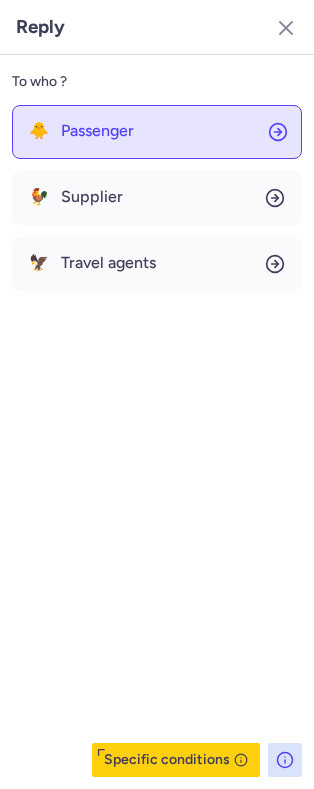 click on "Passenger" at bounding box center (97, 131) 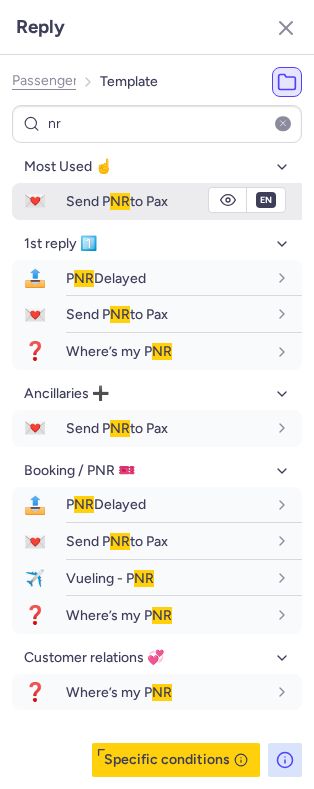 click on "Send P NR  to Pax" at bounding box center [117, 201] 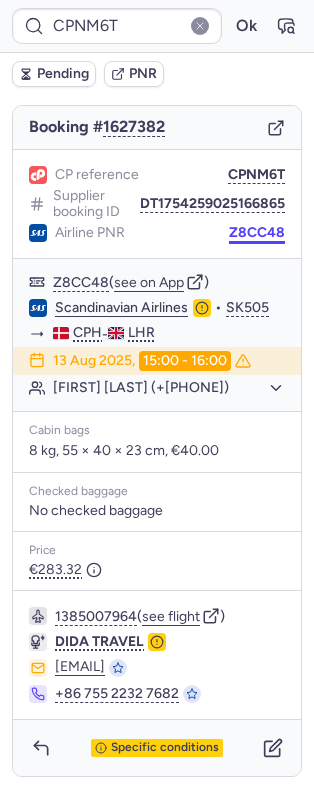 click on "Z8CC48" at bounding box center (257, 233) 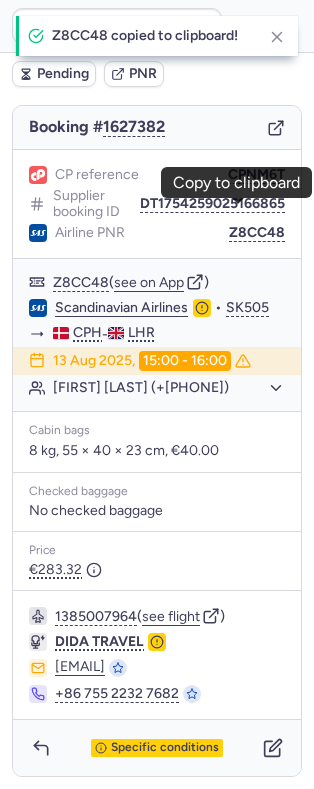 scroll, scrollTop: 0, scrollLeft: 0, axis: both 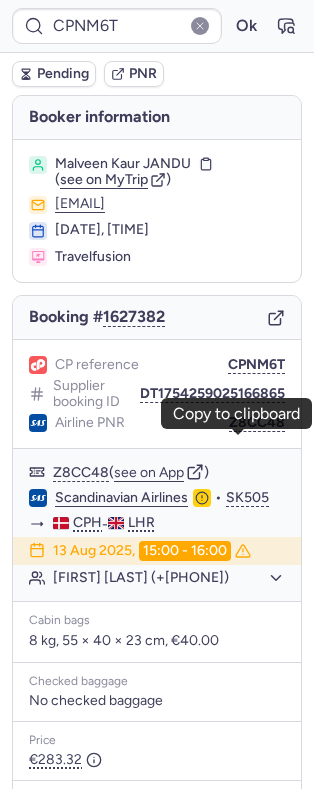 click on "Malveen Kaur JANDU" at bounding box center (123, 164) 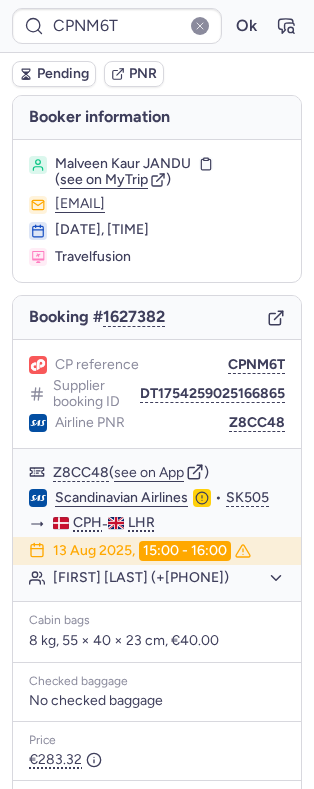 click on "Malveen Kaur JANDU" at bounding box center (123, 164) 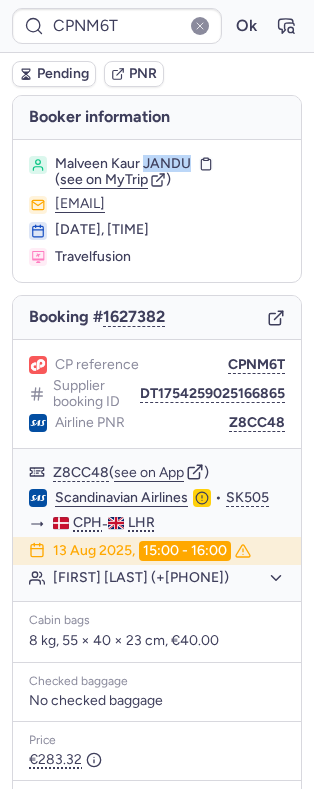 click on "Malveen Kaur JANDU" at bounding box center (123, 164) 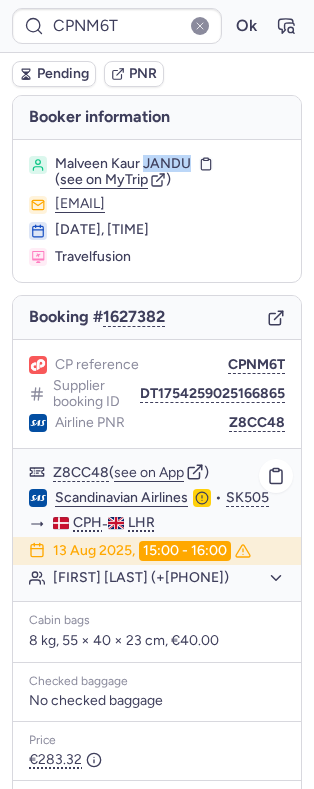 click on "Scandinavian Airlines" 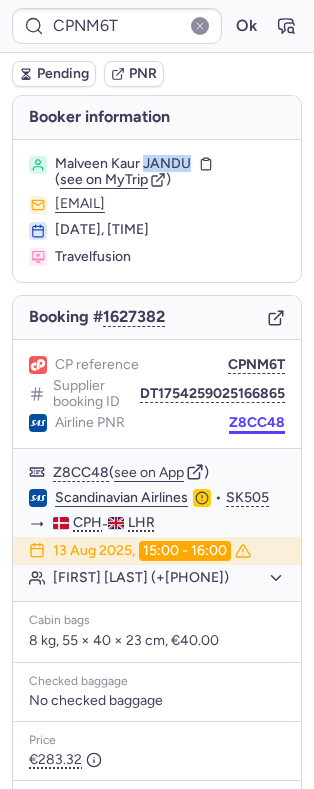 click on "Z8CC48" at bounding box center (257, 423) 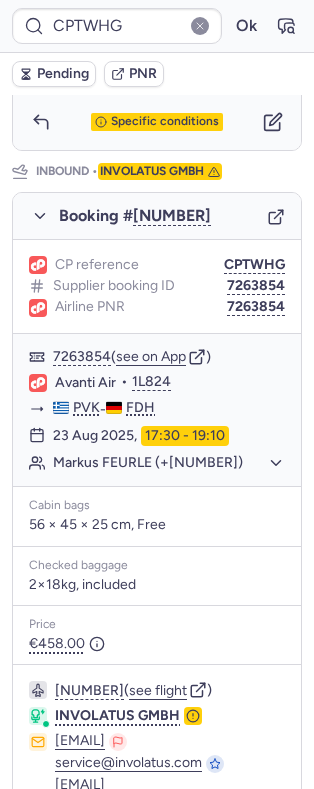 scroll, scrollTop: 1092, scrollLeft: 0, axis: vertical 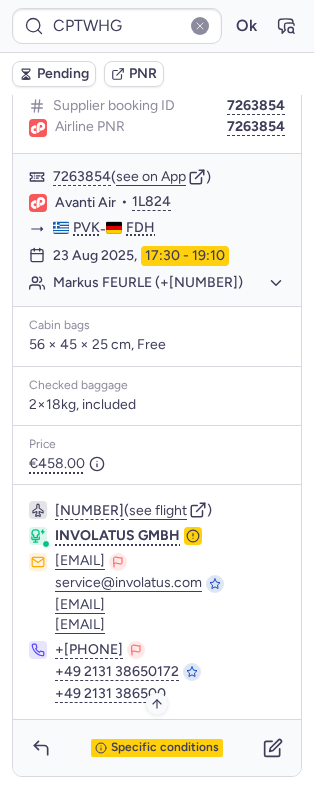 click on "Specific conditions" at bounding box center (165, 748) 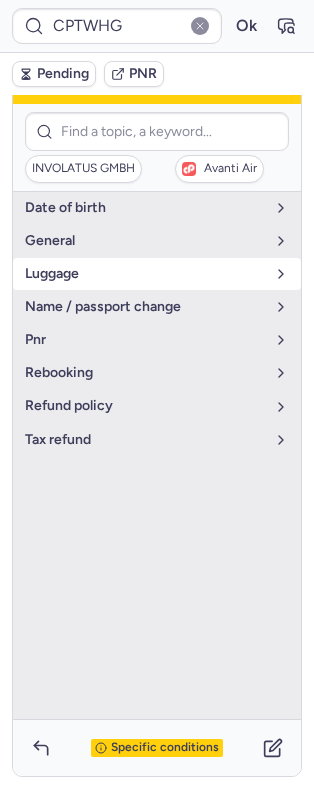 click on "luggage" at bounding box center (145, 274) 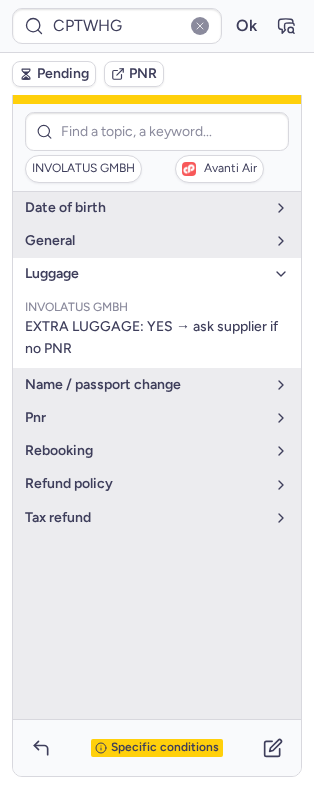 click on "luggage" at bounding box center (145, 274) 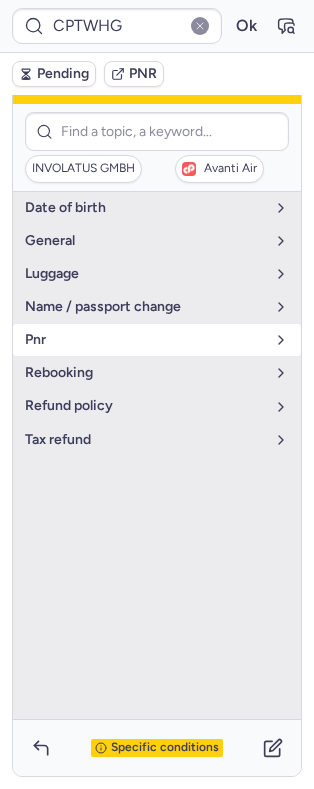 click on "pnr" at bounding box center [145, 340] 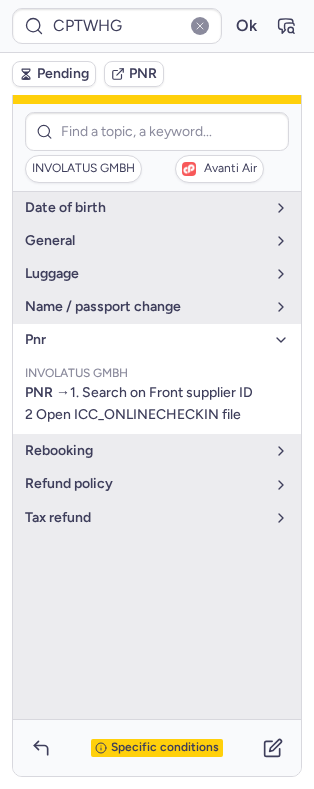 click on "pnr" at bounding box center (145, 340) 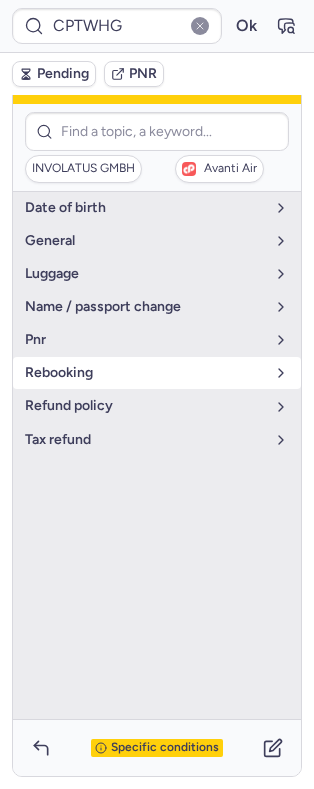 click on "rebooking" at bounding box center (145, 373) 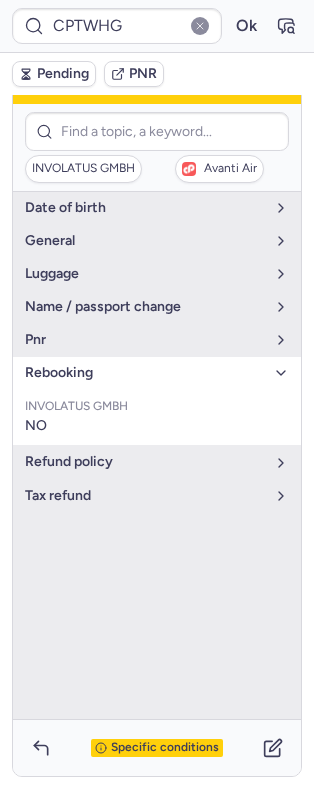 click on "rebooking" at bounding box center [145, 373] 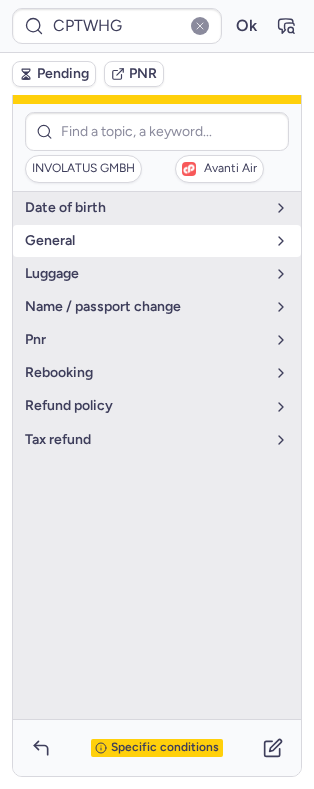 drag, startPoint x: 5, startPoint y: 273, endPoint x: 35, endPoint y: 245, distance: 41.036568 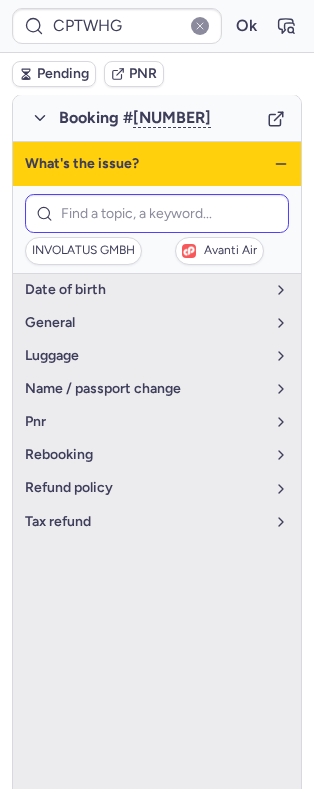 scroll, scrollTop: 1004, scrollLeft: 0, axis: vertical 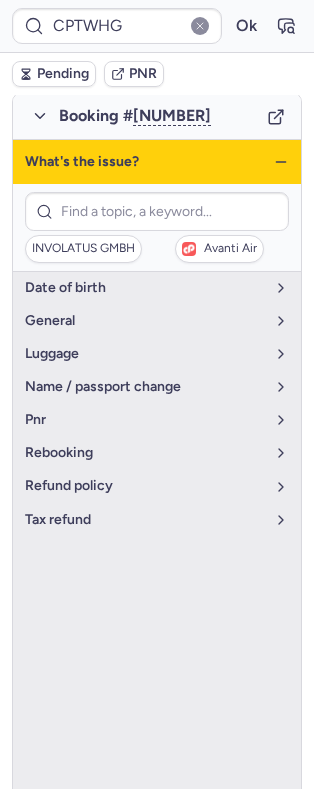 click on "What's the issue?" at bounding box center [157, 162] 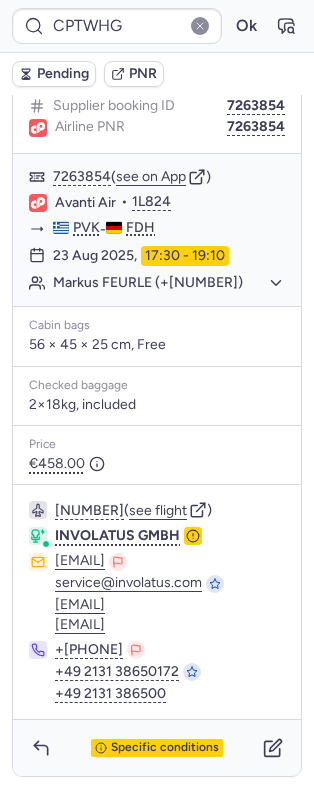 scroll, scrollTop: 1092, scrollLeft: 0, axis: vertical 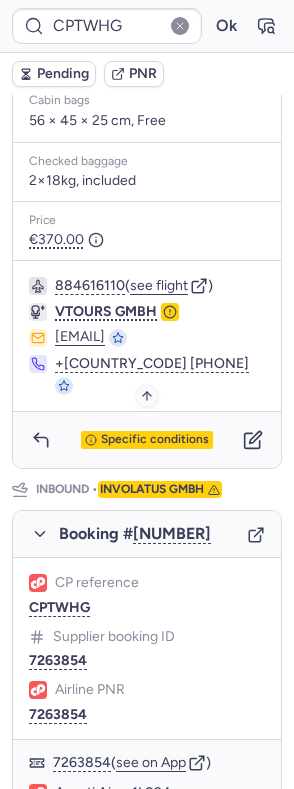click on "Specific conditions" at bounding box center [155, 440] 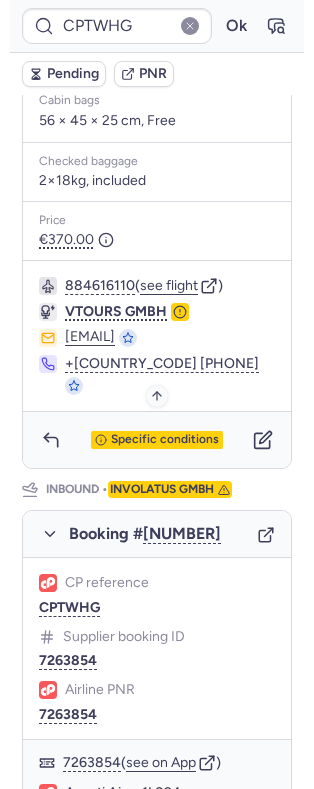 scroll, scrollTop: 246, scrollLeft: 0, axis: vertical 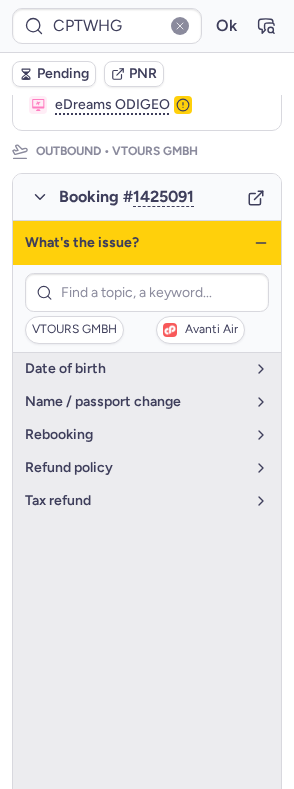 click on "What's the issue?" at bounding box center (147, 243) 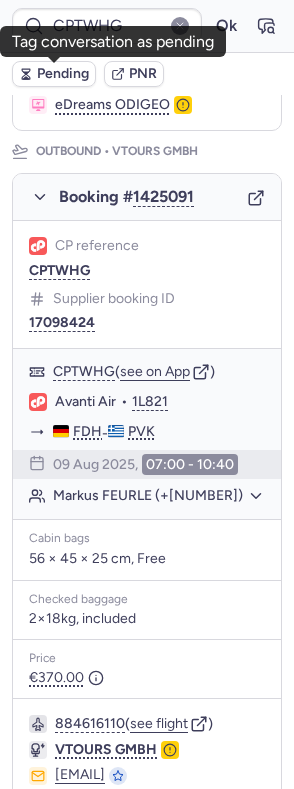 click on "Pending" at bounding box center (63, 74) 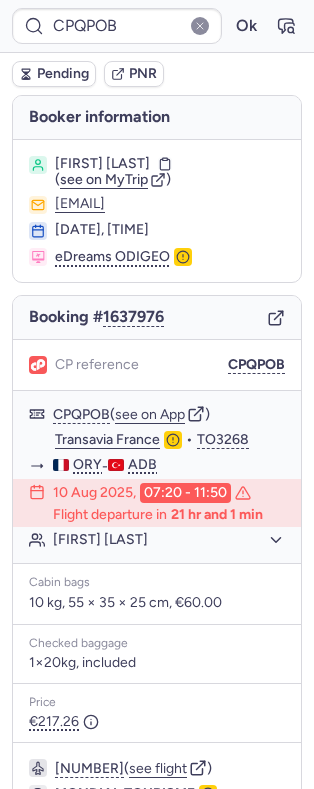scroll, scrollTop: 220, scrollLeft: 0, axis: vertical 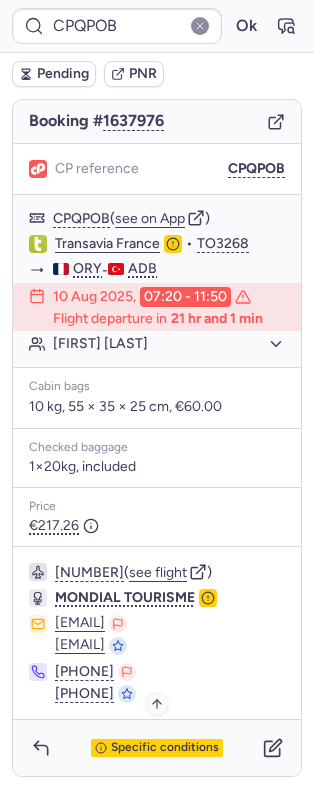 click on "Specific conditions" at bounding box center (157, 748) 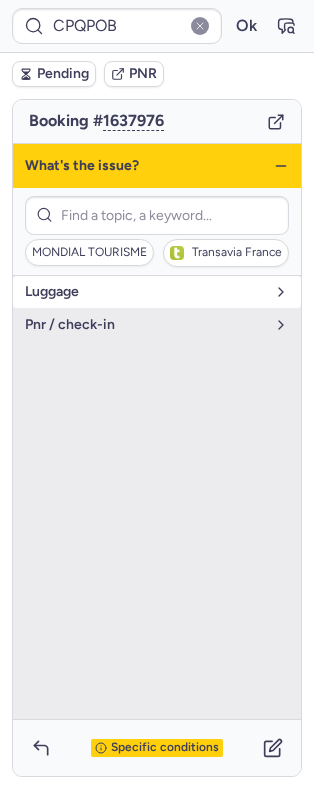 click on "luggage" at bounding box center (145, 292) 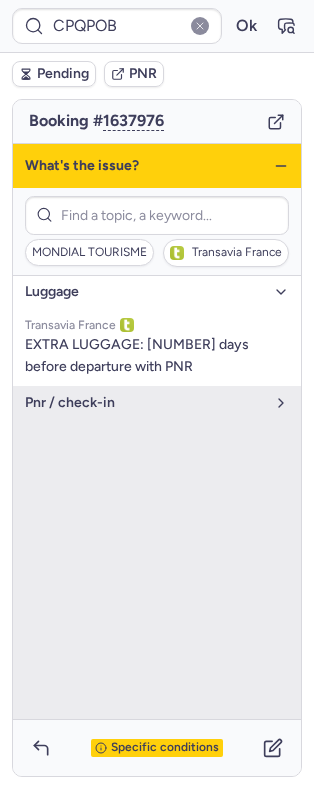 click on "luggage" at bounding box center [145, 292] 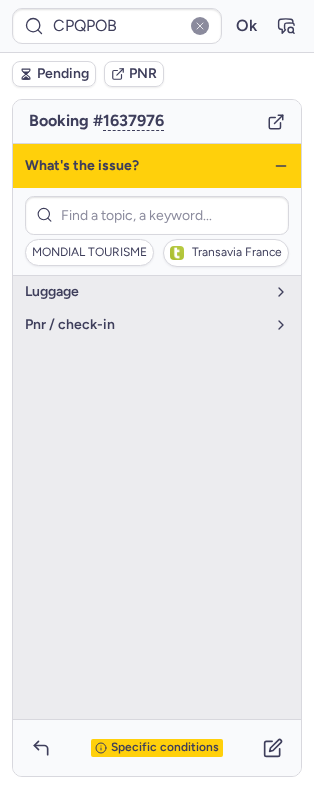 click 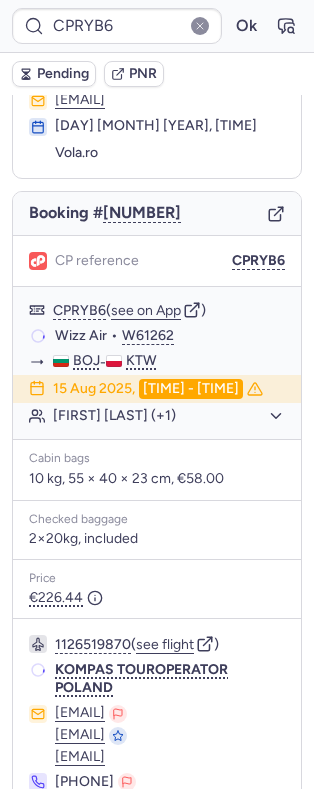 scroll, scrollTop: 97, scrollLeft: 0, axis: vertical 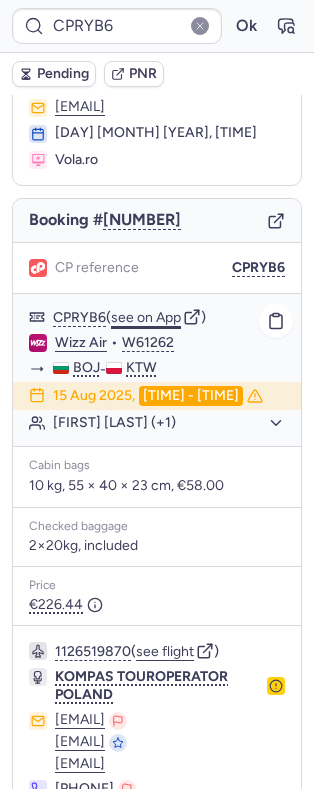 click on "see on App" 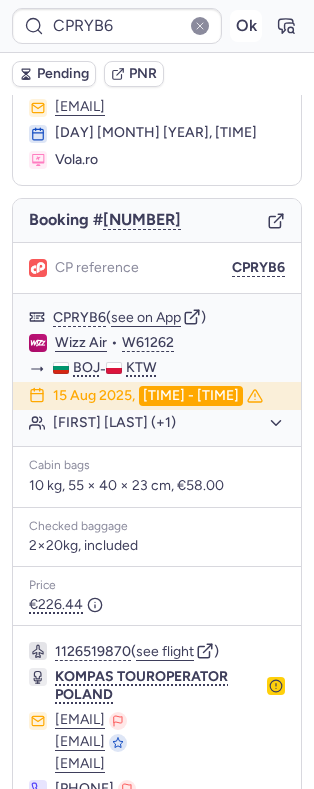 click on "Ok" at bounding box center [246, 26] 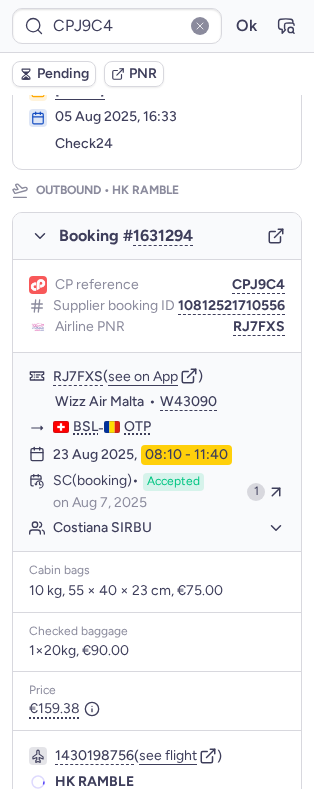 scroll, scrollTop: 190, scrollLeft: 0, axis: vertical 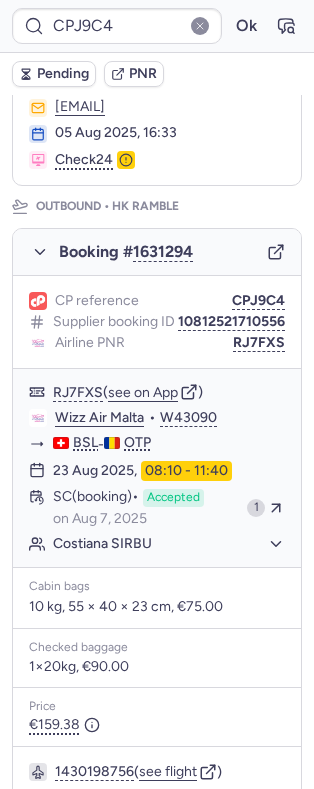 click on "Pending PNR" at bounding box center (157, 74) 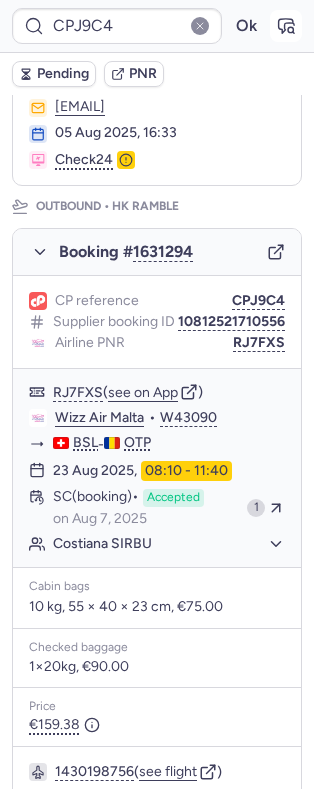 click 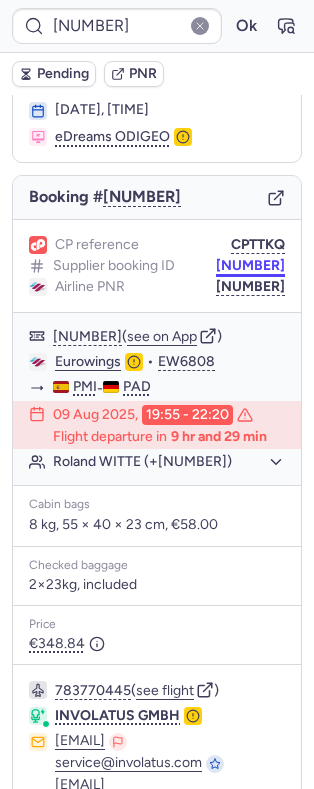 scroll, scrollTop: 122, scrollLeft: 0, axis: vertical 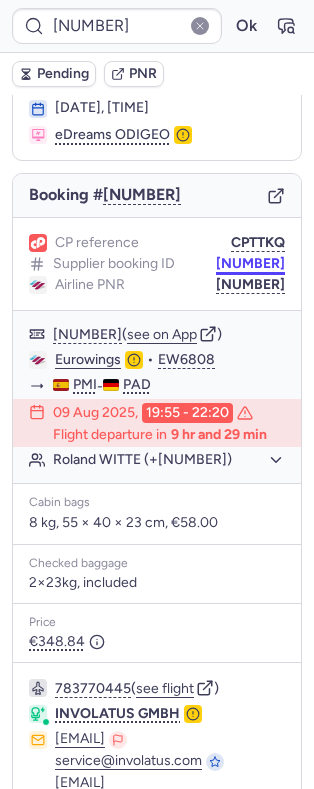 click on "CP reference CPTTKQ Supplier booking ID 7372687 Airline PNR 7372687" at bounding box center [157, 264] 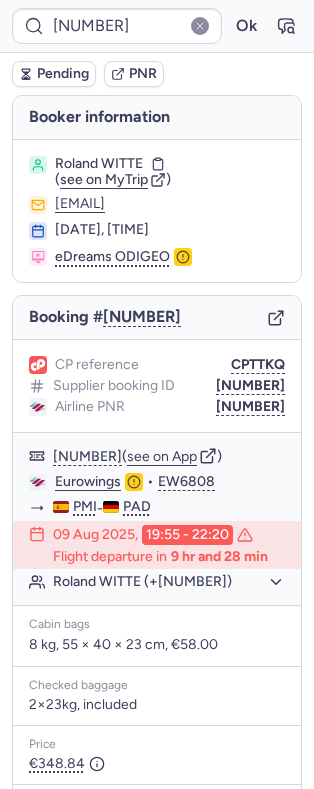scroll, scrollTop: 325, scrollLeft: 0, axis: vertical 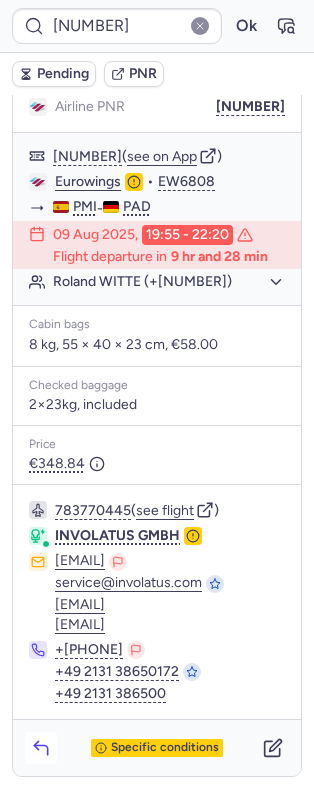 click 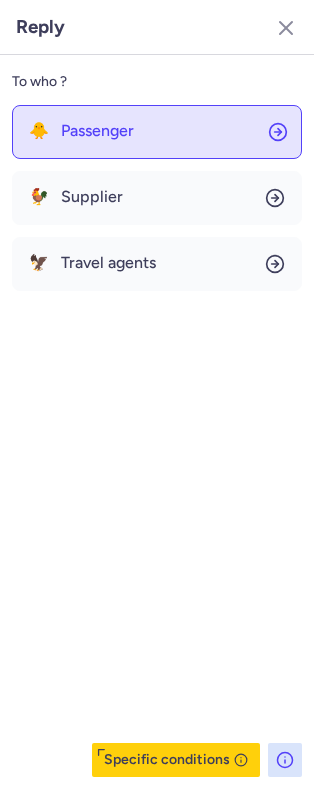 click on "🐥 Passenger" 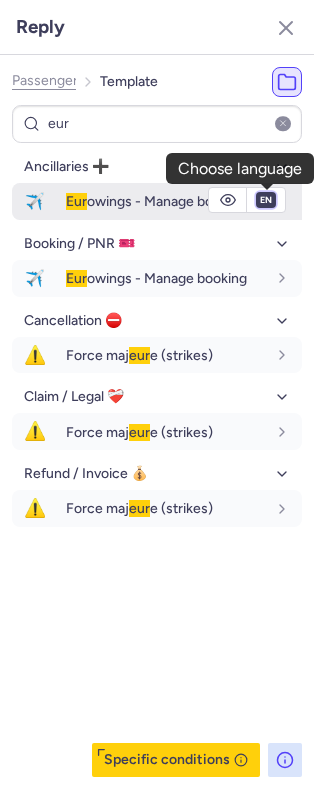 click on "fr en de nl pt es it ru" at bounding box center (266, 200) 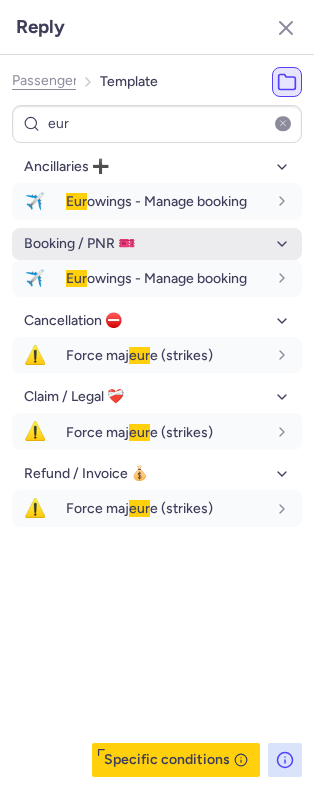 click on "fr en de nl pt es it ru" at bounding box center (266, 200) 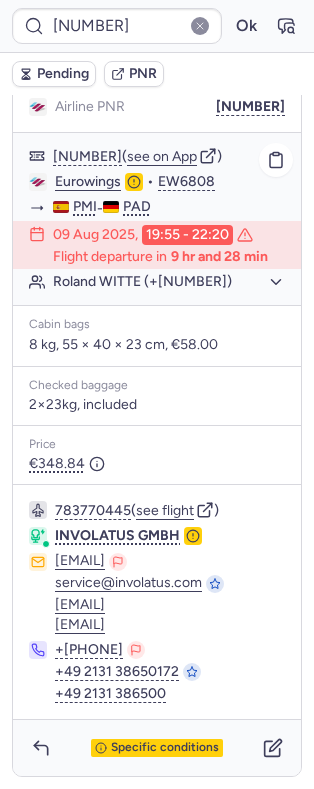 click on "Eurowings" 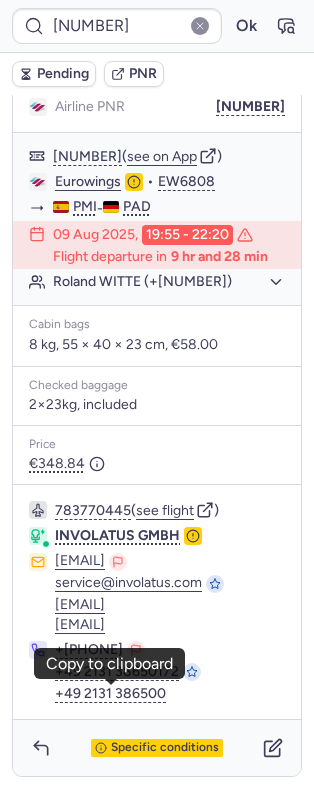click 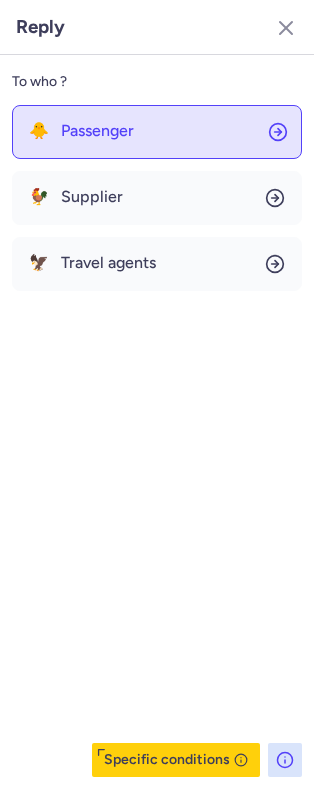 click on "Passenger" at bounding box center (97, 131) 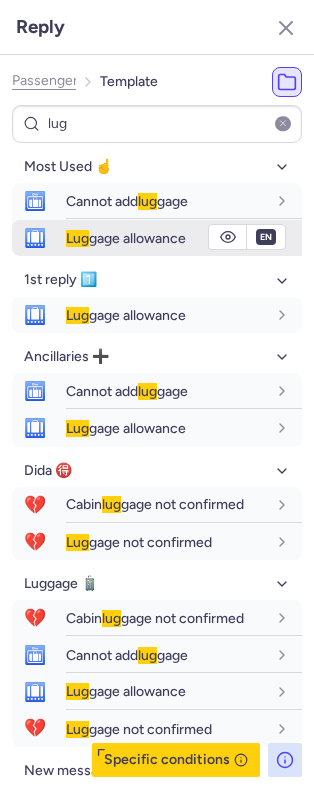 click 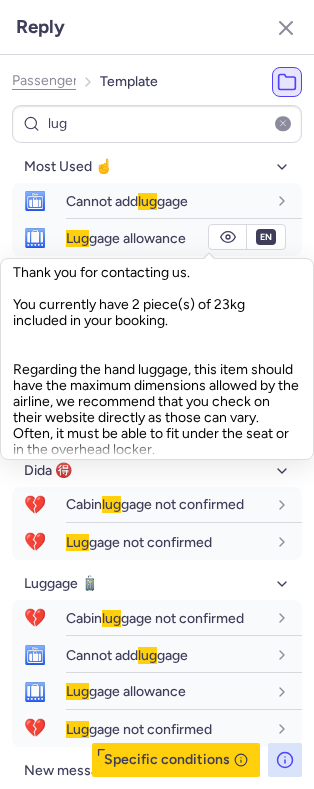 scroll, scrollTop: 37, scrollLeft: 0, axis: vertical 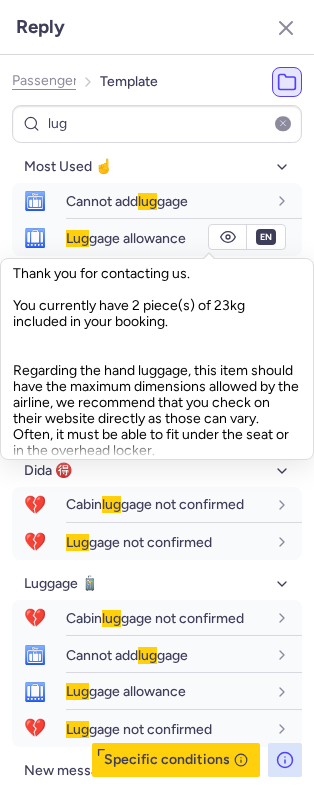 click on "Hello,
Thank you for contacting us.
You currently have 2 piece(s) of 23kg included in your booking.
Regarding the hand luggage, this item should have the maximum dimensions allowed by the airline, we recommend that you check on their website directly as those can vary. Often, it must be able to fit under the seat or in the overhead locker.
Let us know if you have any further questions!
Kind regards," 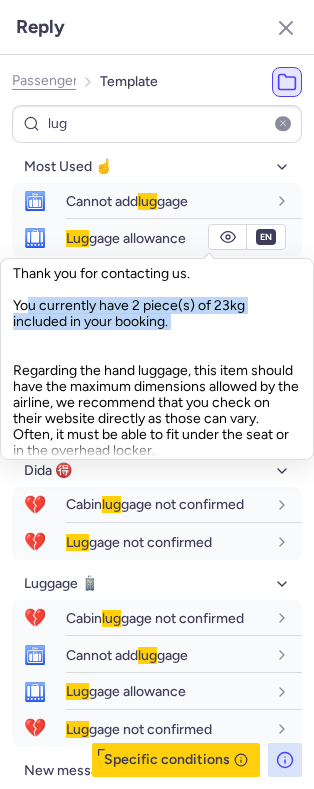 drag, startPoint x: 22, startPoint y: 301, endPoint x: 173, endPoint y: 318, distance: 151.95393 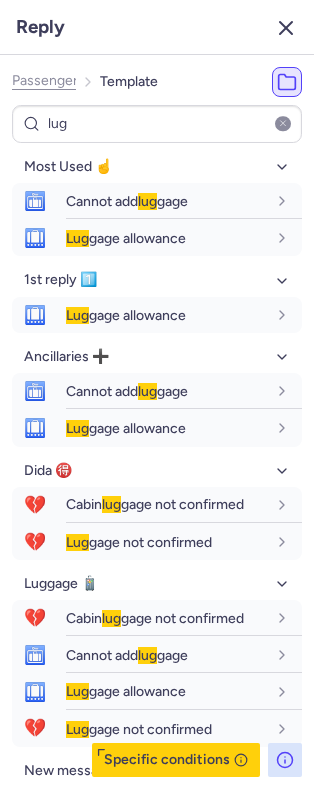 click 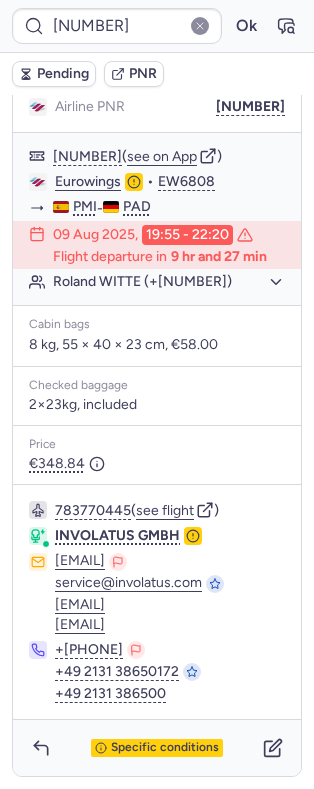 scroll, scrollTop: 0, scrollLeft: 0, axis: both 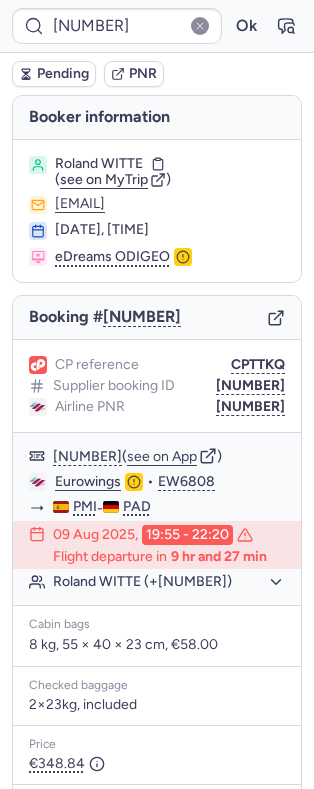 click on "Roland WITTE" at bounding box center [99, 164] 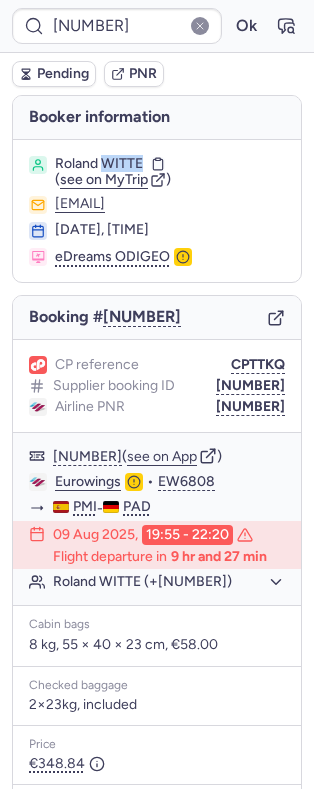 click on "Roland WITTE" at bounding box center [99, 164] 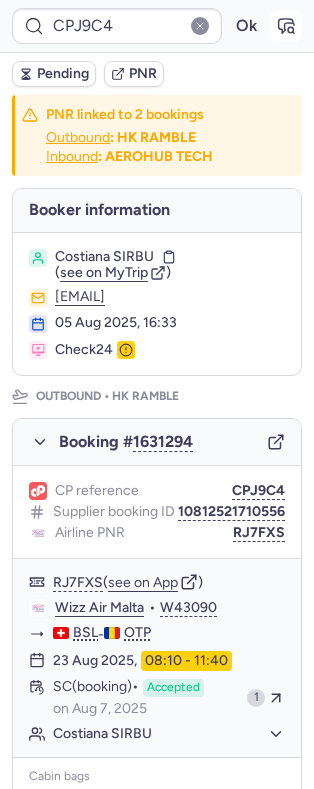 drag, startPoint x: 270, startPoint y: 21, endPoint x: 43, endPoint y: 65, distance: 231.225 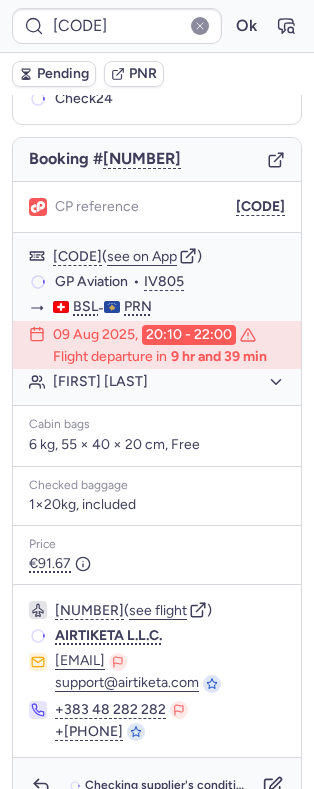scroll, scrollTop: 118, scrollLeft: 0, axis: vertical 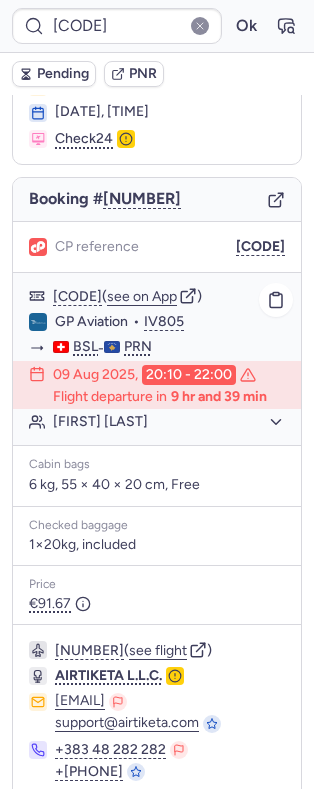 click on "Arbenita KESKIN" 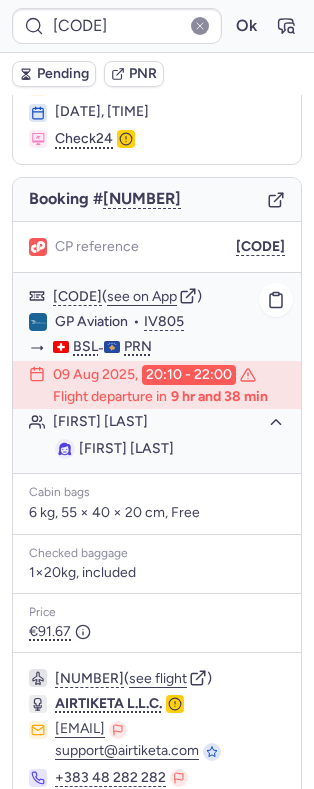 click on "Arbenita KESKIN" 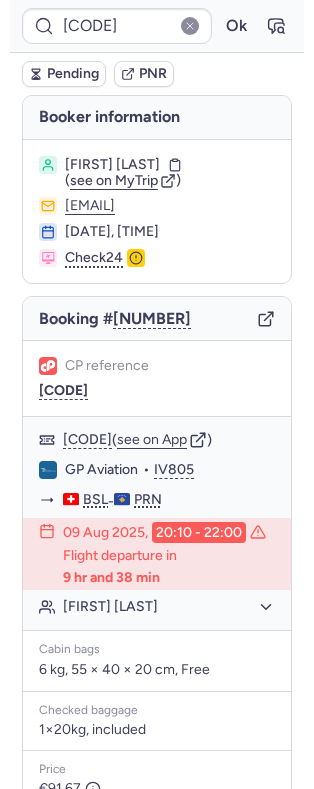 scroll, scrollTop: 244, scrollLeft: 0, axis: vertical 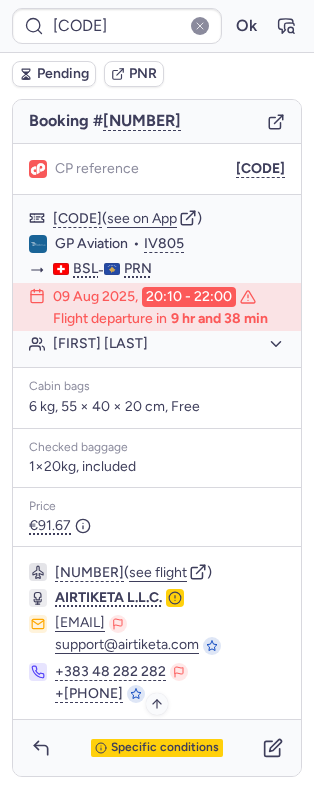 click on "Specific conditions" at bounding box center [165, 748] 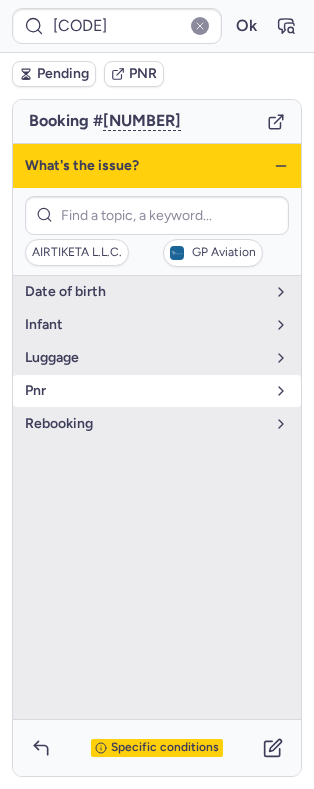 click on "pnr" at bounding box center [145, 391] 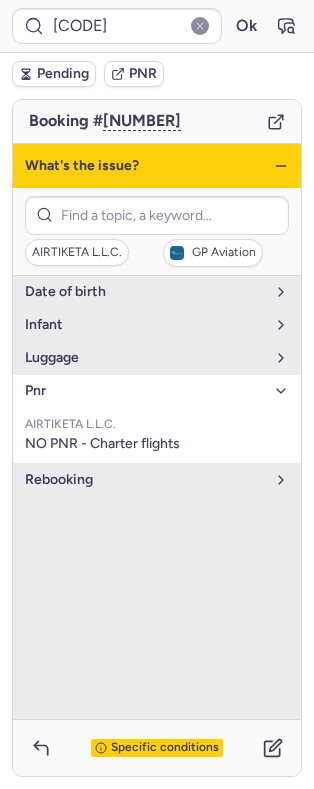 click on "pnr" at bounding box center [145, 391] 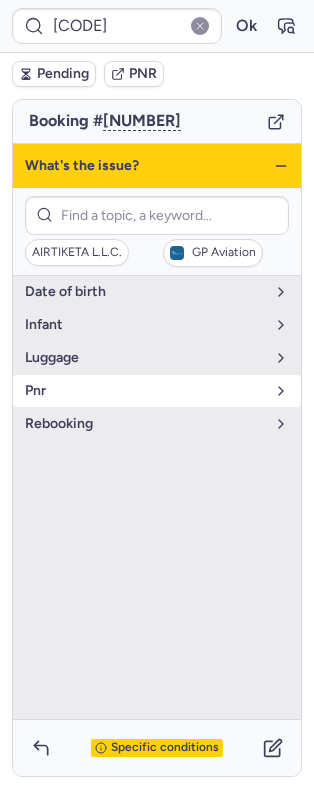 click on "pnr" at bounding box center [145, 391] 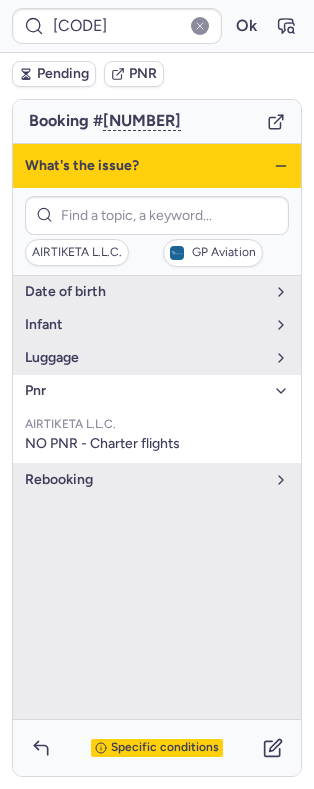 click 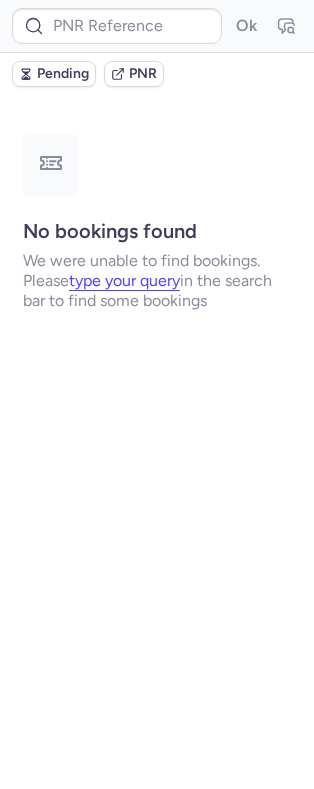 scroll, scrollTop: 0, scrollLeft: 0, axis: both 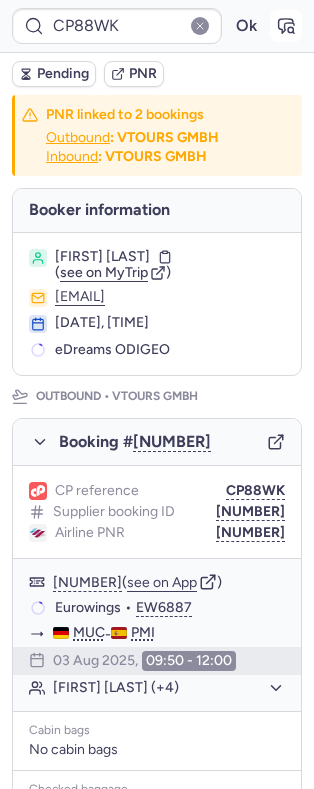 click 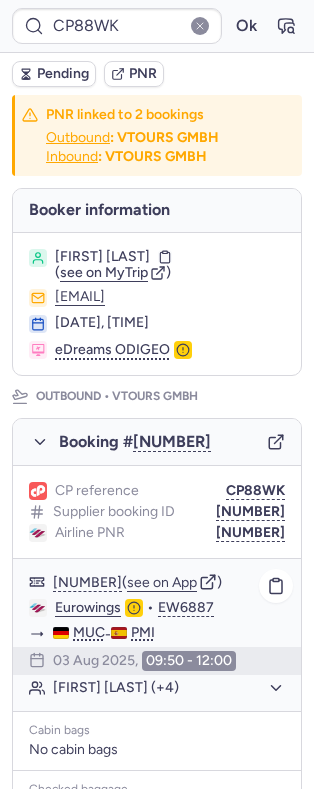 drag, startPoint x: 80, startPoint y: 485, endPoint x: 31, endPoint y: 232, distance: 257.7014 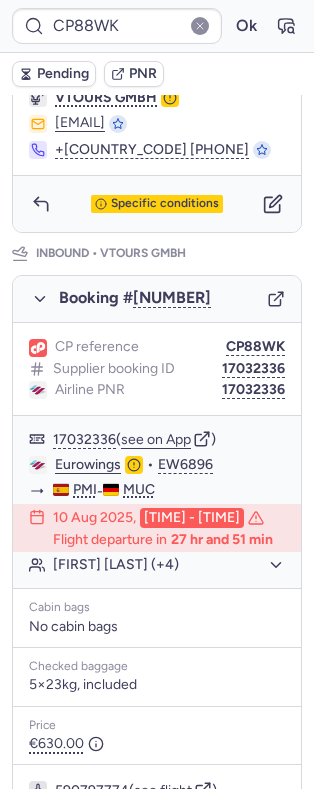 scroll, scrollTop: 1045, scrollLeft: 0, axis: vertical 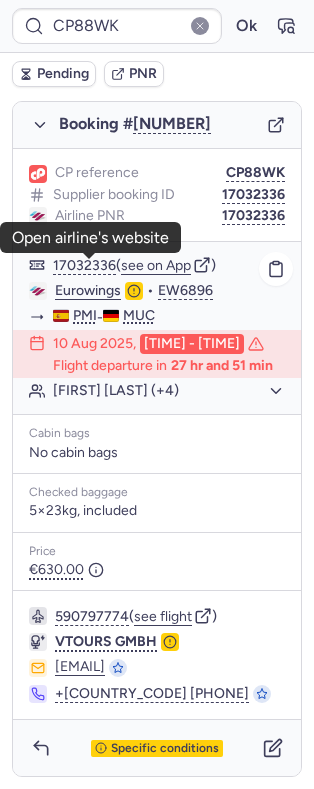 click on "Eurowings" 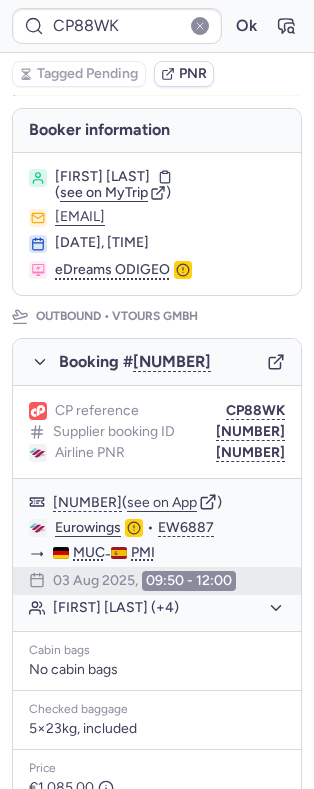 scroll, scrollTop: 0, scrollLeft: 0, axis: both 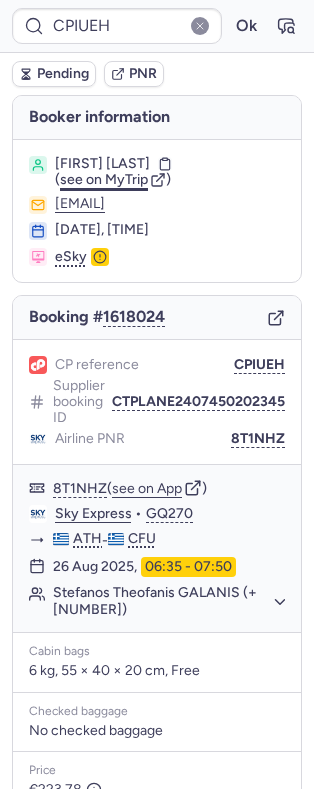 click on "see on MyTrip" at bounding box center [104, 179] 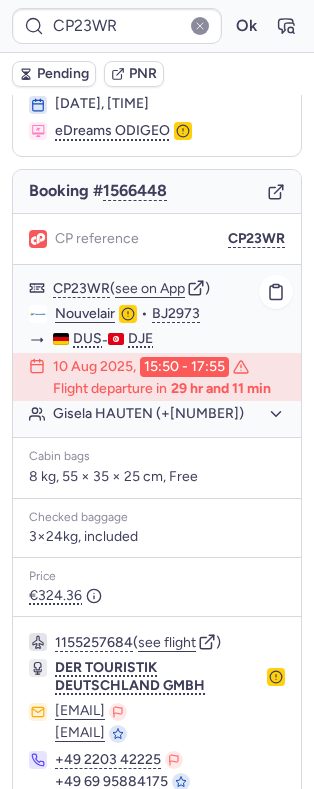 scroll, scrollTop: 128, scrollLeft: 0, axis: vertical 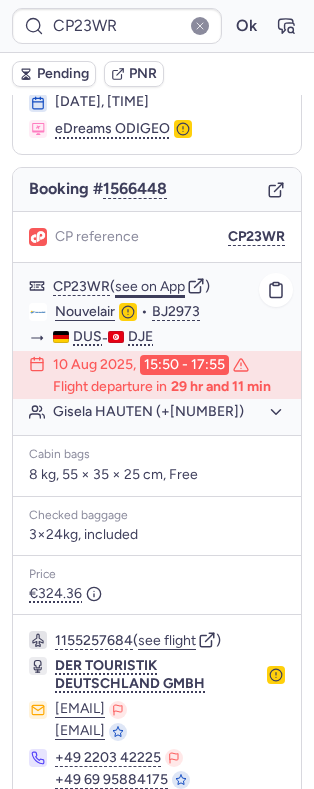click on "see on App" 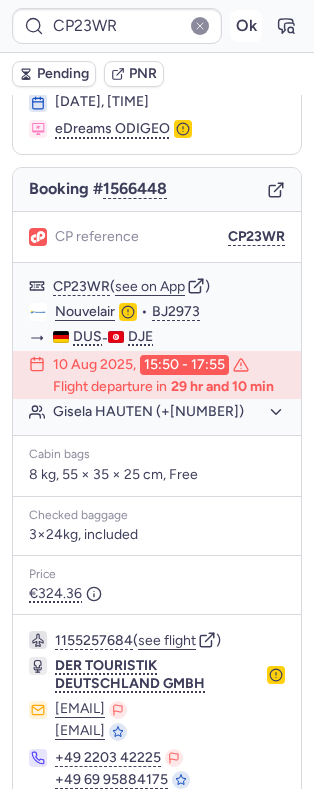 click on "Ok" at bounding box center [246, 26] 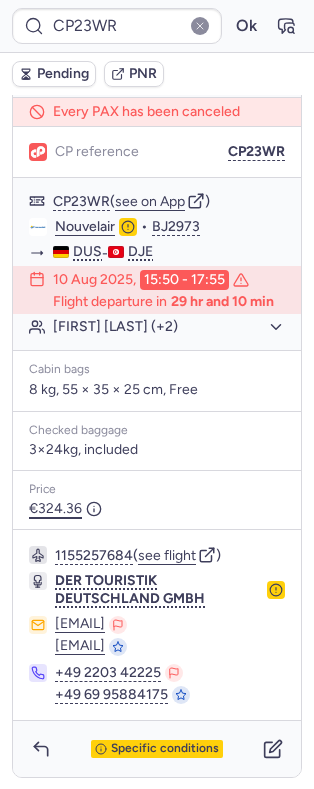 scroll, scrollTop: 268, scrollLeft: 0, axis: vertical 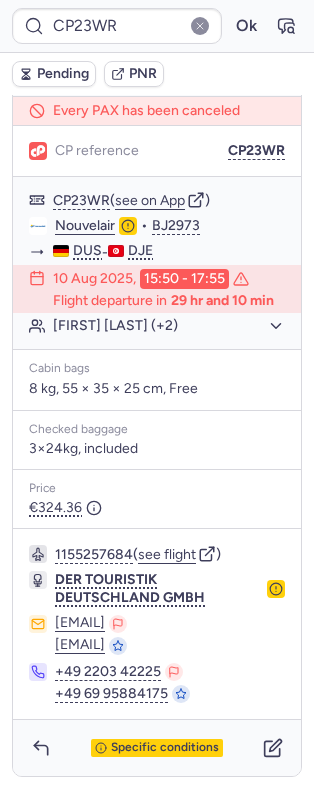 click on "CP reference CP23WR" at bounding box center [157, 151] 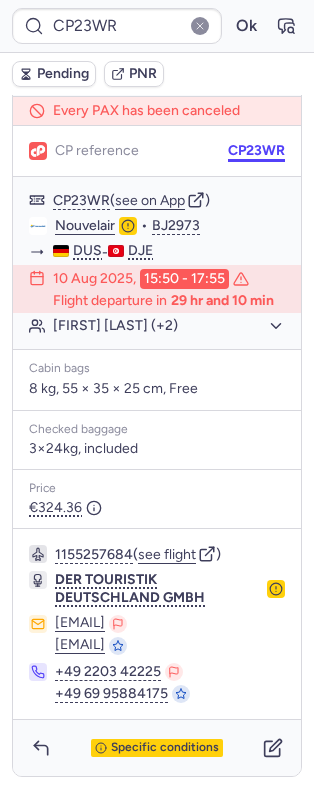 click on "CP23WR" at bounding box center (256, 151) 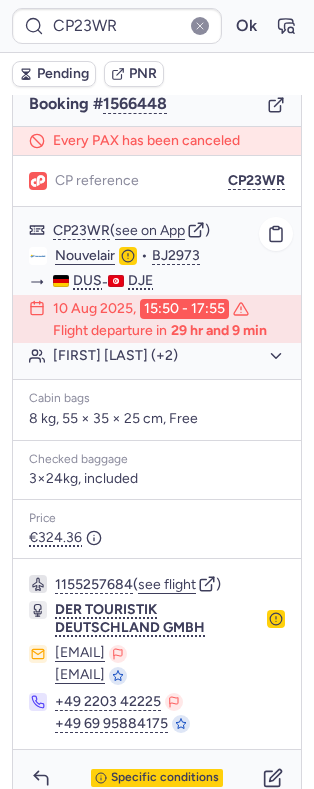 scroll, scrollTop: 212, scrollLeft: 0, axis: vertical 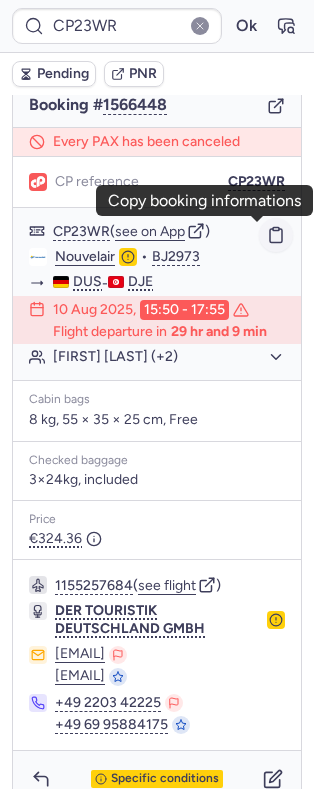 click 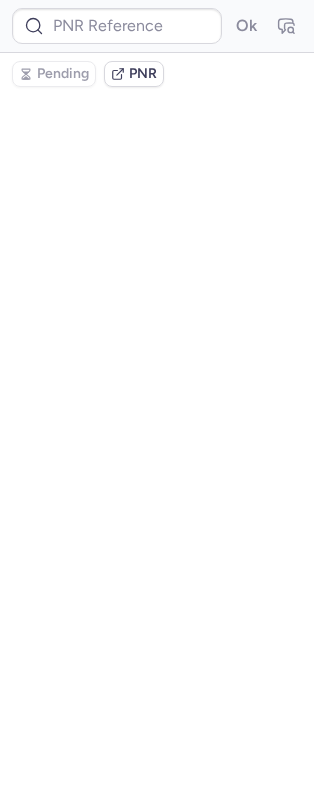 scroll, scrollTop: 0, scrollLeft: 0, axis: both 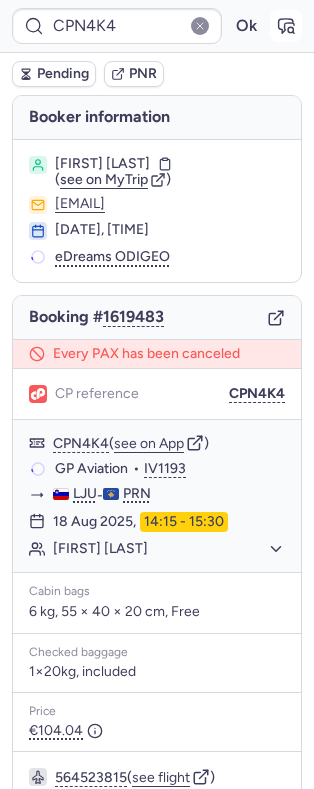 click 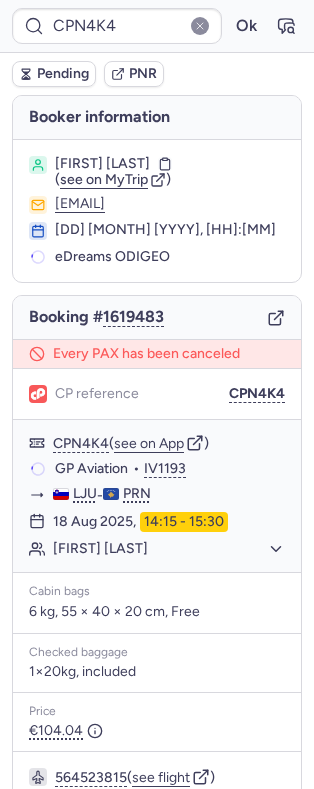 scroll, scrollTop: 0, scrollLeft: 0, axis: both 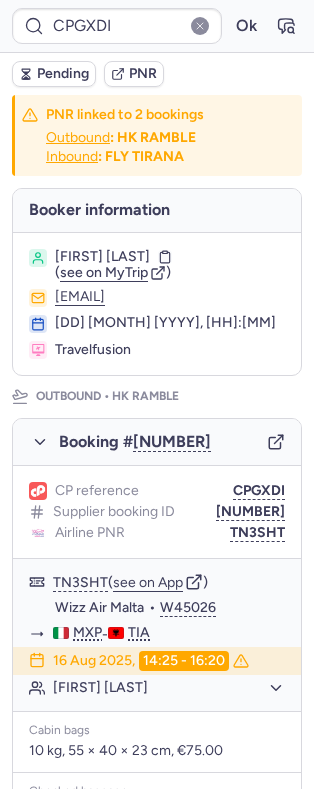 type on "CP23WR" 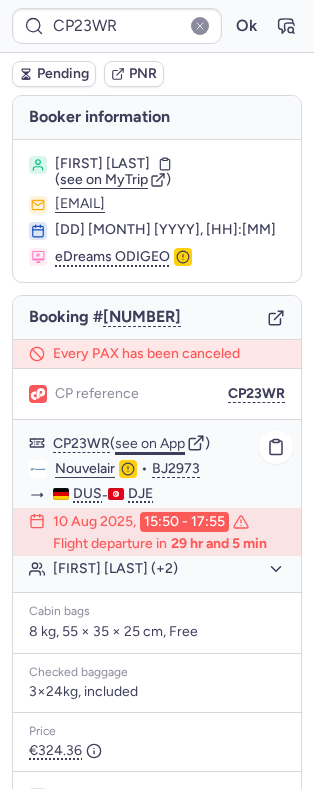 click on "see on App" 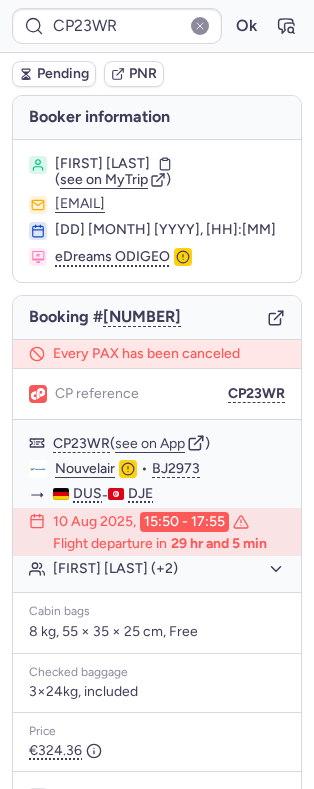scroll, scrollTop: 268, scrollLeft: 0, axis: vertical 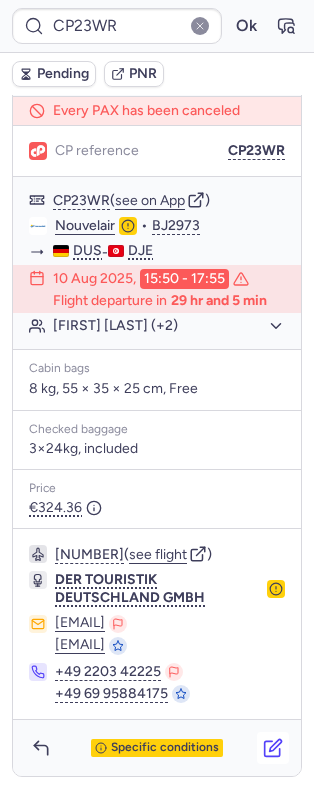 click 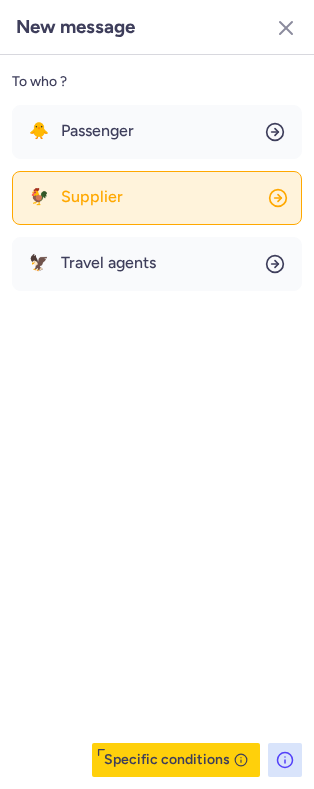 click on "🐓 Supplier" 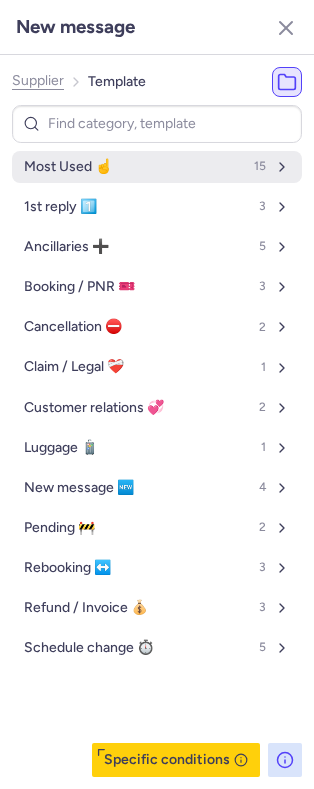 click on "Most Used ☝️ 15" at bounding box center [157, 167] 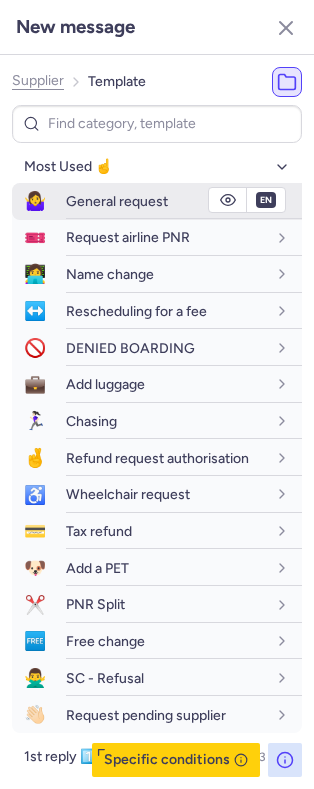 click on "General request" at bounding box center (117, 201) 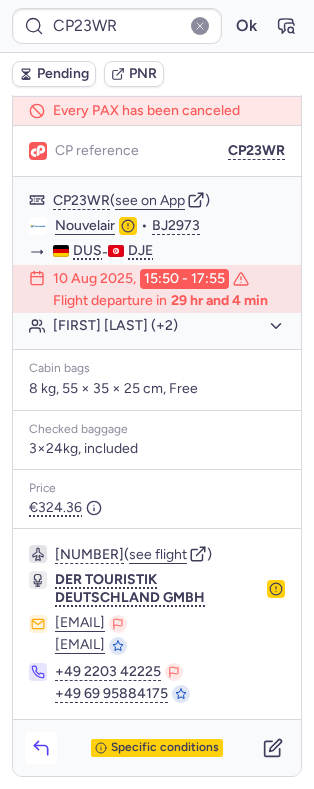 click at bounding box center (41, 748) 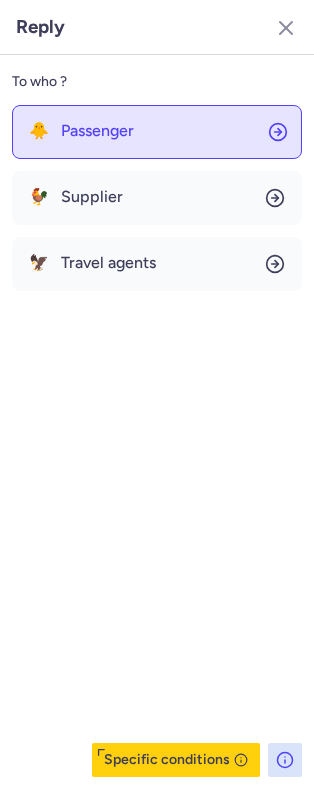 click on "🐥 Passenger" 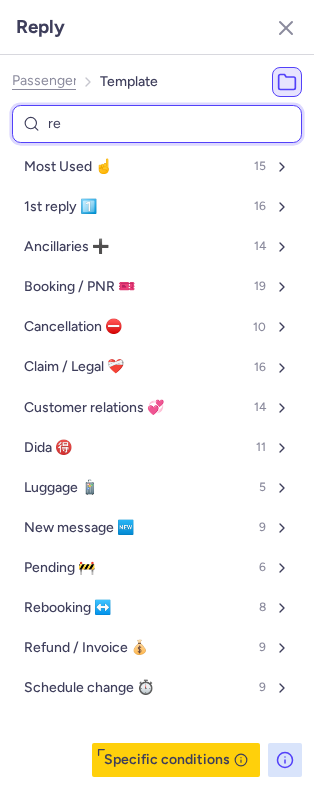 type on "ref" 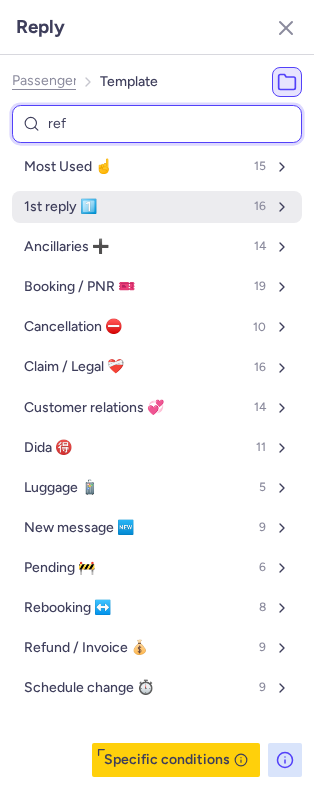 select on "en" 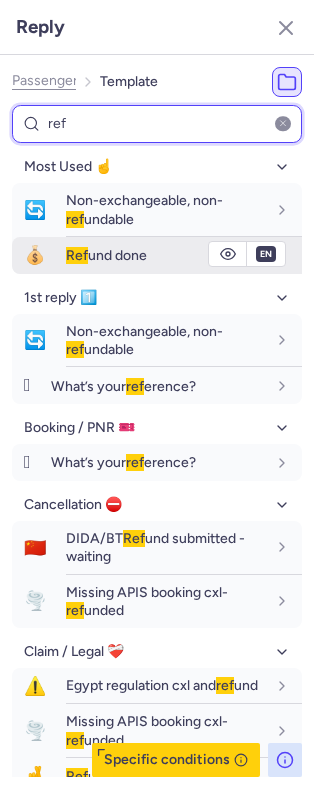 type on "ref" 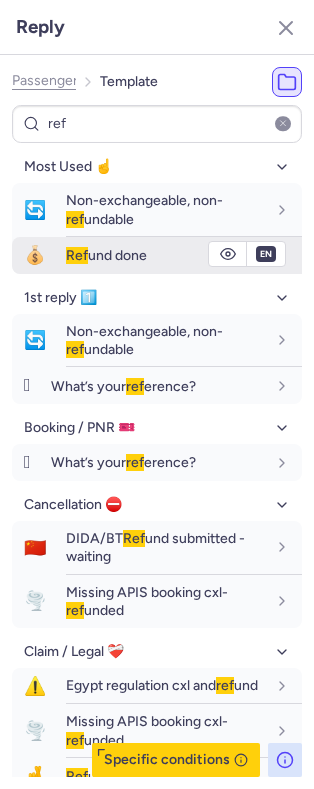 click on "Ref und done" at bounding box center (166, 255) 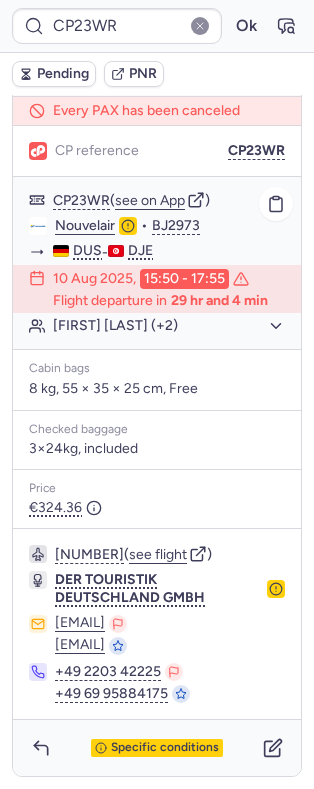 click on "[FIRST] [LAST] (+2)" 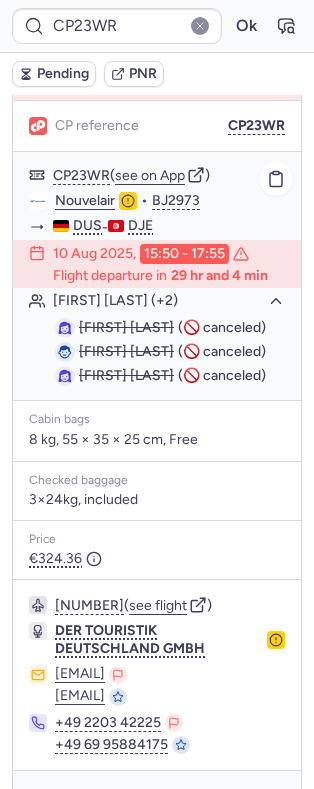 click on "[FIRST] [LAST] (+2)" 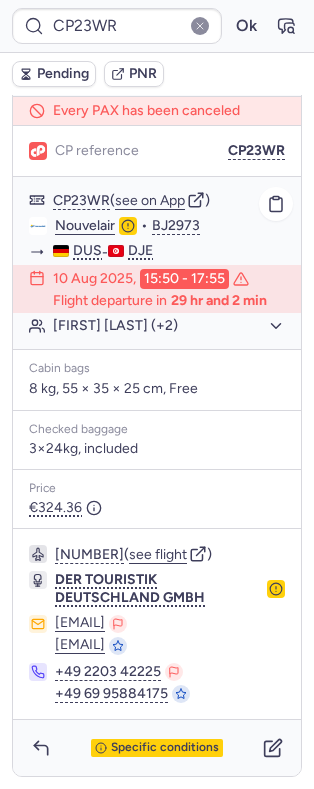 type on "CPGXDI" 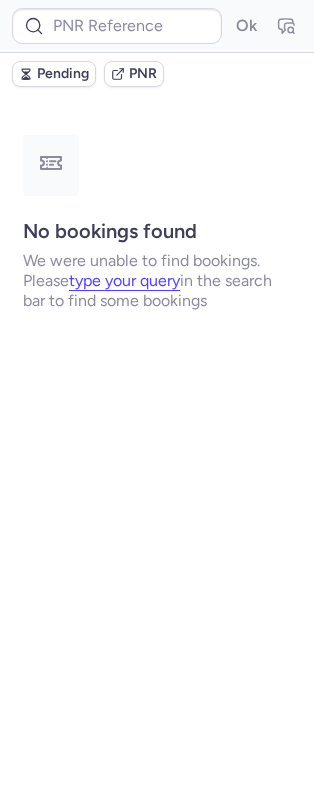 scroll, scrollTop: 0, scrollLeft: 0, axis: both 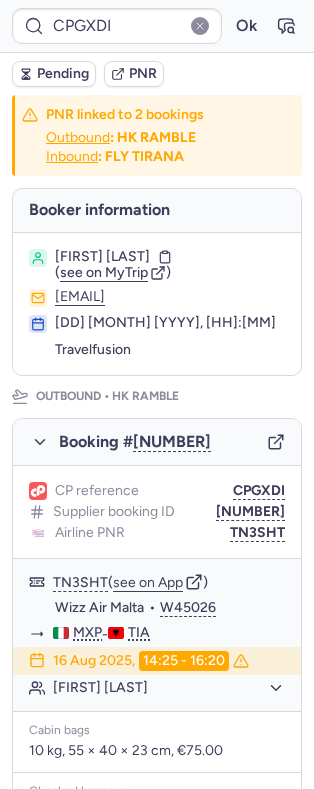 type on "CPB7AW" 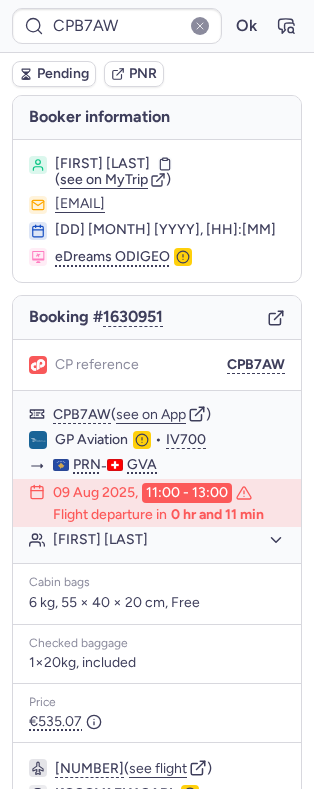scroll, scrollTop: 220, scrollLeft: 0, axis: vertical 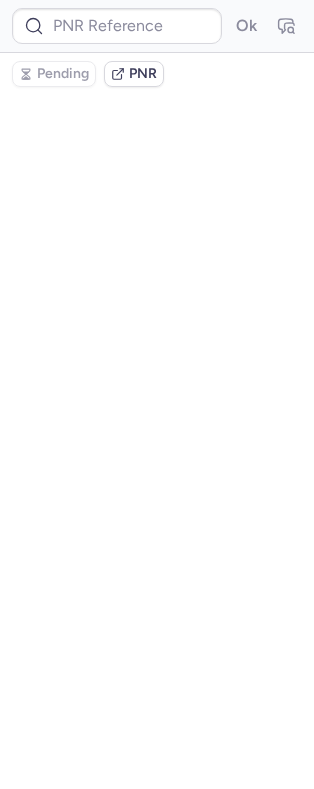 type on "CPY7LZ" 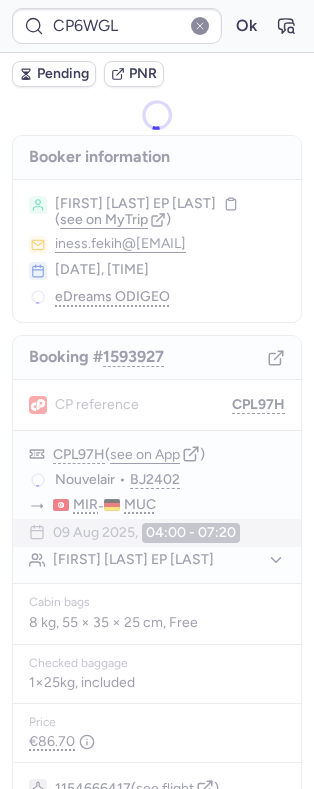 type on "4V4127" 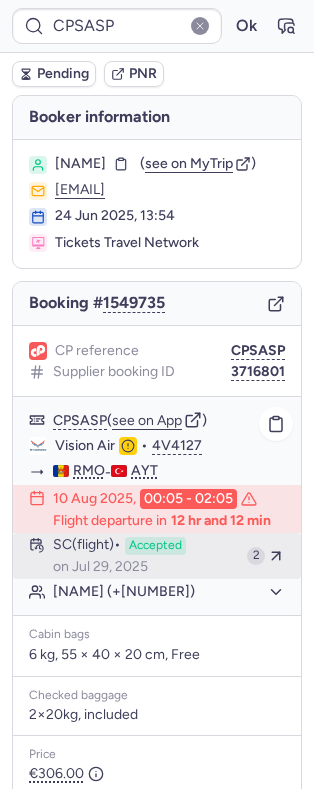 click on "SC   (flight)" at bounding box center (87, 546) 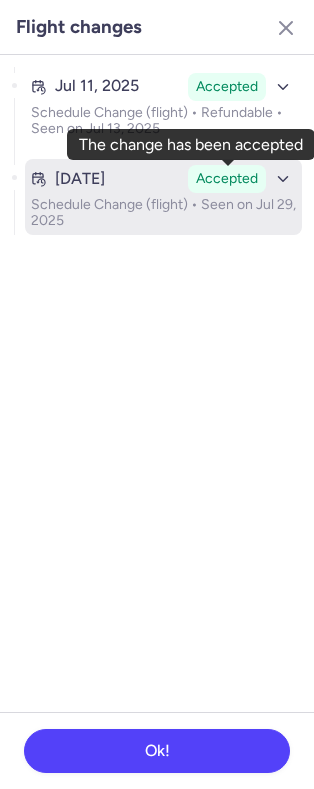 click on "Accepted" 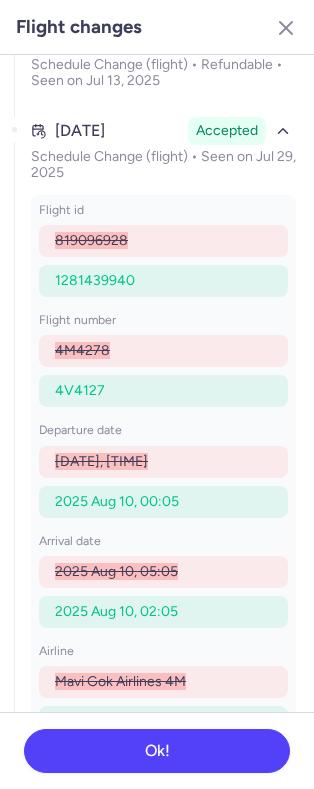 scroll, scrollTop: 0, scrollLeft: 0, axis: both 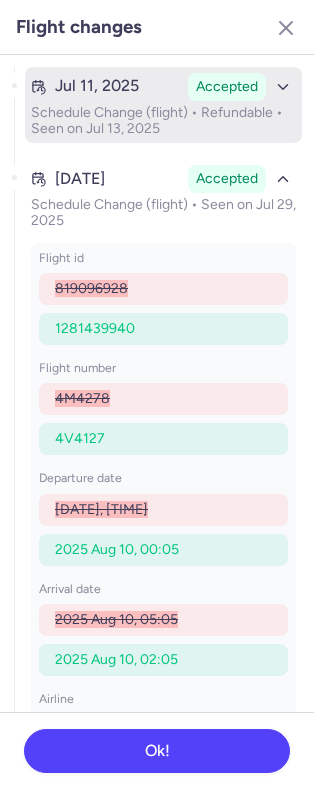 click on "Schedule Change (flight) • Refundable • Seen on Jul 13, 2025" at bounding box center [163, 121] 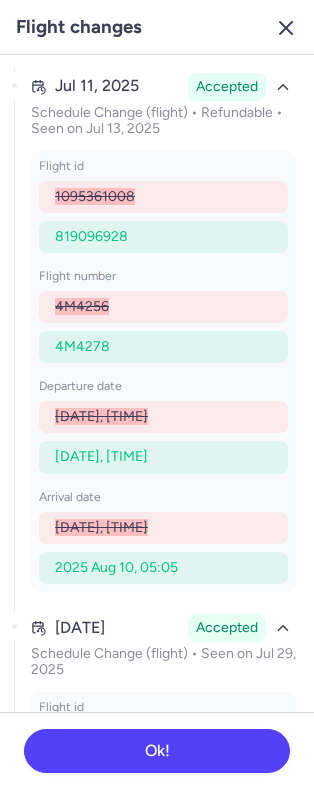 click 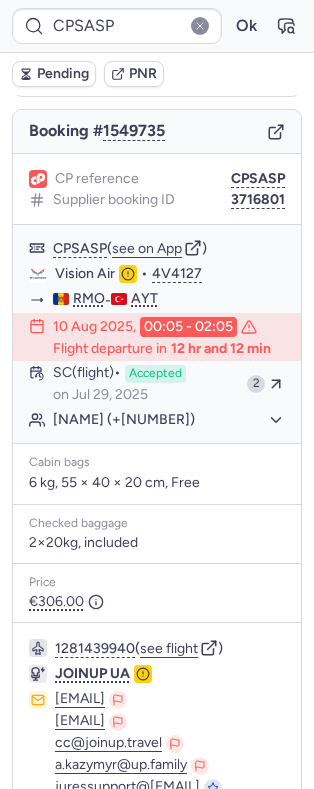 scroll, scrollTop: 0, scrollLeft: 0, axis: both 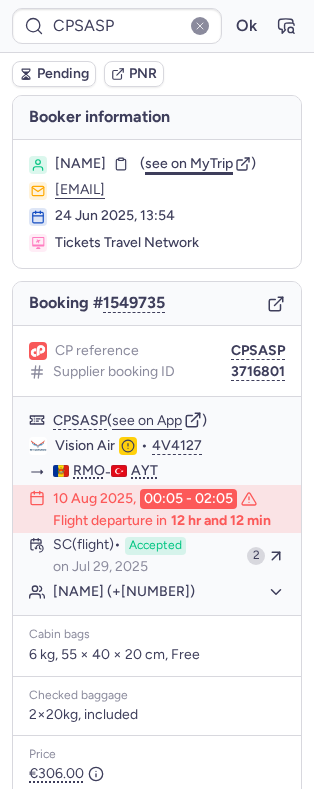 click on "see on MyTrip" at bounding box center [189, 163] 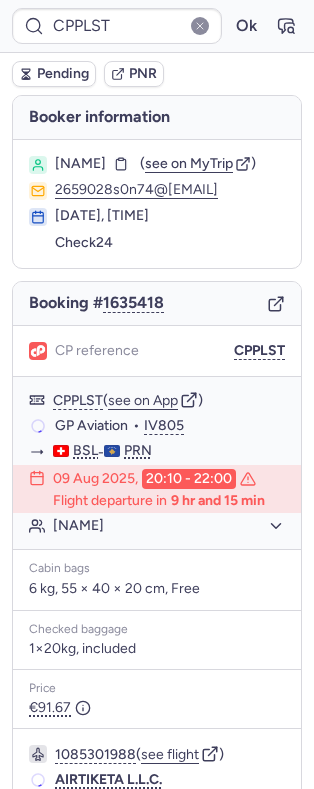 type on "CPFX5C" 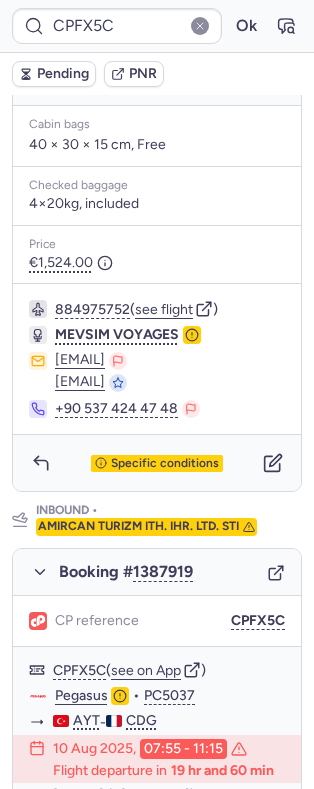 scroll, scrollTop: 1124, scrollLeft: 0, axis: vertical 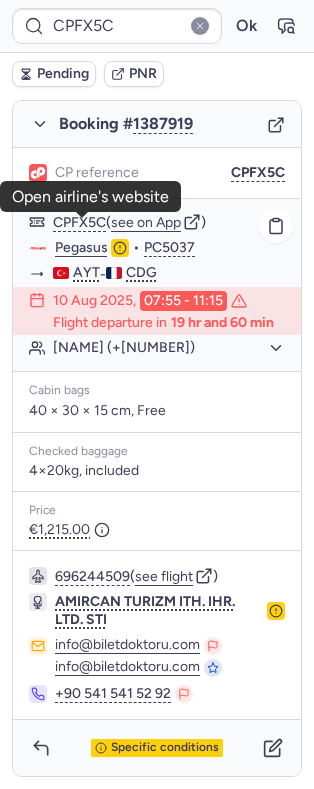 click on "Pegasus" 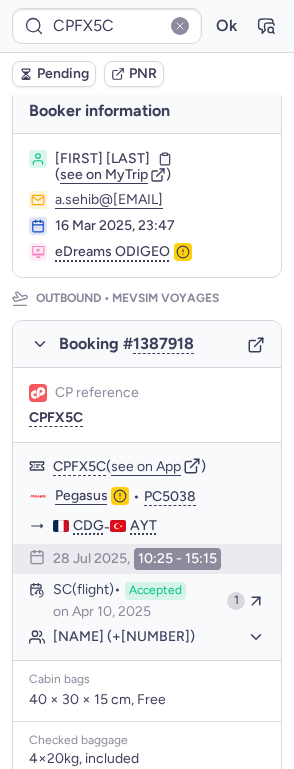 scroll, scrollTop: 94, scrollLeft: 0, axis: vertical 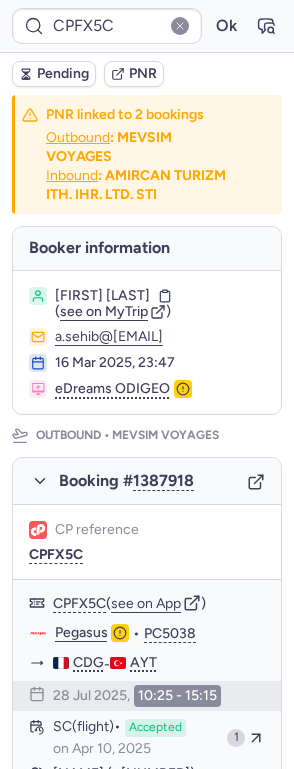 click on "[FIRST] [LAST]" at bounding box center [102, 296] 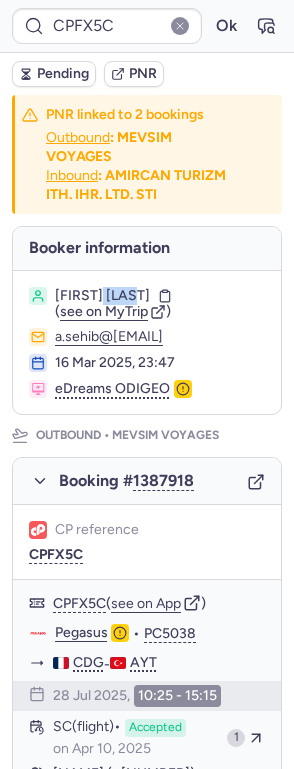 click on "[FIRST] [LAST]" at bounding box center (102, 296) 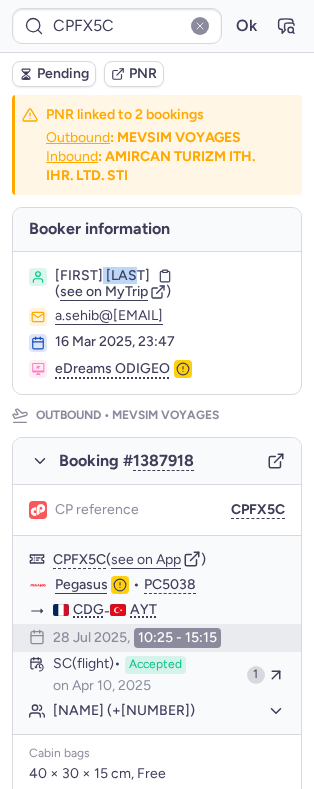 copy on "SEHIB" 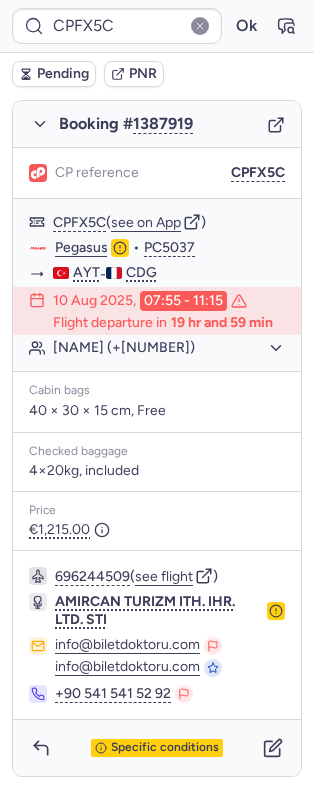 scroll, scrollTop: 1124, scrollLeft: 0, axis: vertical 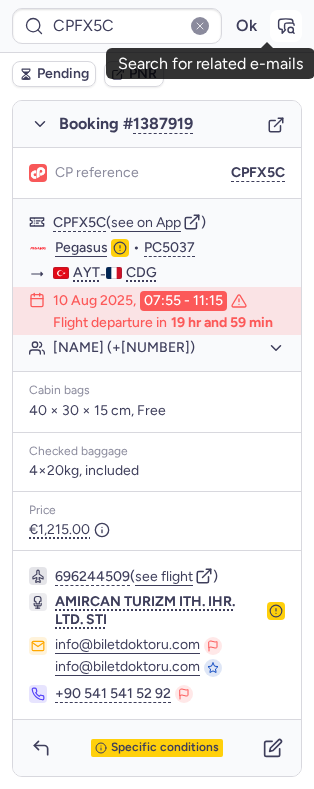 click at bounding box center [286, 26] 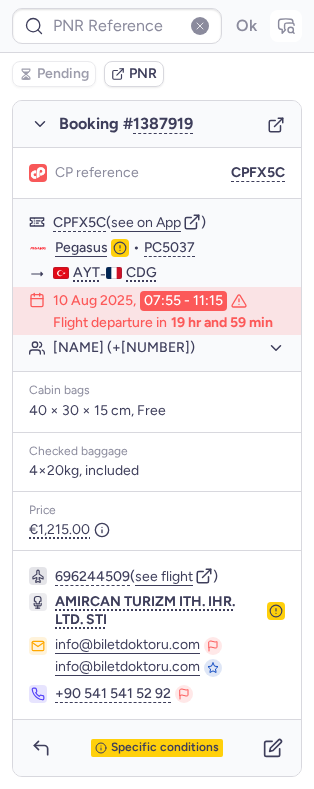 type on "CPFX5C" 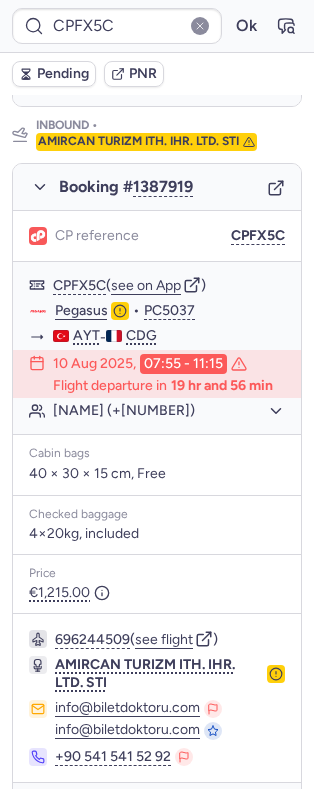 scroll, scrollTop: 1124, scrollLeft: 0, axis: vertical 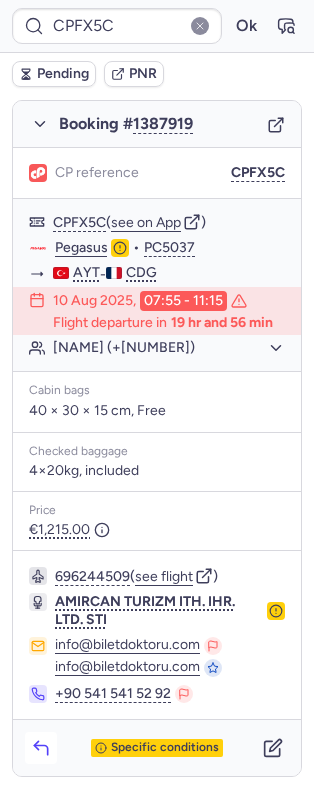 click 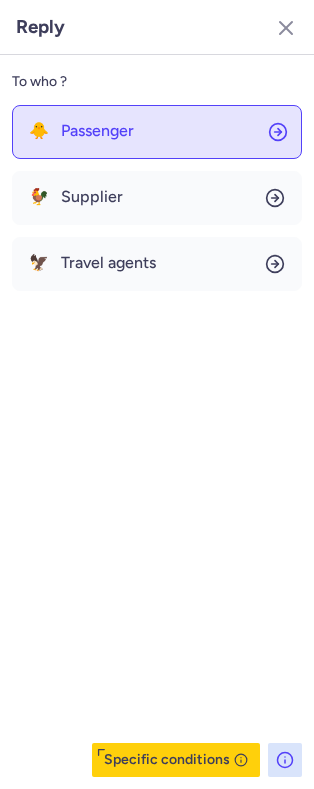 click on "🐥 Passenger" 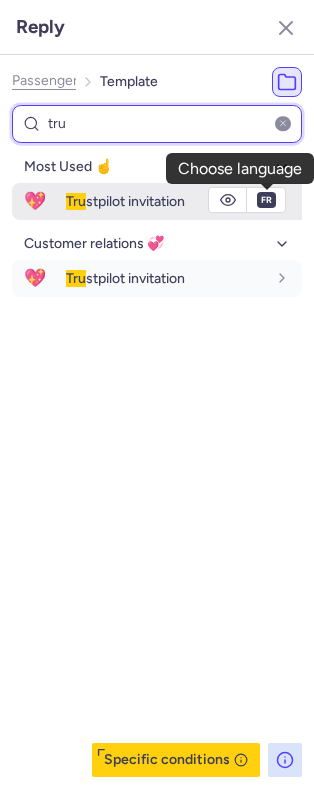 type on "tru" 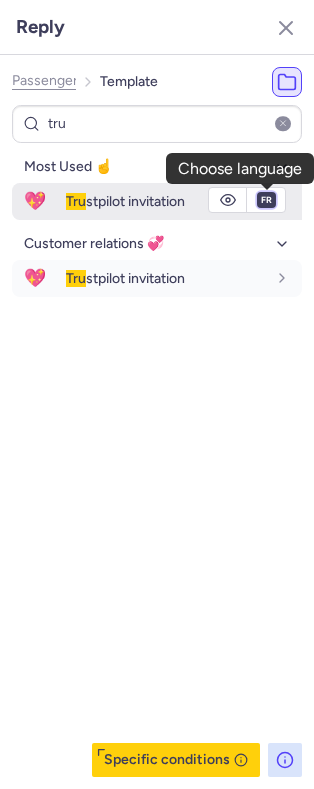 click on "fr en de nl pt es it ru" at bounding box center [266, 200] 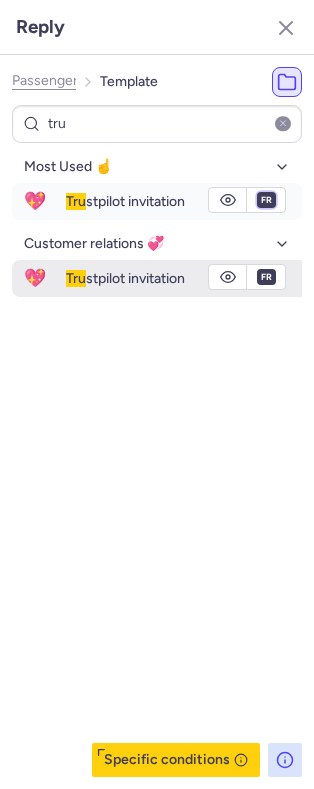 select on "en" 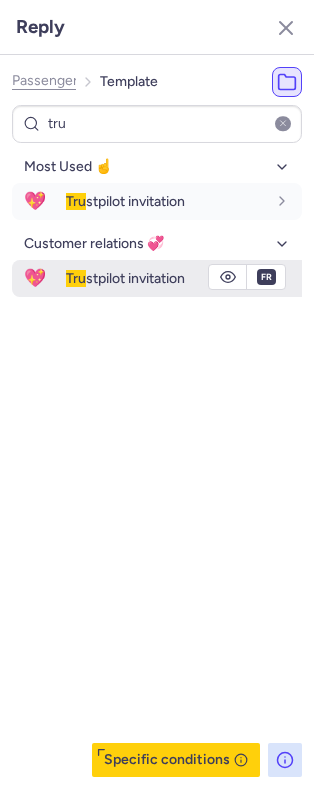 click on "fr en de nl pt es it ru" at bounding box center [266, 200] 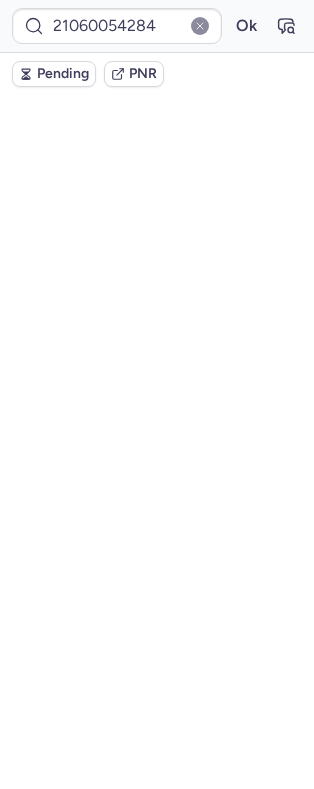 scroll, scrollTop: 0, scrollLeft: 0, axis: both 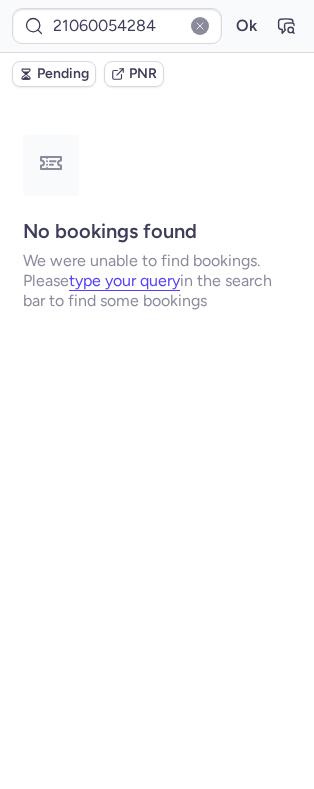 type on "CPPLST" 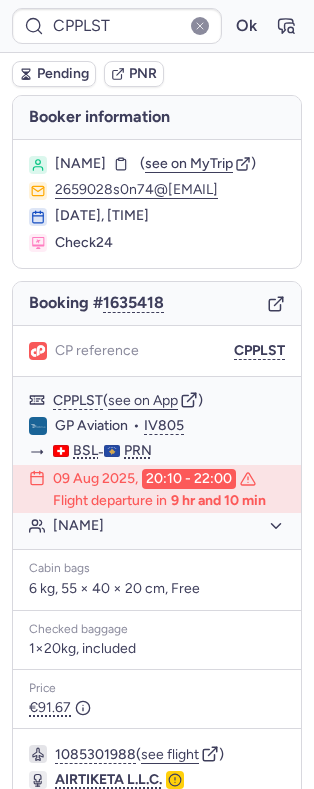 scroll, scrollTop: 244, scrollLeft: 0, axis: vertical 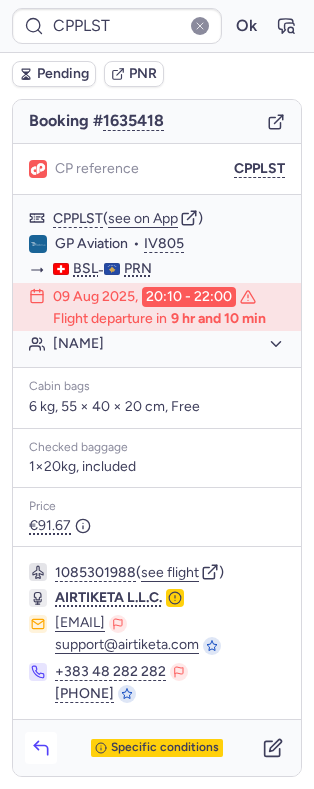 click 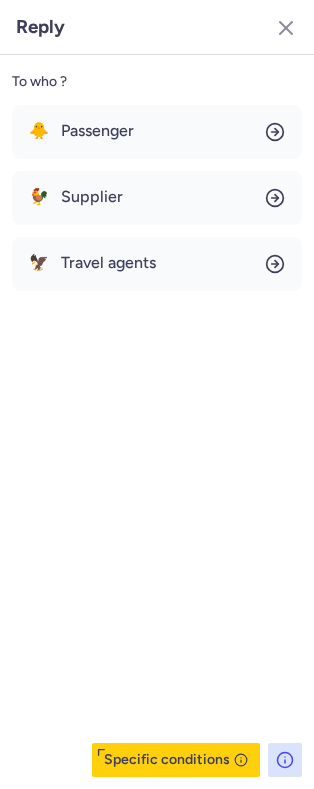 click on "🐥 Passenger 🐓 Supplier 🦅 Travel agents" at bounding box center [157, 198] 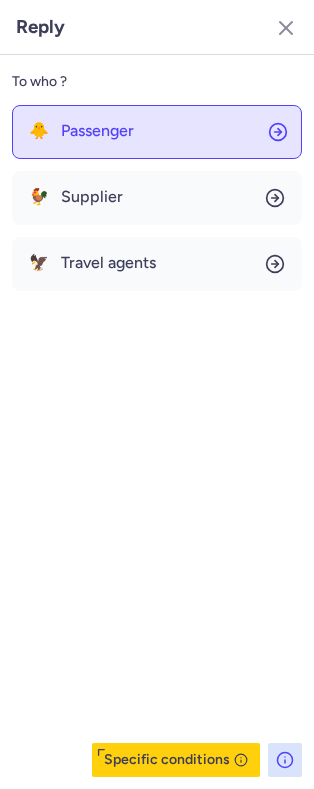click on "🐥 Passenger" 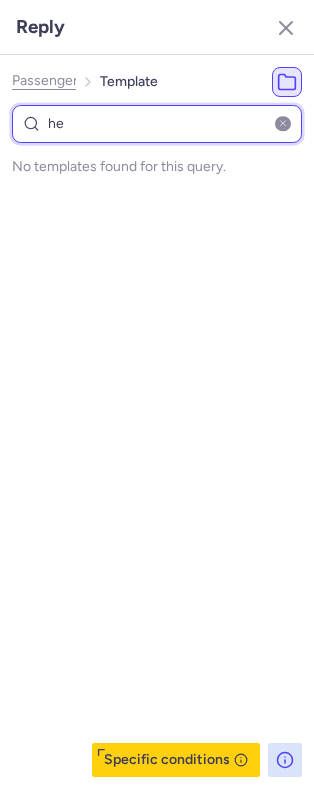 type on "h" 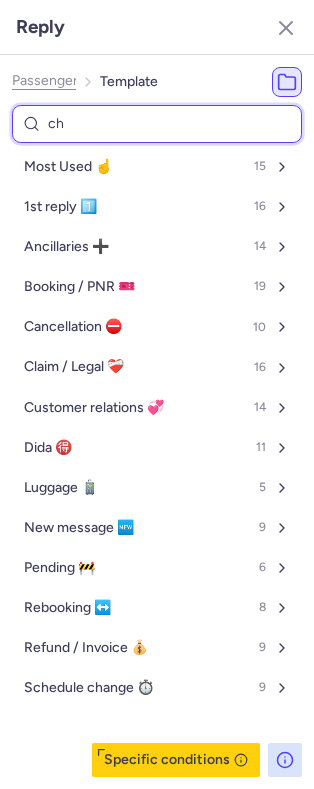 type on "che" 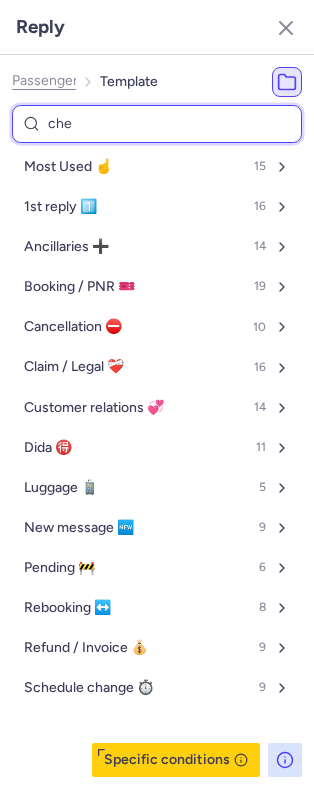 select on "de" 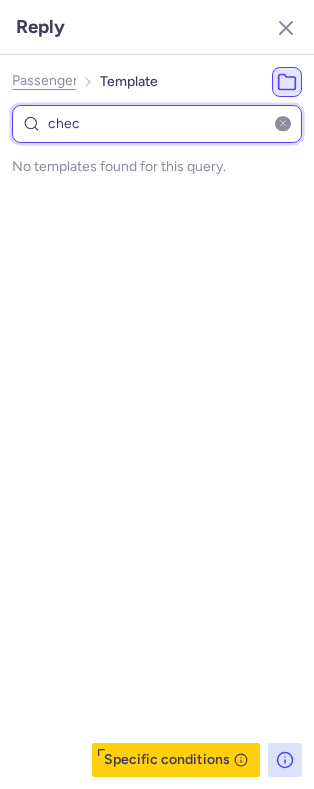 click on "chec" at bounding box center [157, 124] 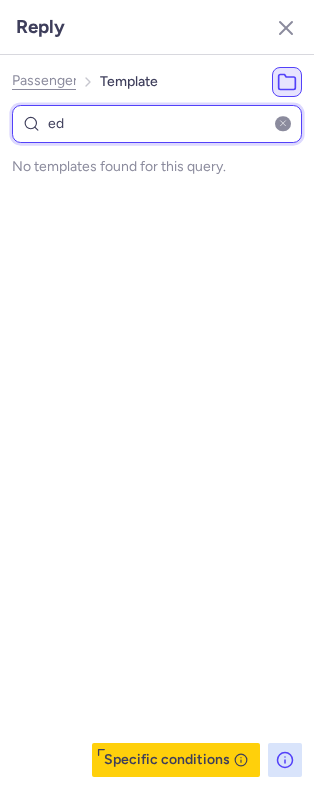 type on "edr" 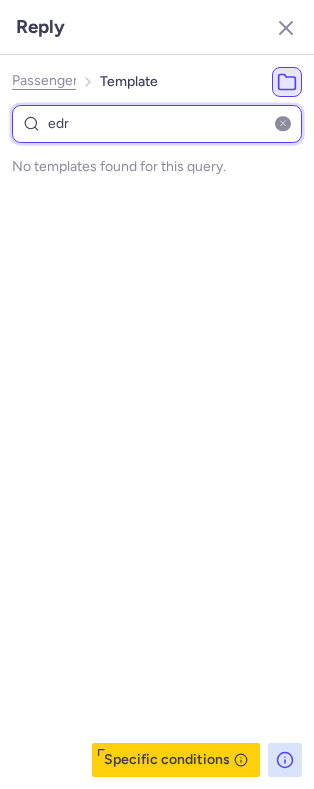 select on "de" 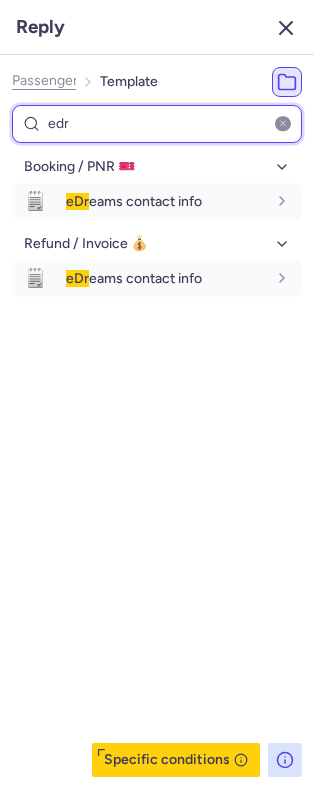 type on "edr" 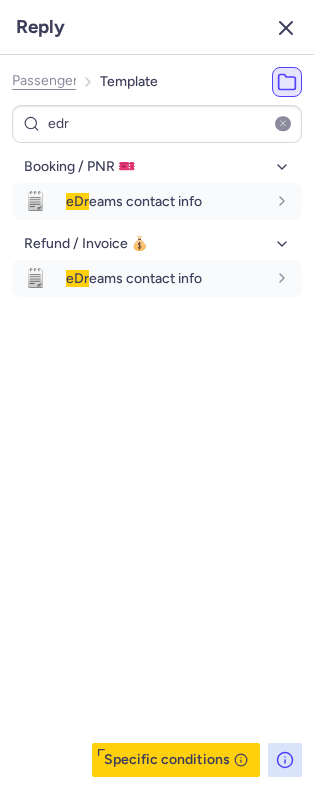 click 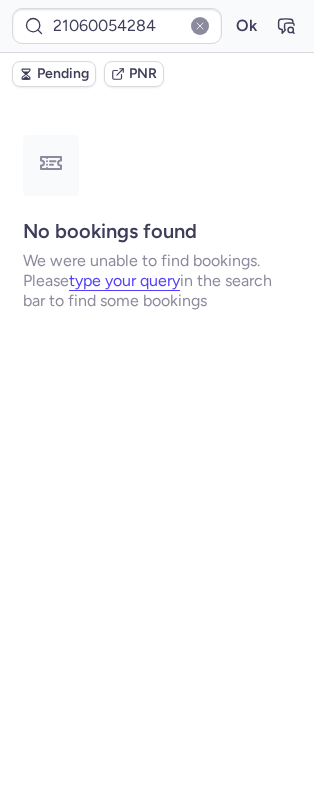 scroll, scrollTop: 0, scrollLeft: 0, axis: both 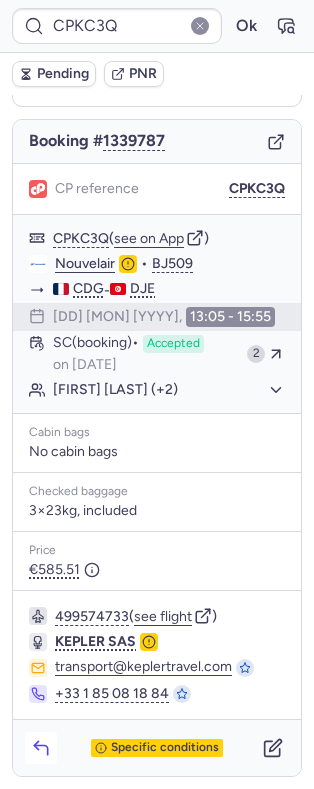 click 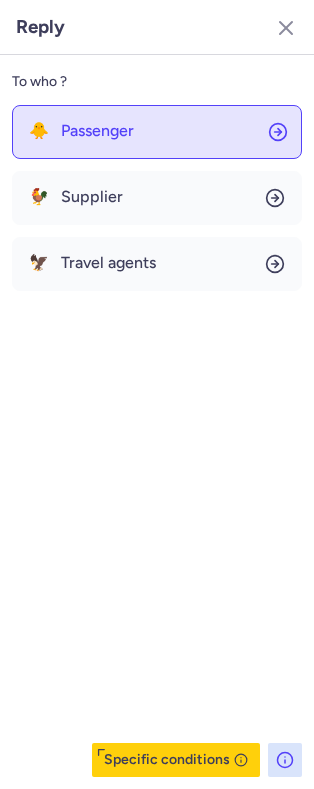 click on "Passenger" at bounding box center (97, 131) 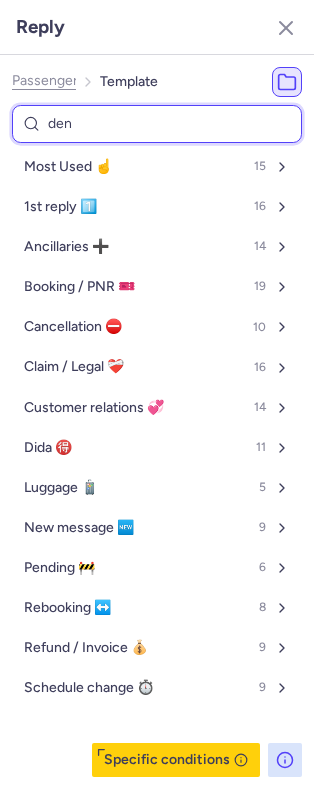 type on "deni" 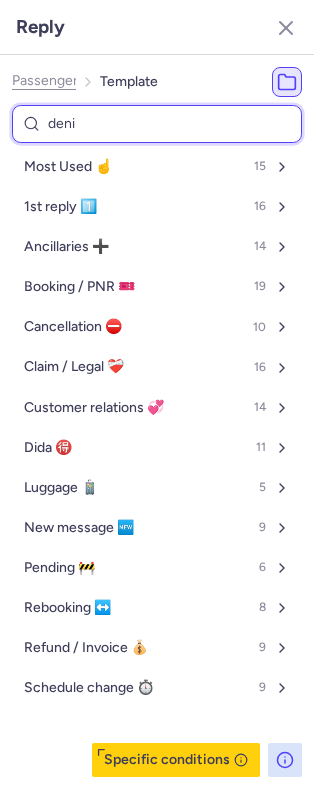 select on "en" 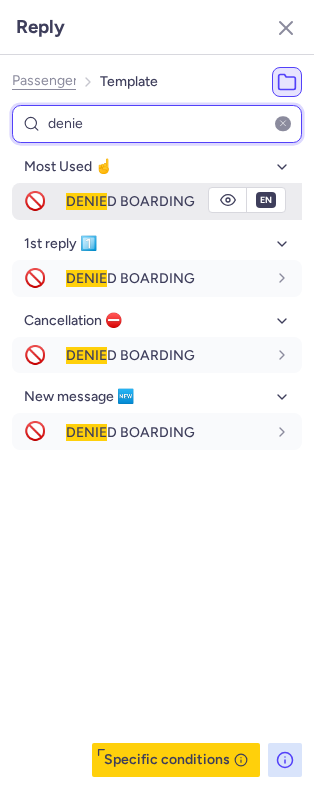 type on "denie" 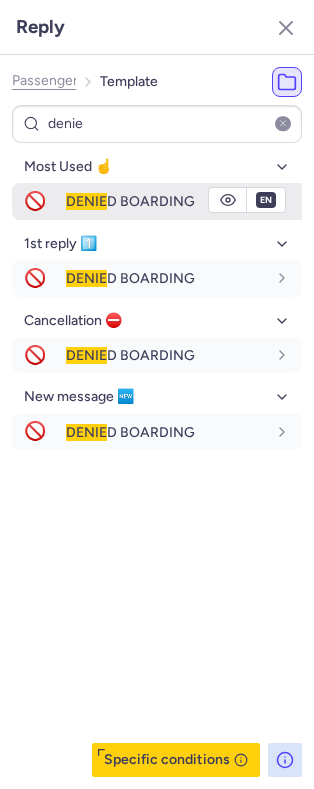 click on "DENIE D BOARDING" at bounding box center (130, 201) 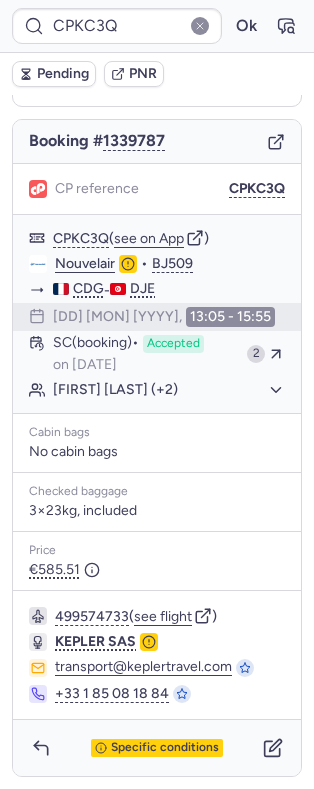 click on "Pending" at bounding box center (54, 74) 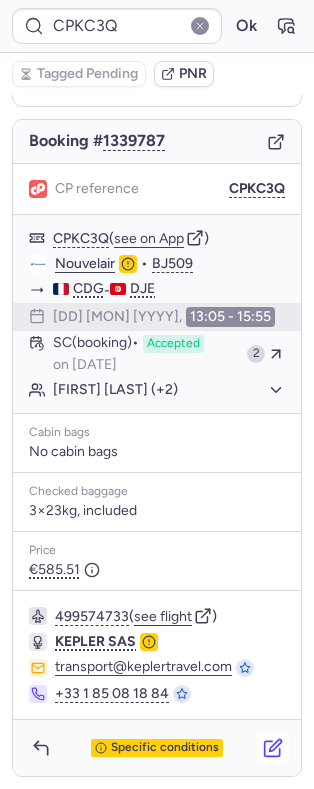 click 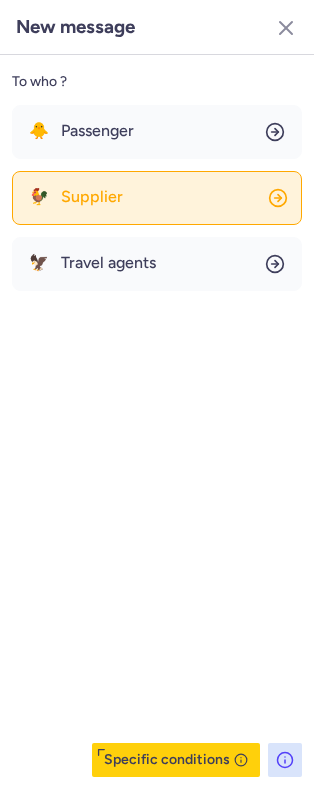 click on "🐓 Supplier" 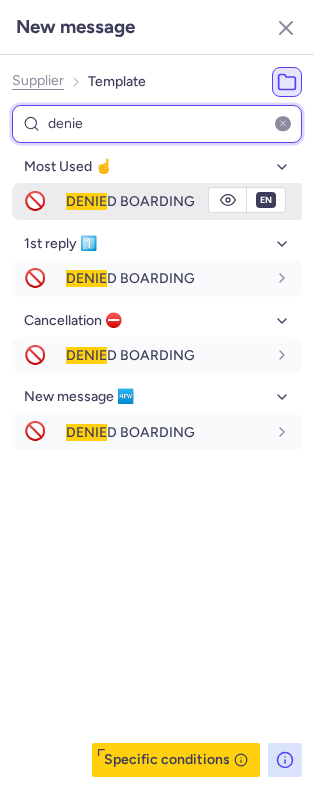 type on "denie" 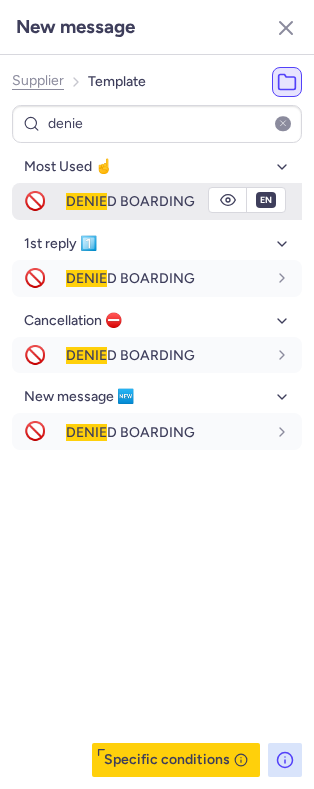 click on "DENIE D BOARDING" at bounding box center (130, 201) 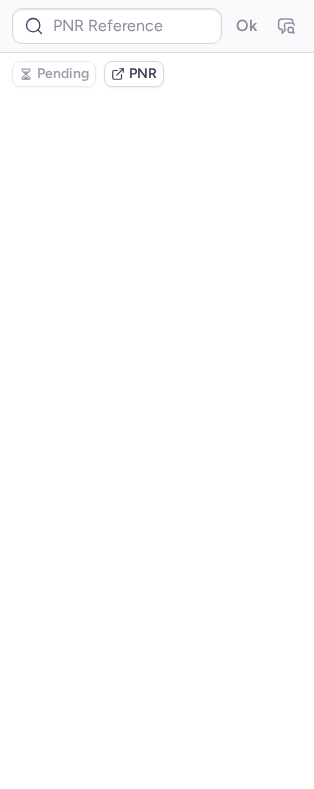 scroll, scrollTop: 0, scrollLeft: 0, axis: both 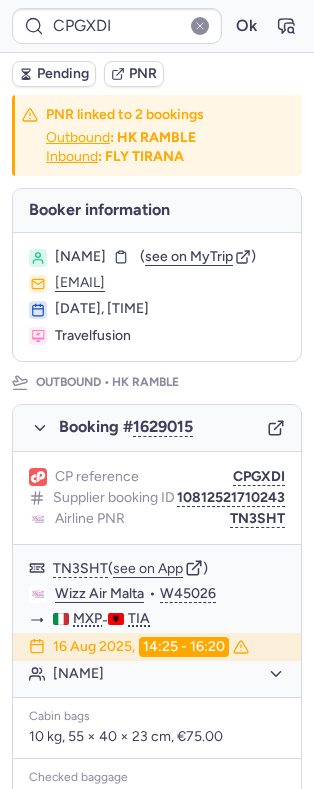 type on "CPYVIQ" 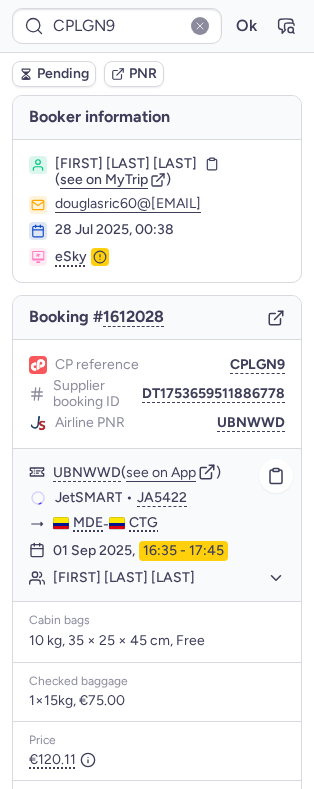 click on "Douglas Ricardo ORELLANA GALICIA" 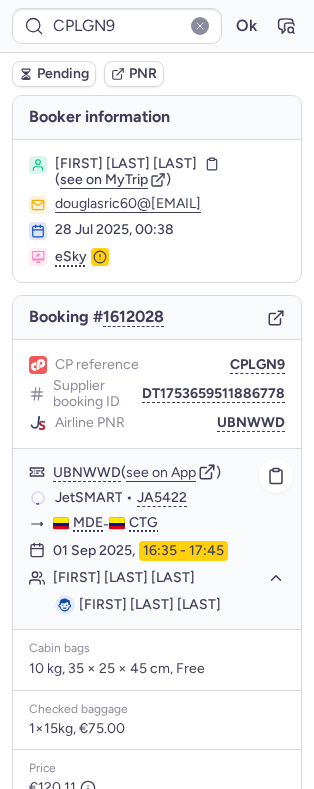 click on "Douglas Ricardo ORELLANA GALICIA" 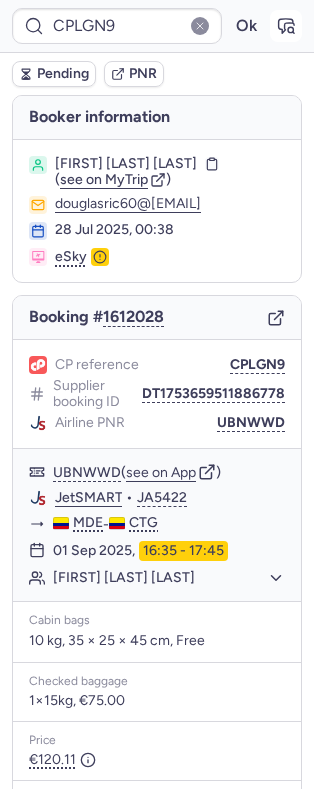 click 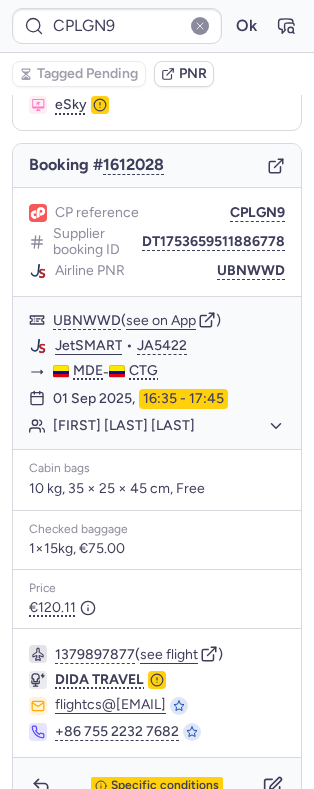scroll, scrollTop: 225, scrollLeft: 0, axis: vertical 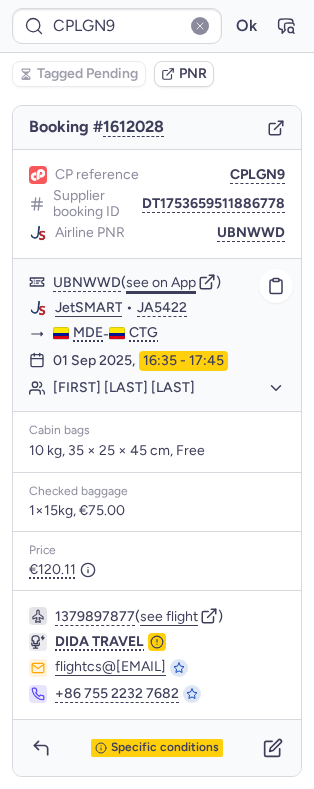 click on "see on App" 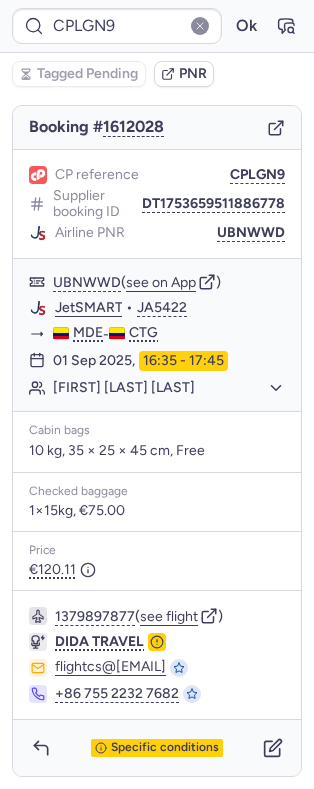 type on "CPBE64" 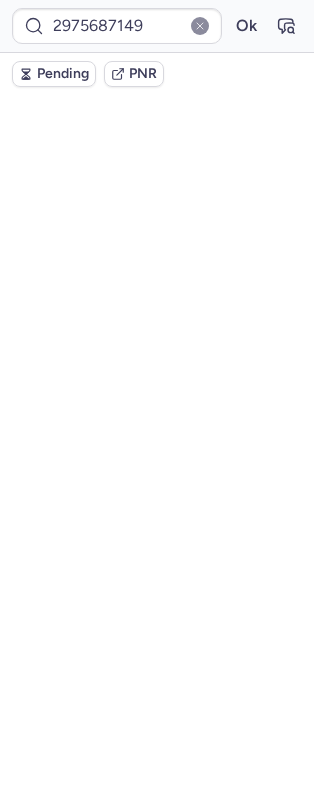 scroll, scrollTop: 0, scrollLeft: 0, axis: both 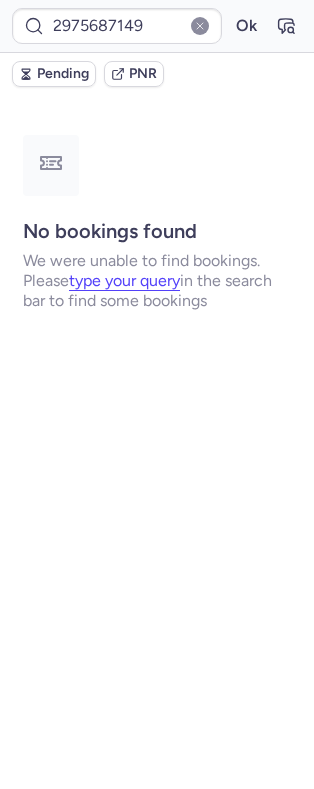 type on "CPJ9C4" 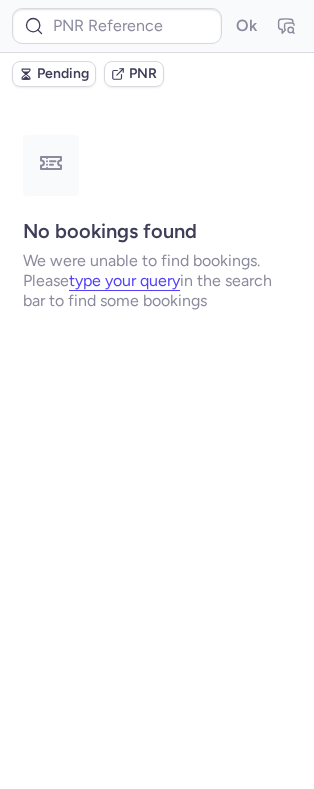 type on "CP9GER" 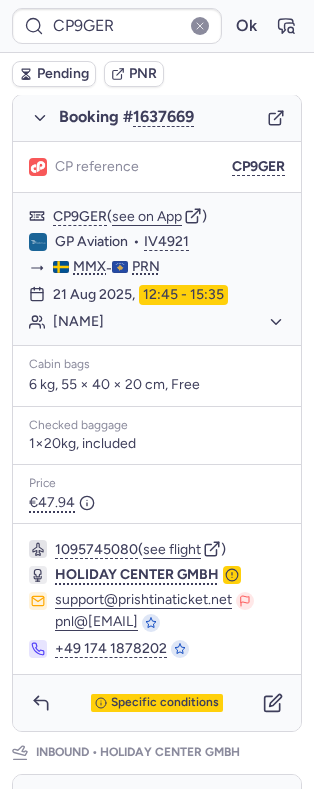 scroll, scrollTop: 336, scrollLeft: 0, axis: vertical 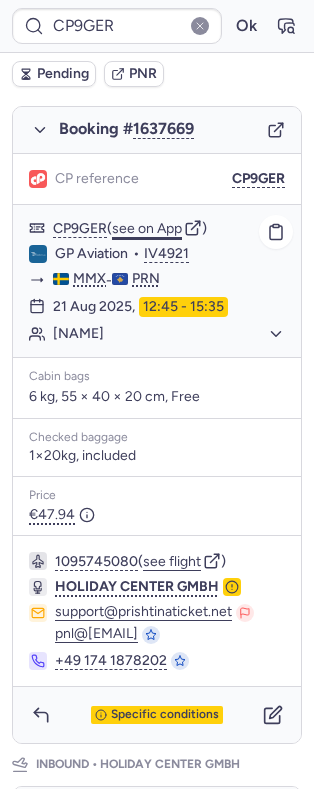 click on "see on App" 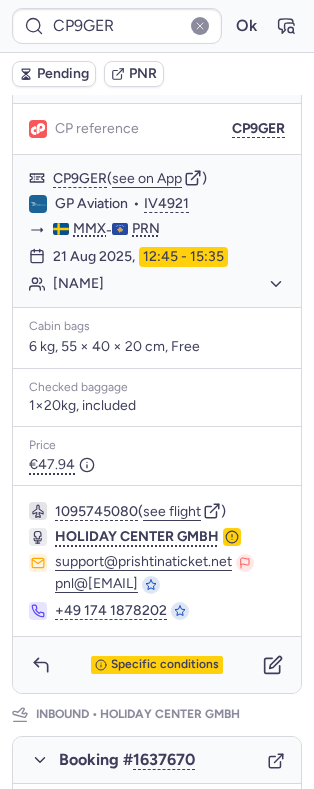 scroll, scrollTop: 388, scrollLeft: 0, axis: vertical 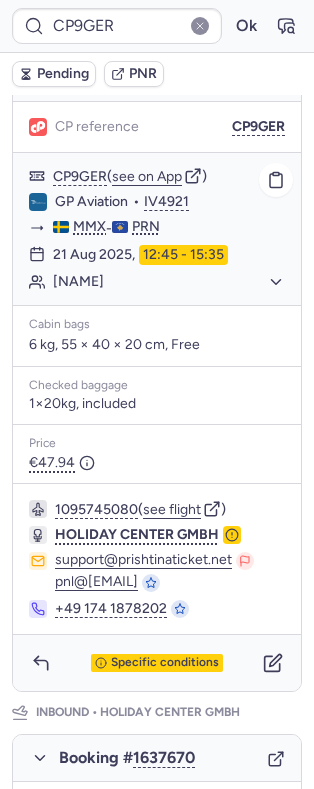 click on "Gyrsel GOGA" 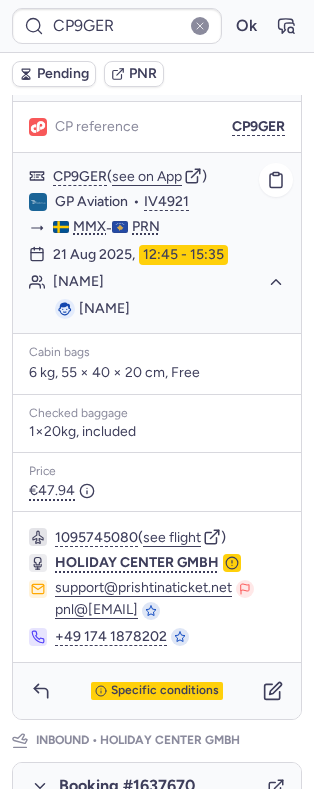 click on "Gyrsel GOGA" 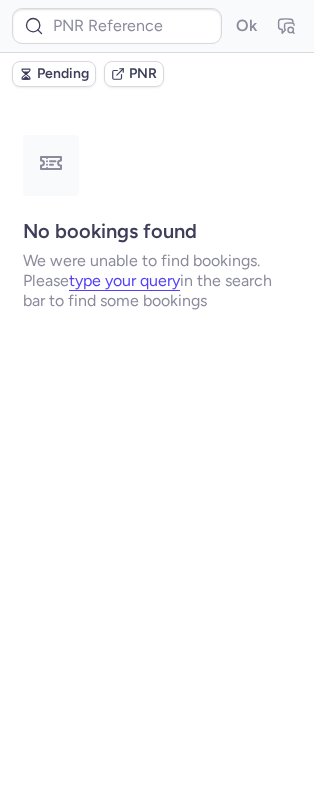 scroll, scrollTop: 0, scrollLeft: 0, axis: both 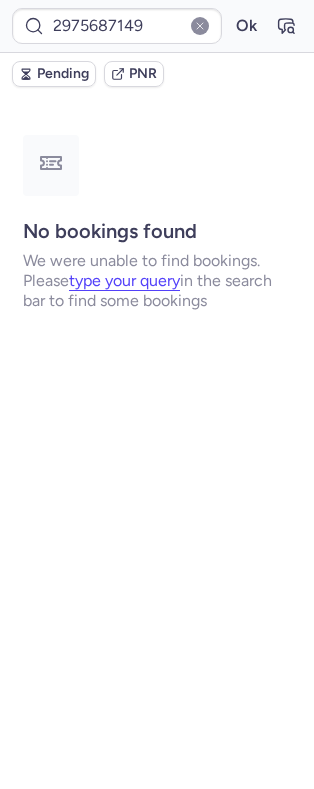 type on "CPRYI6" 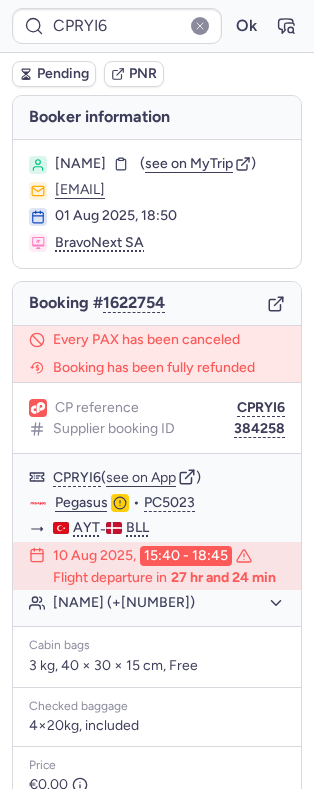 scroll, scrollTop: 298, scrollLeft: 0, axis: vertical 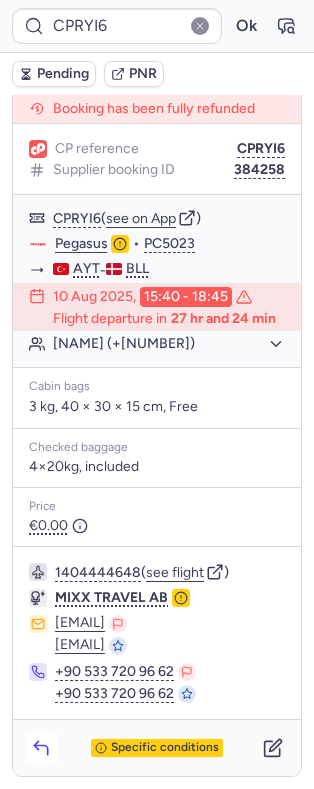 click 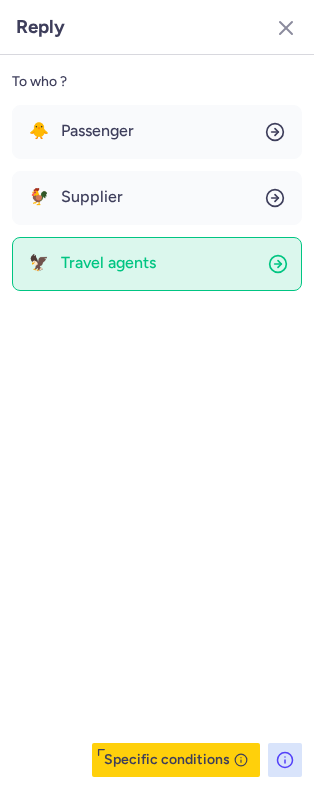 click on "Travel agents" at bounding box center (108, 263) 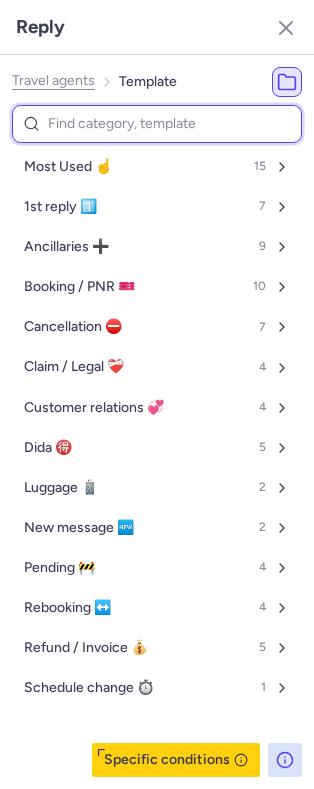 click at bounding box center [157, 124] 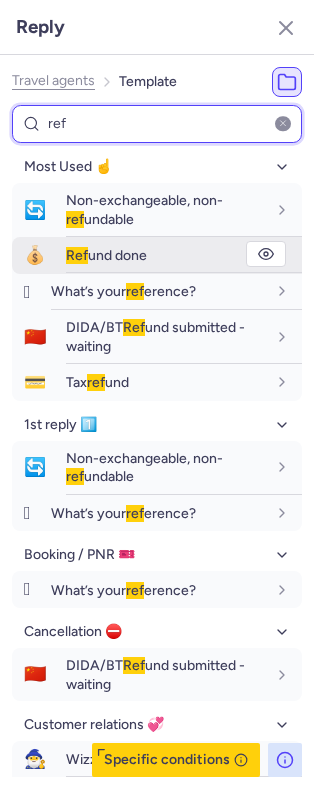 type on "ref" 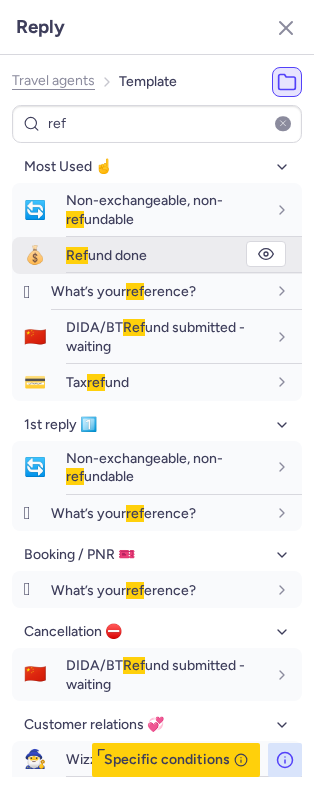 click on "Ref" at bounding box center (77, 255) 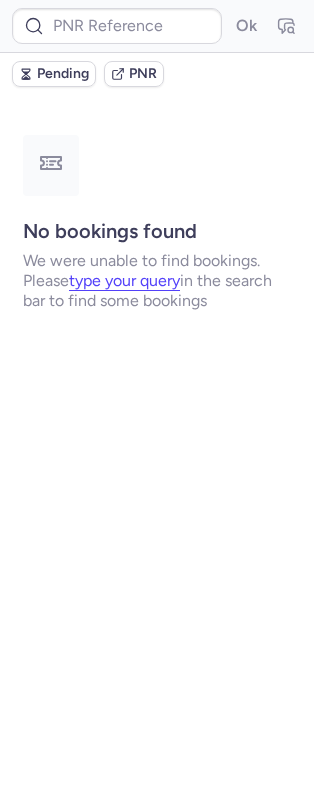 scroll, scrollTop: 0, scrollLeft: 0, axis: both 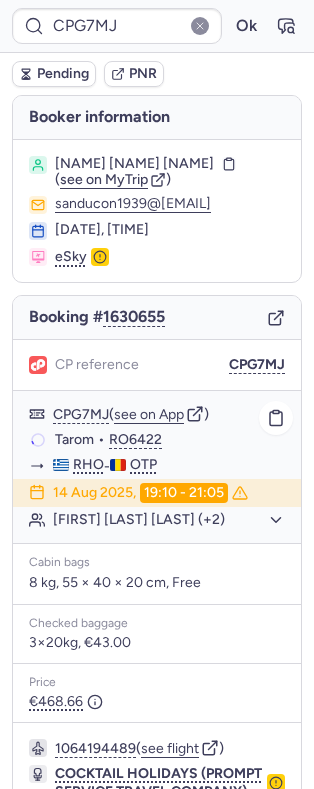 click on "Sandu Constanta Madalina SANDU (+2)" 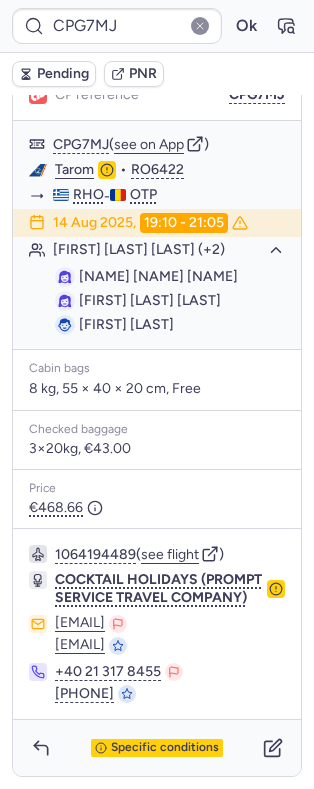 scroll, scrollTop: 382, scrollLeft: 0, axis: vertical 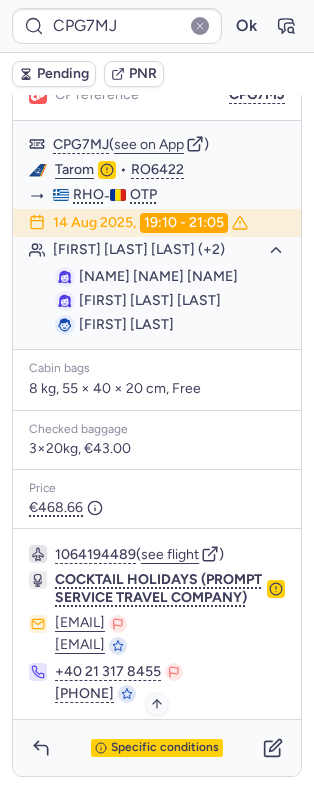 click on "Specific conditions" at bounding box center [165, 748] 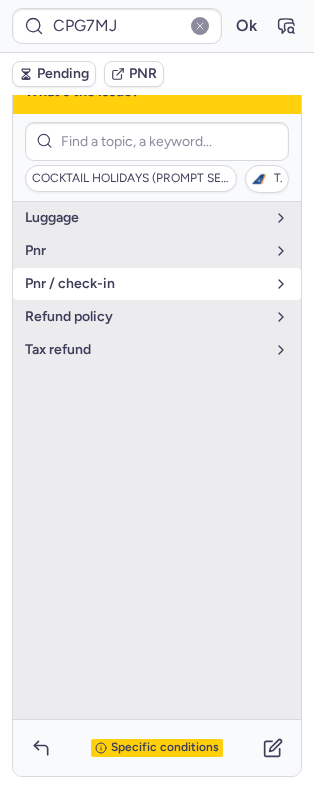 click on "pnr / check-in" at bounding box center (145, 284) 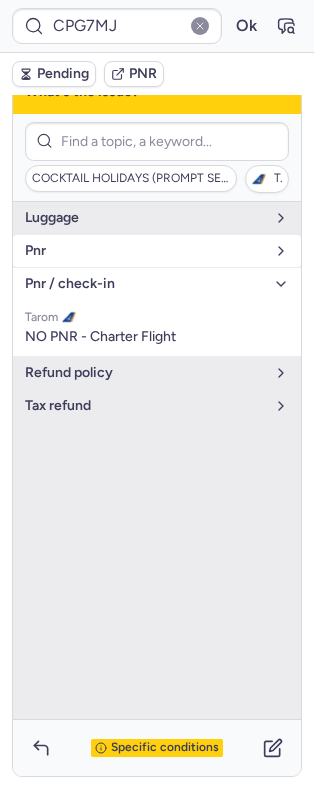 click on "pnr / check-in" at bounding box center (145, 284) 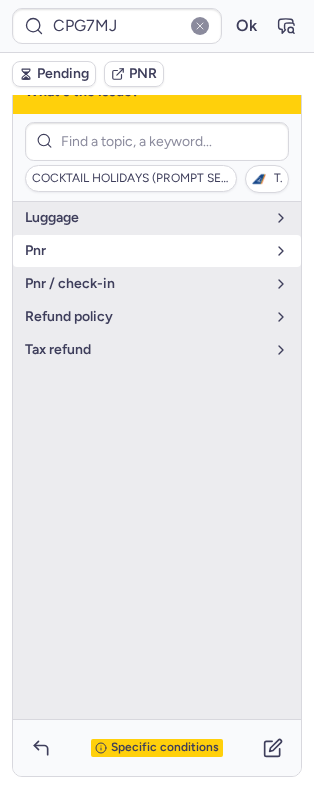 click on "pnr" at bounding box center (157, 251) 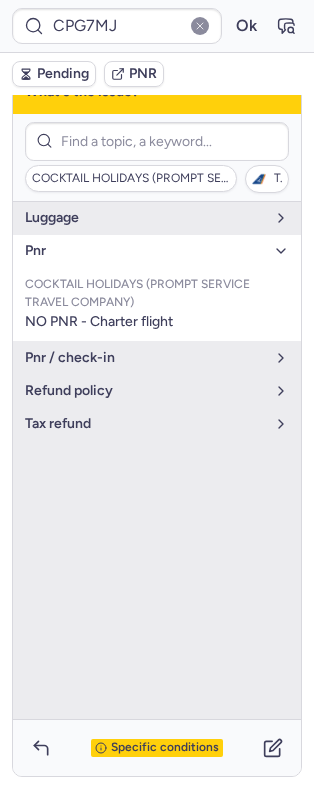 click on "pnr" at bounding box center (145, 251) 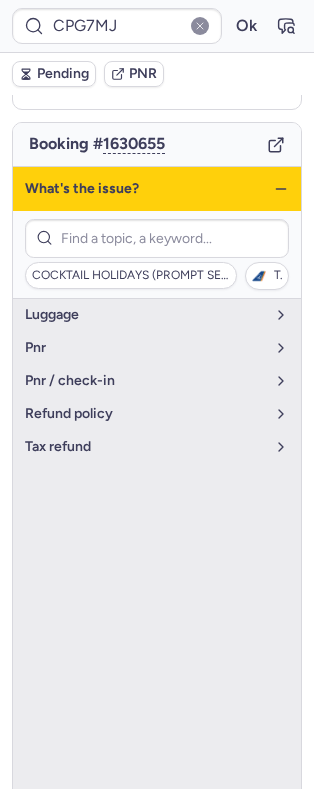 scroll, scrollTop: 181, scrollLeft: 0, axis: vertical 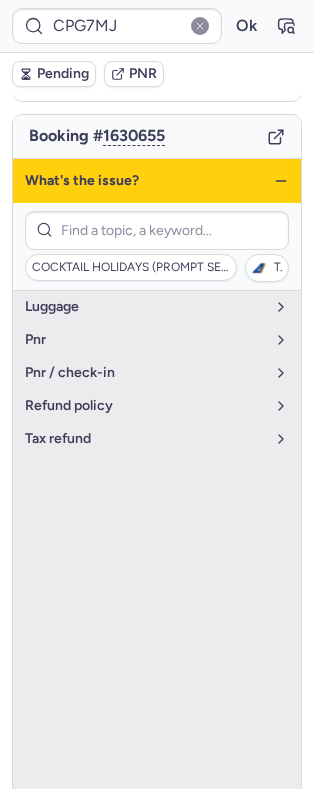 click 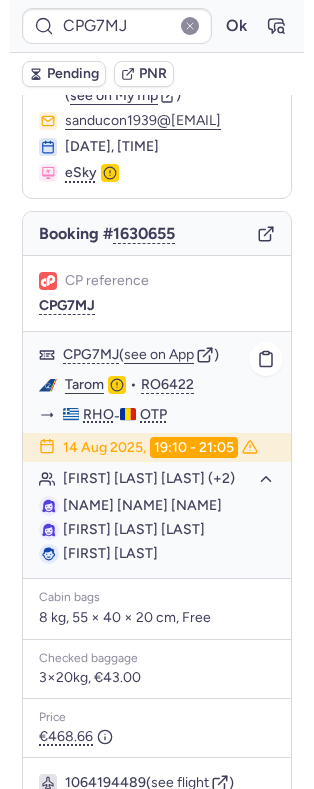 scroll, scrollTop: 70, scrollLeft: 0, axis: vertical 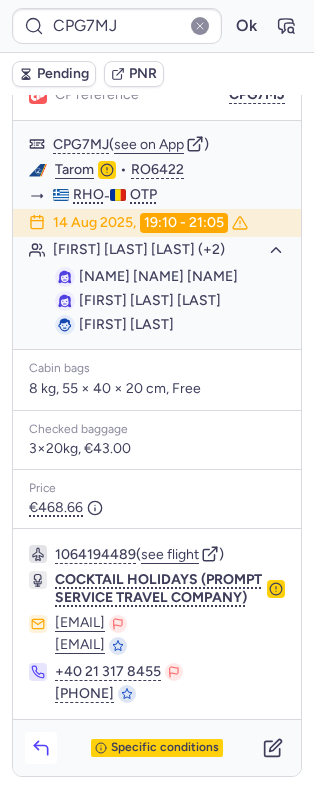 drag, startPoint x: 34, startPoint y: 717, endPoint x: 26, endPoint y: 736, distance: 20.615528 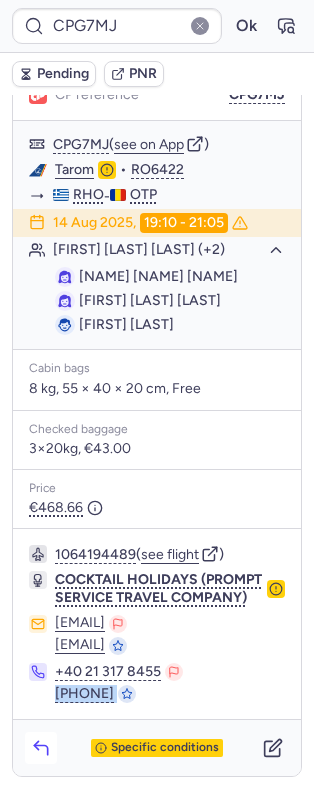 click at bounding box center (41, 748) 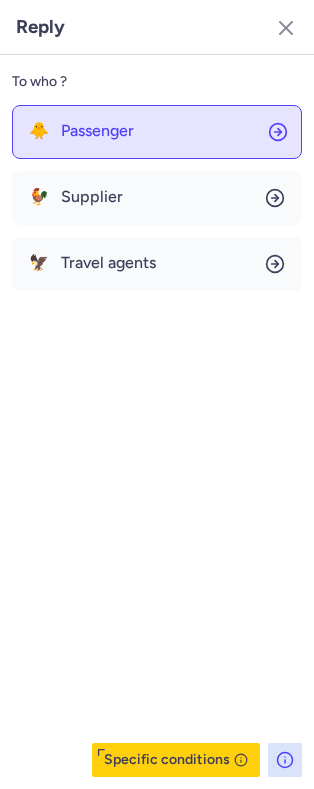 click on "Passenger" at bounding box center (97, 131) 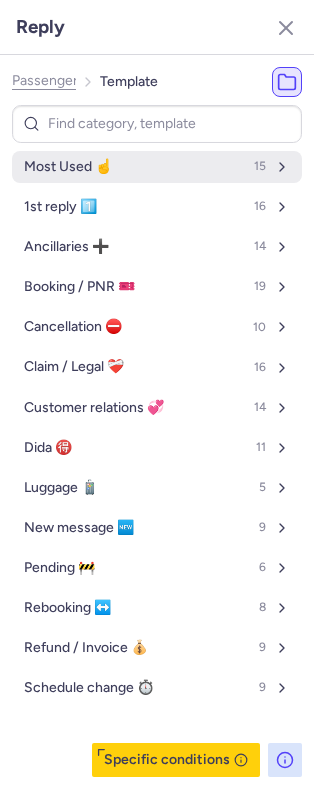 click on "Most Used ☝️ 15" at bounding box center [157, 167] 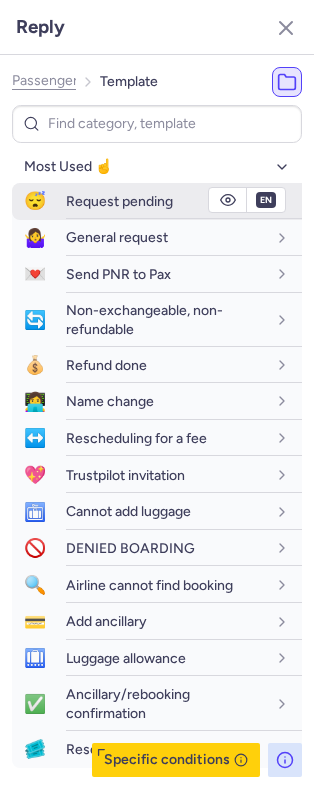 click on "Request pending" at bounding box center [119, 201] 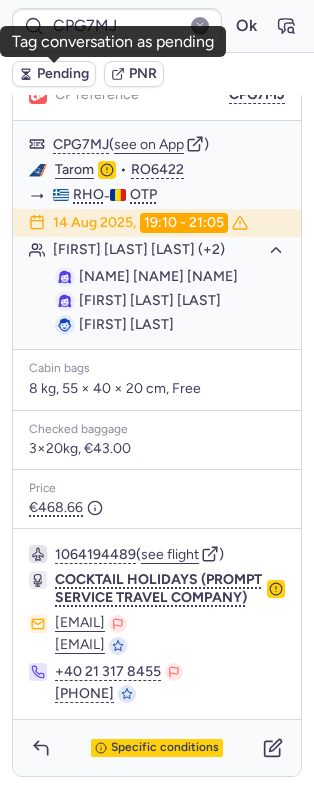 click on "Pending" at bounding box center (54, 74) 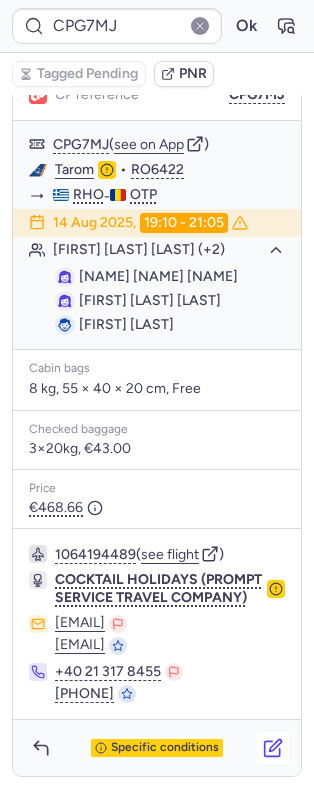 click 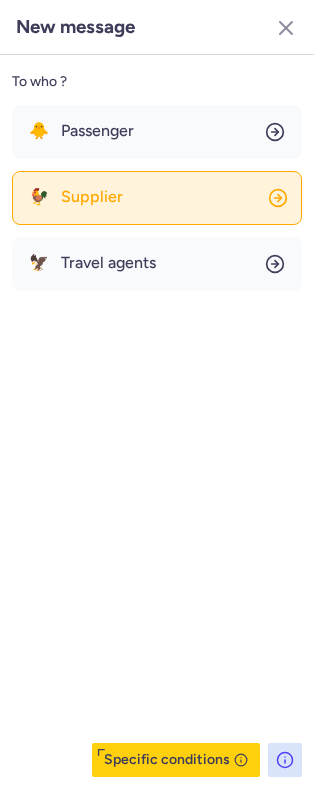 click on "🐓 Supplier" 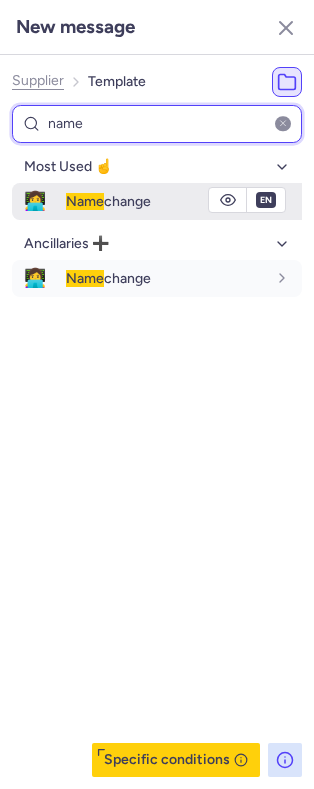 type on "name" 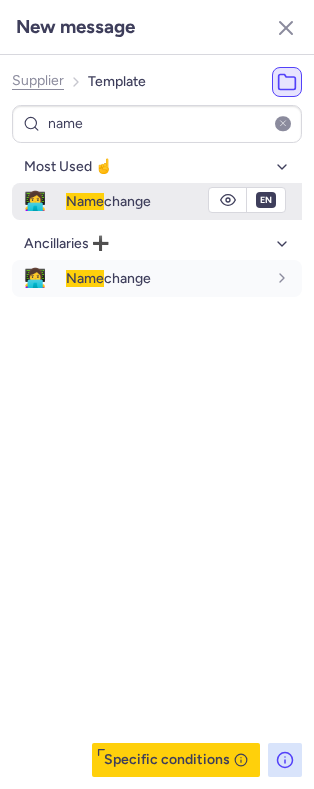 click on "Name  change" at bounding box center [166, 201] 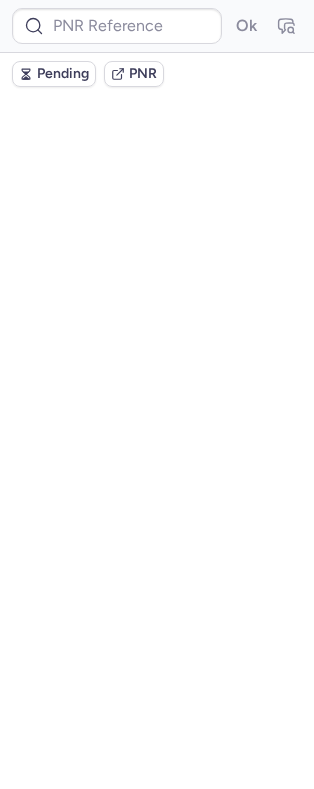 scroll, scrollTop: 0, scrollLeft: 0, axis: both 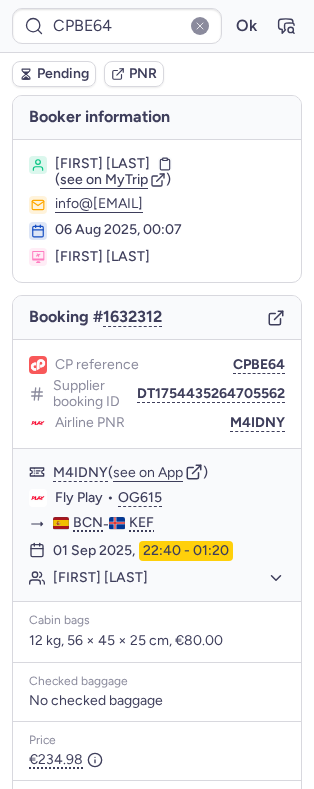 click on "CPBE64  Ok" at bounding box center [157, 26] 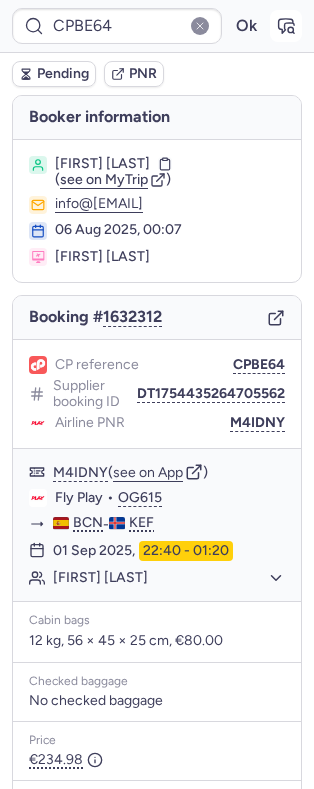 click 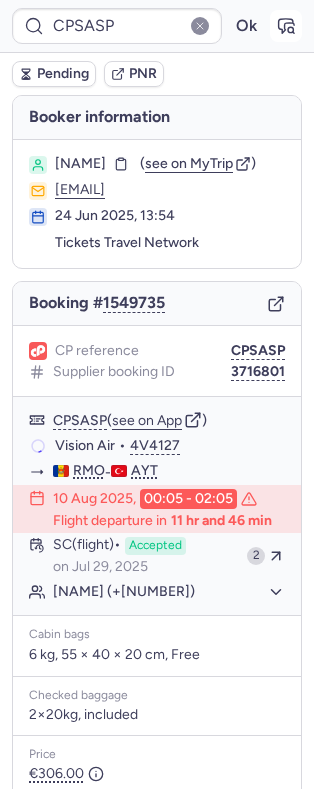 type on "CP9GER" 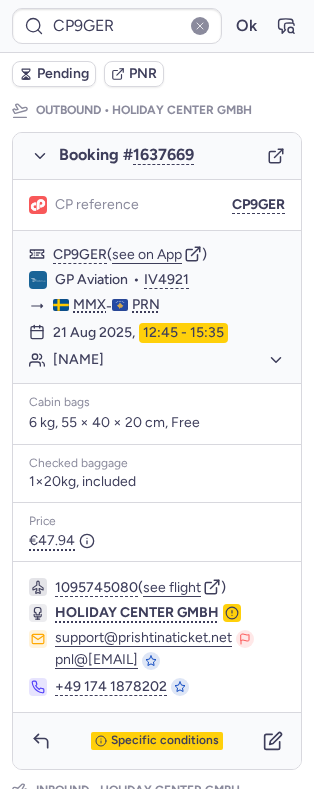 scroll, scrollTop: 314, scrollLeft: 0, axis: vertical 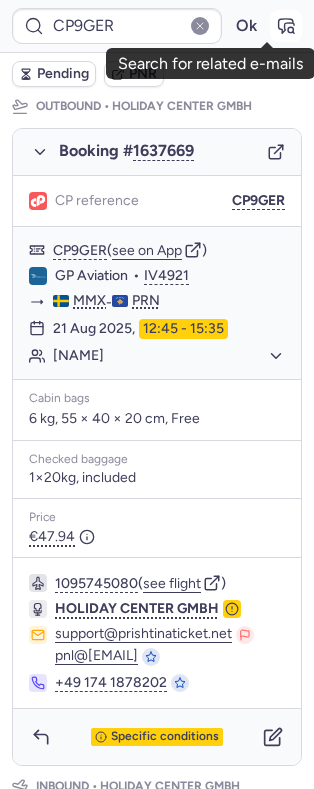 click 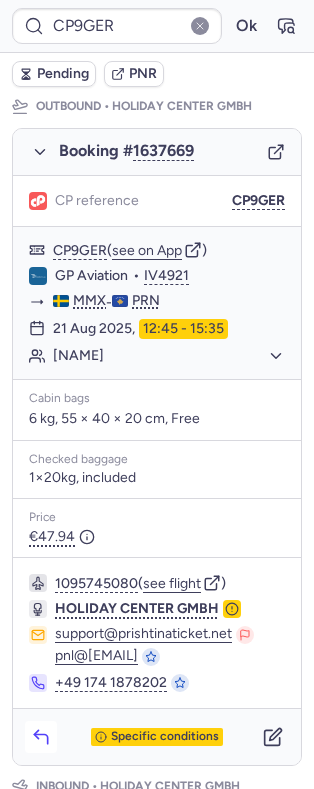 click 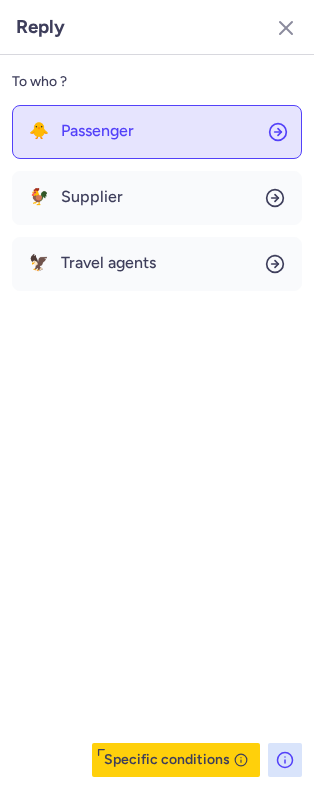 click on "🐥 Passenger" 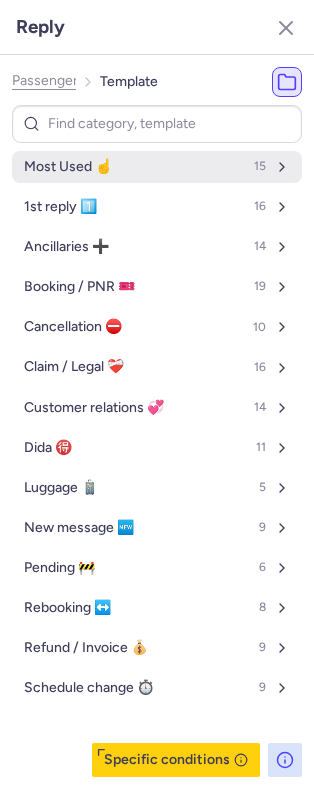 click on "Most Used ☝️ 15" at bounding box center (157, 167) 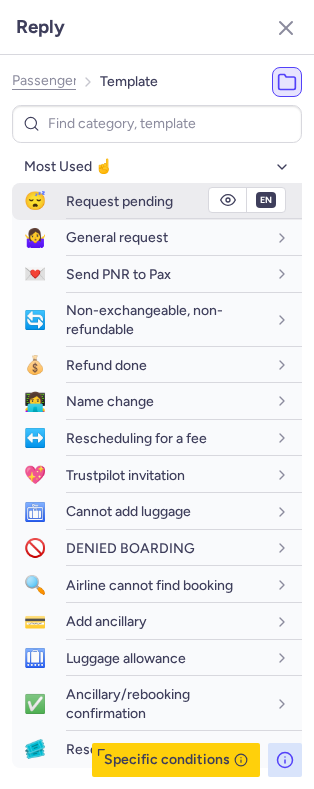 click on "Request pending" at bounding box center [184, 201] 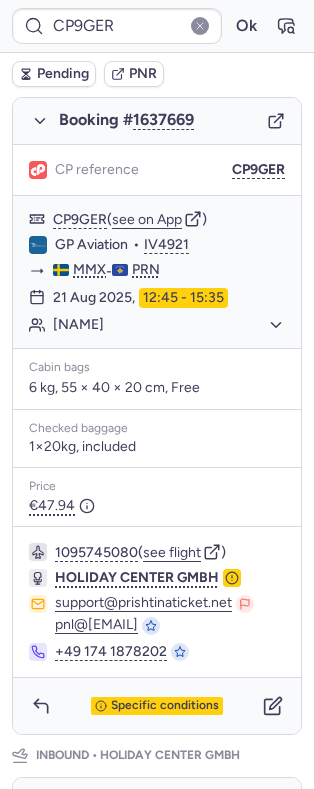scroll, scrollTop: 352, scrollLeft: 0, axis: vertical 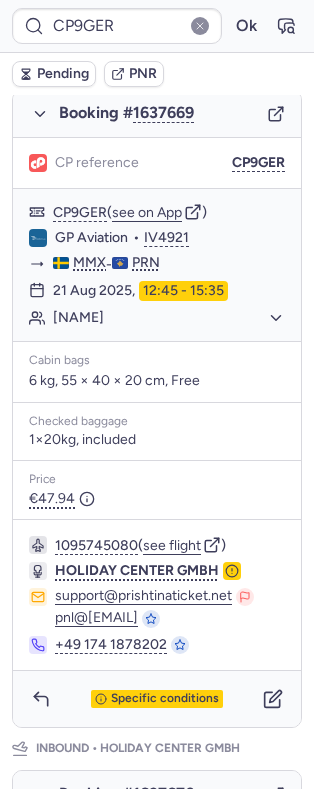 click on "Specific conditions" at bounding box center (157, 699) 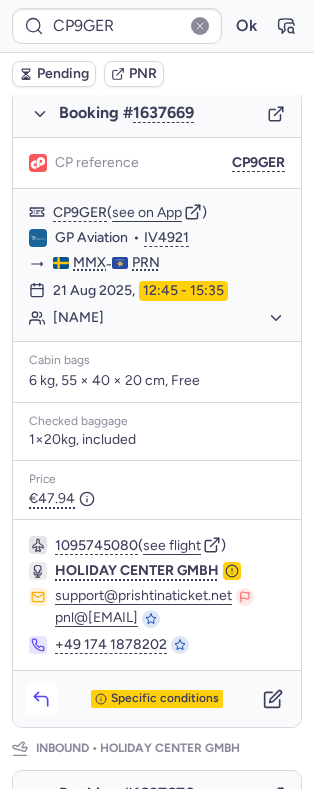 click 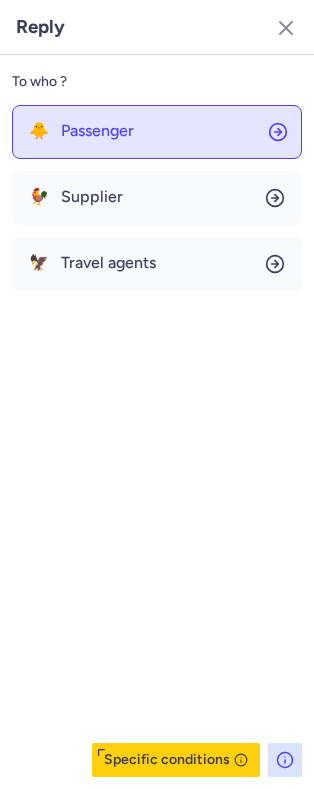 click on "🐥 Passenger" 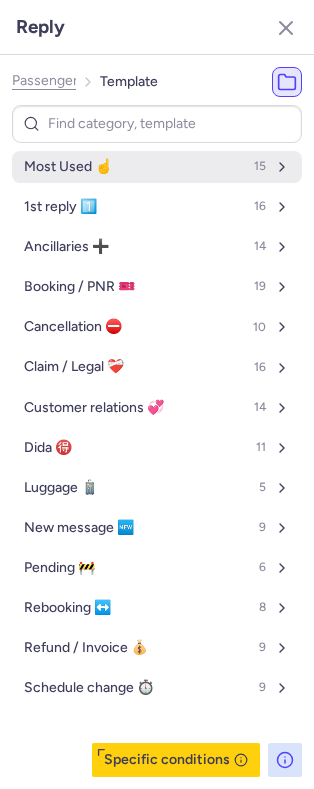 click on "Most Used ☝️ 15" at bounding box center (157, 167) 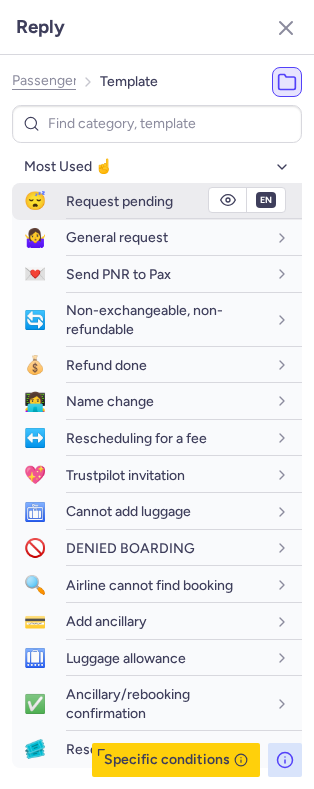 click on "Request pending" at bounding box center (119, 201) 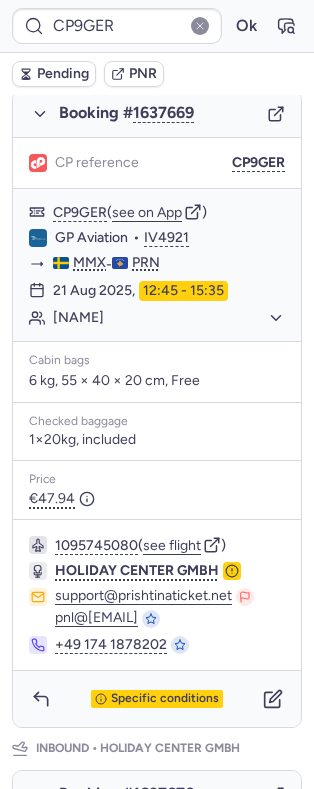 click on "Pending" at bounding box center (63, 74) 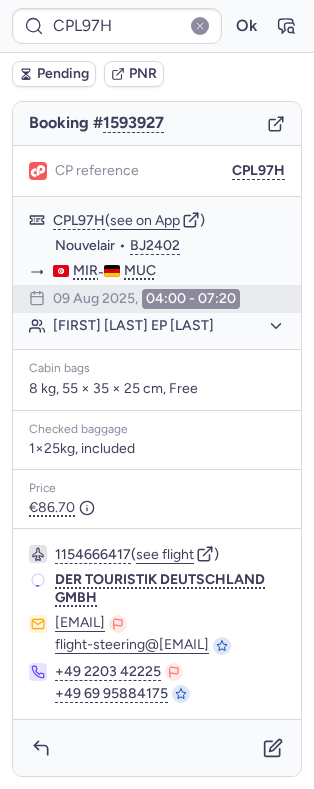 scroll, scrollTop: 214, scrollLeft: 0, axis: vertical 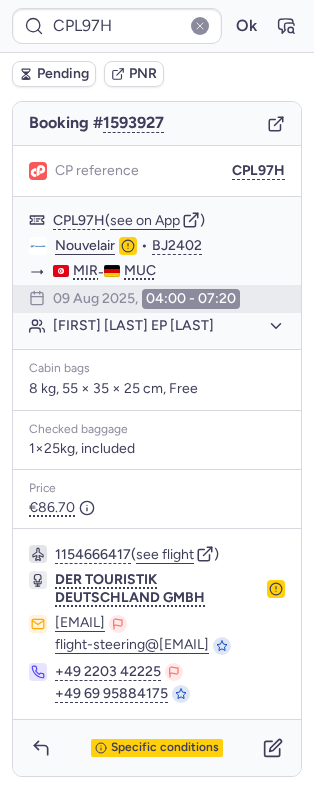 click on "Pending" at bounding box center [63, 74] 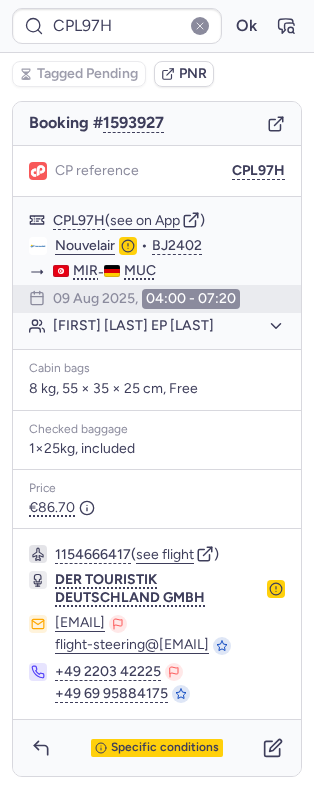 type on "CPSASP" 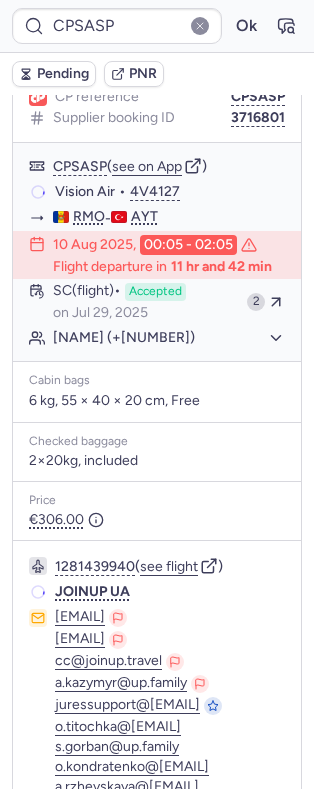scroll, scrollTop: 198, scrollLeft: 0, axis: vertical 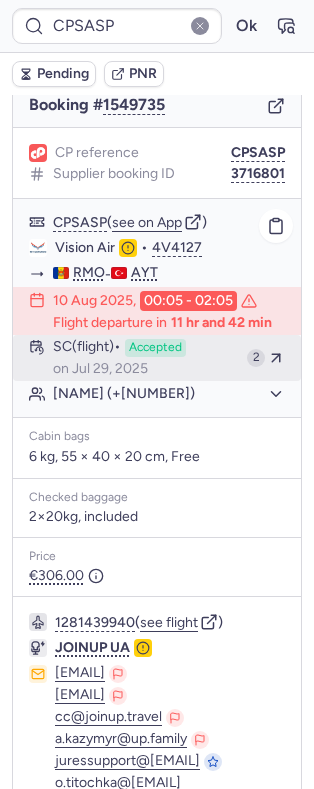 click on "Accepted" at bounding box center (155, 348) 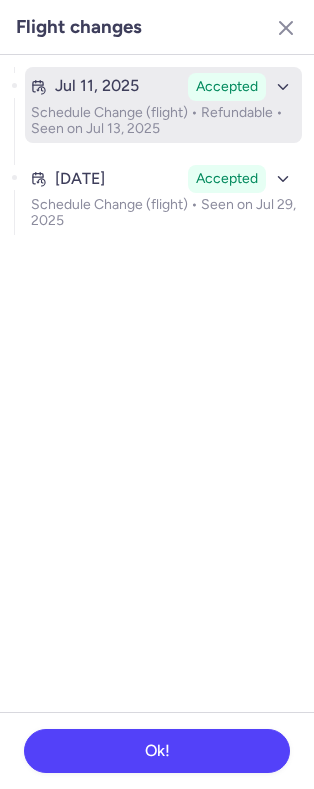 click on "Schedule Change (flight) • Refundable • Seen on Jul 13, 2025" at bounding box center (163, 121) 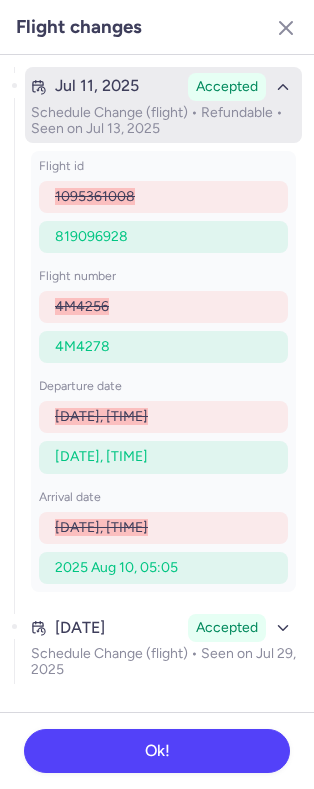 click on "Schedule Change (flight) • Refundable • Seen on Jul 13, 2025" at bounding box center (163, 121) 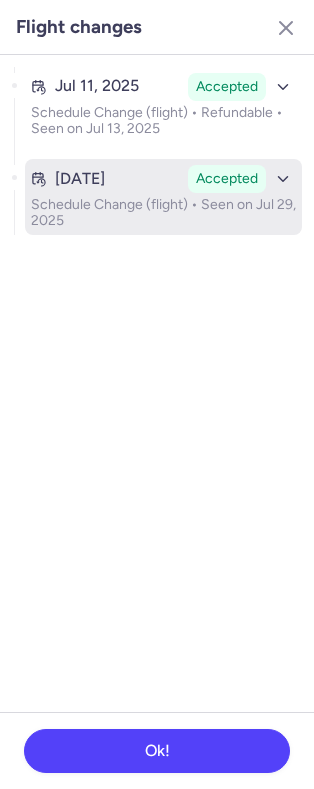 click on "Schedule Change (flight) •  Seen on Jul 29, 2025" at bounding box center [163, 213] 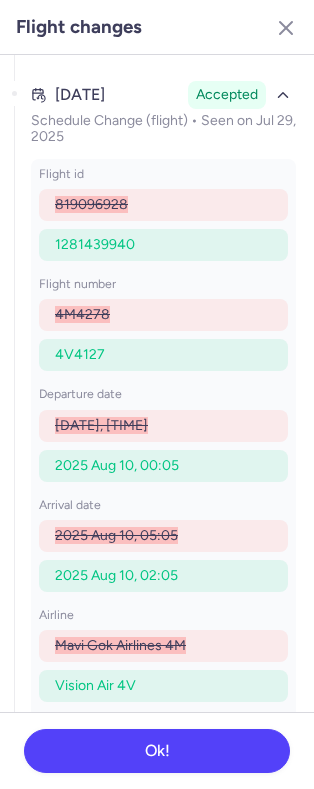 scroll, scrollTop: 0, scrollLeft: 0, axis: both 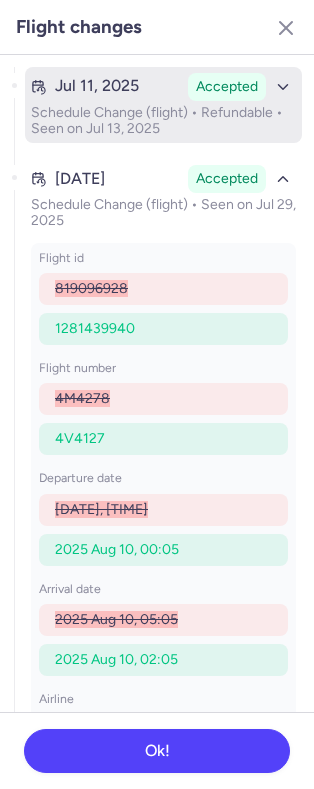click on "Schedule Change (flight) • Refundable • Seen on Jul 13, 2025" at bounding box center [163, 121] 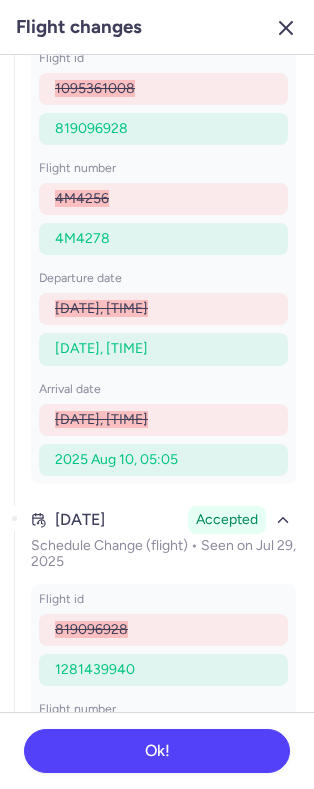 scroll, scrollTop: 120, scrollLeft: 0, axis: vertical 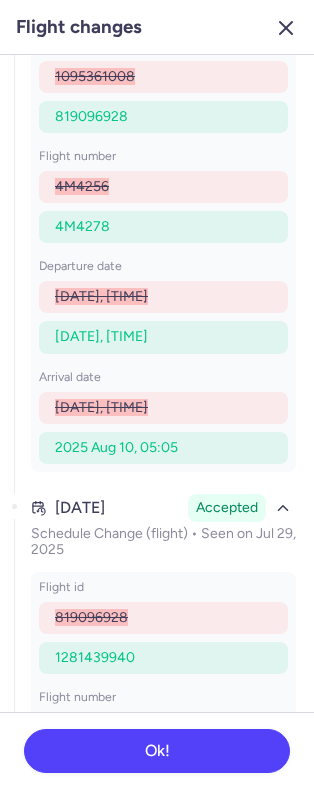 click 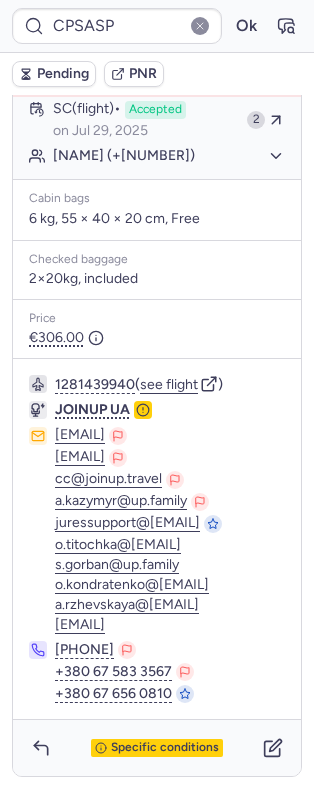 scroll, scrollTop: 498, scrollLeft: 0, axis: vertical 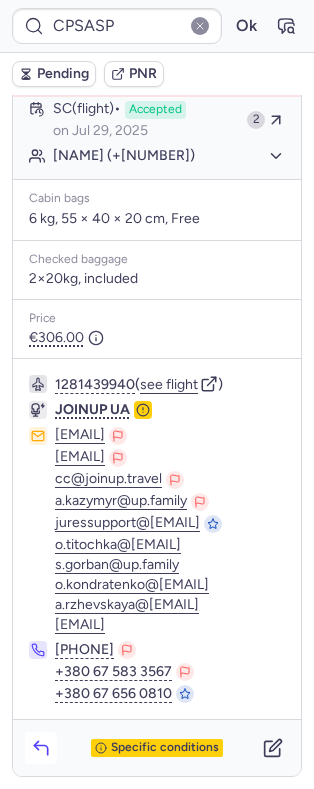 click 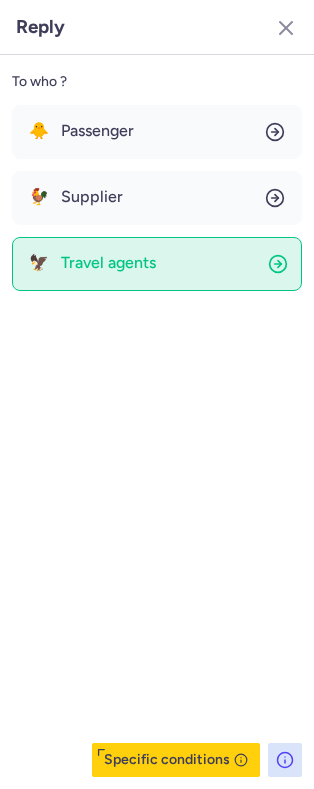click on "Travel agents" at bounding box center [108, 263] 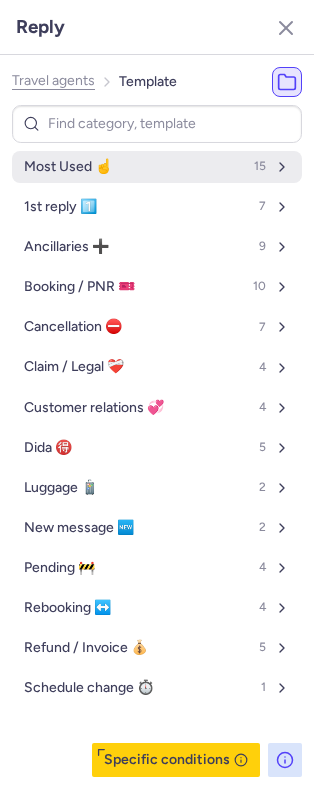click on "Most Used ☝️" at bounding box center (68, 167) 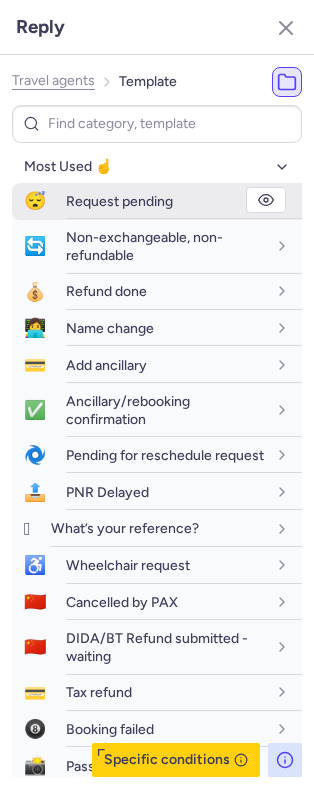 click on "Request pending" at bounding box center (119, 201) 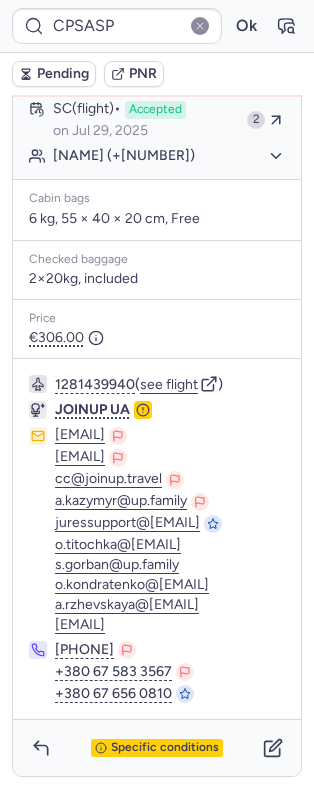 click on "Pending" at bounding box center (63, 74) 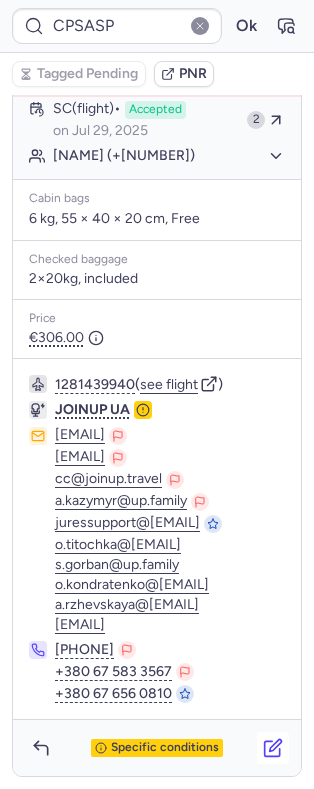 click 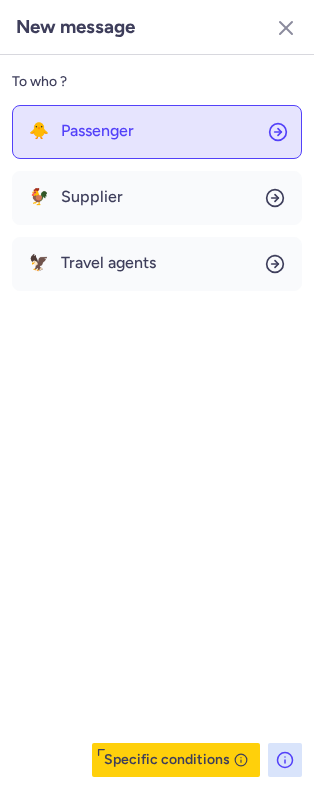 click on "Passenger" at bounding box center (97, 131) 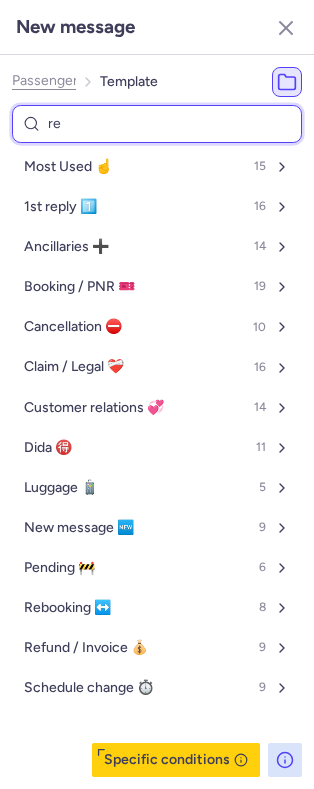 type on "ref" 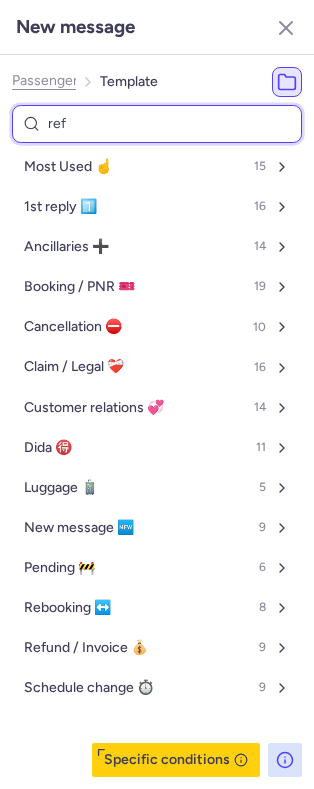 select on "en" 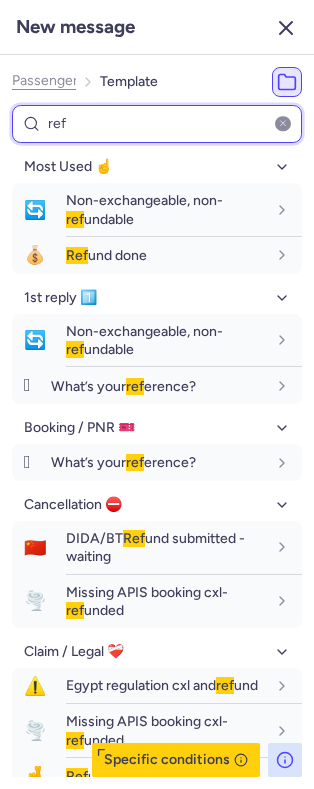 type on "ref" 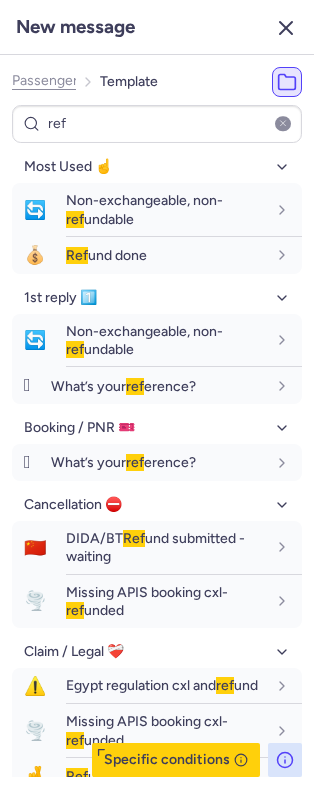 click 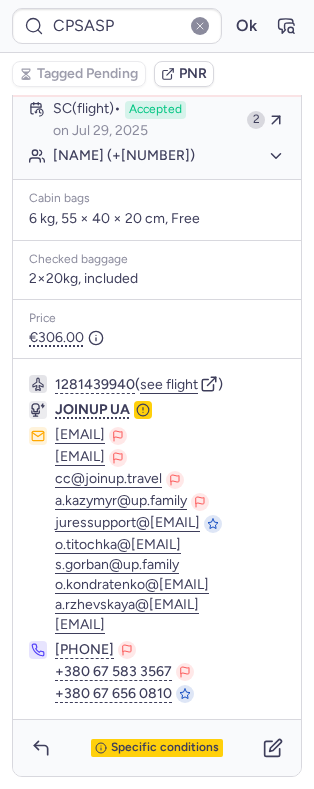 click on "Specific conditions" at bounding box center [157, 748] 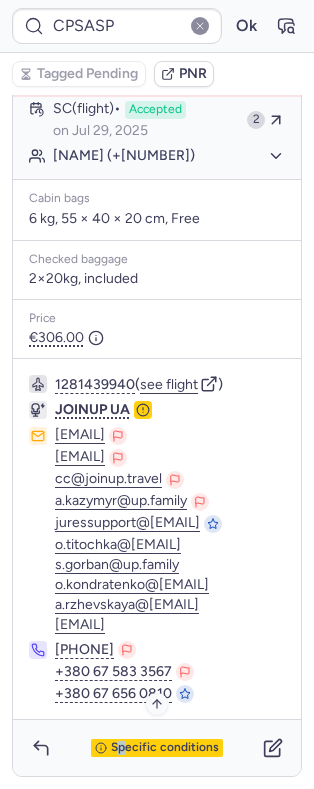 click on "Specific conditions" at bounding box center [165, 748] 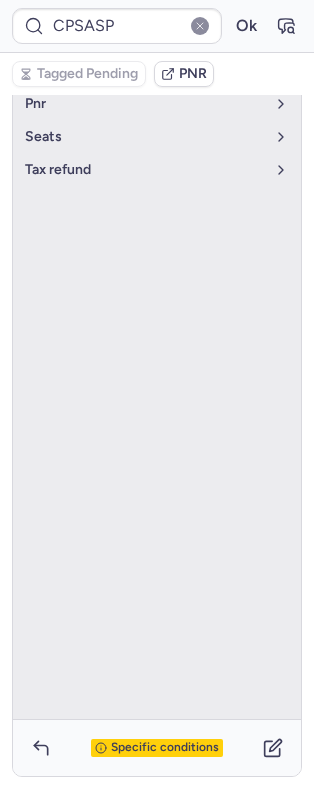 scroll, scrollTop: 82, scrollLeft: 0, axis: vertical 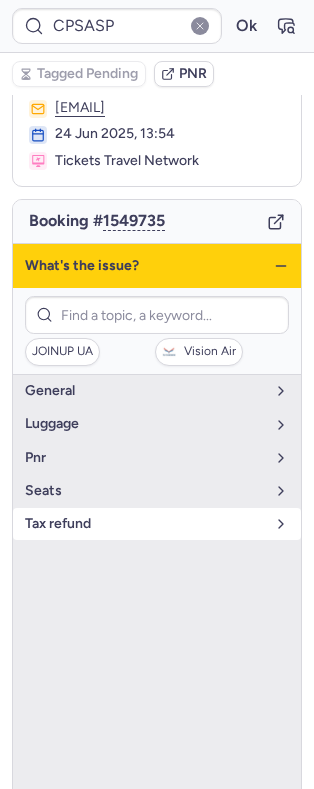 click on "tax refund" at bounding box center [157, 524] 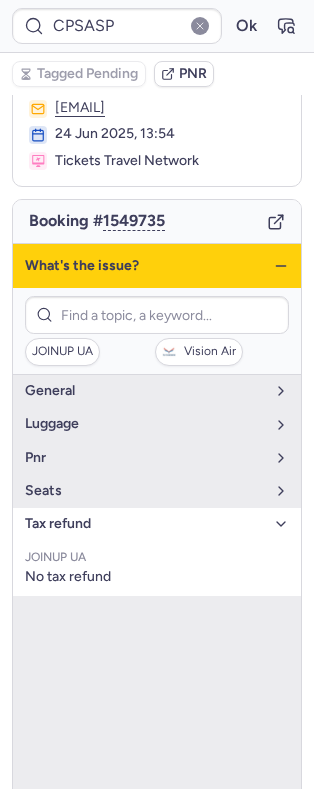 click on "tax refund" at bounding box center (157, 524) 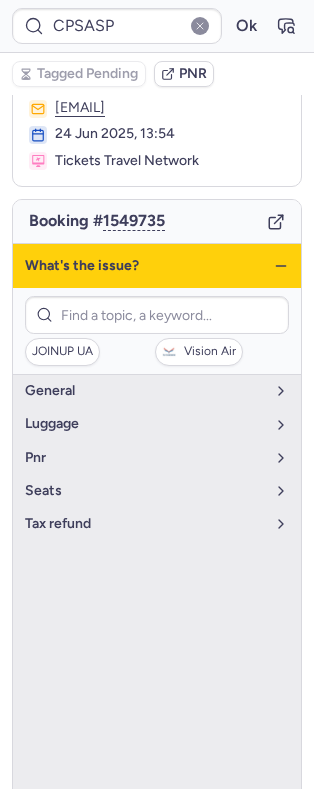 click on "What's the issue?" at bounding box center (157, 266) 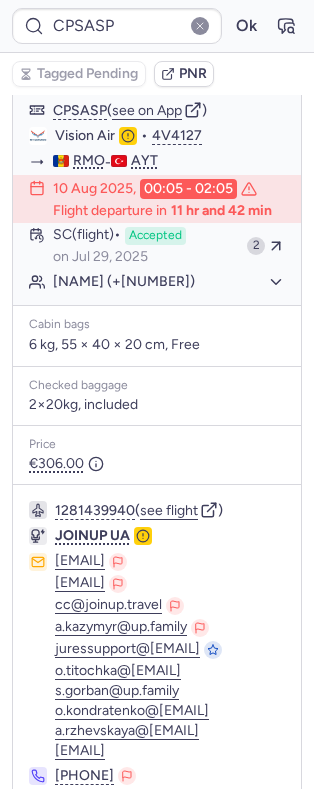 scroll, scrollTop: 498, scrollLeft: 0, axis: vertical 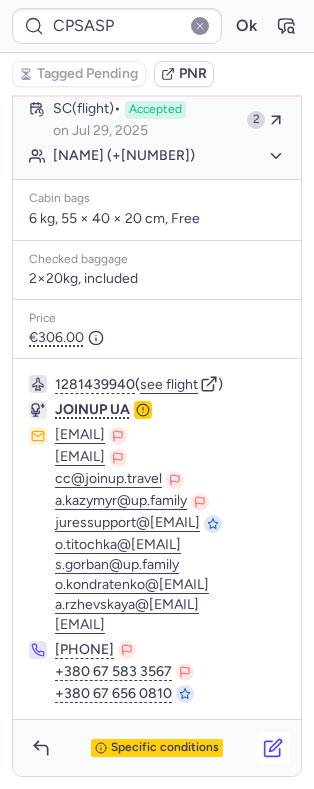 click 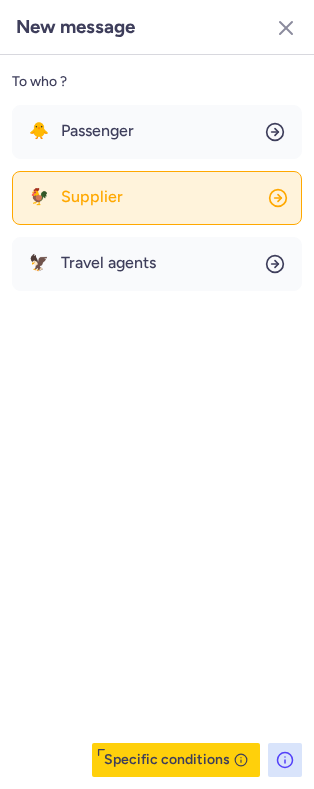click on "🐓 Supplier" 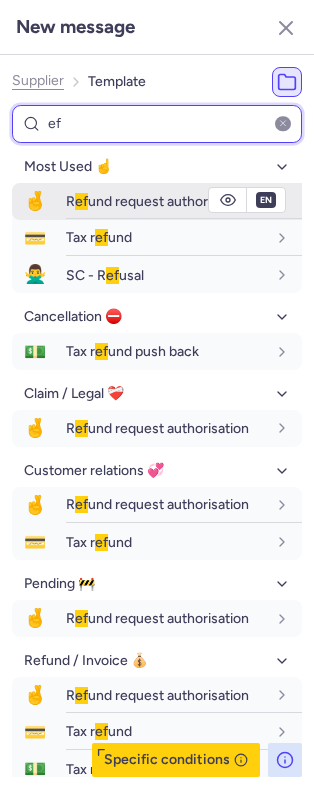 type on "ef" 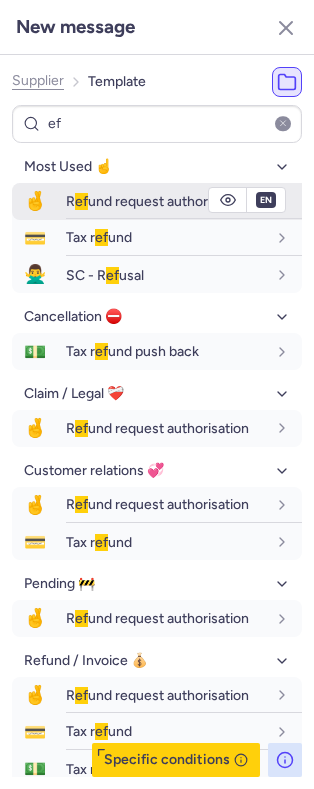 click on "R ef und request authorisation" at bounding box center (157, 201) 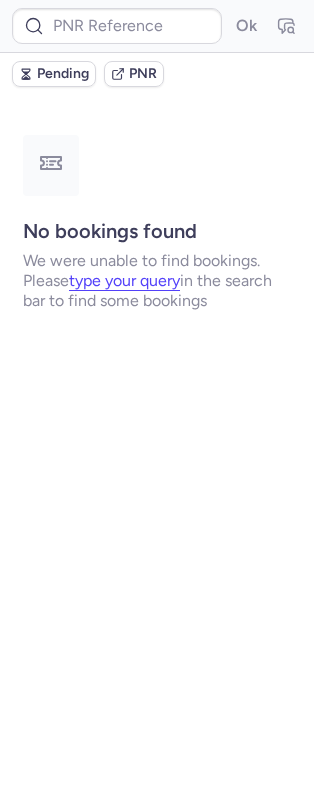 scroll, scrollTop: 0, scrollLeft: 0, axis: both 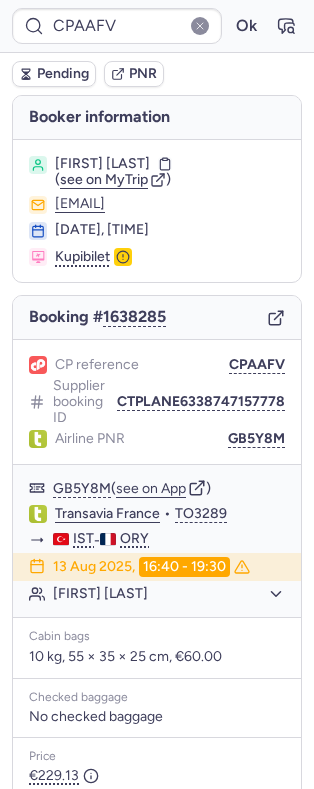 type on "CPMK3J" 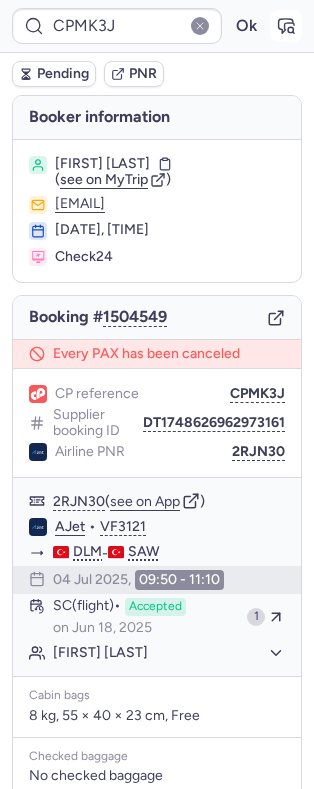 click 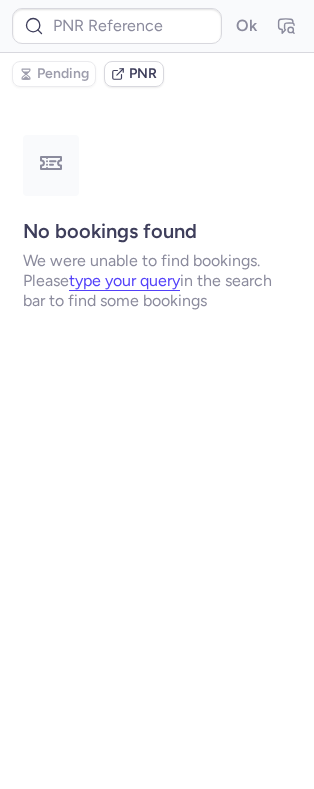 type on "CPJSCA" 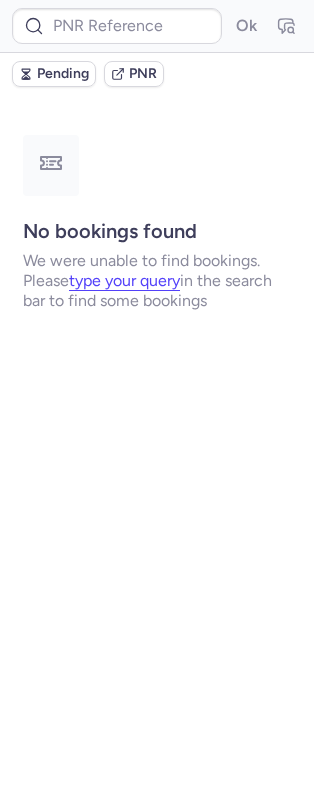 type on "CPOGO4" 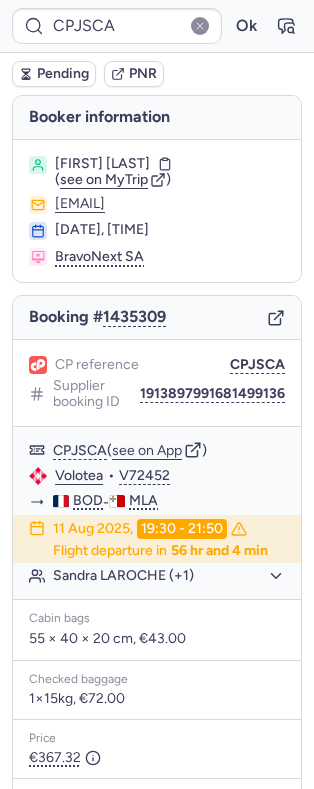 type on "CTPLANE1502774497233" 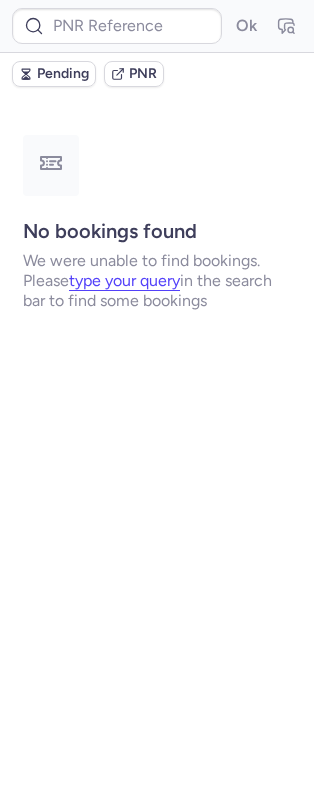 type on "CTPLANE1502774497233" 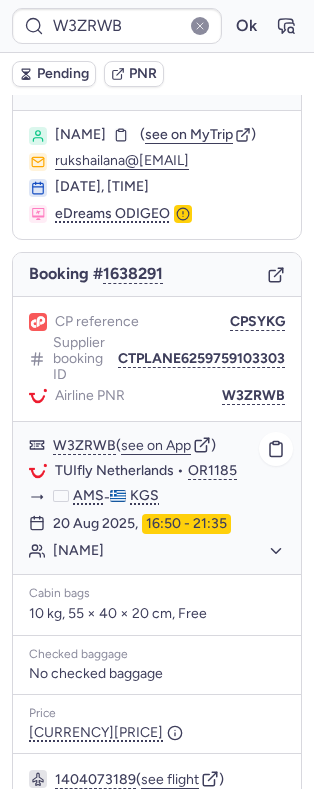 scroll, scrollTop: 30, scrollLeft: 0, axis: vertical 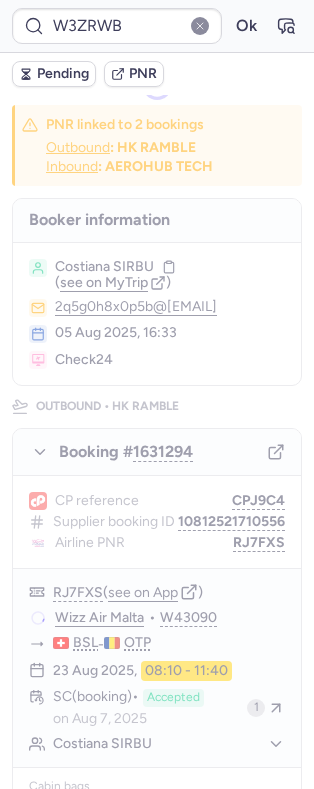 type on "CTPLANE1502774497233" 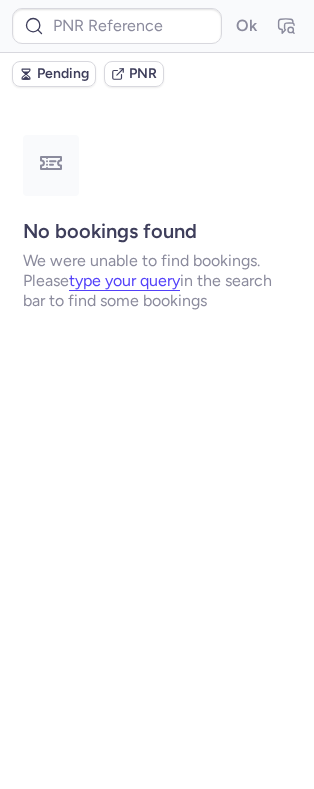 scroll, scrollTop: 0, scrollLeft: 0, axis: both 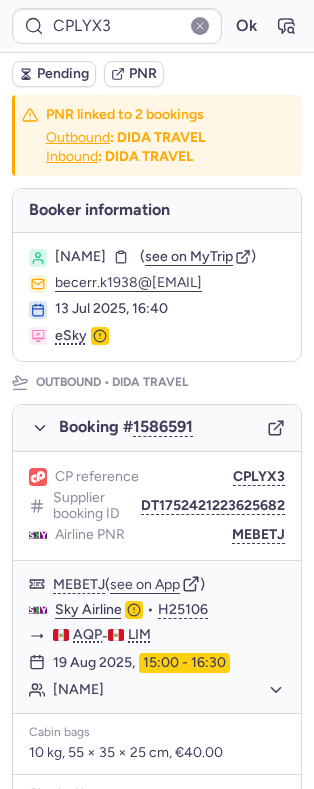 type on "W3ZRWB" 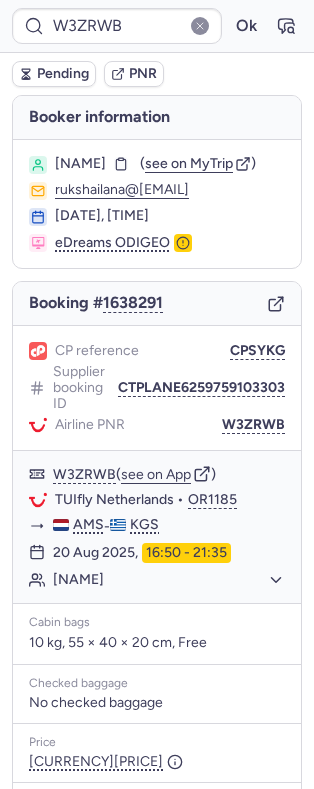 scroll, scrollTop: 210, scrollLeft: 0, axis: vertical 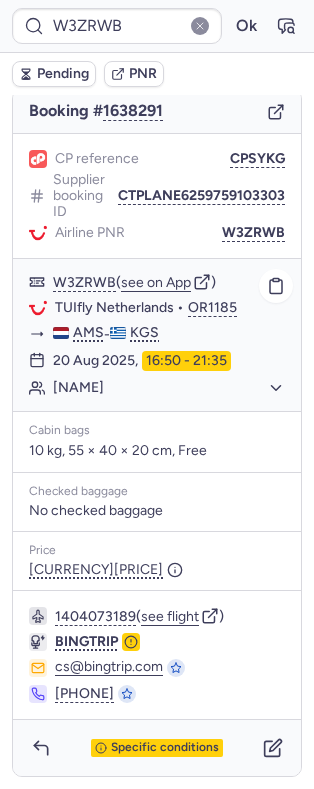 click on "TUIfly Netherlands  •  OR1185" 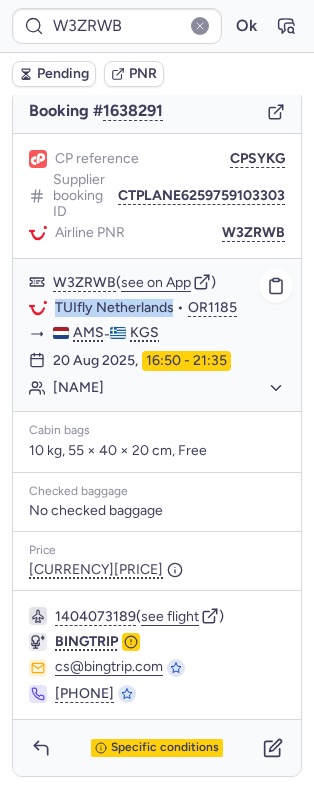 drag, startPoint x: 67, startPoint y: 305, endPoint x: 125, endPoint y: 308, distance: 58.077534 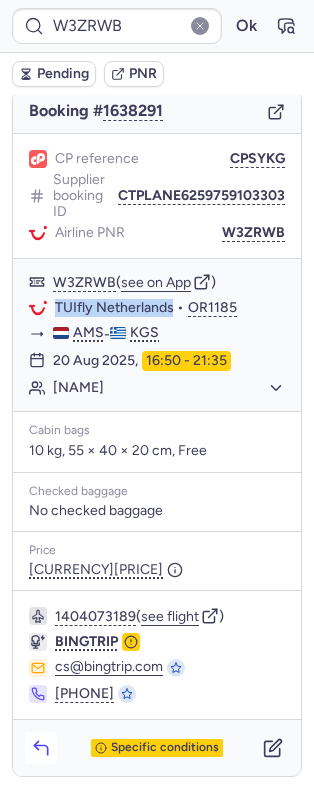 click 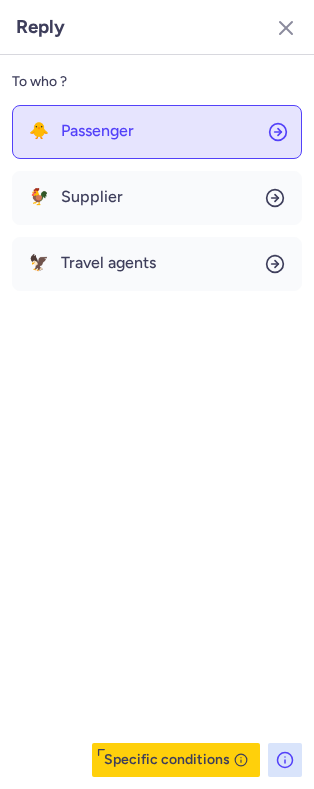 click on "🐥 Passenger" 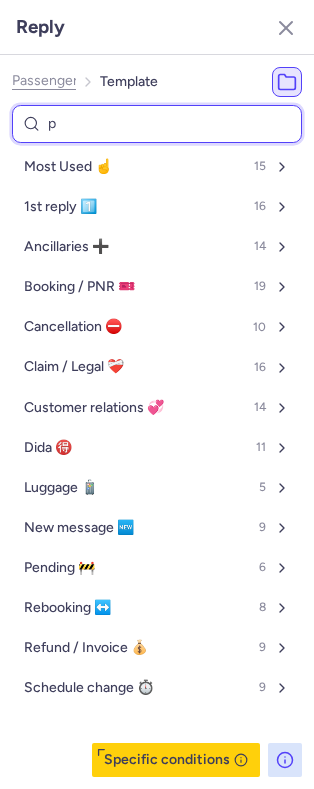 type on "pn" 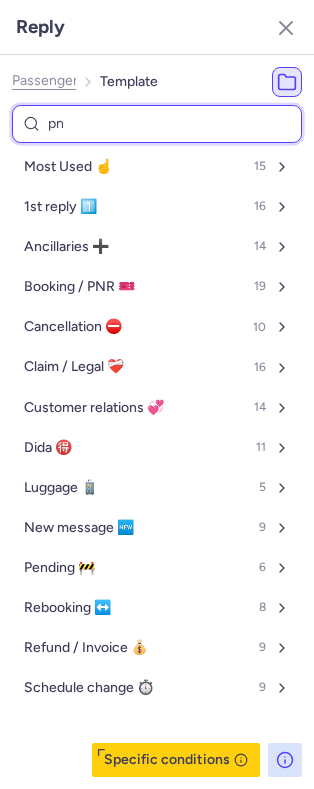select on "en" 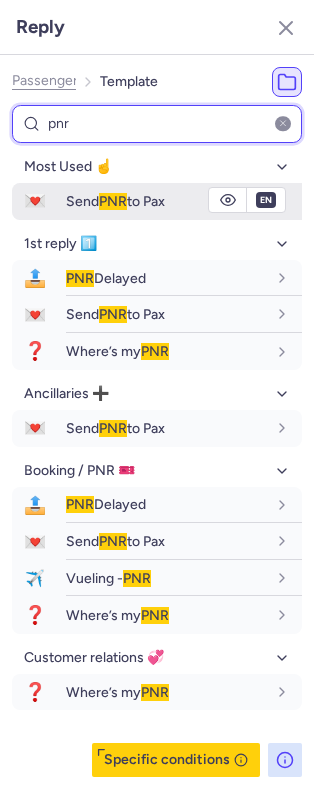type on "pnr" 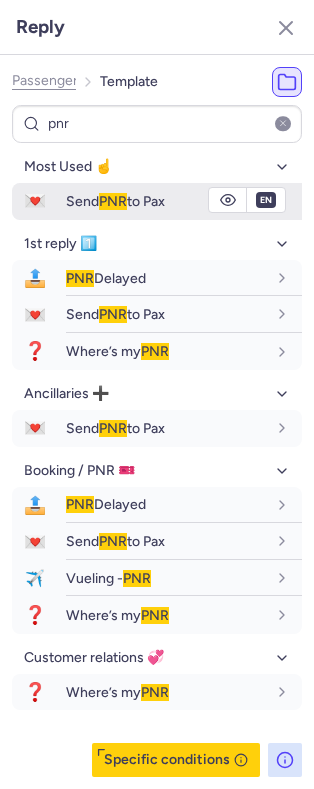 click on "Send  PNR  to Pax" at bounding box center (115, 201) 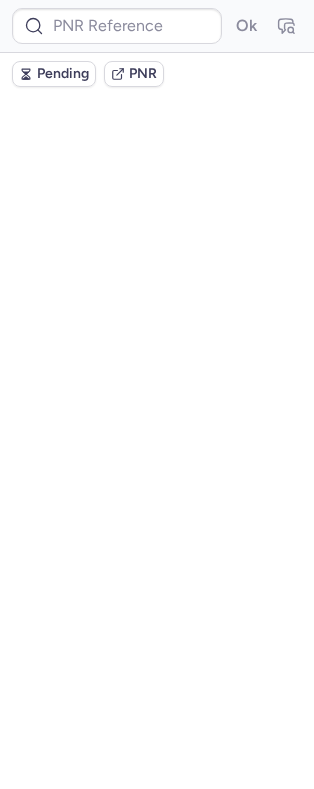scroll, scrollTop: 0, scrollLeft: 0, axis: both 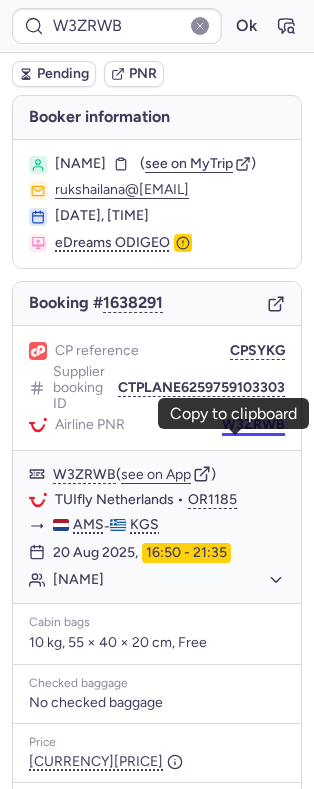 click on "W3ZRWB" at bounding box center [253, 425] 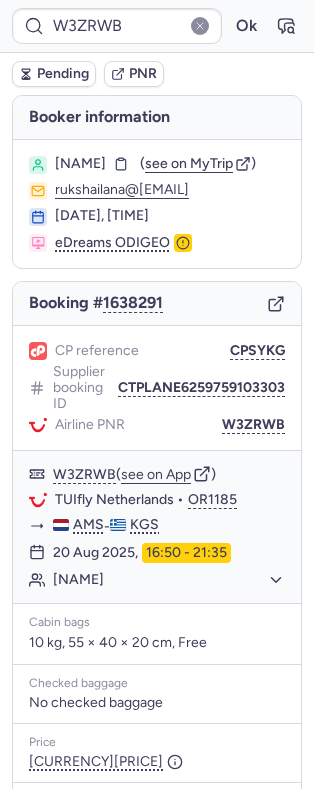 click on "Ilana Igorevna RUKSHA" at bounding box center (80, 164) 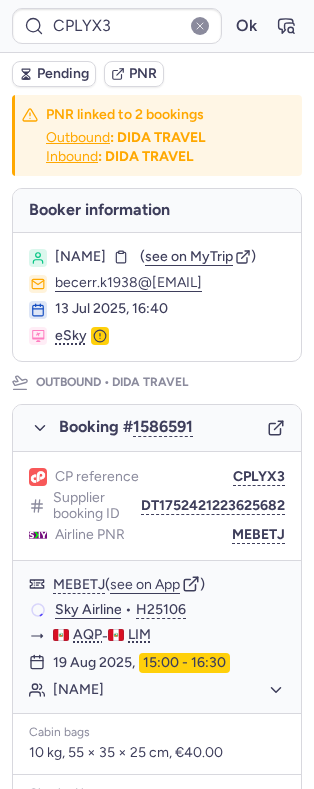 type on "CP9GER" 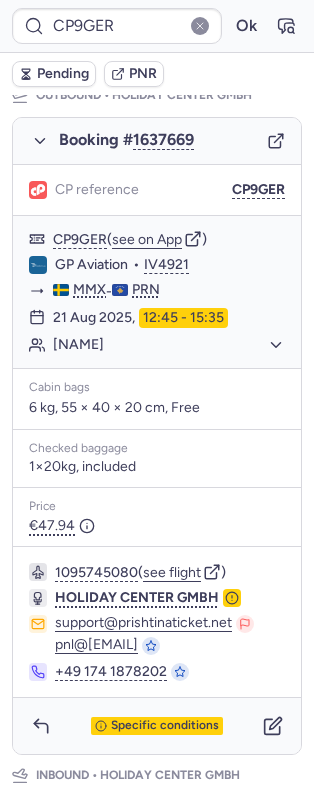 scroll, scrollTop: 326, scrollLeft: 0, axis: vertical 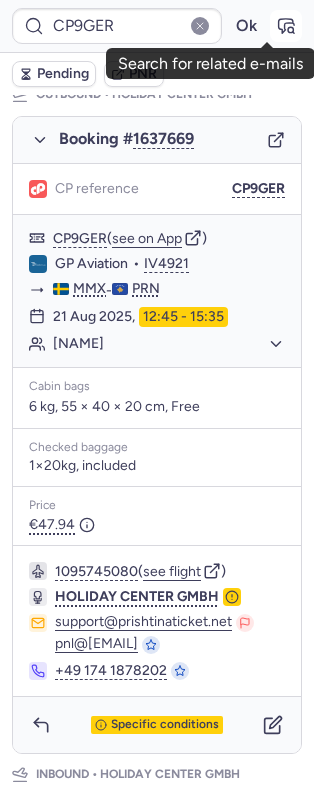 click 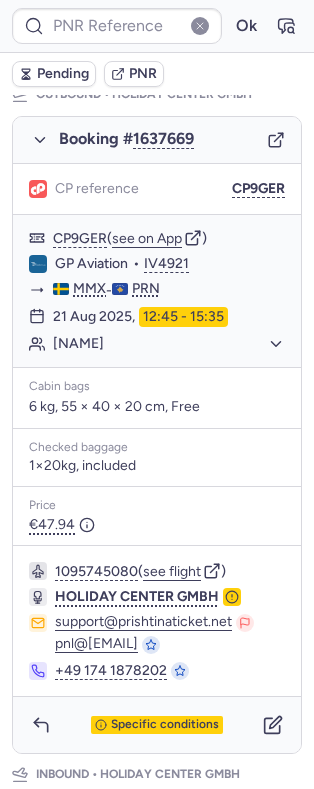 type on "CP9GER" 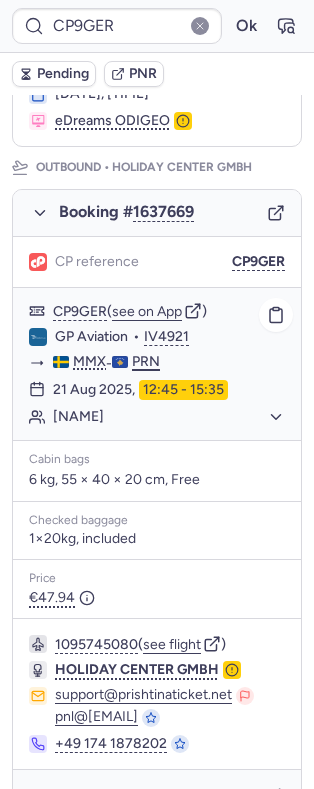 scroll, scrollTop: 254, scrollLeft: 0, axis: vertical 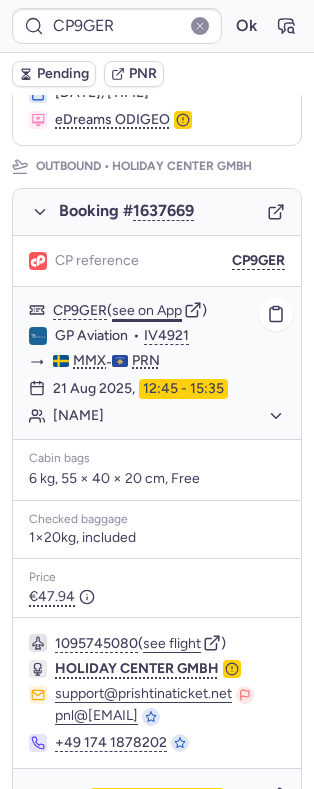 click on "see on App" 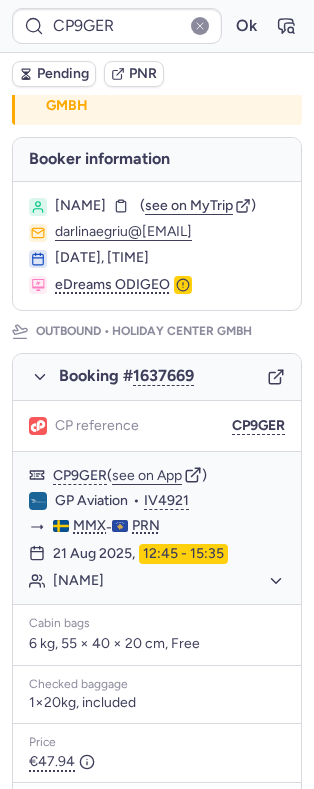 scroll, scrollTop: 304, scrollLeft: 0, axis: vertical 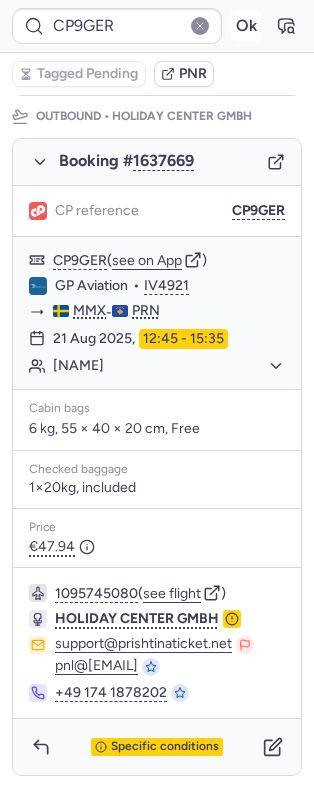 click on "Ok" at bounding box center (246, 26) 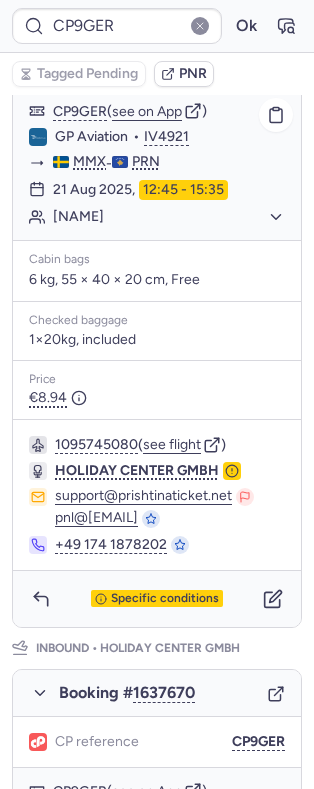 scroll, scrollTop: 316, scrollLeft: 0, axis: vertical 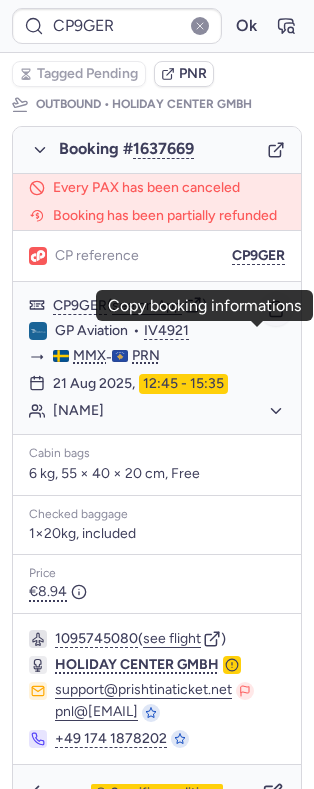 click 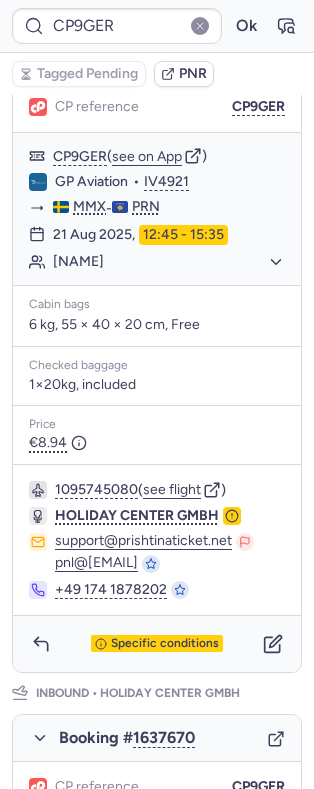 scroll, scrollTop: 466, scrollLeft: 0, axis: vertical 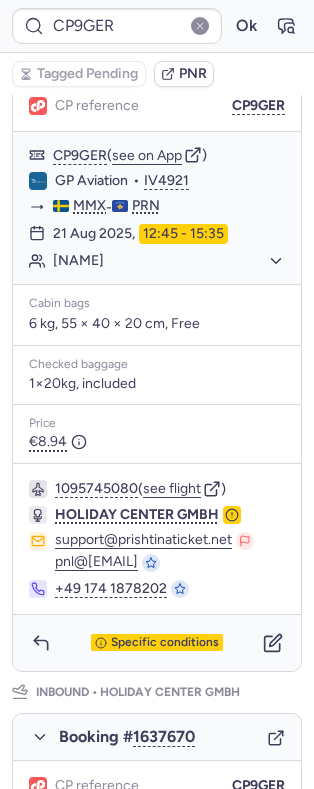 click on "Specific conditions" at bounding box center [157, 643] 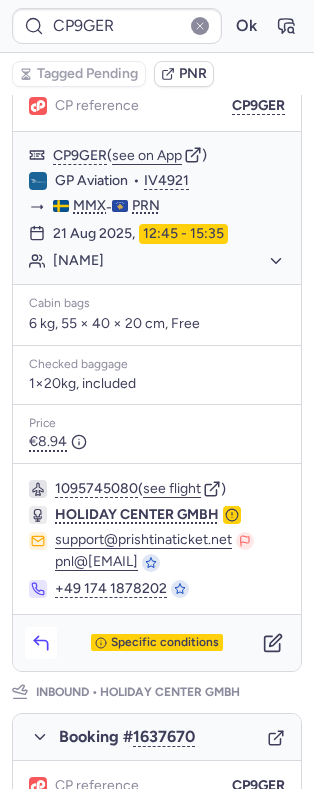 click 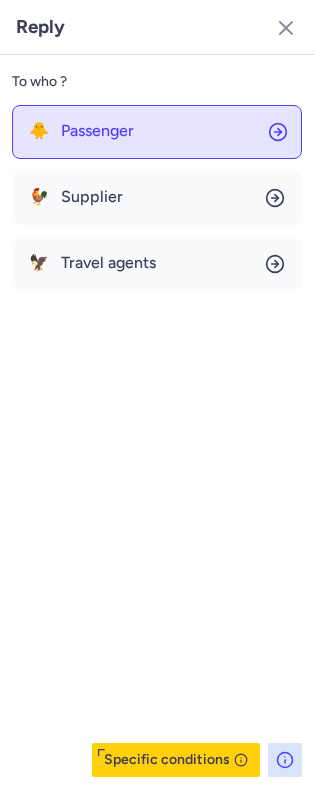 click on "🐥 Passenger" 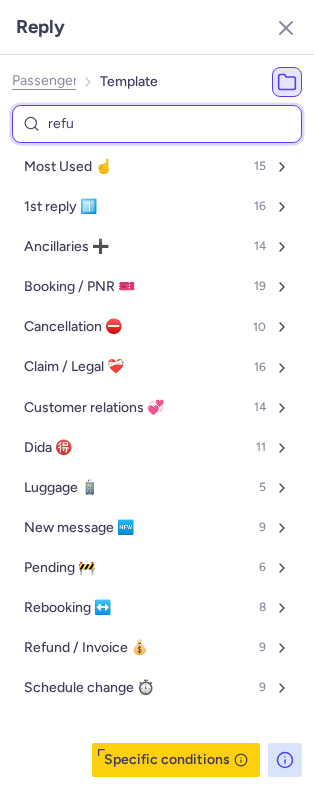 type on "refun" 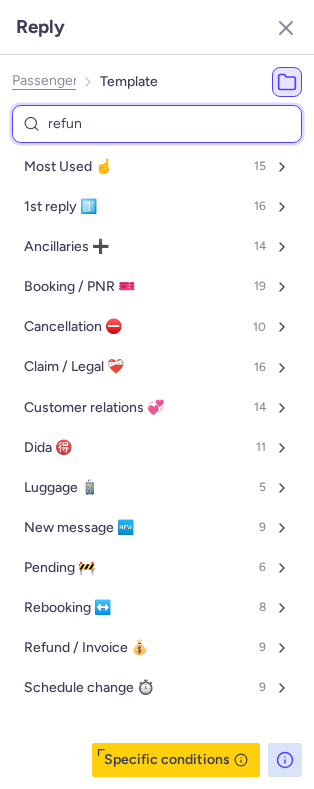 select on "en" 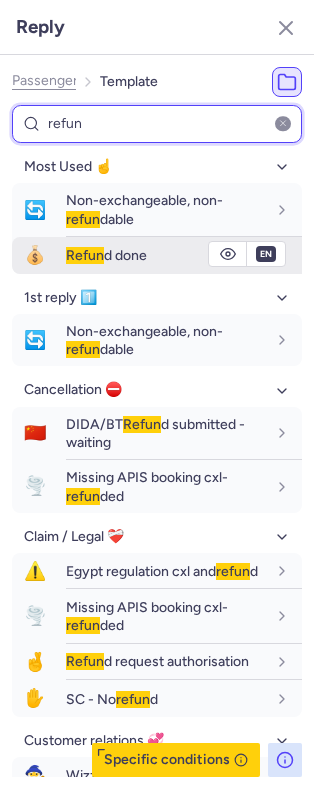 type on "refun" 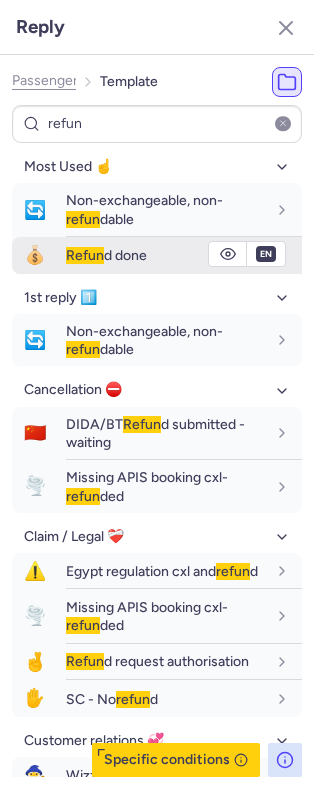 click on "Refun d done" at bounding box center [166, 255] 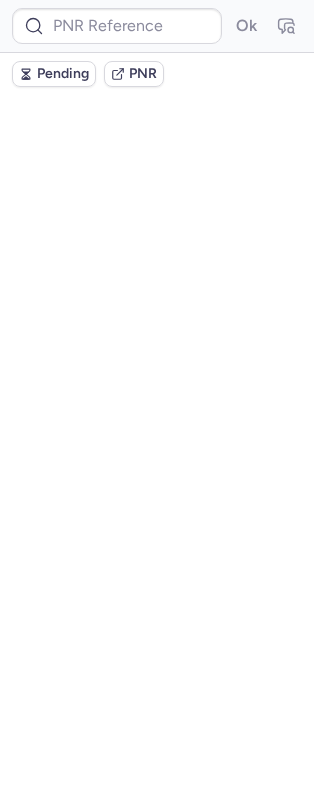 scroll, scrollTop: 0, scrollLeft: 0, axis: both 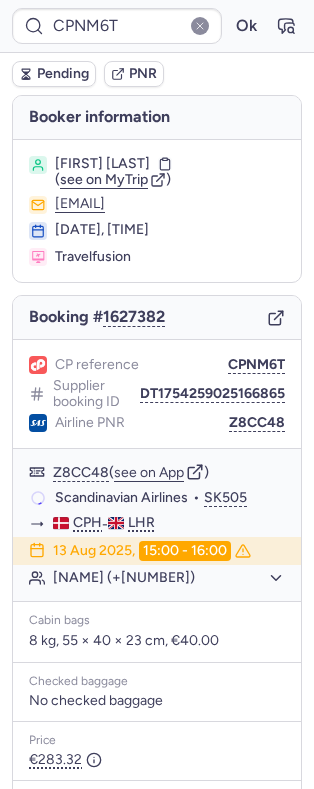 type on "CP6WGL" 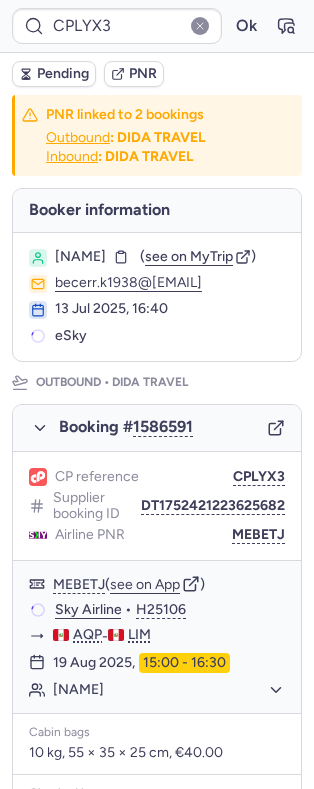 type on "CPVKSW" 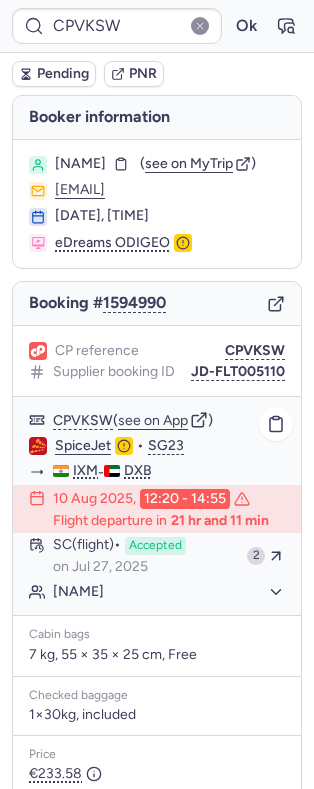 click on "Preethi VELUSAMY" 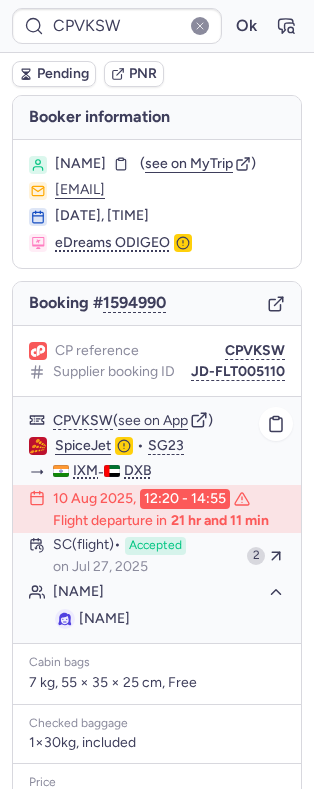 click on "Preethi VELUSAMY" at bounding box center [104, 618] 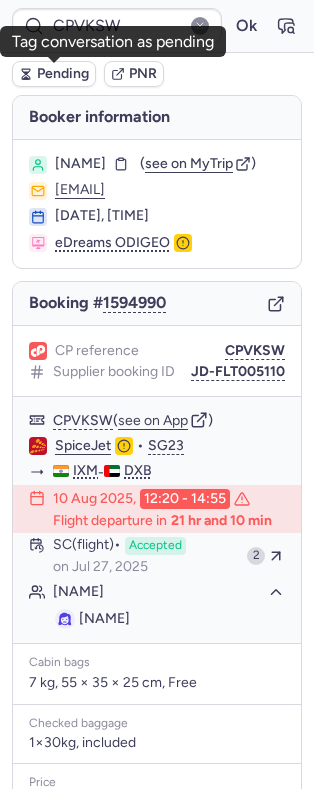 click on "Pending" at bounding box center [54, 74] 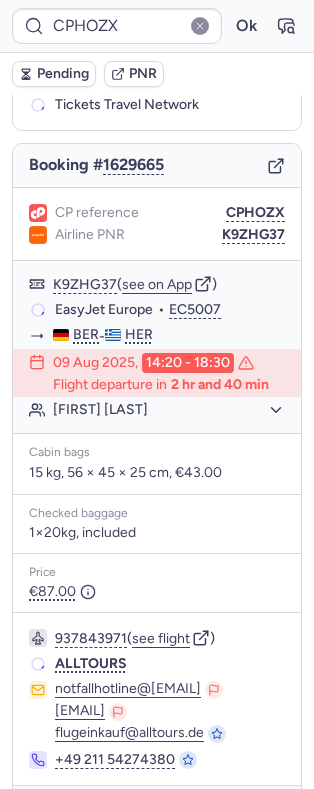 scroll, scrollTop: 152, scrollLeft: 0, axis: vertical 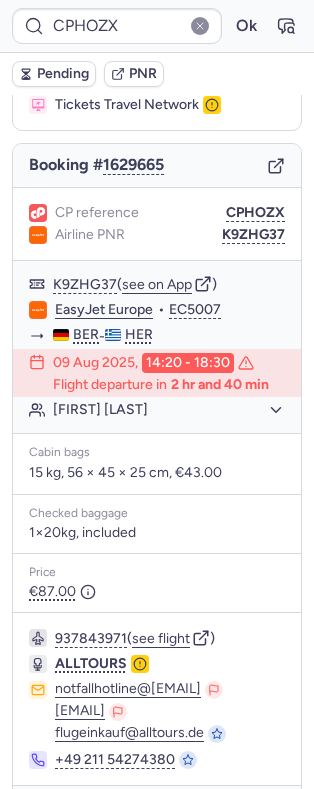 type on "CPNM6T" 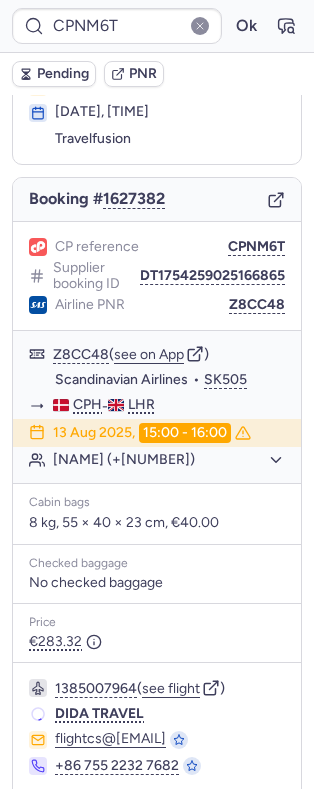 scroll, scrollTop: 112, scrollLeft: 0, axis: vertical 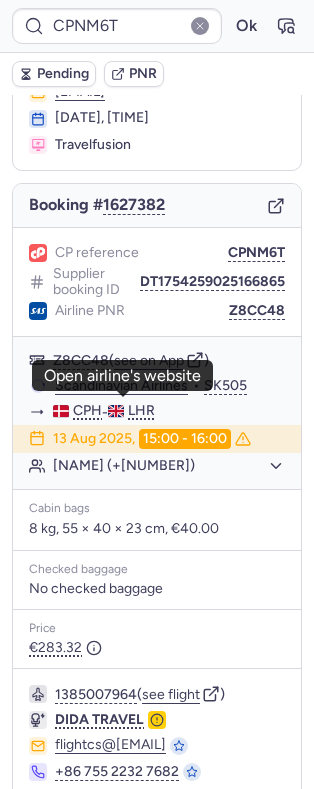 click on "Scandinavian Airlines" 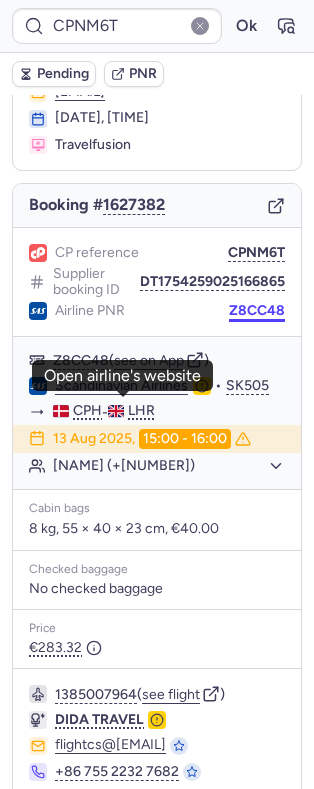 click on "Z8CC48" at bounding box center [257, 311] 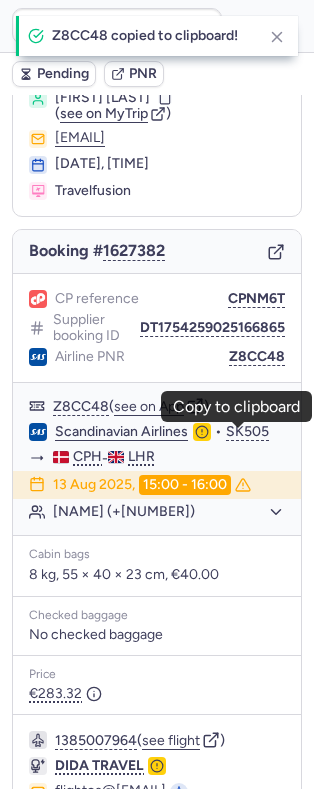 scroll, scrollTop: 0, scrollLeft: 0, axis: both 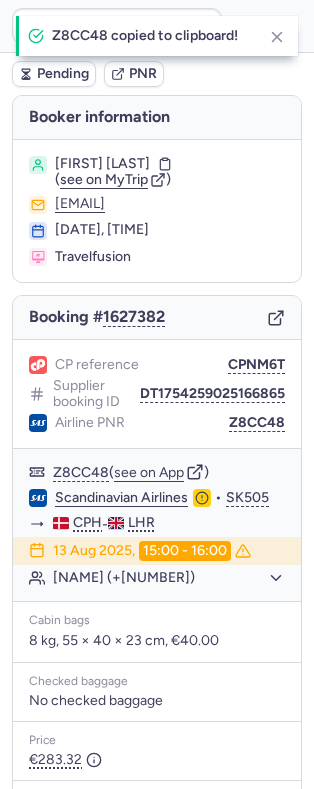 click on "Malveen Kaur JANDU  ( see on MyTrip  )  malveen@live.com 03 Aug 2025, 23:10 Travelfusion" at bounding box center [157, 211] 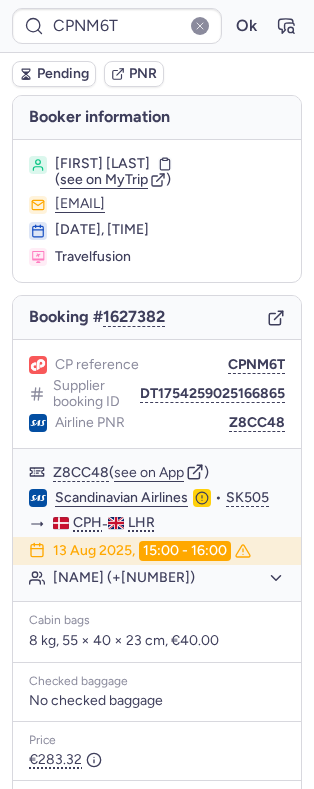 copy on "JANDU" 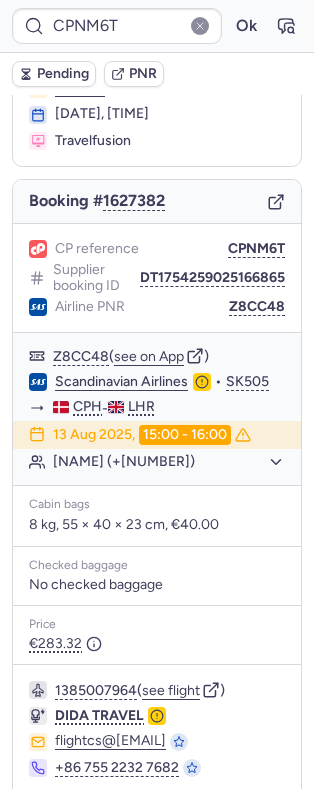 scroll, scrollTop: 230, scrollLeft: 0, axis: vertical 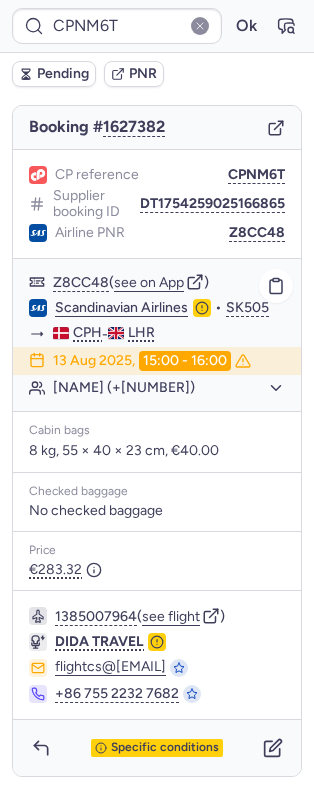 click on "Malveen Kaur JANDU (+3)" 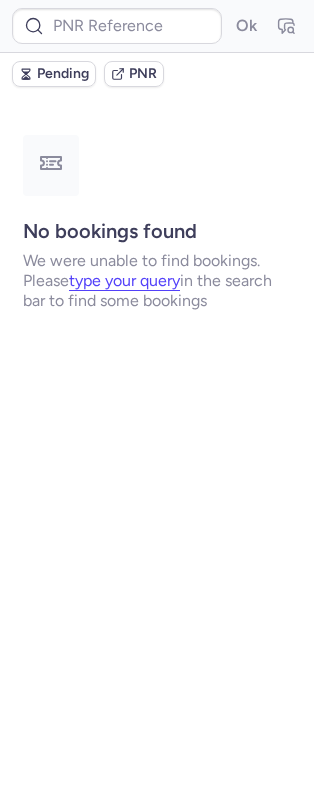 scroll, scrollTop: 0, scrollLeft: 0, axis: both 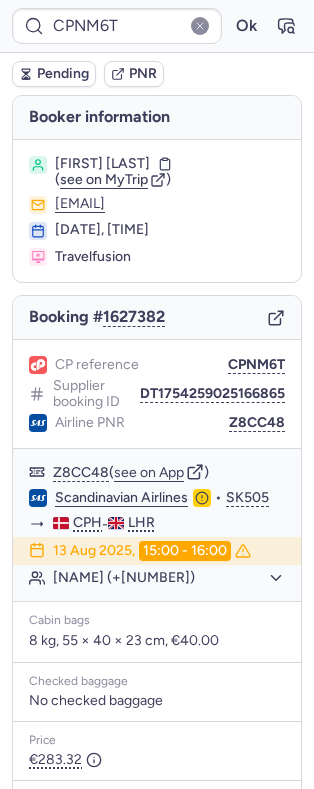 type on "CPB7AW" 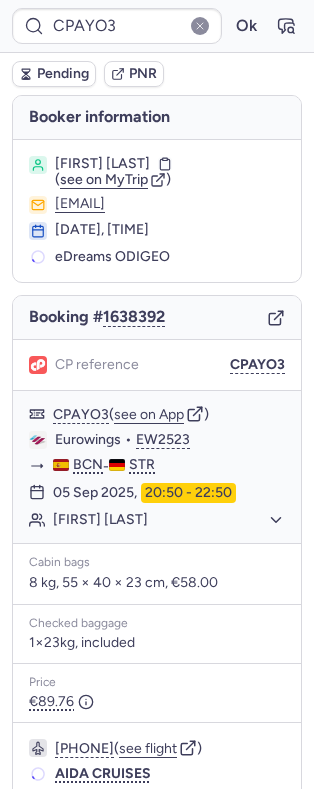 type on "CPLYX3" 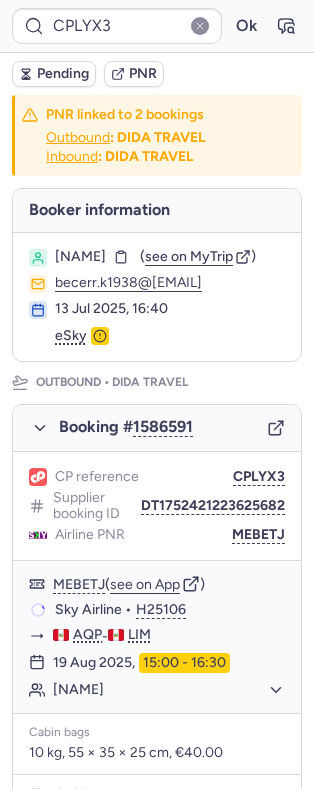 type on "CPJSCA" 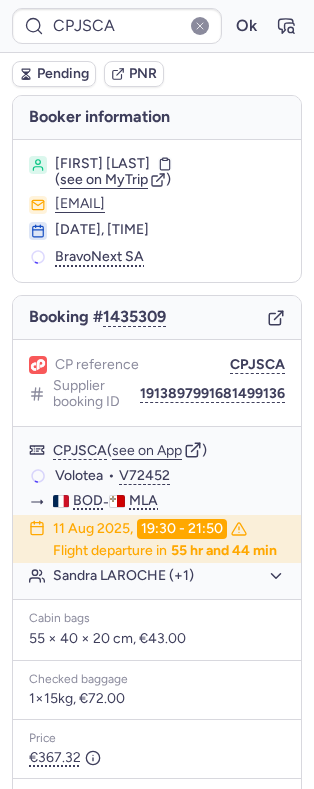 type on "CPLYX3" 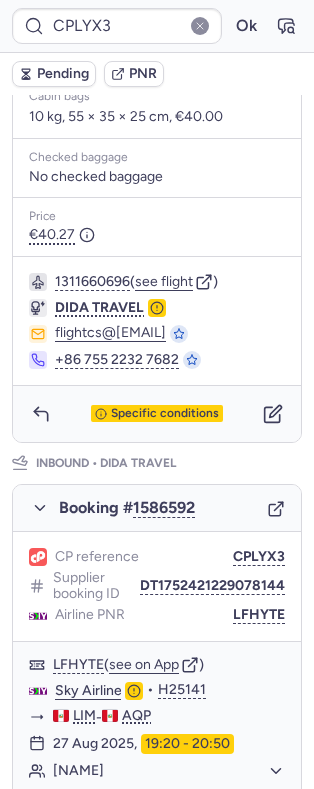 scroll, scrollTop: 1040, scrollLeft: 0, axis: vertical 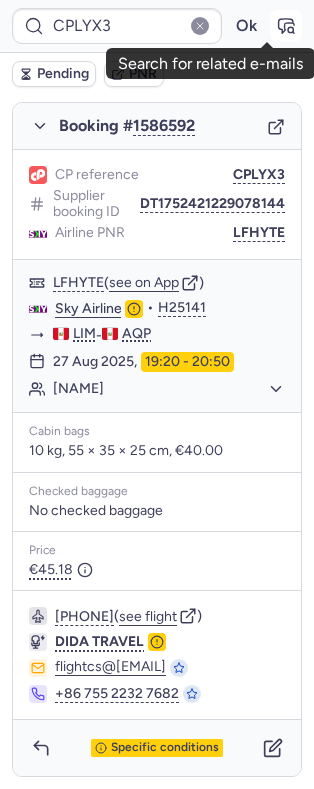 click 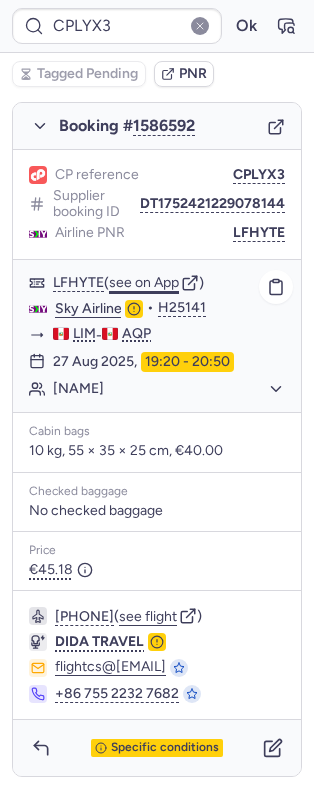 click on "see on App" 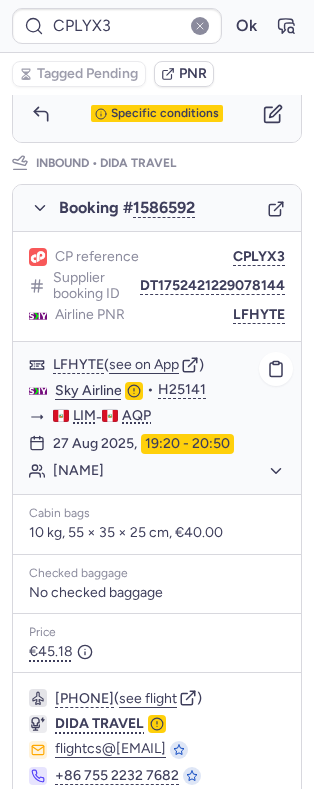 scroll, scrollTop: 1040, scrollLeft: 0, axis: vertical 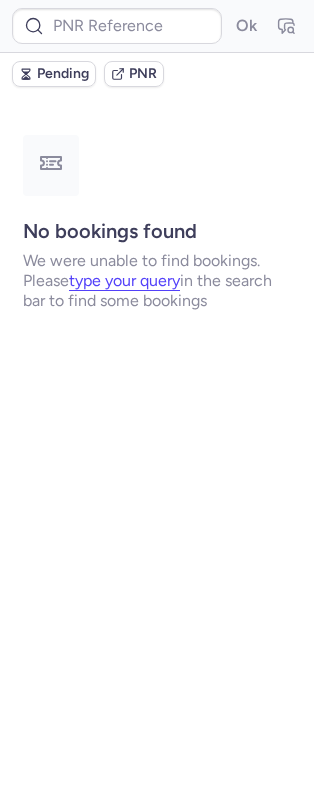 type on "CPAYO3" 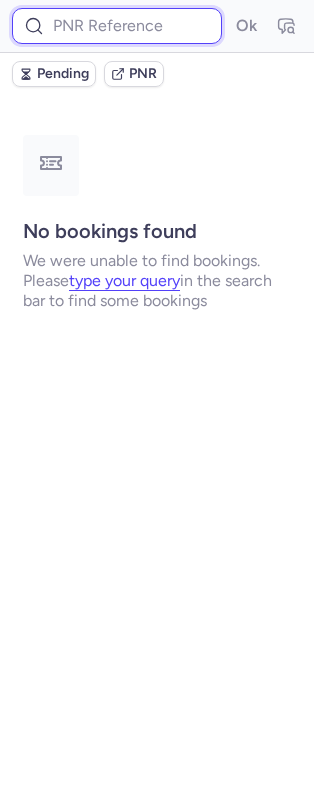 click at bounding box center [117, 26] 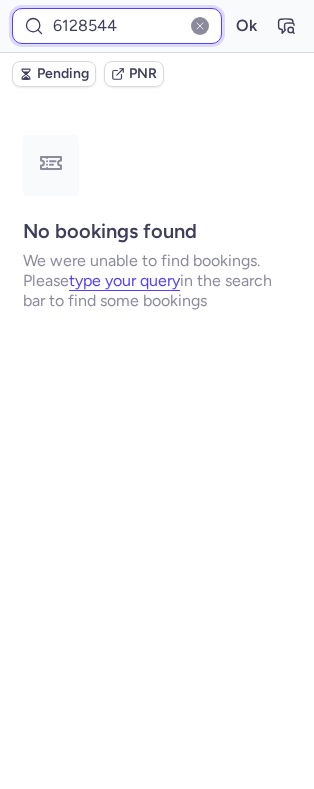 click on "Ok" at bounding box center (246, 26) 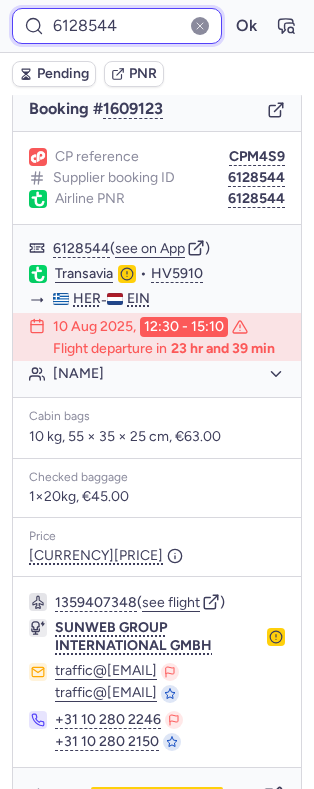 scroll, scrollTop: 280, scrollLeft: 0, axis: vertical 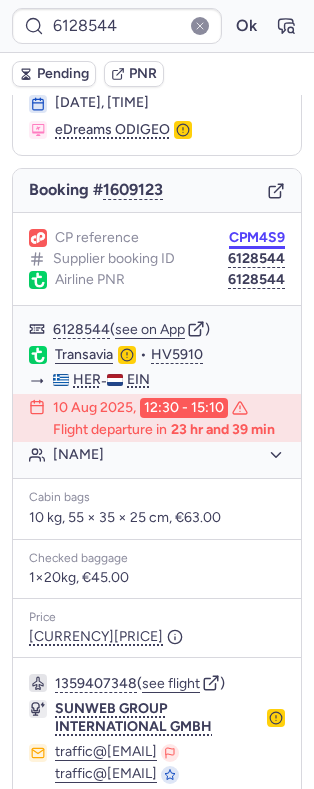 click on "CPM4S9" at bounding box center (257, 238) 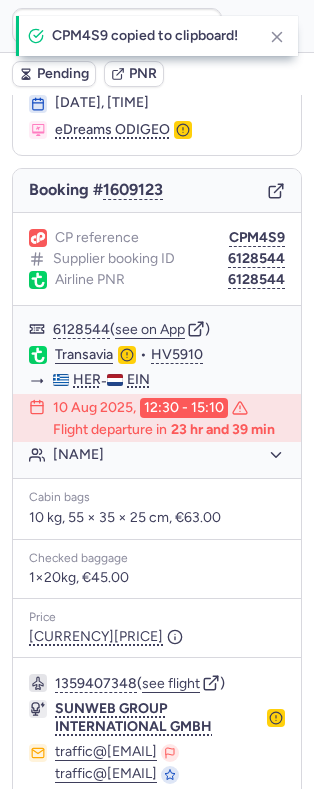 type on "CPM4S9" 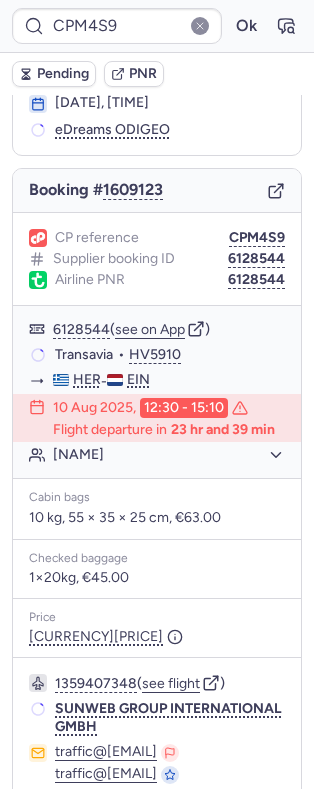 scroll, scrollTop: 280, scrollLeft: 0, axis: vertical 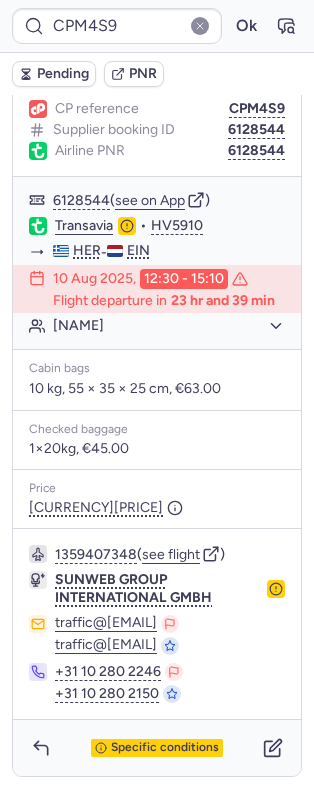 click on "1359407348  ( see flight )  SUNWEB GROUP INTERNATIONAL GMBH traffic@sunwebgroup.com traffic@sunwebgroup.com +31 10 280 2246 +31 10 280 2150" at bounding box center (157, 624) 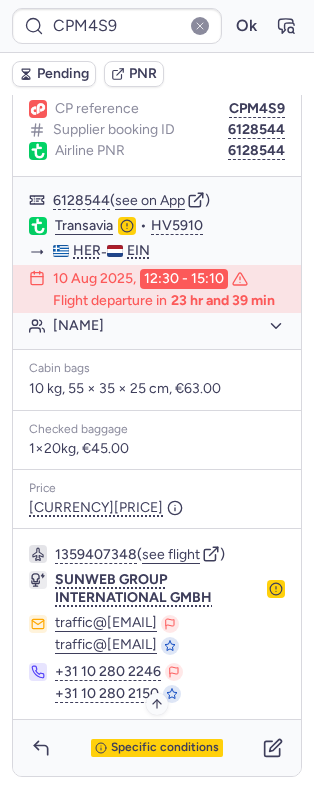 click on "Specific conditions" at bounding box center [165, 748] 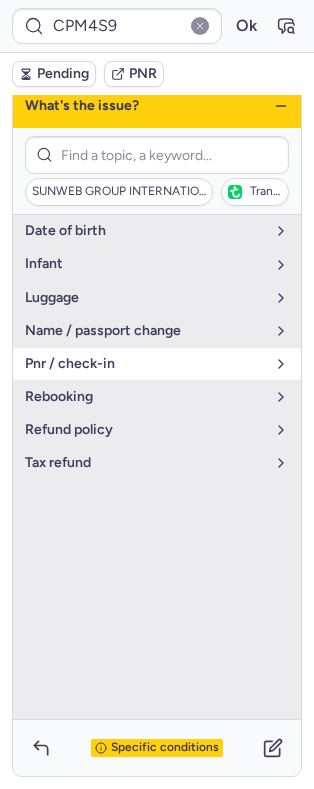 click on "pnr / check-in" at bounding box center (145, 364) 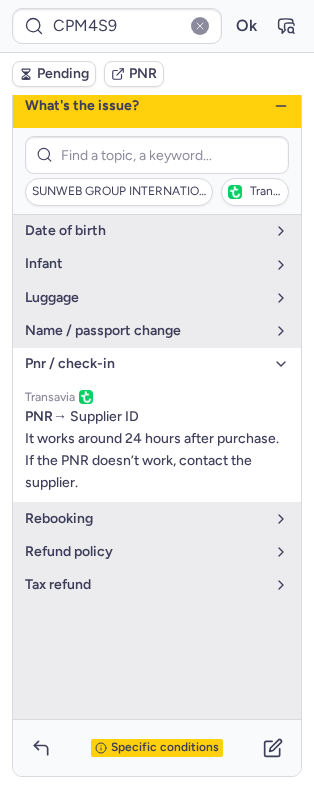 click on "pnr / check-in" at bounding box center (157, 364) 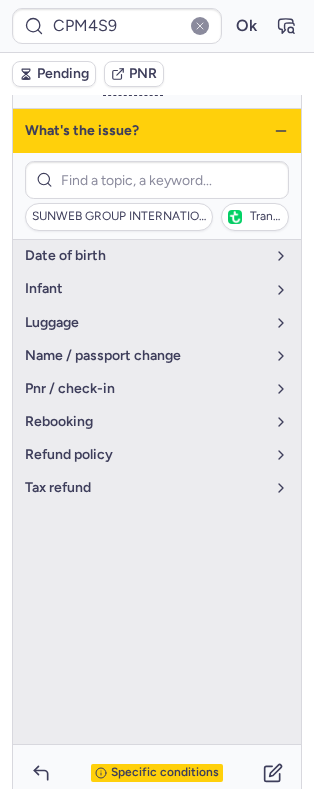 scroll, scrollTop: 214, scrollLeft: 0, axis: vertical 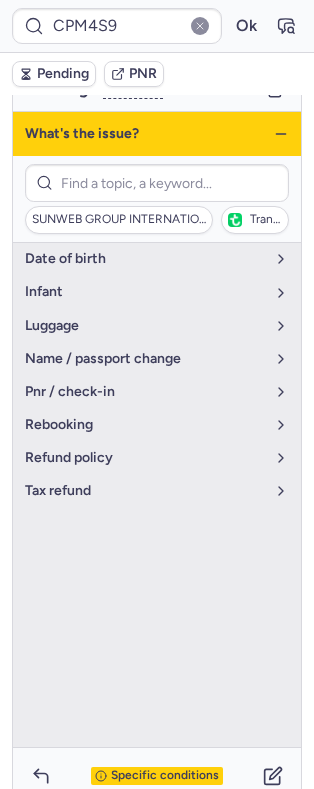click 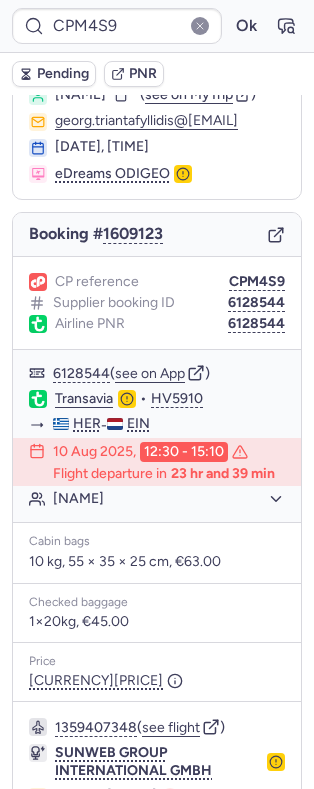 scroll, scrollTop: 0, scrollLeft: 0, axis: both 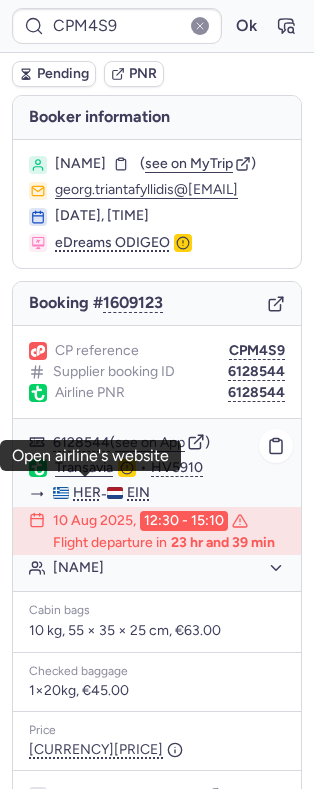 click on "CPM4S9  Ok  Pending PNR Booker information Georgios TRIANTAFYLLIDIS  ( see on MyTrip  )  georg.triantafyllidis@gmail.com 26 Jul 2025, 06:47 eDreams ODIGEO Booking # 1609123 CP reference CPM4S9 Supplier booking ID 6128544 Airline PNR 6128544 6128544  ( see on App )  Transavia  •  HV5910 HER  -  EIN 10 Aug 2025,  12:30 - 15:10  Flight departure in  23 hr and 39 min Georgios TRIANTAFYLLIDIS   Cabin bags  10 kg, 55 × 35 × 25 cm, €63.00 Checked baggage 1×20kg, €45.00 Price €167.40  1359407348  ( see flight )  SUNWEB GROUP INTERNATIONAL GMBH traffic@sunwebgroup.com traffic@sunwebgroup.com +31 10 280 2246 +31 10 280 2150 Specific conditions
Open airline's website" at bounding box center (157, 0) 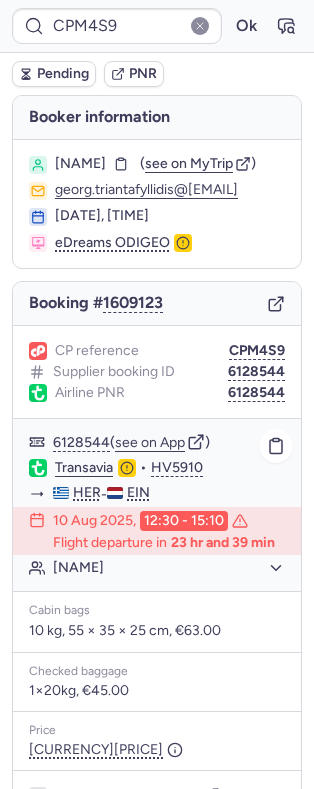 click on "Transavia  •  HV5910" 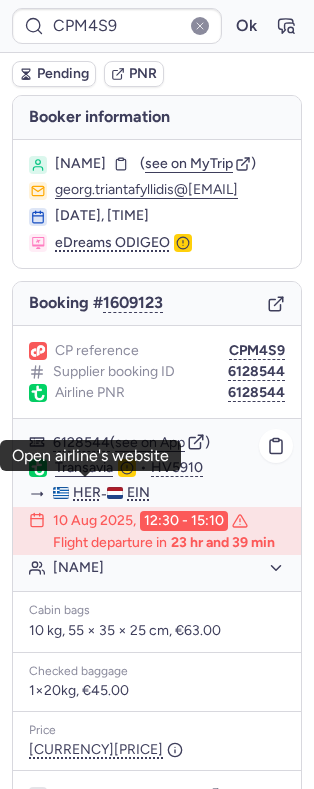 click on "Transavia" 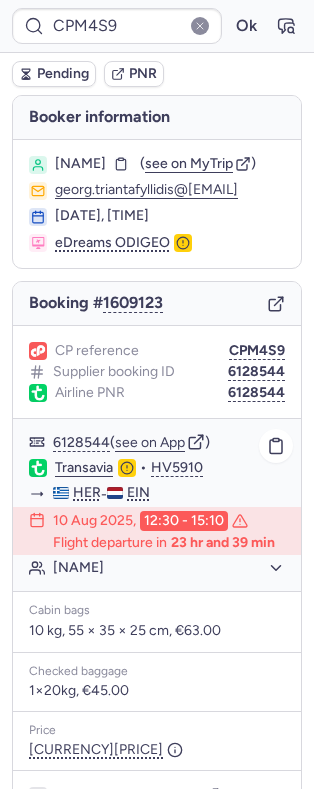 click on "Transavia" 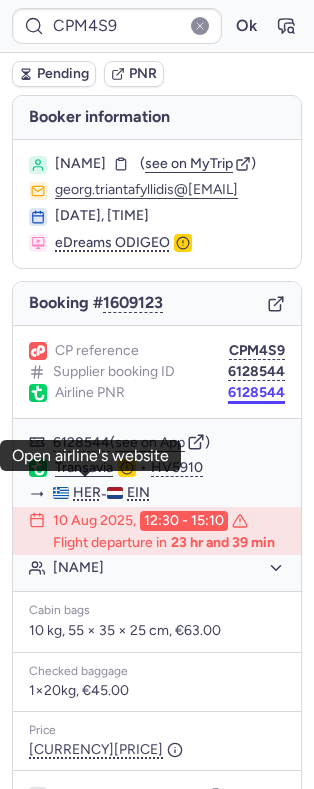click on "6128544" at bounding box center [256, 393] 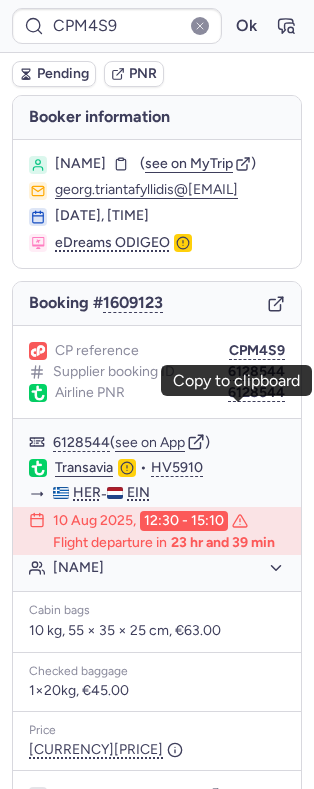 click on "Georgios TRIANTAFYLLIDIS" at bounding box center (80, 164) 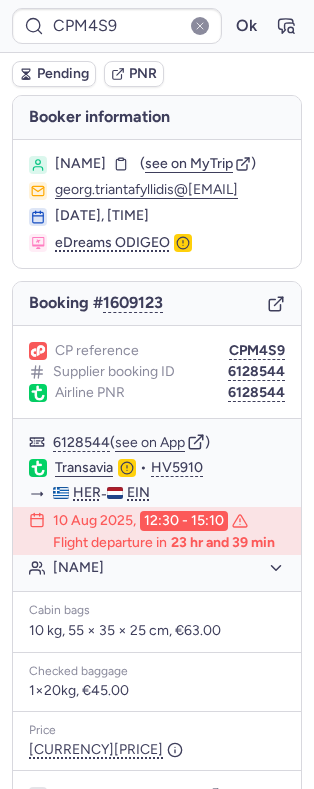 click on "Georgios TRIANTAFYLLIDIS" at bounding box center [80, 164] 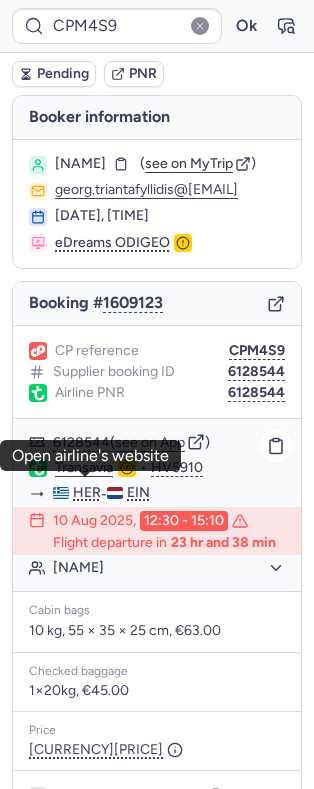 click on "Transavia" 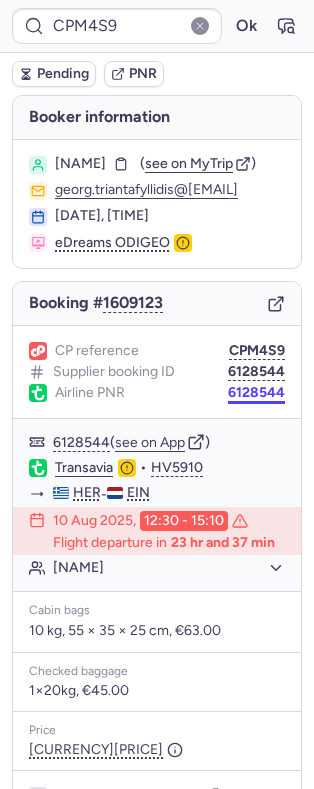 click on "6128544" at bounding box center [256, 393] 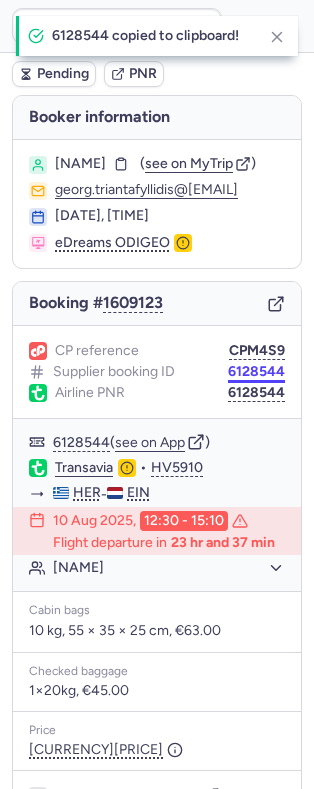 type 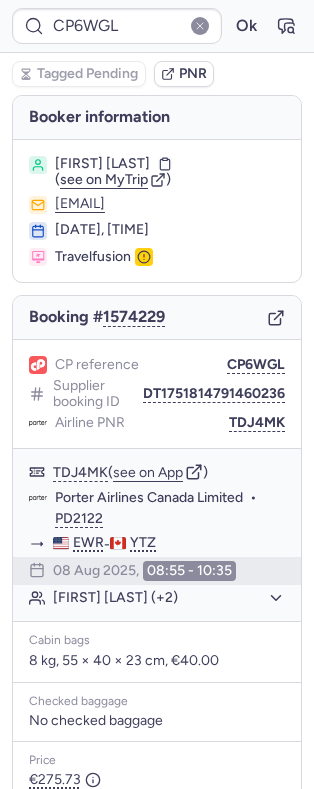 type on "CPOLJN" 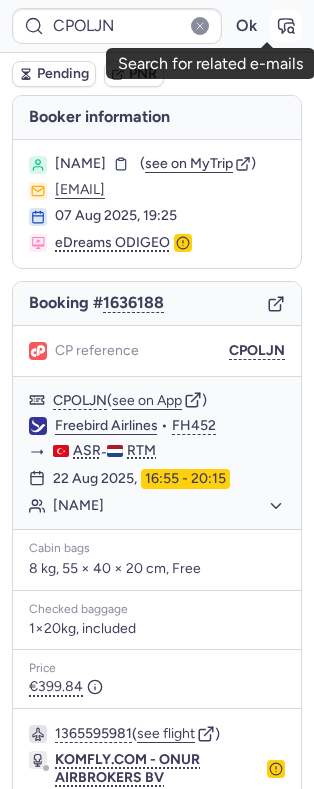click at bounding box center [286, 26] 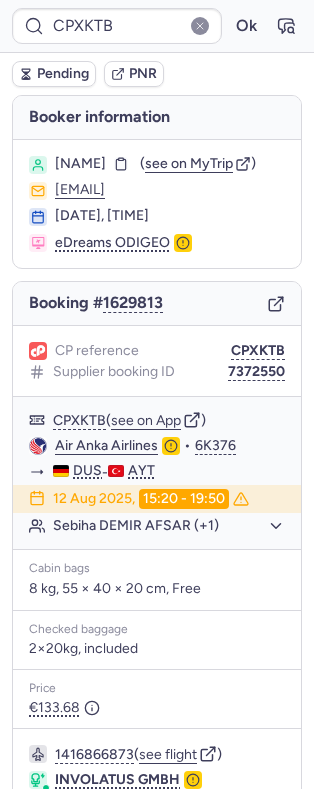 type on "CPOLJN" 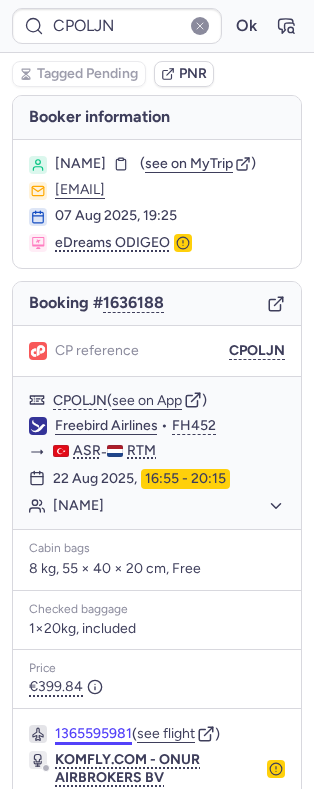 scroll, scrollTop: 198, scrollLeft: 0, axis: vertical 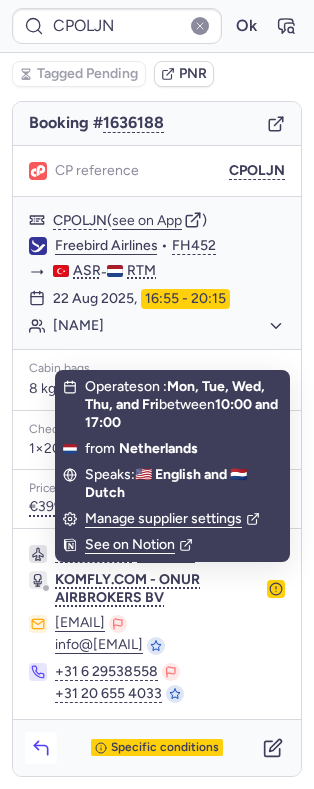click 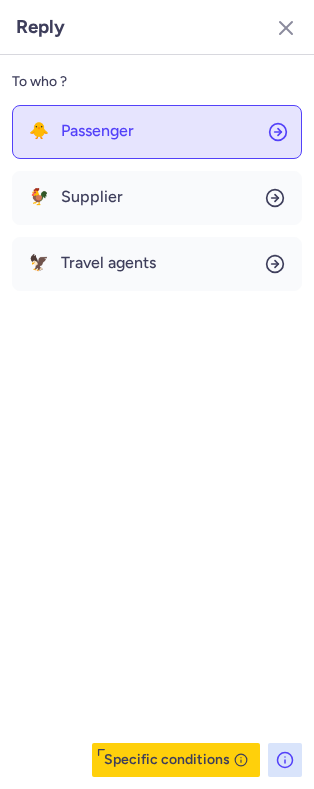 click on "🐥 Passenger" 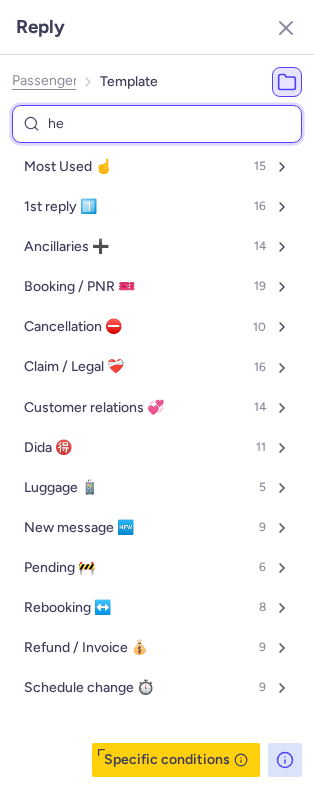 type on "hee" 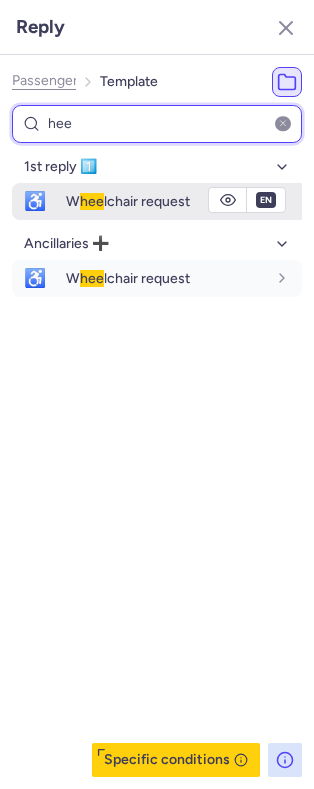 type on "hee" 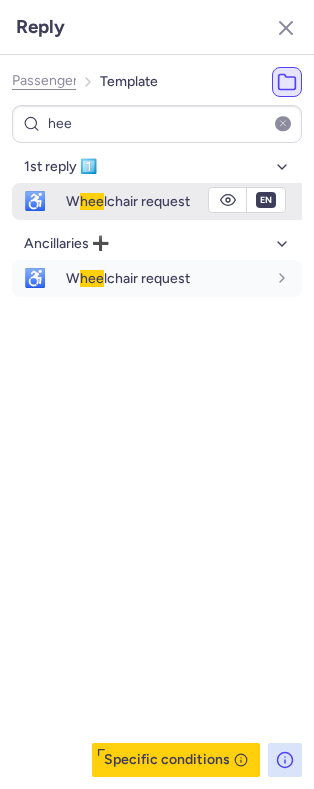 click 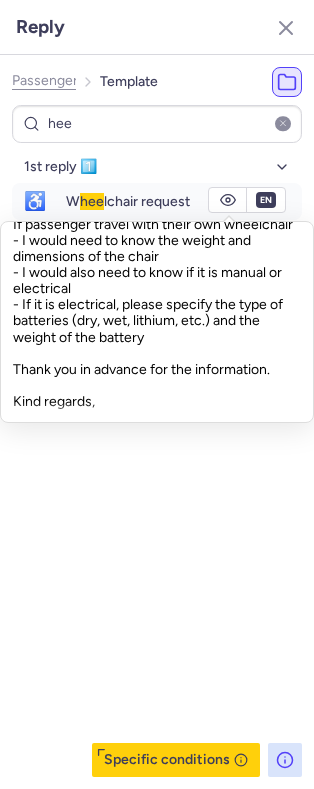 scroll, scrollTop: 354, scrollLeft: 0, axis: vertical 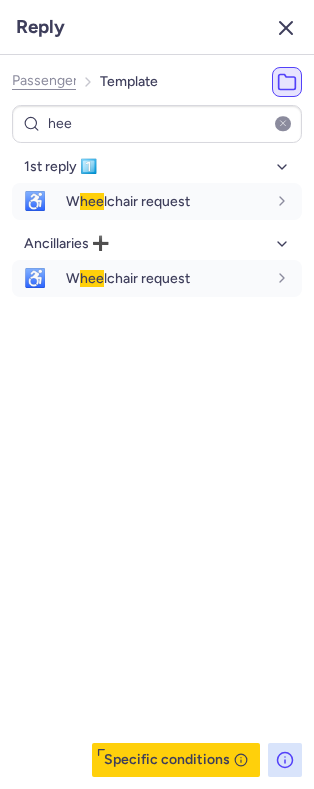 click 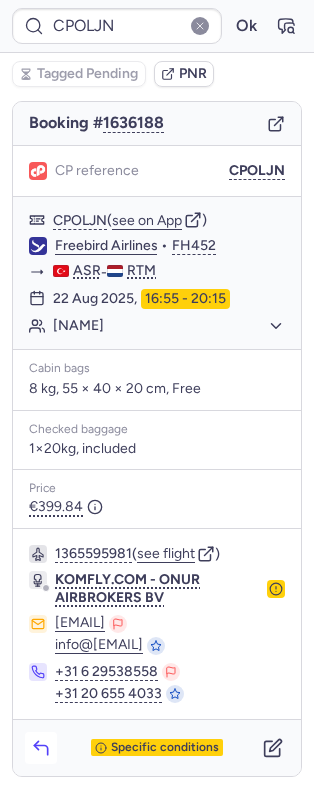 click 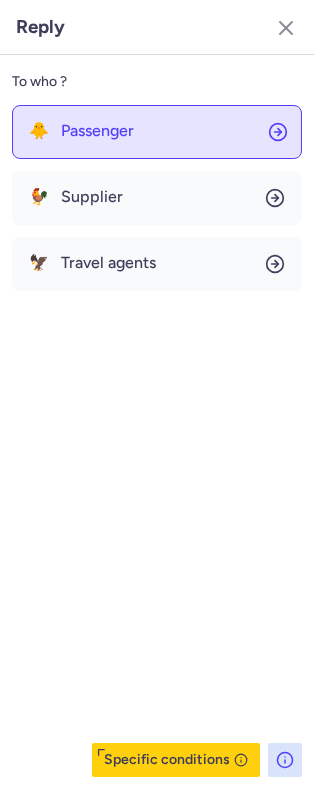 click on "🐥 Passenger" 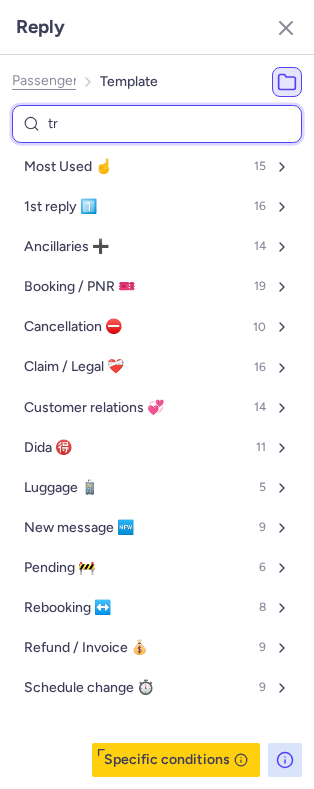 type on "tru" 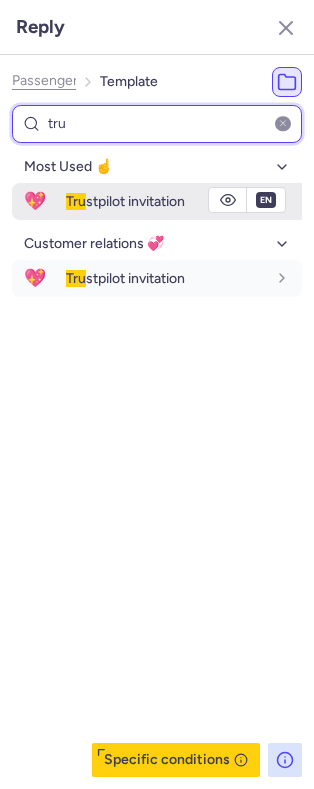 type on "tru" 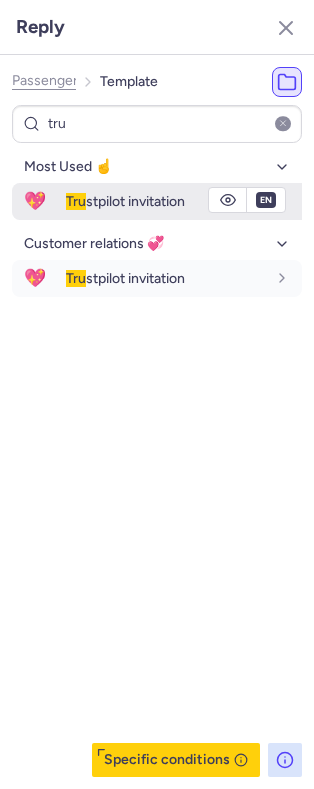click on "Tru stpilot invitation" at bounding box center [125, 201] 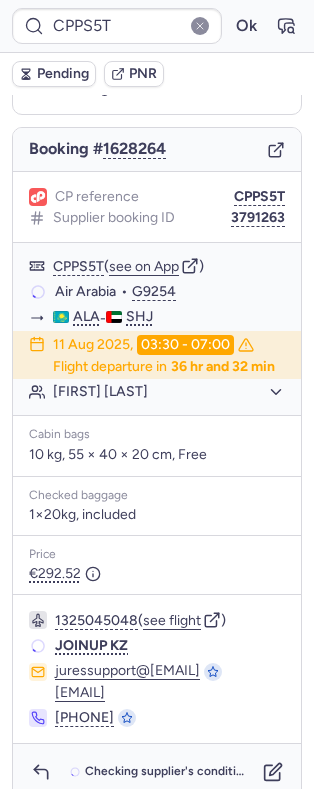 scroll, scrollTop: 158, scrollLeft: 0, axis: vertical 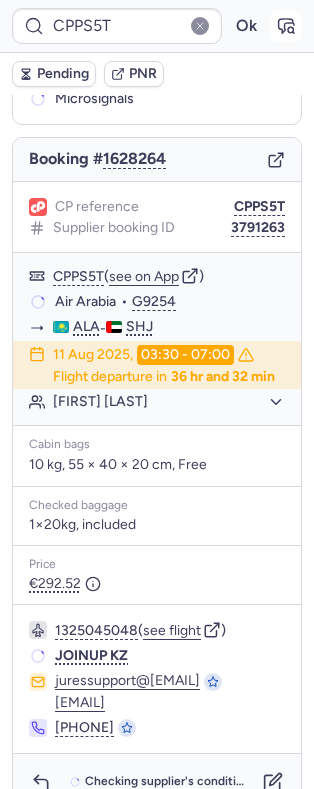 click at bounding box center (286, 26) 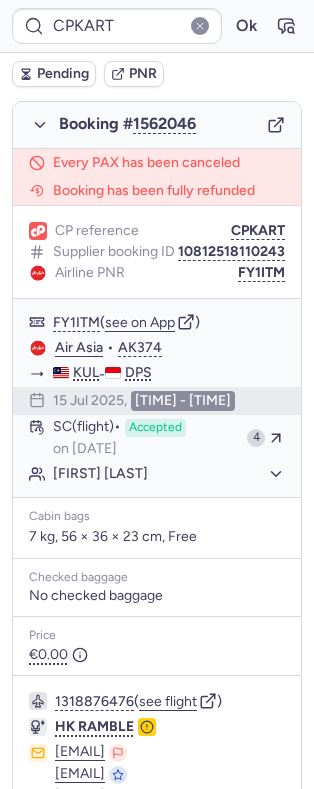 scroll, scrollTop: 1034, scrollLeft: 0, axis: vertical 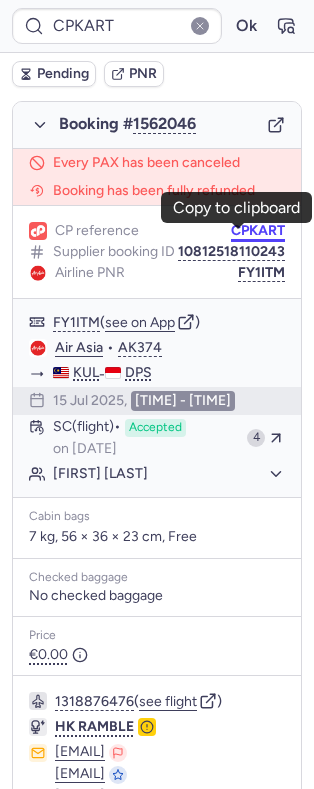 click on "CPKART" at bounding box center [258, 231] 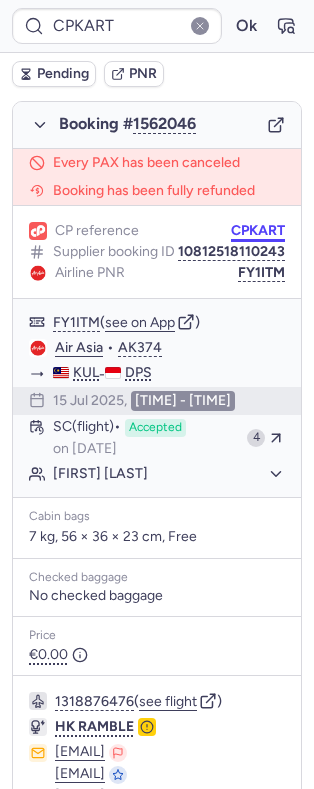 click on "CPKART" at bounding box center [258, 231] 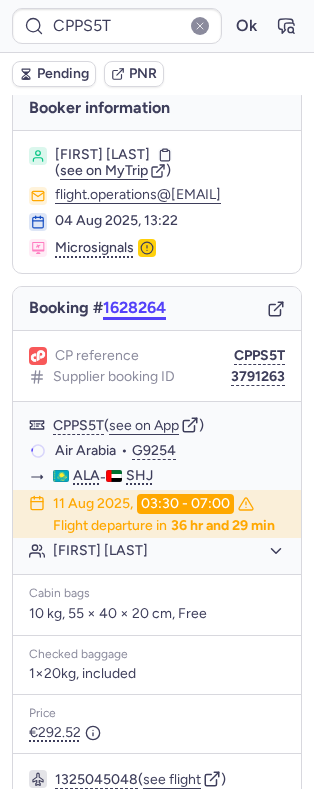 scroll, scrollTop: 0, scrollLeft: 0, axis: both 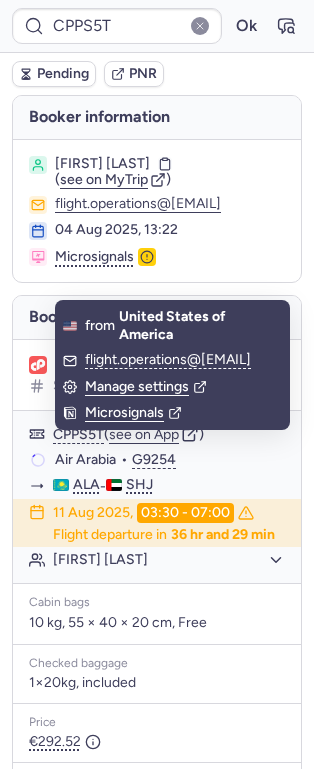 click on "Ibrakhim ZAINULLIN" at bounding box center (102, 164) 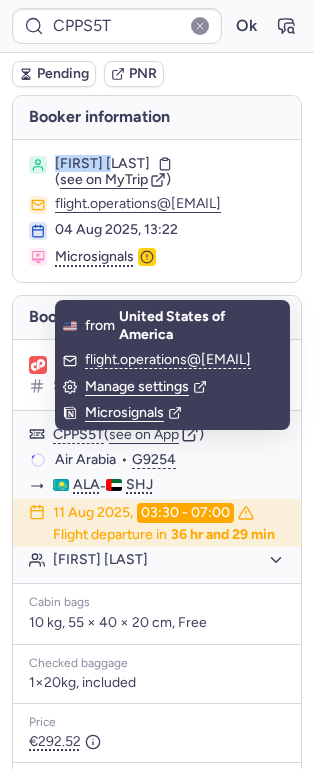 click on "Ibrakhim ZAINULLIN" at bounding box center (102, 164) 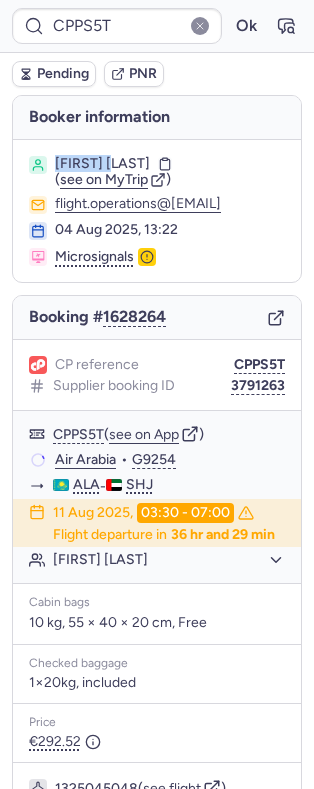 copy on "Ibrakhim" 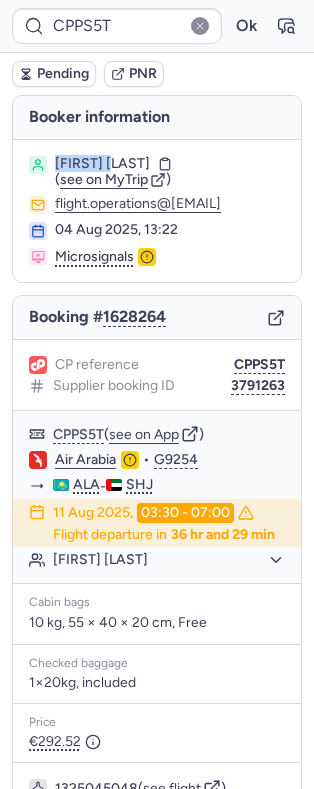 click on "Pending" at bounding box center (63, 74) 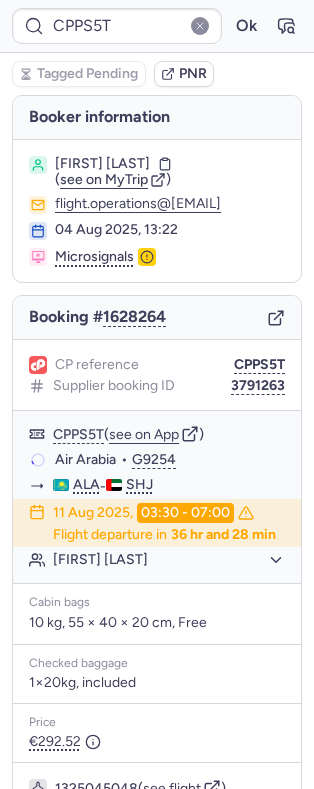 type on "CPPLST" 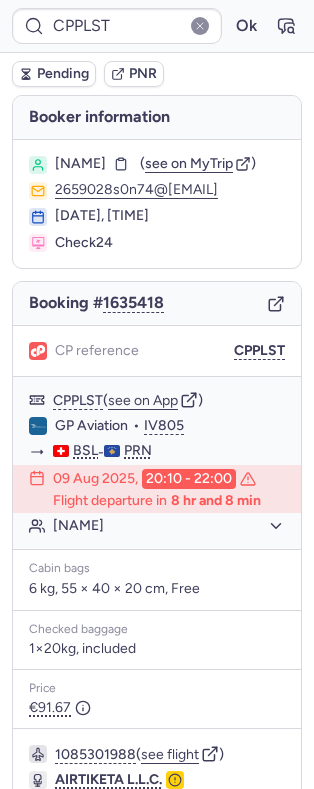 scroll, scrollTop: 224, scrollLeft: 0, axis: vertical 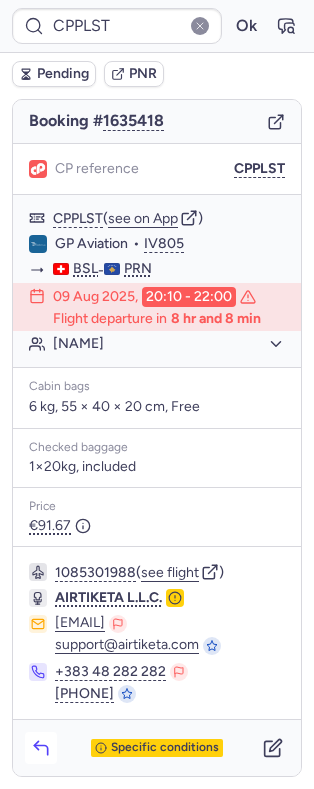 click 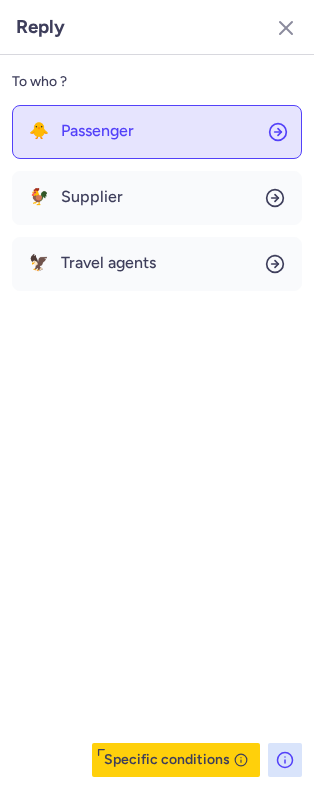 click on "🐥 Passenger" 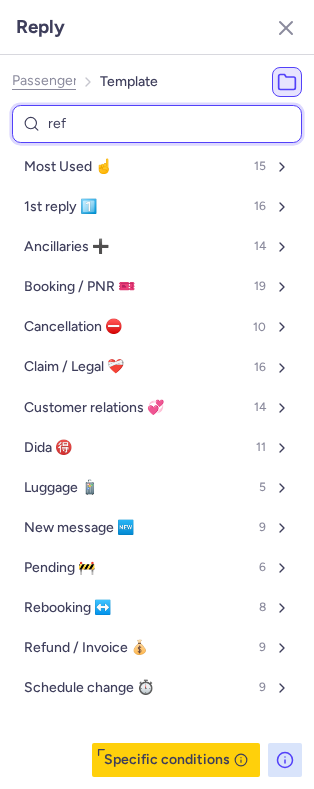 type on "refu" 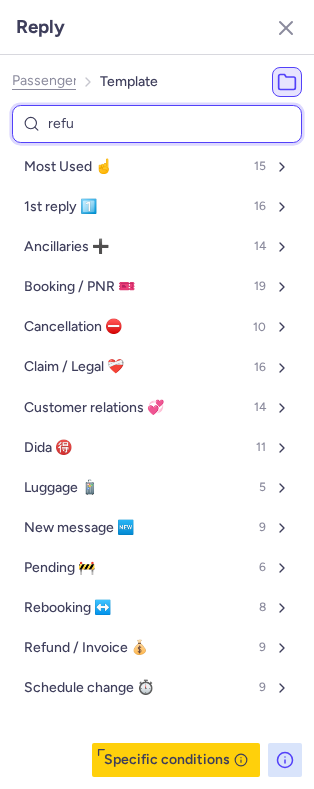 select on "en" 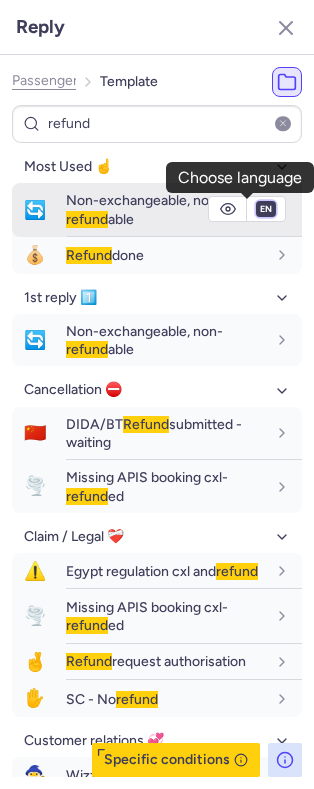 click on "fr en de nl pt es it ru" at bounding box center (266, 209) 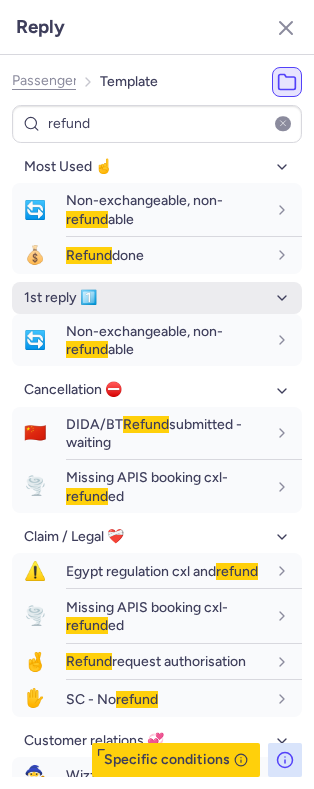 click on "fr en de nl pt es it ru" at bounding box center [266, 209] 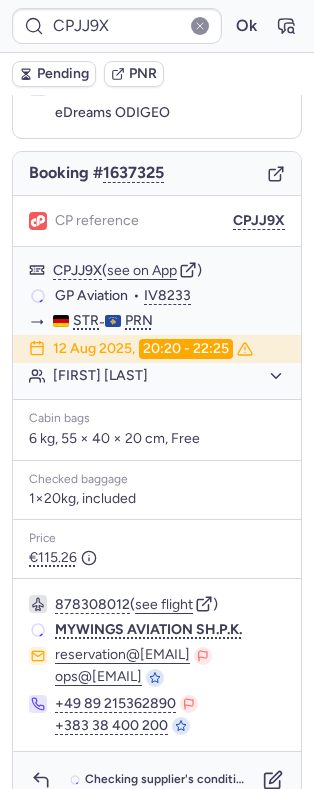 scroll, scrollTop: 104, scrollLeft: 0, axis: vertical 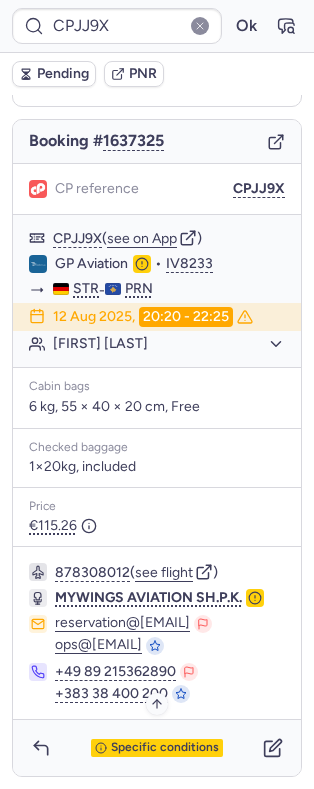 click on "Specific conditions" at bounding box center [165, 748] 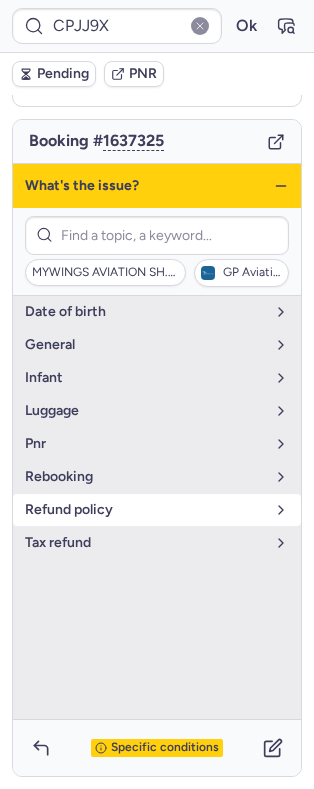 click on "refund policy" at bounding box center [145, 510] 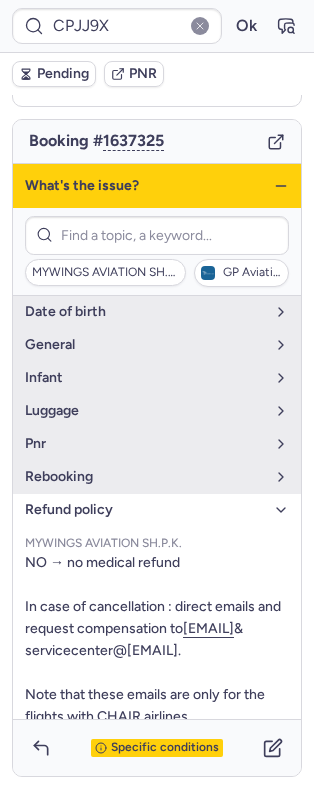 click on "refund policy" at bounding box center (145, 510) 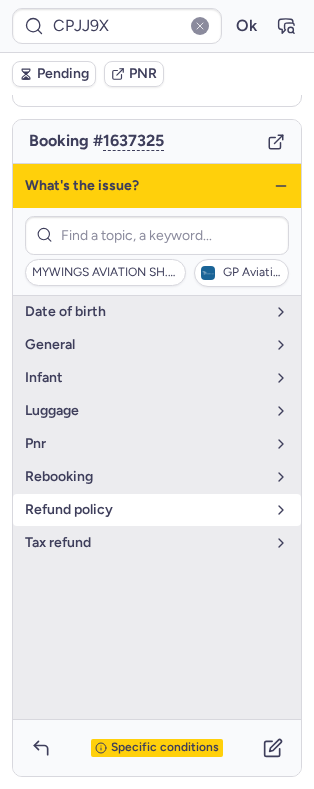 click on "refund policy" at bounding box center (145, 510) 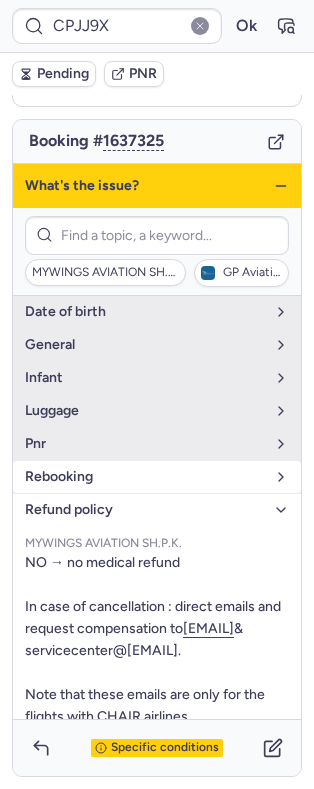 drag, startPoint x: 105, startPoint y: 456, endPoint x: 106, endPoint y: 412, distance: 44.011364 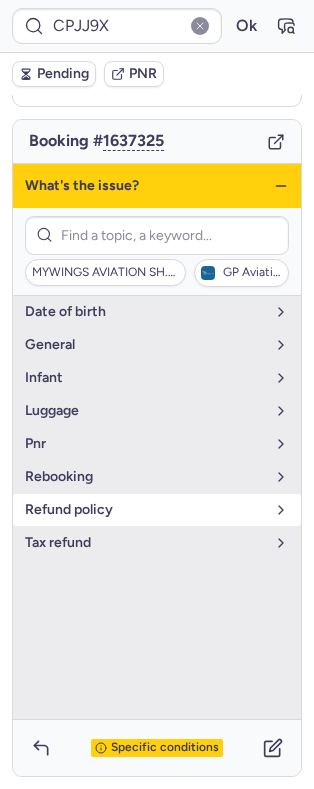 click on "refund policy" at bounding box center (145, 510) 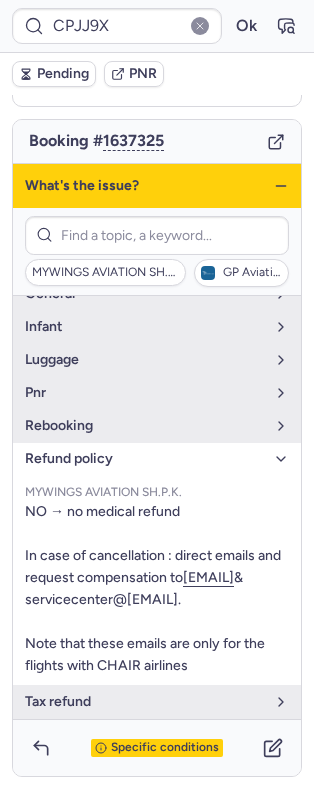 scroll, scrollTop: 0, scrollLeft: 0, axis: both 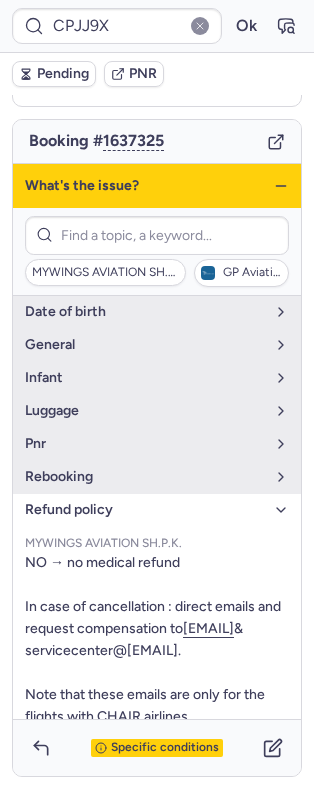click on "What's the issue?" at bounding box center (157, 186) 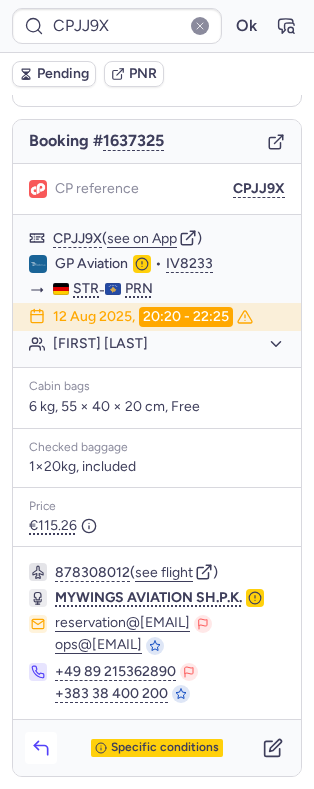 click 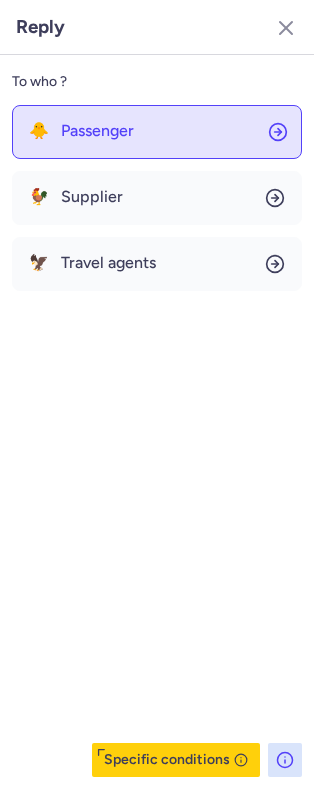 click on "🐥 Passenger" 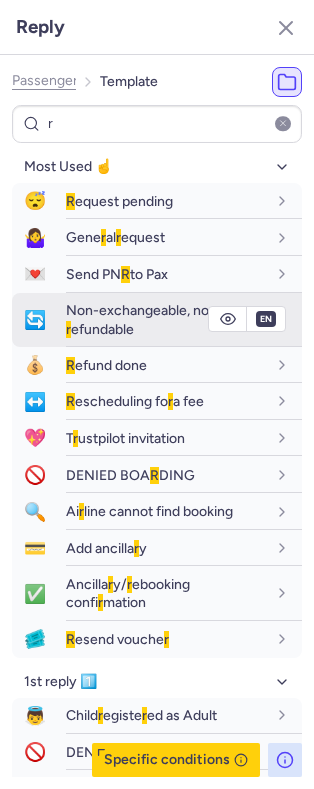 click on "Non-exchangeable, non- r efundable" at bounding box center (144, 319) 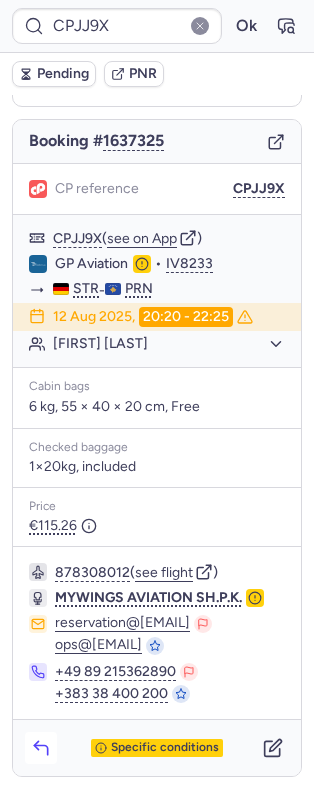 click 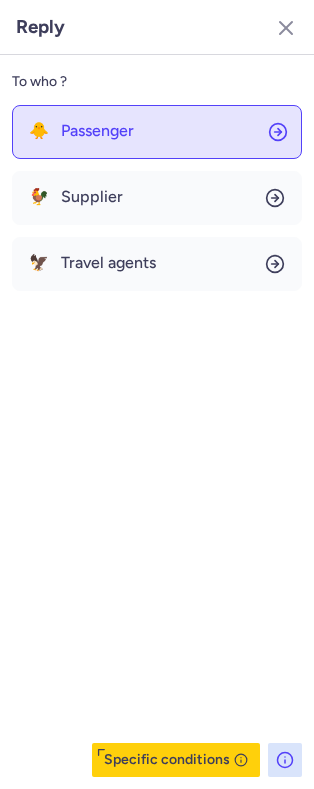 click on "🐥 Passenger" 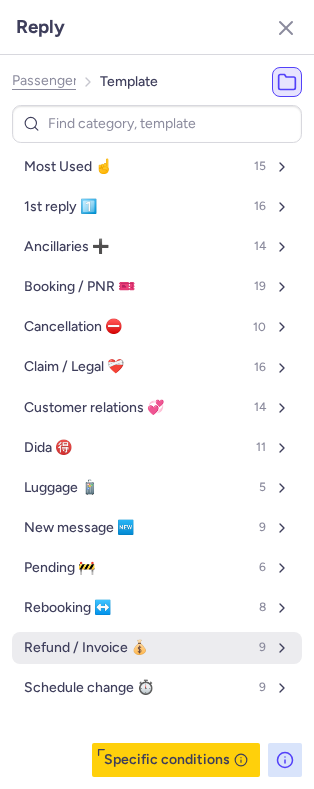 click on "Refund / Invoice 💰" at bounding box center (86, 648) 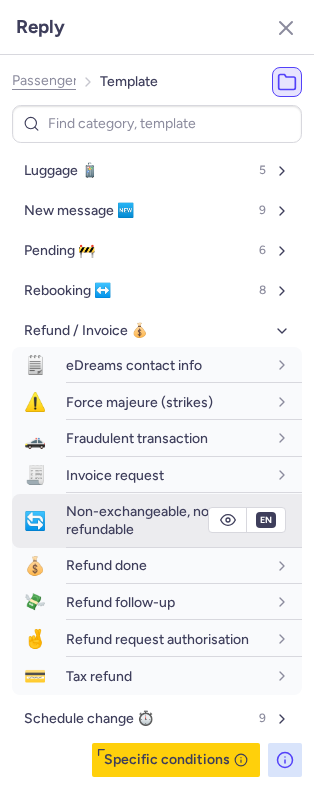scroll, scrollTop: 326, scrollLeft: 0, axis: vertical 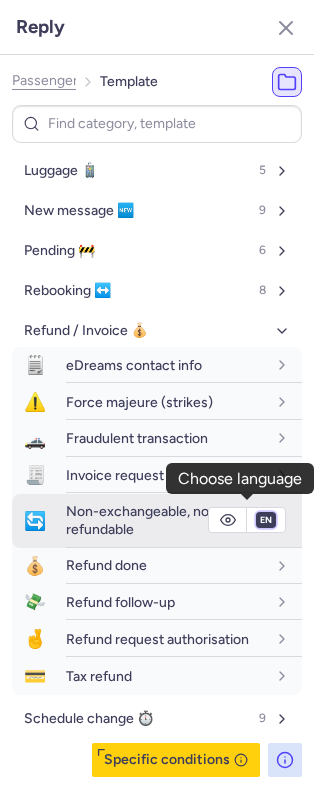 click on "fr en de nl pt es it ru" at bounding box center [266, 520] 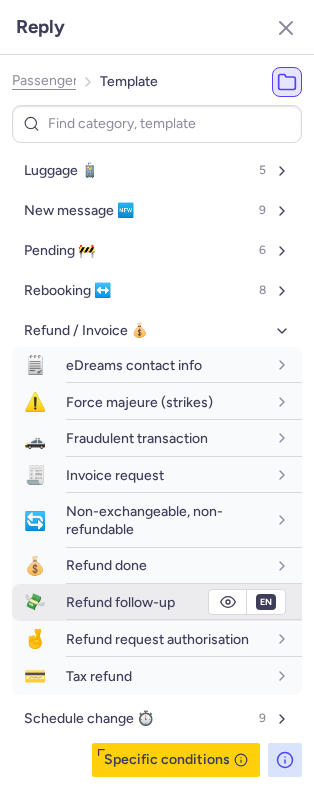click on "fr en de nl pt es it ru" at bounding box center [266, 520] 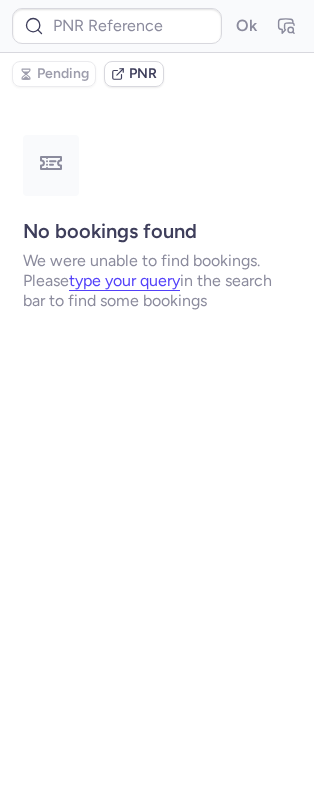 scroll, scrollTop: 0, scrollLeft: 0, axis: both 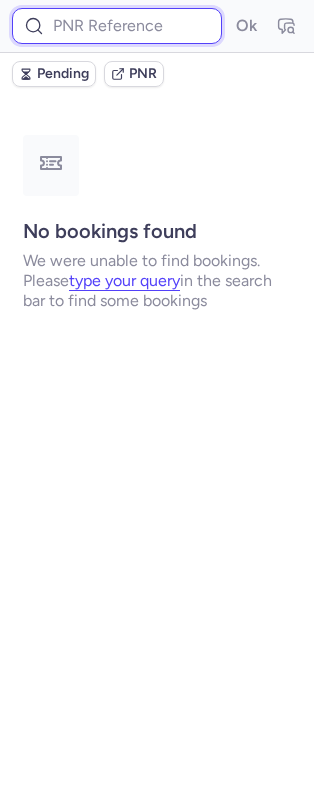 click at bounding box center (117, 26) 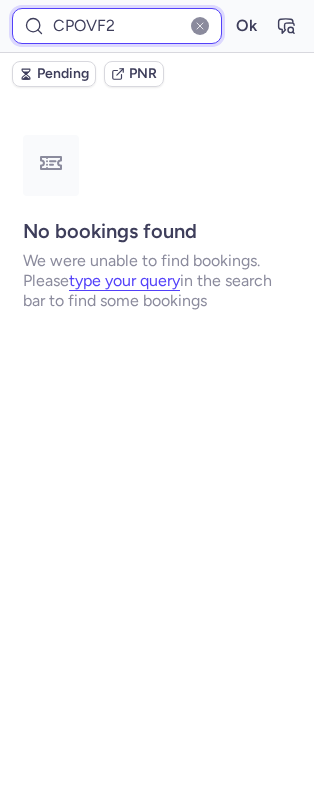 click on "Ok" at bounding box center (246, 26) 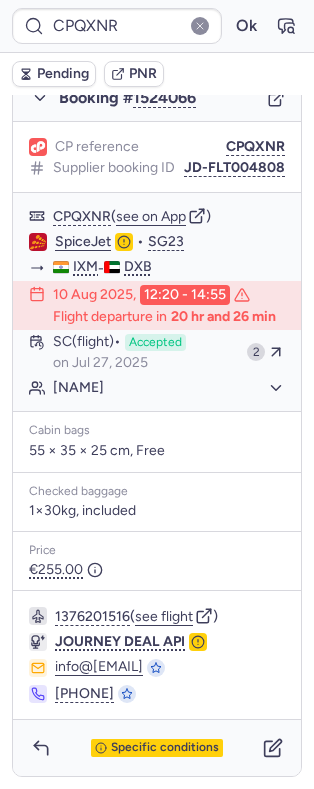 scroll, scrollTop: 1124, scrollLeft: 0, axis: vertical 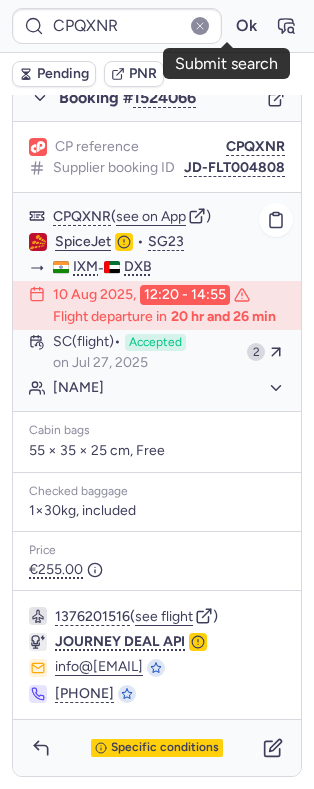 click on "Ok" at bounding box center [246, 26] 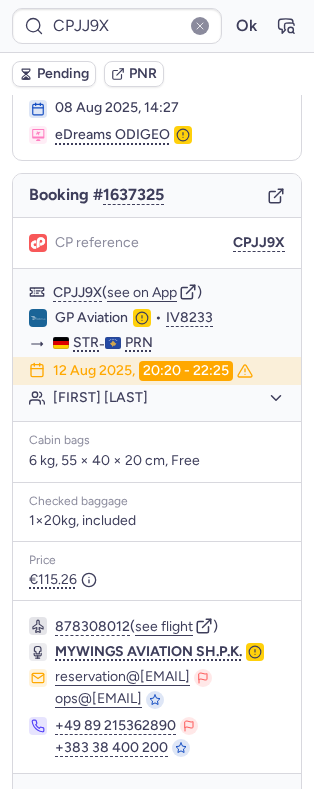 scroll, scrollTop: 244, scrollLeft: 0, axis: vertical 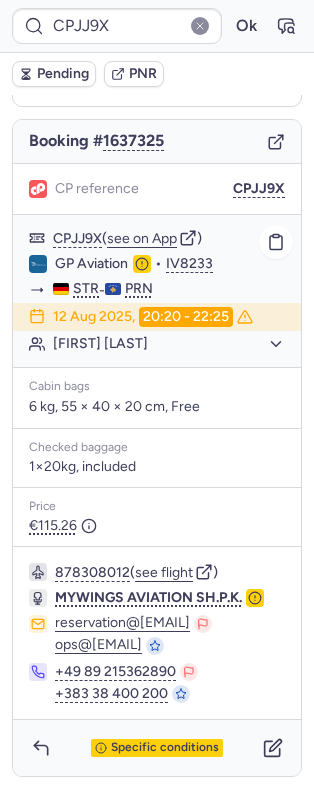 click on "GP Aviation  •  IV8233" 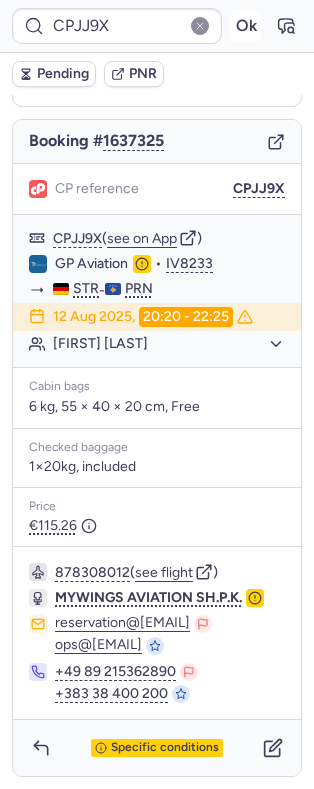 click on "Ok" at bounding box center [246, 26] 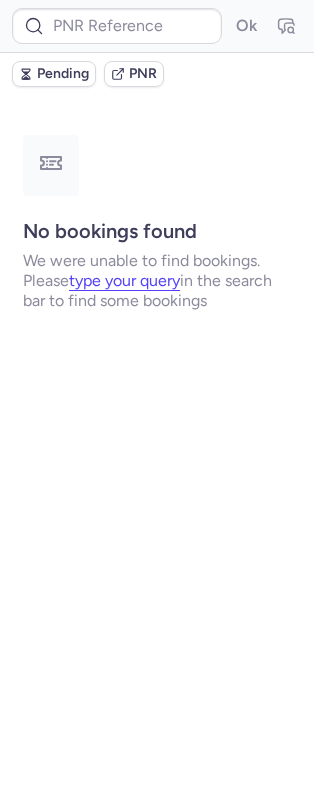 scroll, scrollTop: 0, scrollLeft: 0, axis: both 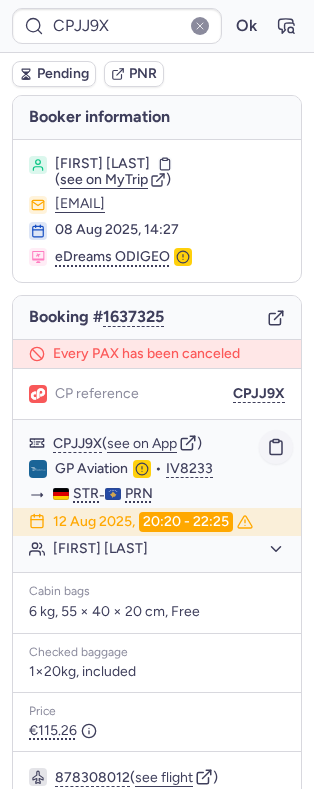 click 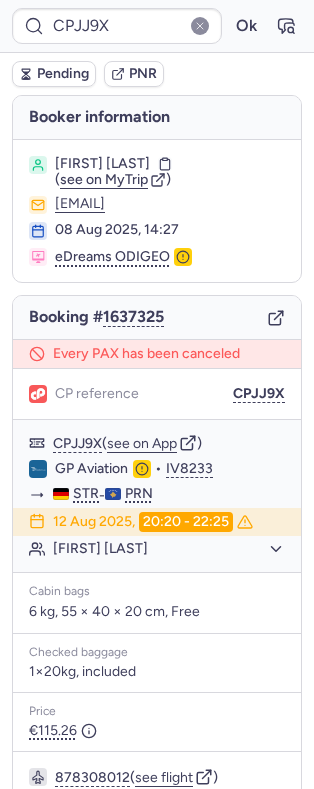 scroll, scrollTop: 105, scrollLeft: 0, axis: vertical 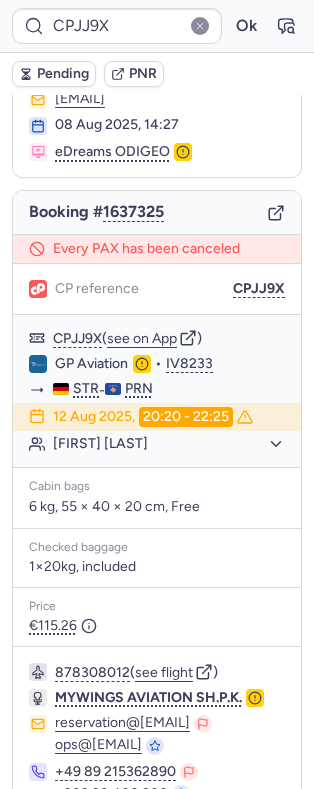 click on "CPJJ9X  Ok" at bounding box center [157, 26] 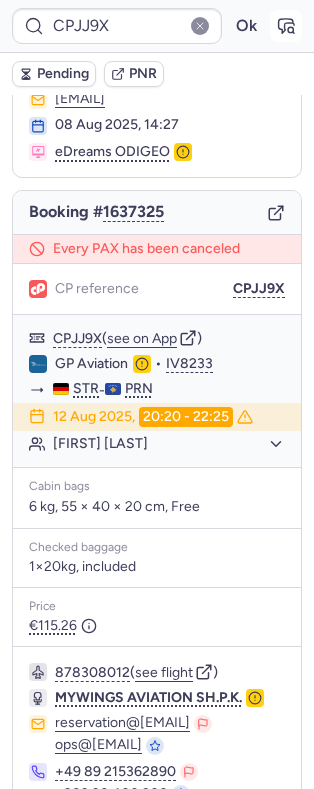 click 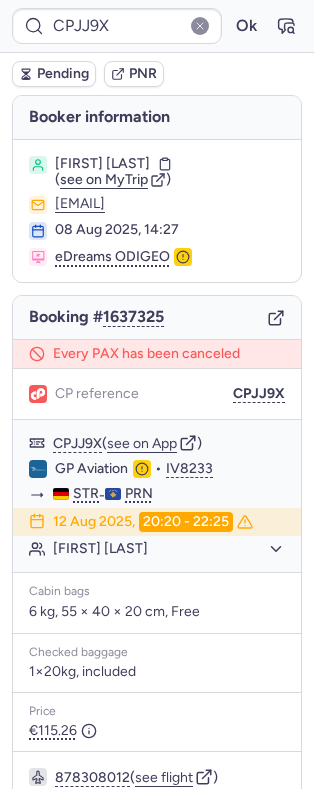 scroll, scrollTop: 273, scrollLeft: 0, axis: vertical 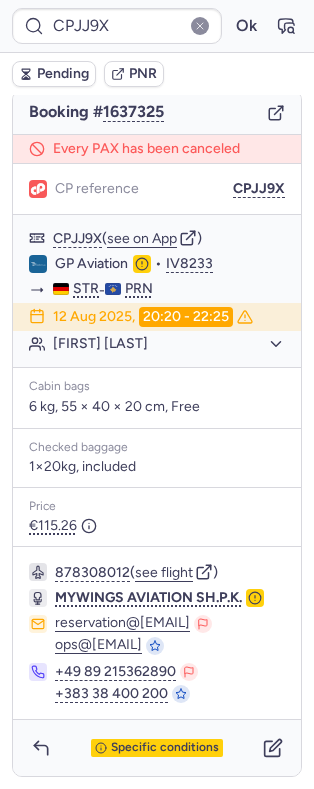 click on "Specific conditions" at bounding box center [157, 748] 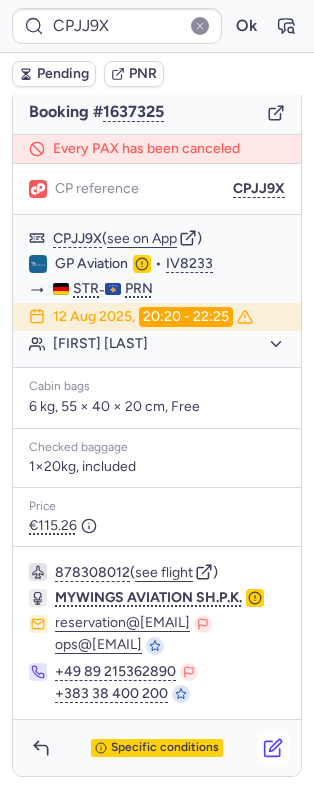 click at bounding box center [273, 748] 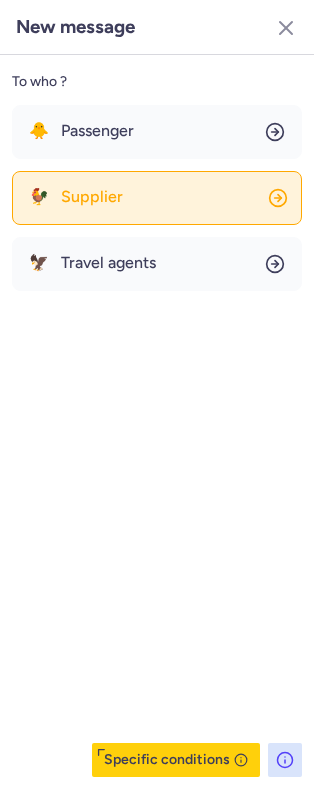 click on "🐓 Supplier" 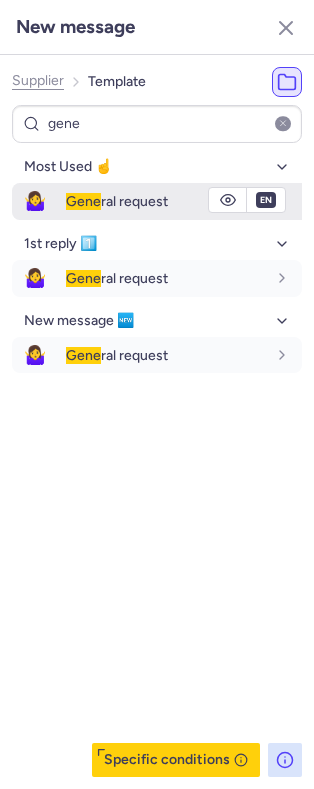 click on "Gene ral request" at bounding box center [117, 201] 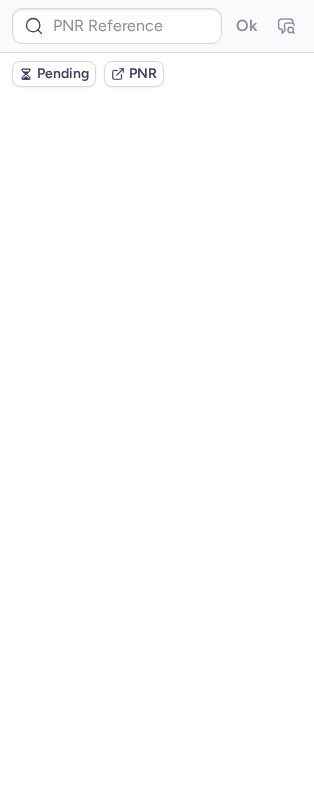 scroll, scrollTop: 0, scrollLeft: 0, axis: both 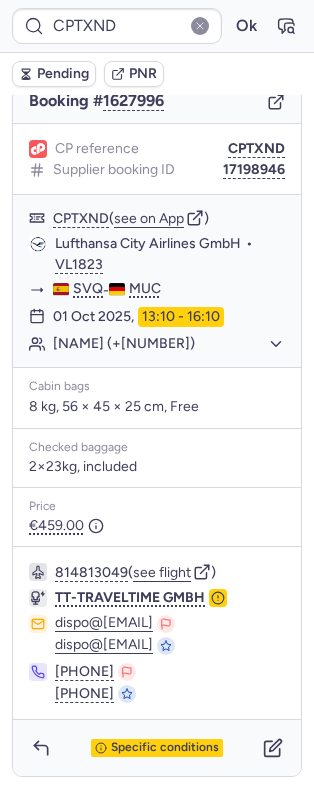 click on "Specific conditions" at bounding box center (165, 748) 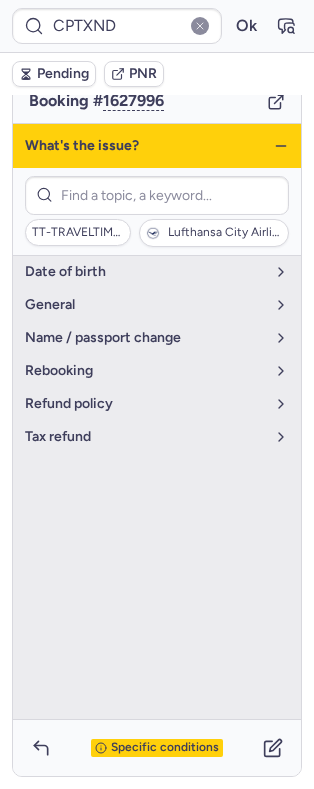 click on "What's the issue?" at bounding box center [157, 146] 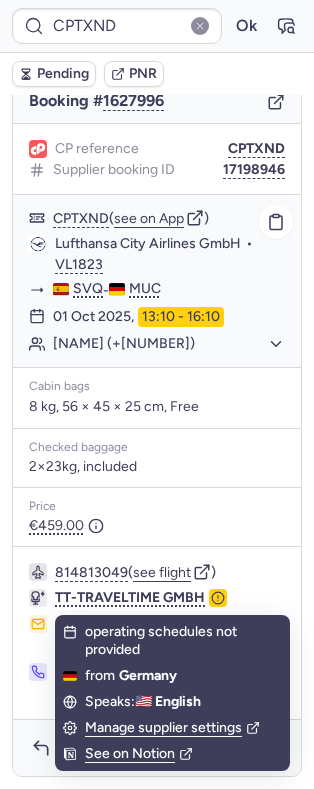 click on "Lufthansa City Airlines GmbH" 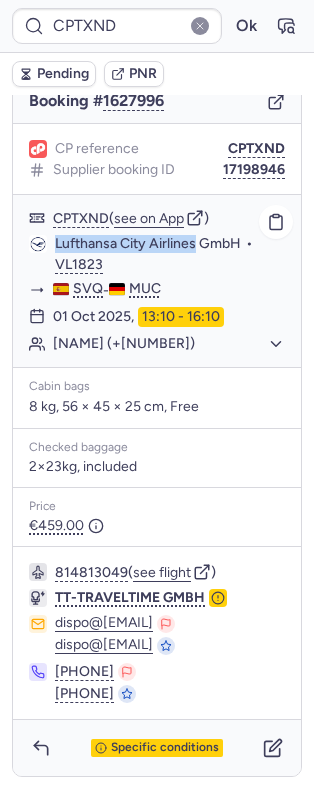 drag, startPoint x: 74, startPoint y: 244, endPoint x: 159, endPoint y: 248, distance: 85.09406 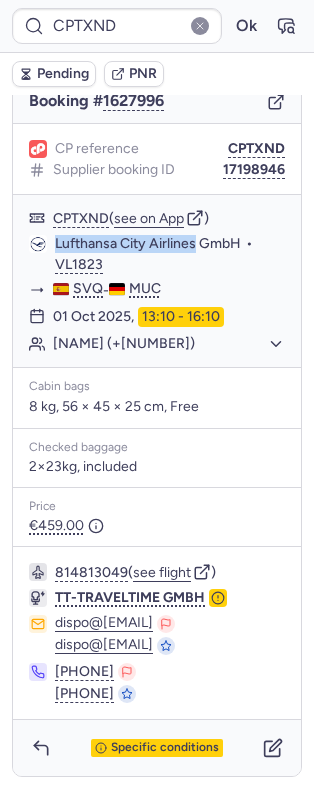 scroll, scrollTop: 0, scrollLeft: 0, axis: both 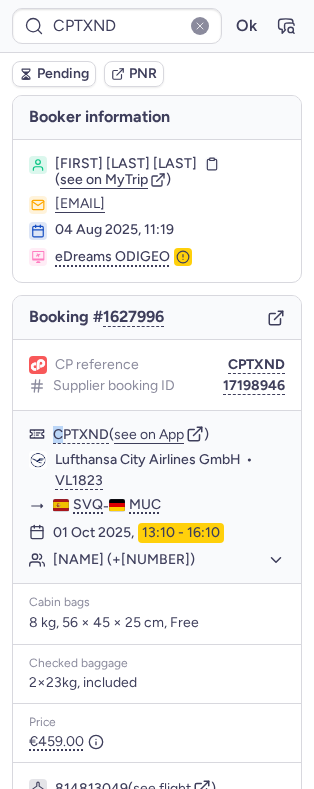 click on "Booker information Antonio OLMO MAYEN  ( see on MyTrip  )  rocioolmo18@gmail.com 04 Aug 2025, 11:19 eDreams ODIGEO Booking # 1627996 CP reference CPTXND Supplier booking ID 17198946 CPTXND  ( see on App )  Lufthansa City Airlines GmbH  •  VL1823 SVQ  -  MUC 01 Oct 2025,  13:10 - 16:10 Octavio OLMO MAYEN (+1)  Cabin bags  8 kg, 56 × 45 × 25 cm, Free Checked baggage 2×23kg, included Price €459.00  814813049  ( see flight )  TT-TRAVELTIME GMBH dispo@tt-traveltime.de dispo@tt-traveltime.de +49 211 97264638 +49 211 97264638 Specific conditions" at bounding box center (157, 543) 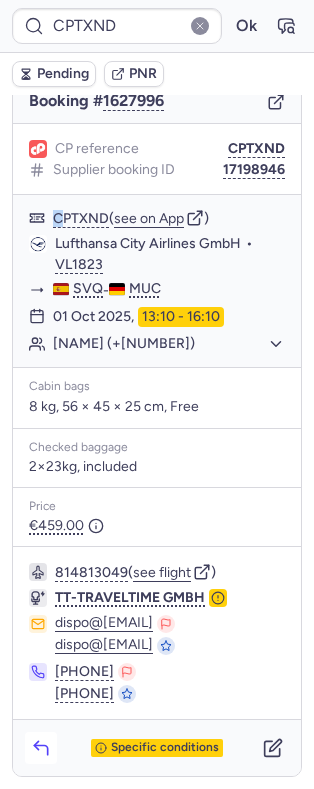 click 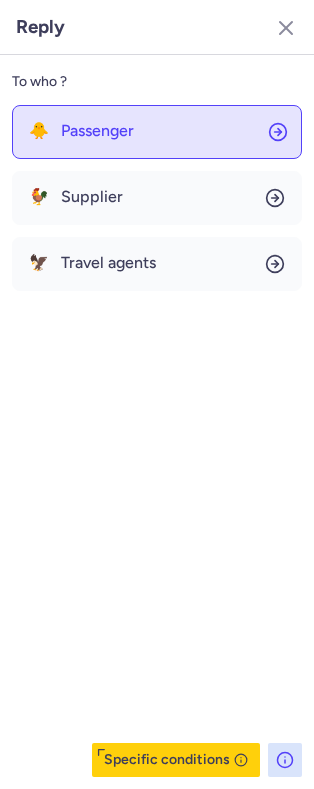 click on "🐥 Passenger" 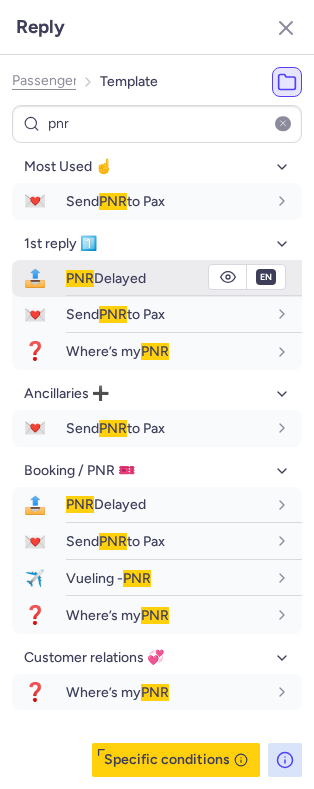 click on "PNR  Delayed" at bounding box center [106, 278] 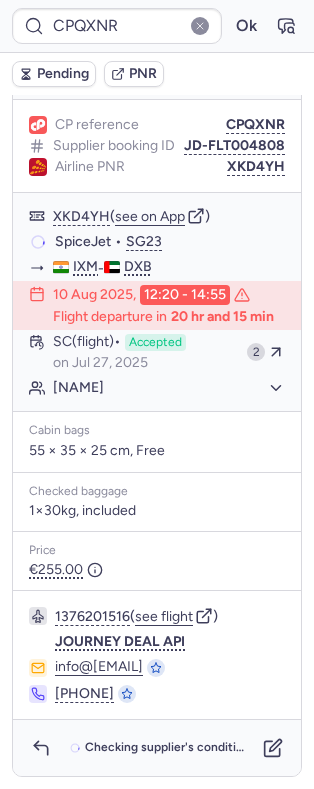 scroll, scrollTop: 1145, scrollLeft: 0, axis: vertical 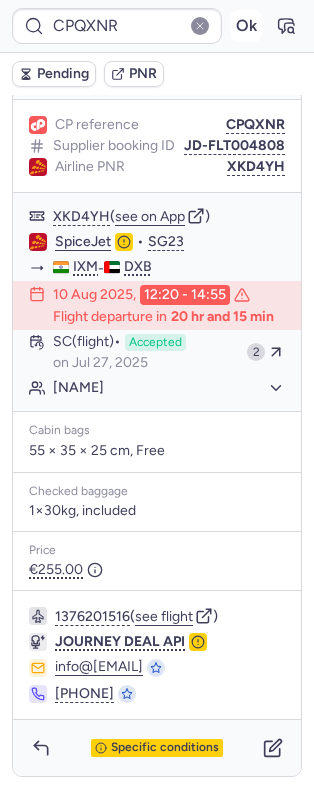 click on "Ok" at bounding box center (246, 26) 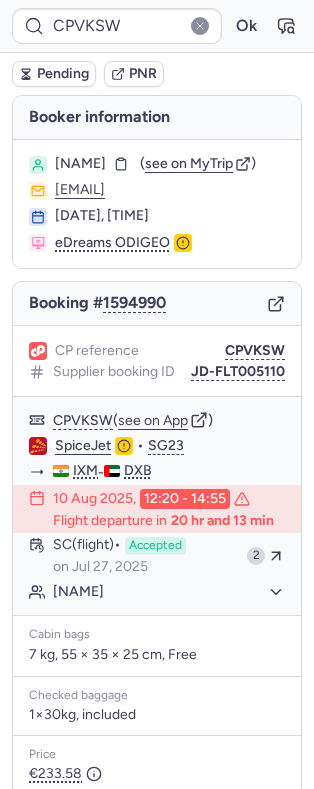 scroll, scrollTop: 258, scrollLeft: 0, axis: vertical 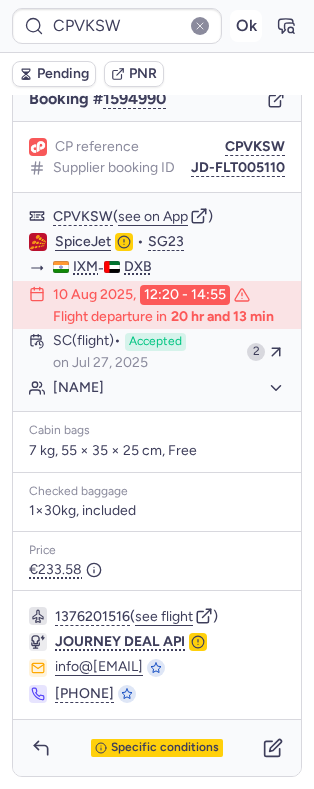 drag, startPoint x: 230, startPoint y: 20, endPoint x: 219, endPoint y: 29, distance: 14.21267 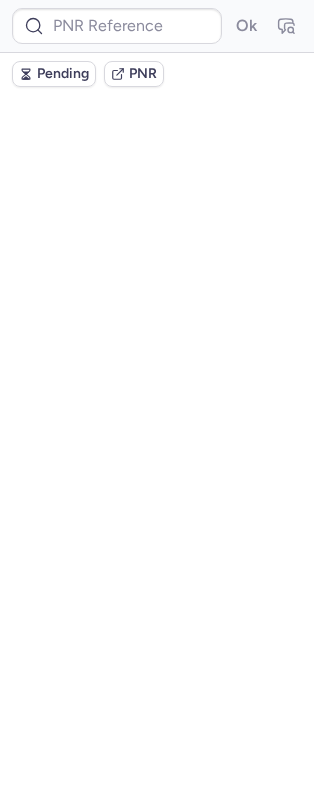 scroll, scrollTop: 0, scrollLeft: 0, axis: both 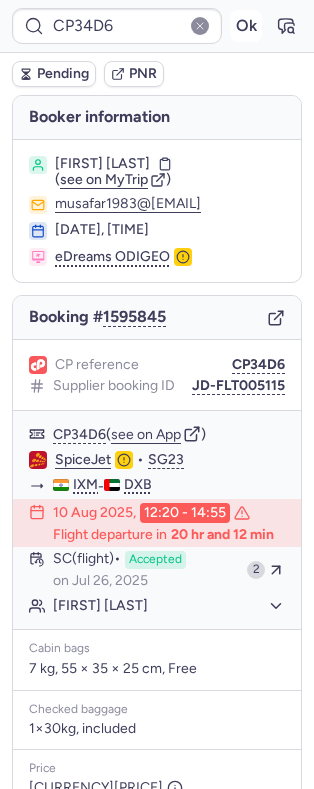 click on "Ok" at bounding box center [246, 26] 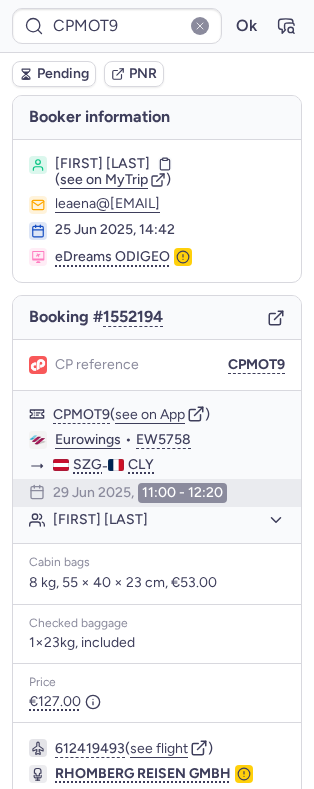 scroll, scrollTop: 180, scrollLeft: 0, axis: vertical 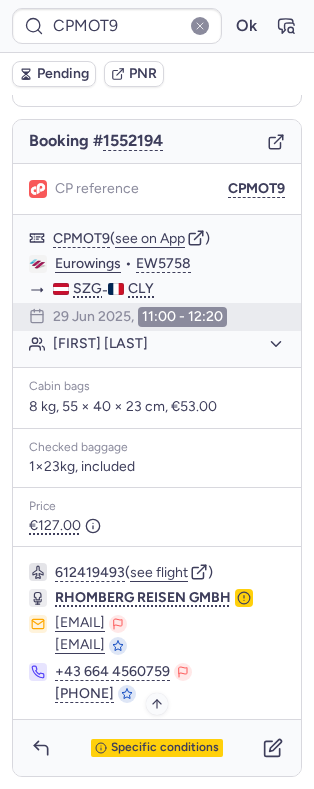 click on "Specific conditions" at bounding box center (165, 748) 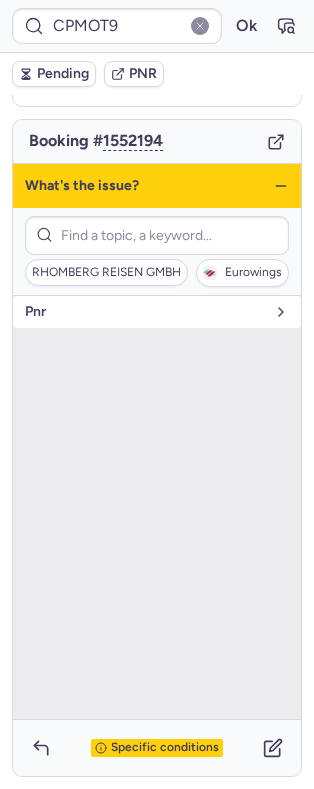 click on "pnr" at bounding box center [157, 312] 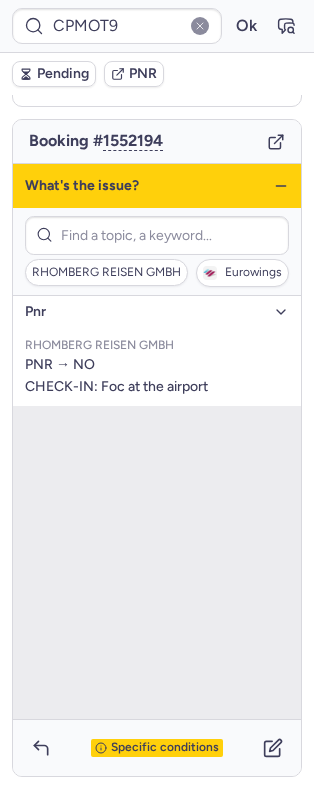 click on "pnr" at bounding box center [145, 312] 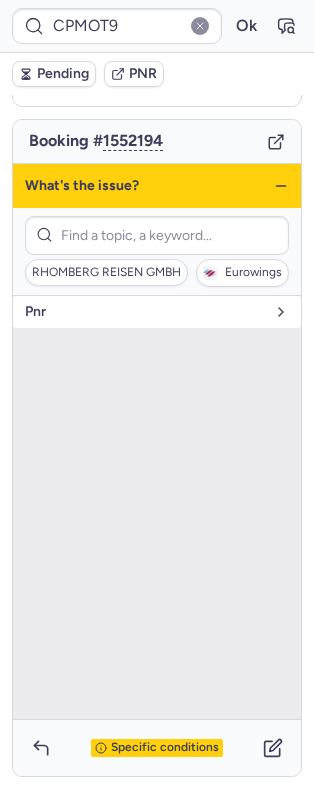 click on "pnr" at bounding box center [145, 312] 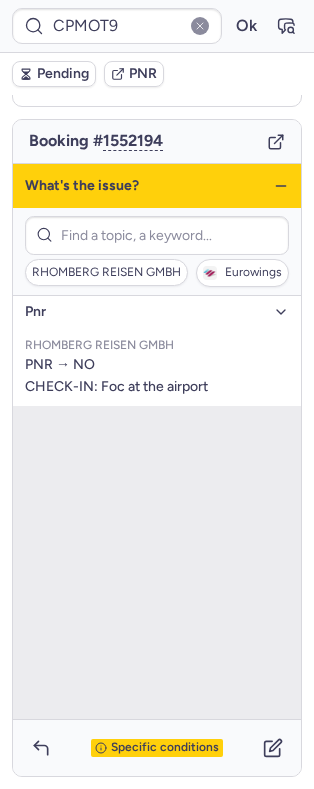 click on "pnr" at bounding box center (145, 312) 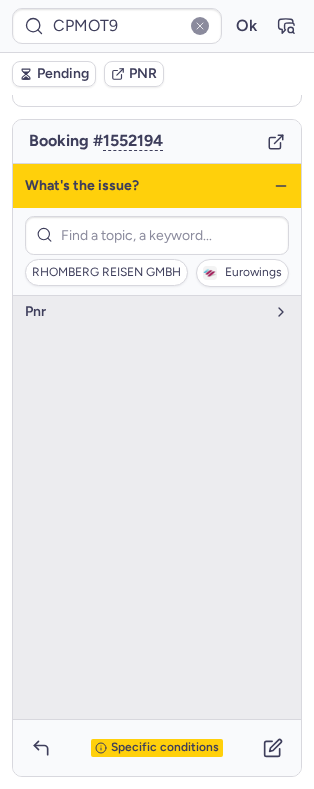 click on "What's the issue?" at bounding box center [157, 186] 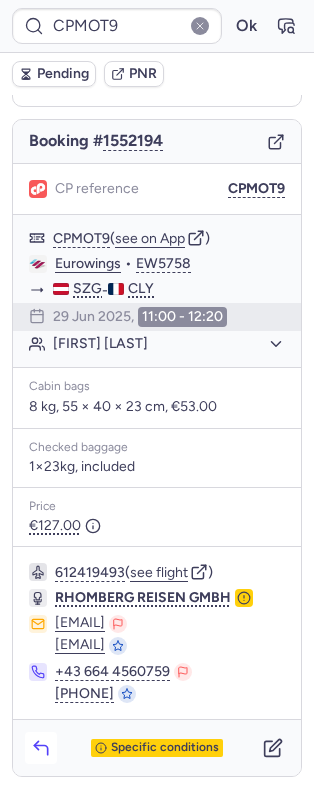 click 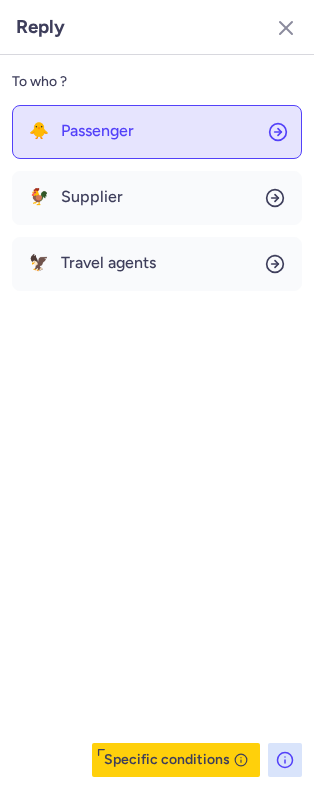click on "🐥 Passenger" 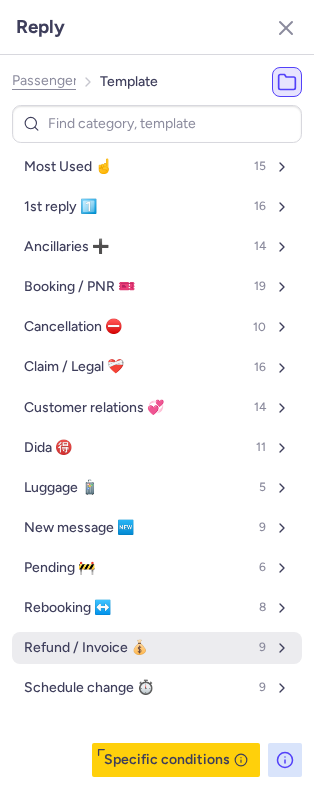 click on "Refund / Invoice 💰" at bounding box center [86, 648] 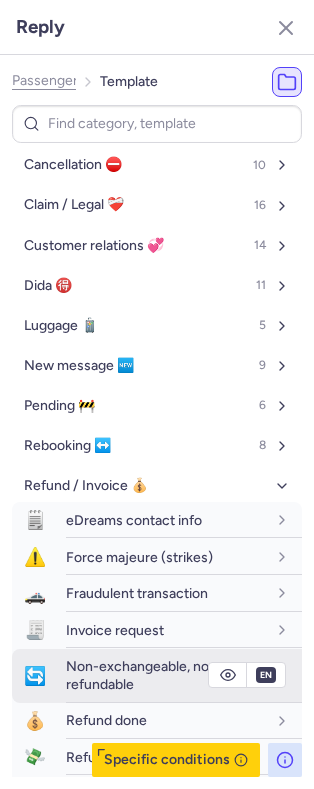 scroll, scrollTop: 165, scrollLeft: 0, axis: vertical 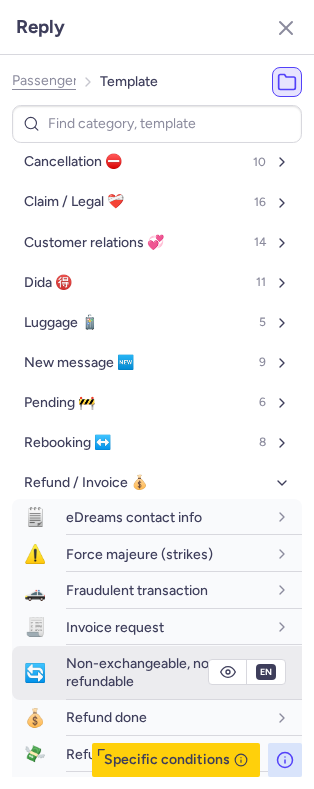 click on "Non-exchangeable, non-refundable" at bounding box center (144, 672) 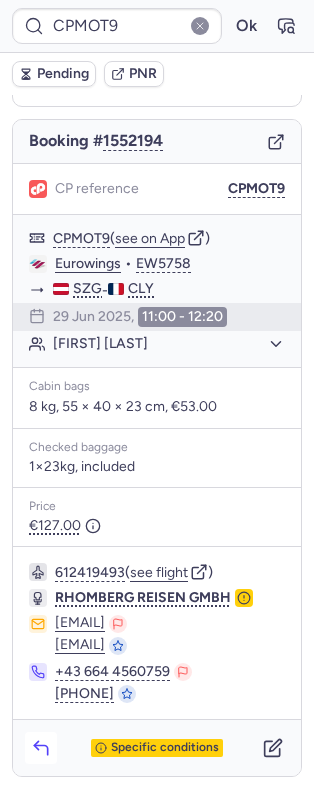 click 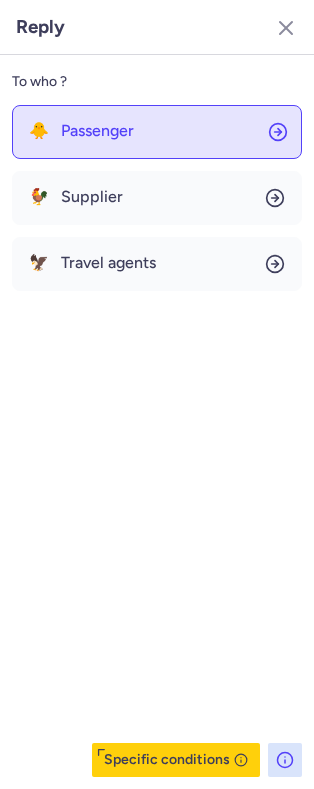 click on "🐥 Passenger" 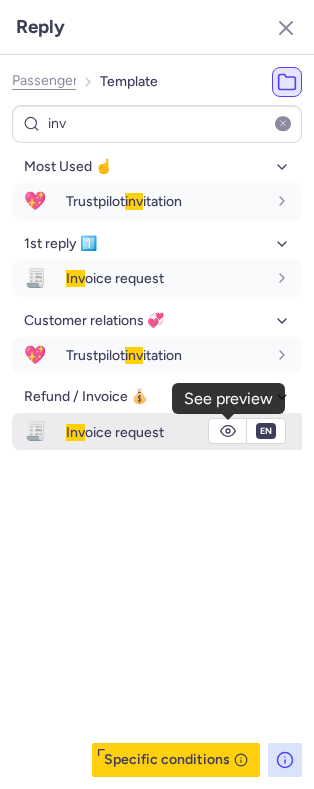 click 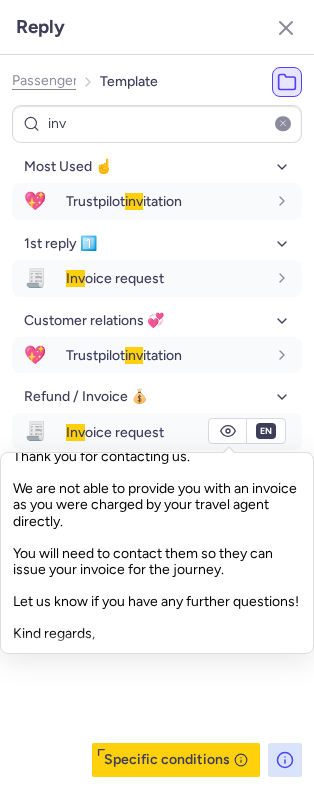 scroll, scrollTop: 65, scrollLeft: 0, axis: vertical 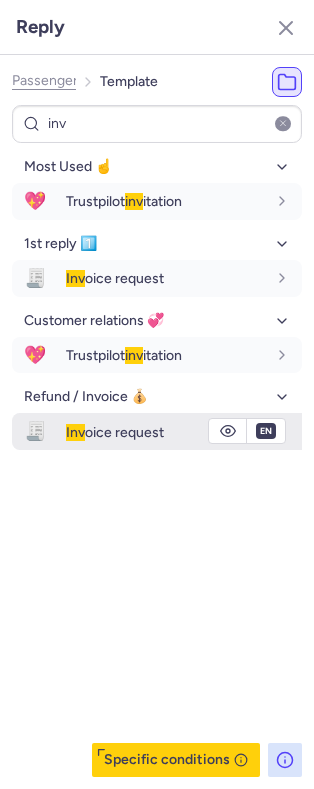 click 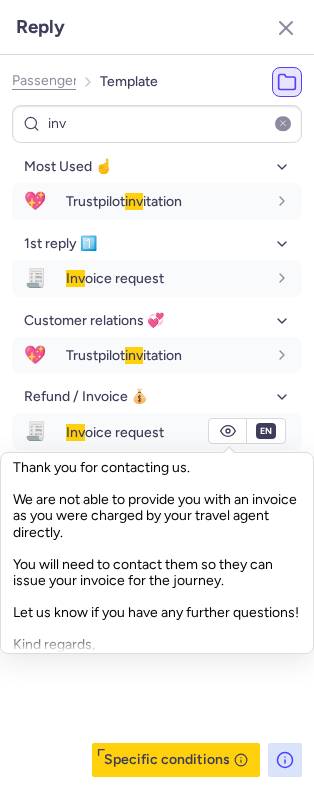 scroll, scrollTop: 38, scrollLeft: 0, axis: vertical 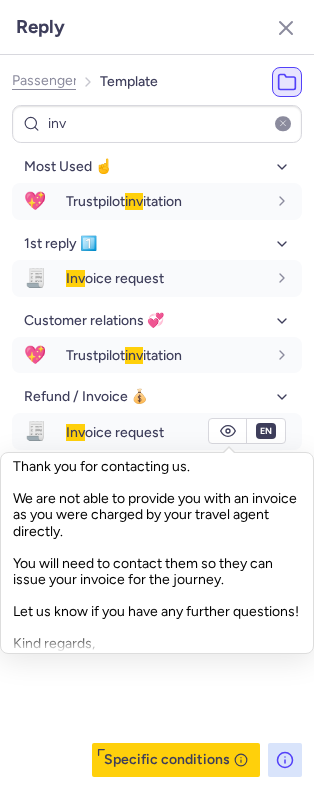 click on "Hello,
Thank you for contacting us.
We are not able to provide you with an invoice as you were charged by your travel agent directly.
You will need to contact them so they can issue your invoice for the journey.
Let us know if you have any further questions!
Kind regards," at bounding box center (157, 553) 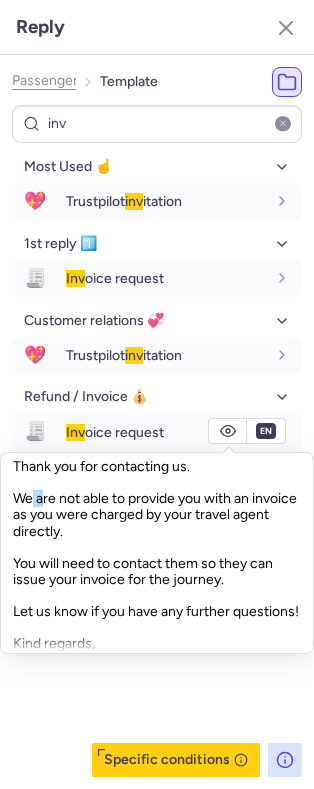 click on "Hello,
Thank you for contacting us.
We are not able to provide you with an invoice as you were charged by your travel agent directly.
You will need to contact them so they can issue your invoice for the journey.
Let us know if you have any further questions!
Kind regards," at bounding box center [157, 553] 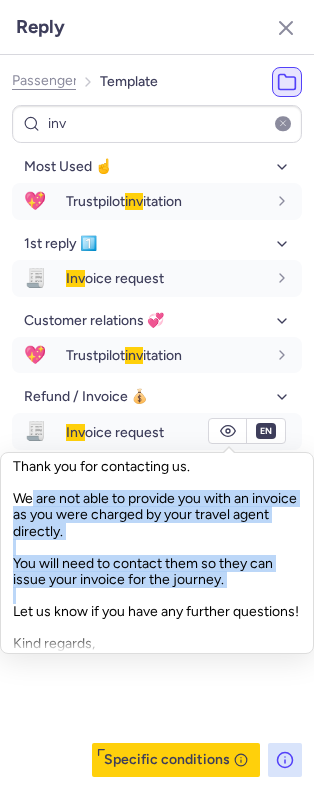 drag, startPoint x: 18, startPoint y: 500, endPoint x: 221, endPoint y: 575, distance: 216.41165 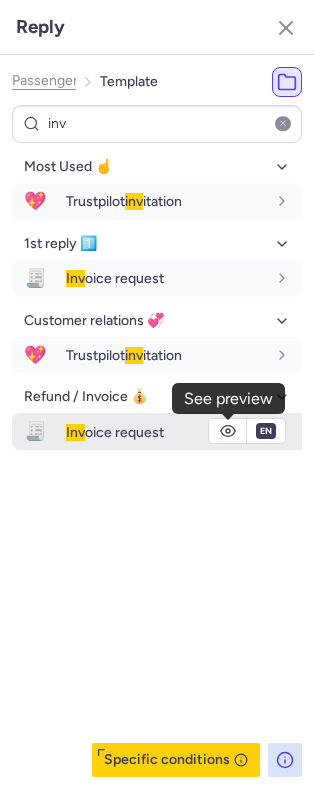 click 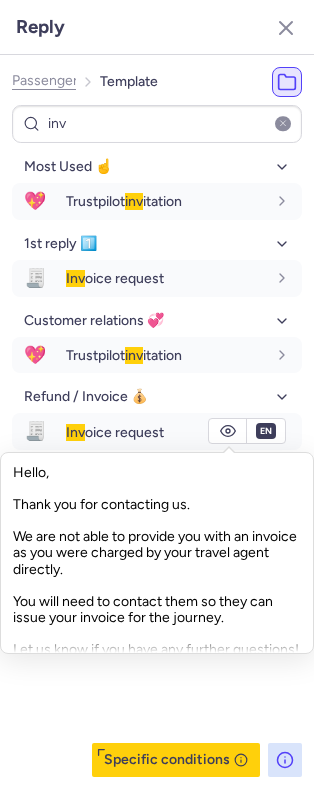 click on "Hello,
Thank you for contacting us.
We are not able to provide you with an invoice as you were charged by your travel agent directly.
You will need to contact them so they can issue your invoice for the journey.
Let us know if you have any further questions!
Kind regards," 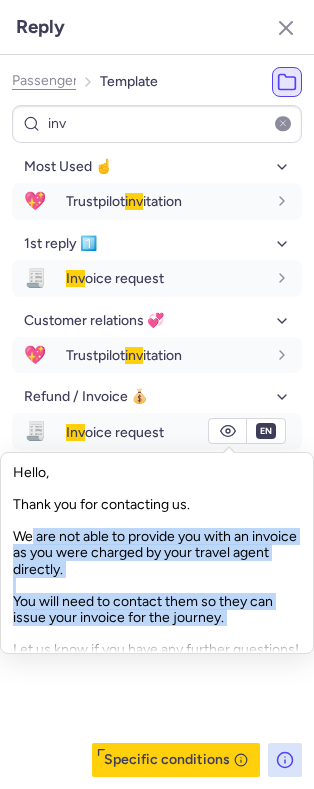 drag, startPoint x: 18, startPoint y: 537, endPoint x: 217, endPoint y: 613, distance: 213.01878 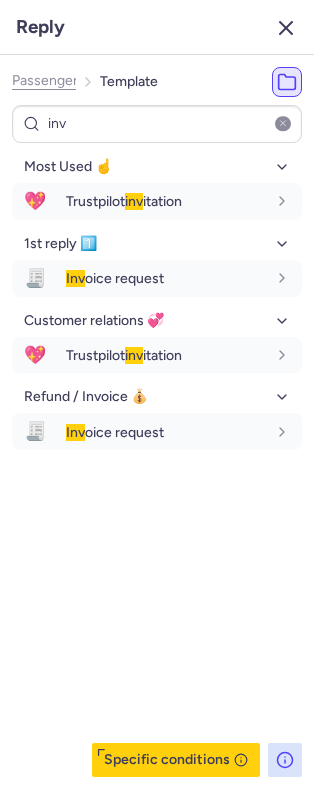 click 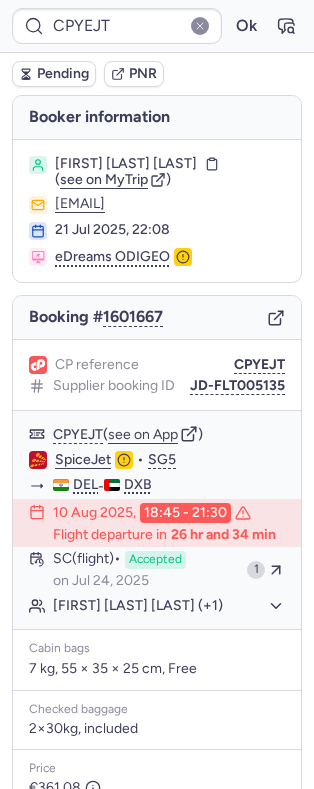 scroll, scrollTop: 273, scrollLeft: 0, axis: vertical 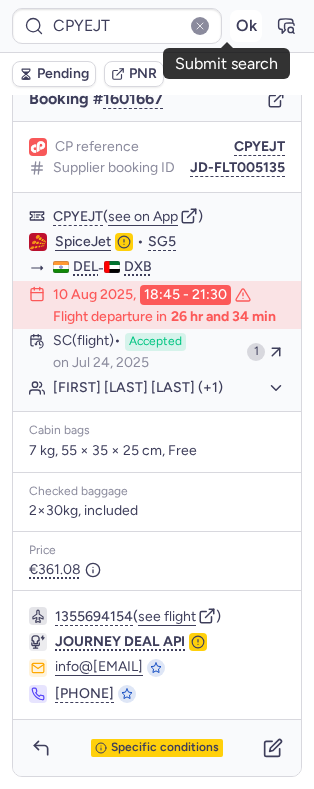 click on "Ok" at bounding box center [246, 26] 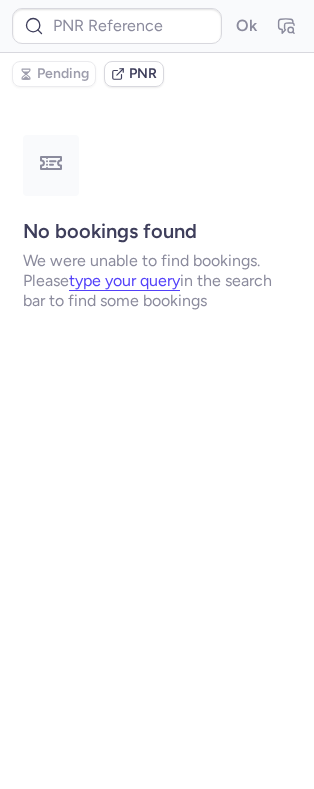 scroll, scrollTop: 0, scrollLeft: 0, axis: both 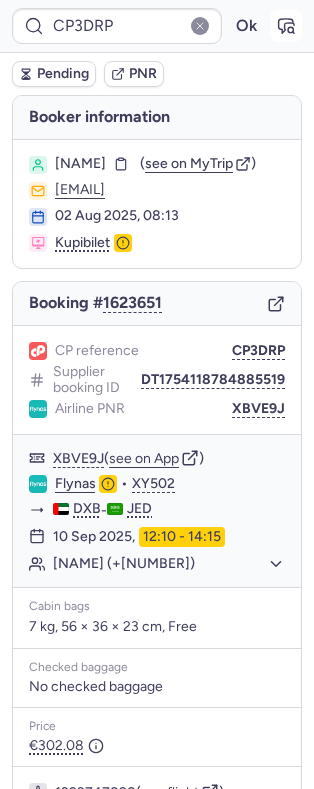 click 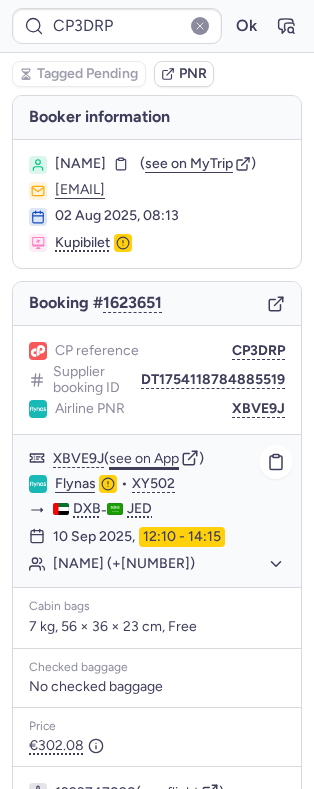 click on "see on App" 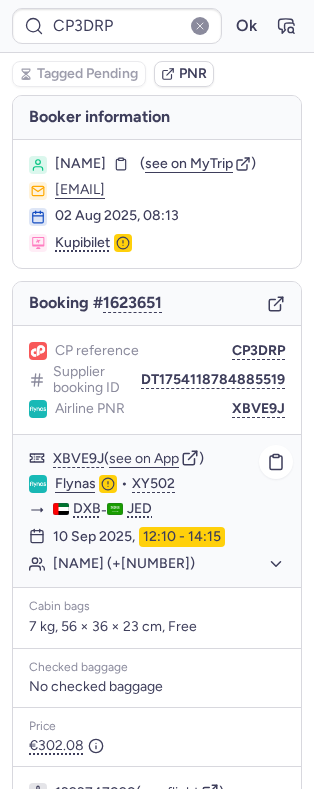 click on "Mariam IBIEVA (+3)" 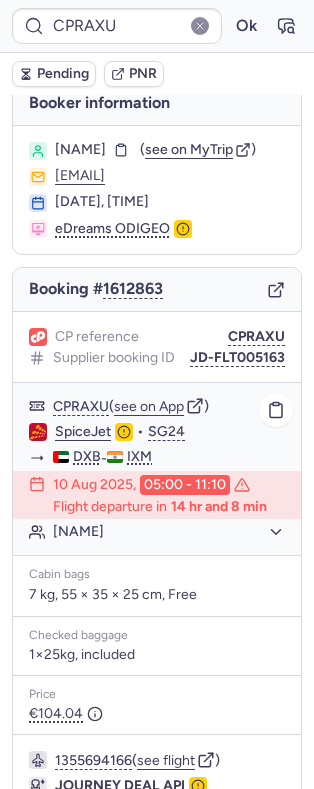 scroll, scrollTop: 0, scrollLeft: 0, axis: both 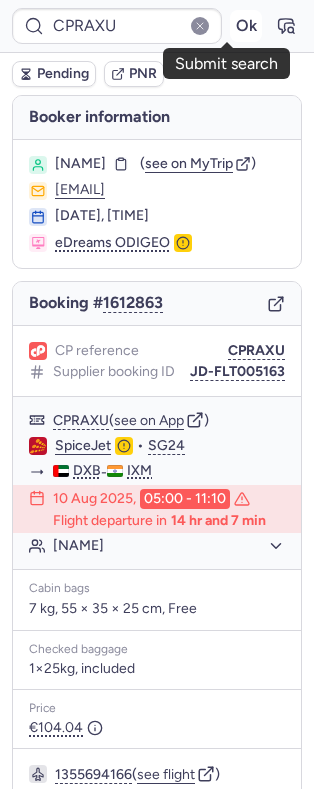 click on "Ok" at bounding box center [246, 26] 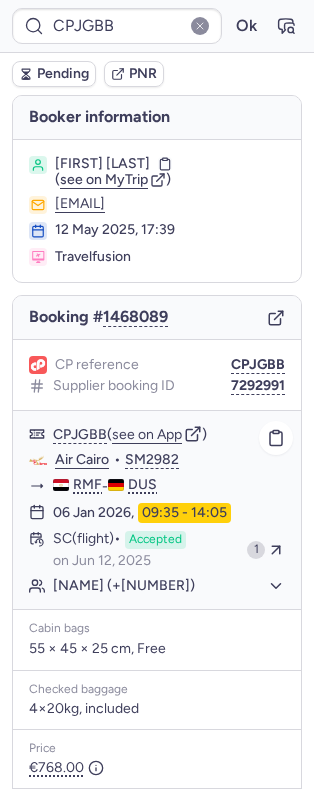 click on "Sabine DENISSEN (+3)" 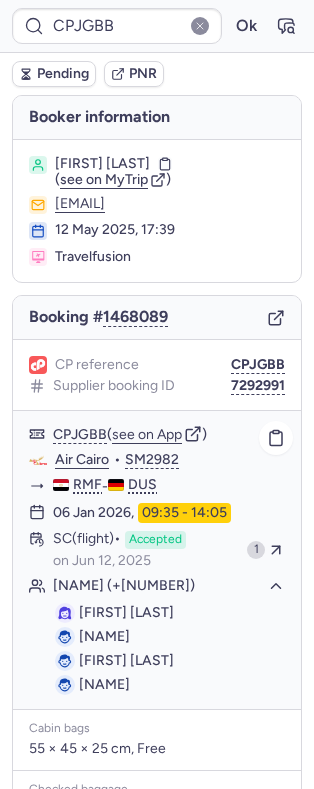 scroll, scrollTop: 408, scrollLeft: 0, axis: vertical 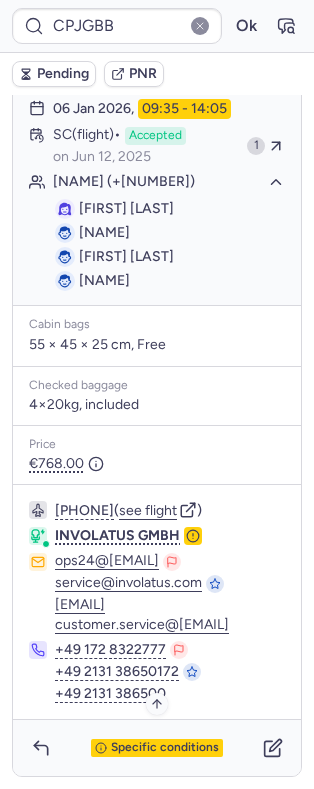 click on "Specific conditions" at bounding box center [165, 748] 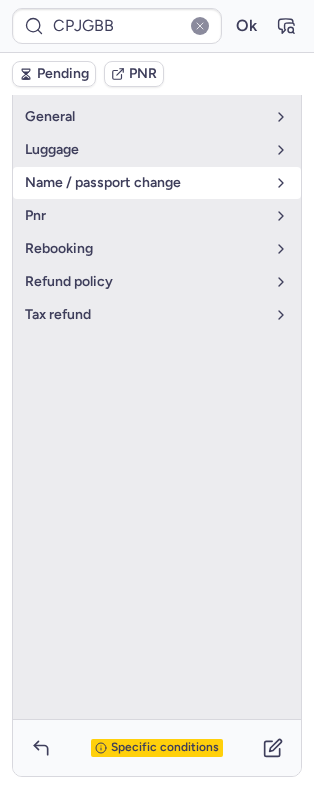 click on "name / passport change" at bounding box center [157, 183] 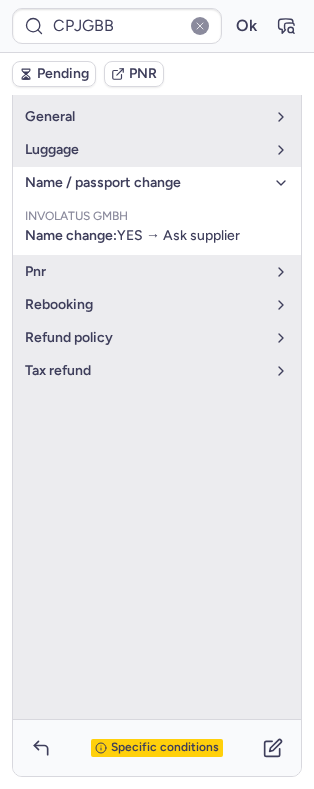 click on "name / passport change" at bounding box center (157, 183) 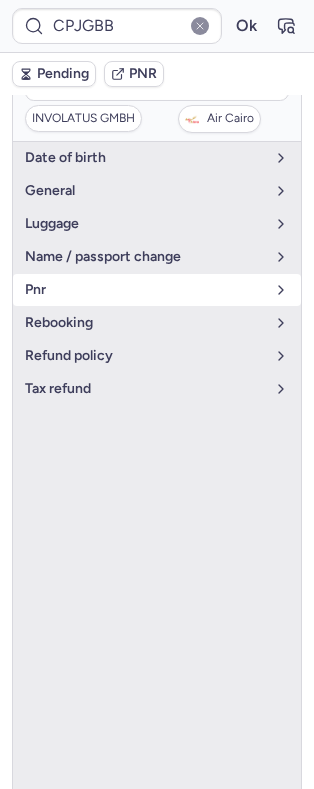scroll, scrollTop: 329, scrollLeft: 0, axis: vertical 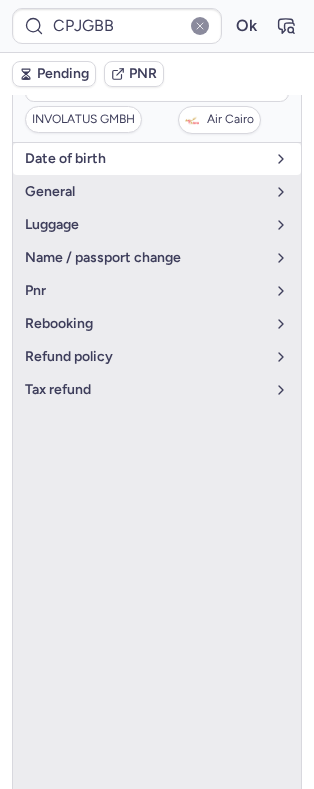 click on "date of birth" at bounding box center (145, 159) 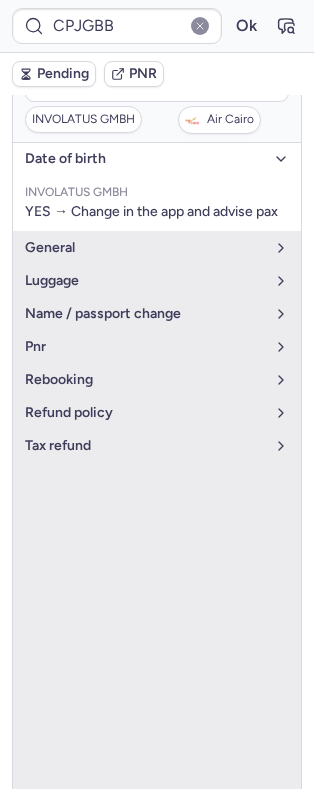 click on "date of birth" at bounding box center (145, 159) 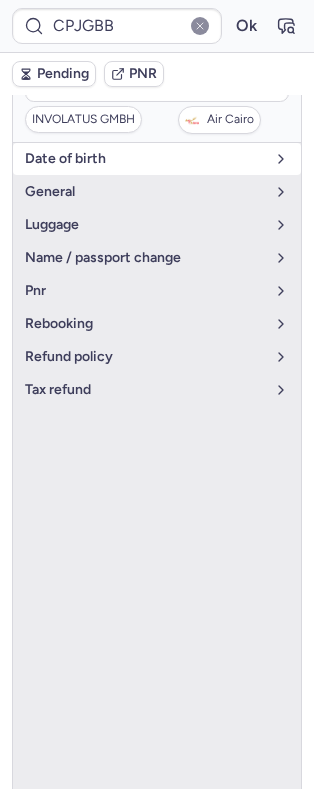 scroll, scrollTop: 216, scrollLeft: 0, axis: vertical 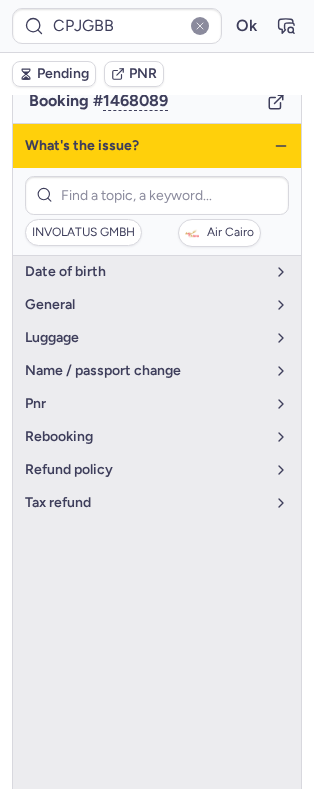 click 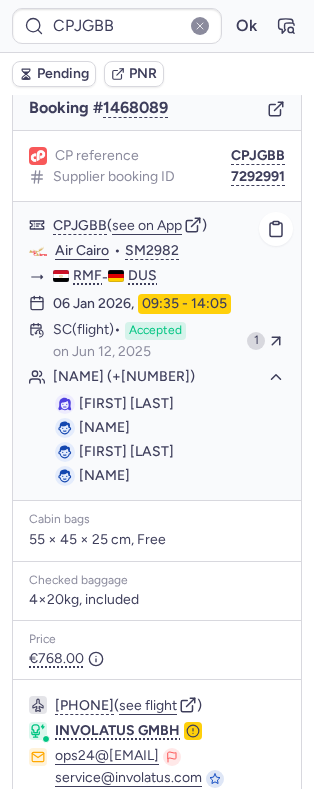 scroll, scrollTop: 208, scrollLeft: 0, axis: vertical 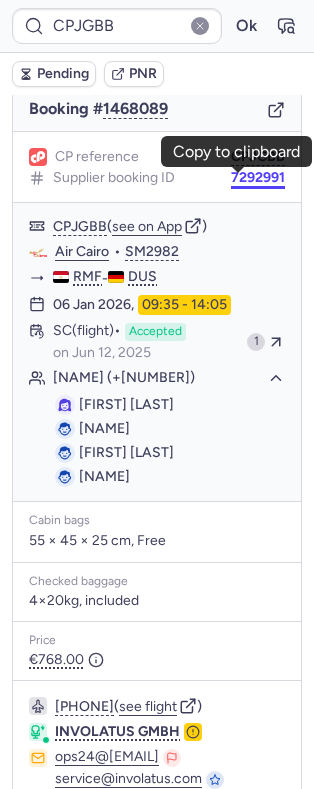 click on "7292991" at bounding box center (258, 178) 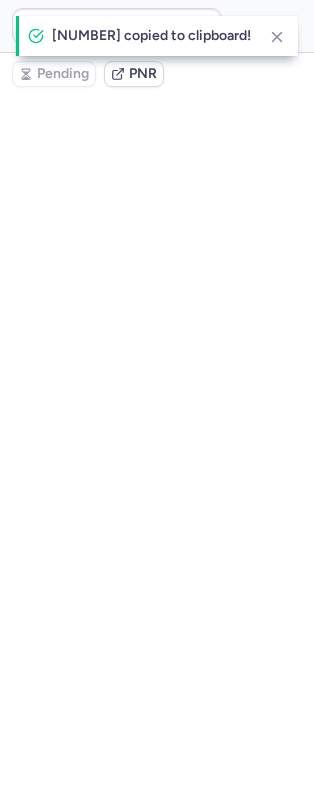scroll, scrollTop: 0, scrollLeft: 0, axis: both 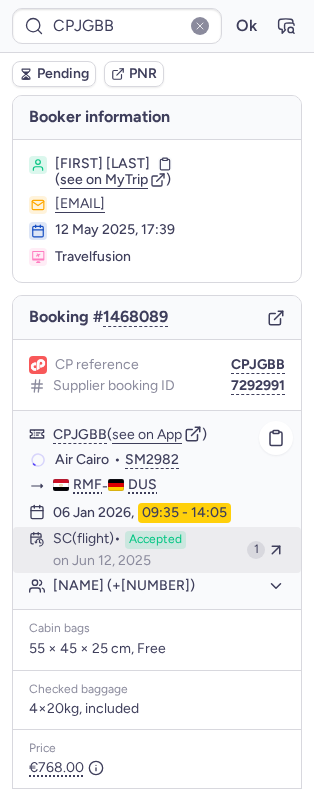 click on "on Jun 12, 2025" at bounding box center (102, 561) 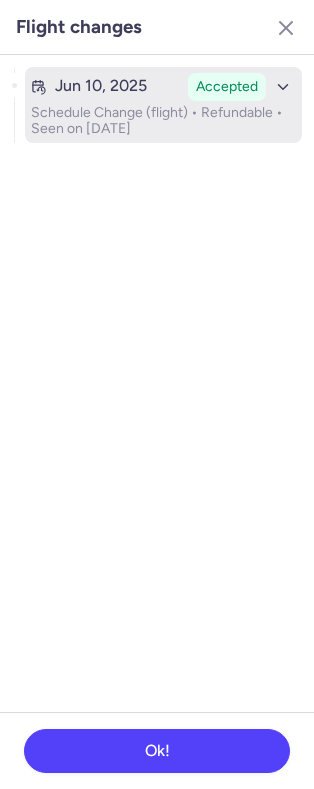 click on "Schedule Change (flight) • Refundable • Seen on Jun 12, 2025" at bounding box center (163, 121) 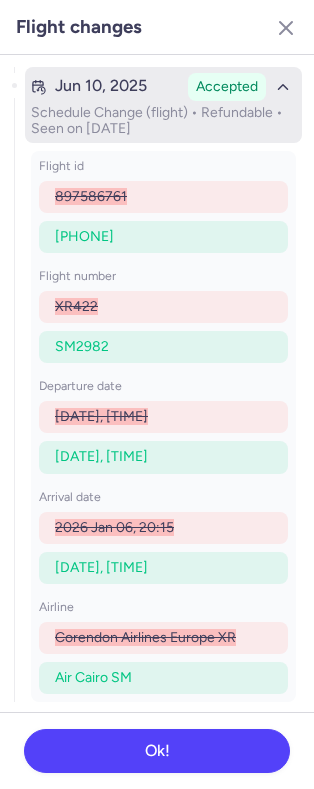 click on "Schedule Change (flight) • Refundable • Seen on Jun 12, 2025" at bounding box center (163, 121) 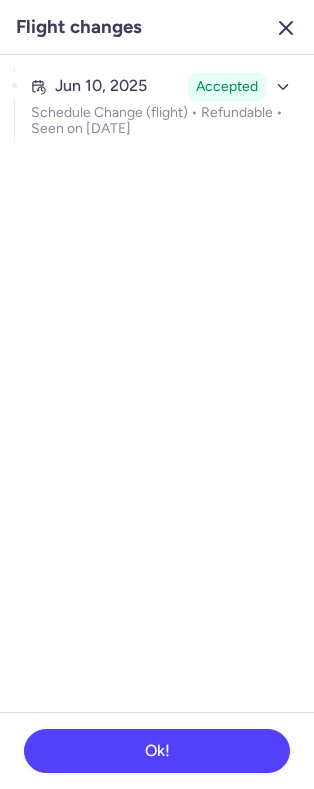 click 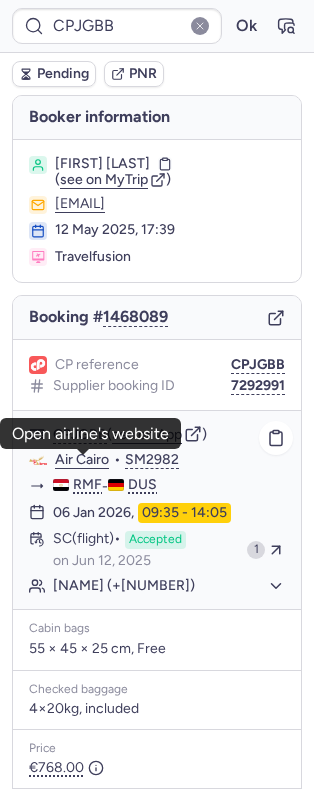 click on "Air Cairo" 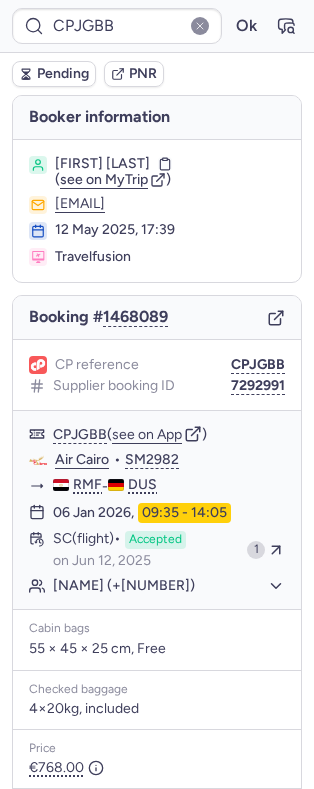scroll, scrollTop: 308, scrollLeft: 0, axis: vertical 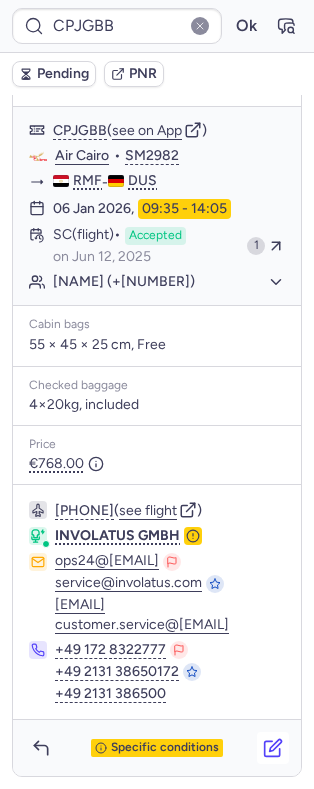 click 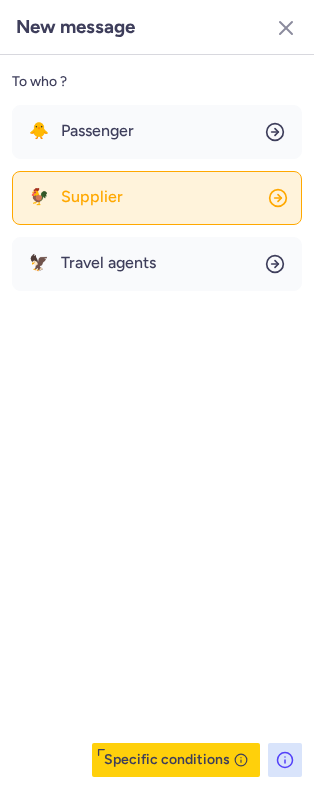click on "Supplier" at bounding box center [92, 197] 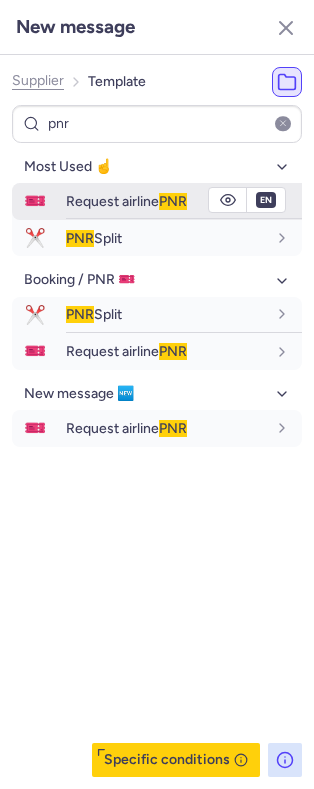 click on "Request airline  PNR" at bounding box center [126, 201] 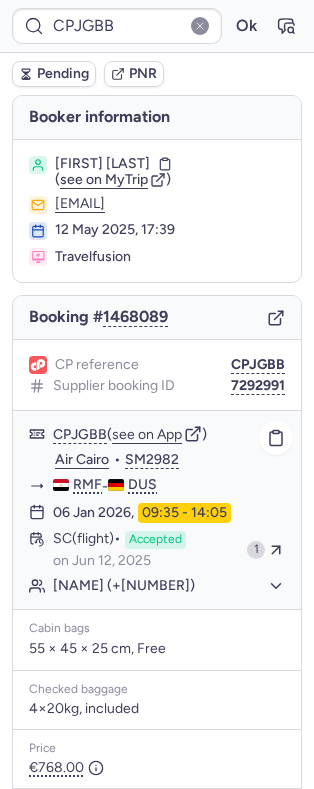 scroll, scrollTop: 308, scrollLeft: 0, axis: vertical 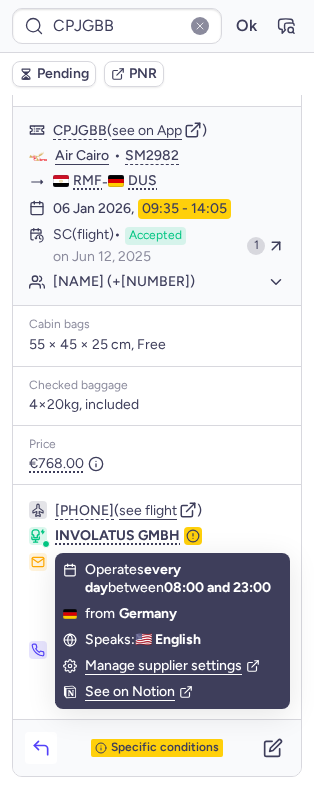 click 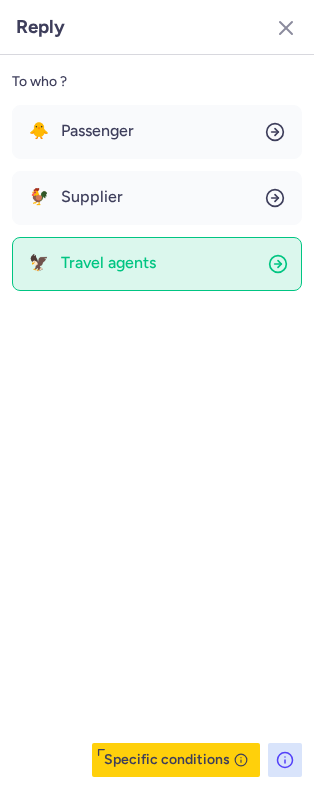 click on "🦅 Travel agents" 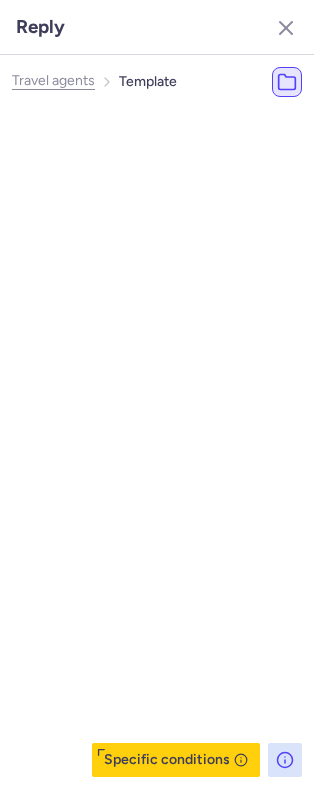 click on "🦅 Travel agents" 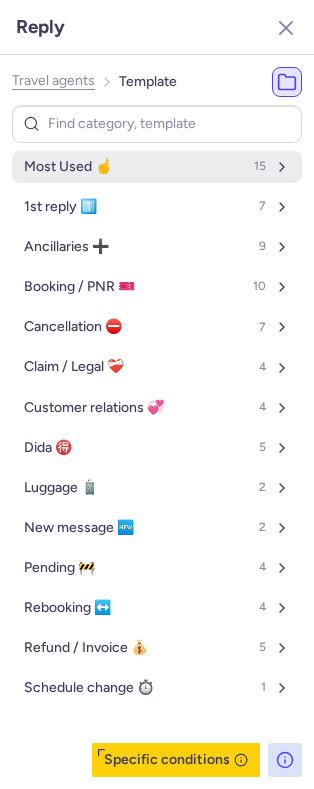 click on "Most Used ☝️ 15" at bounding box center [157, 167] 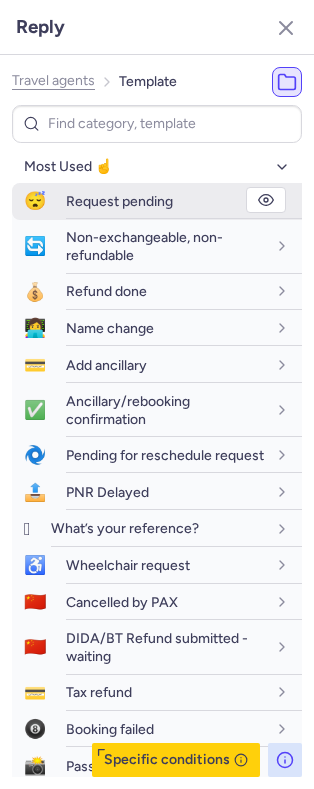 click on "Request pending" at bounding box center [119, 201] 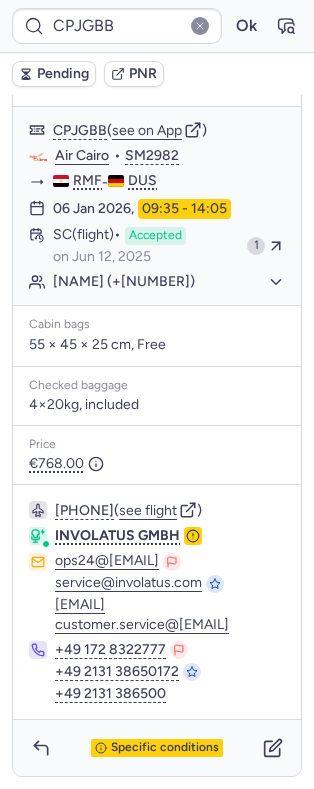 drag, startPoint x: 73, startPoint y: 48, endPoint x: 61, endPoint y: 77, distance: 31.38471 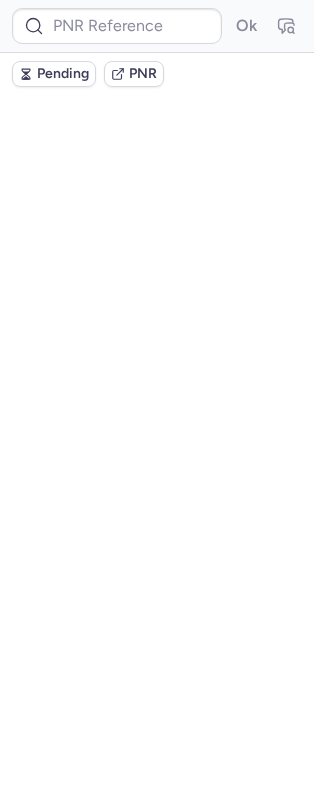 scroll, scrollTop: 0, scrollLeft: 0, axis: both 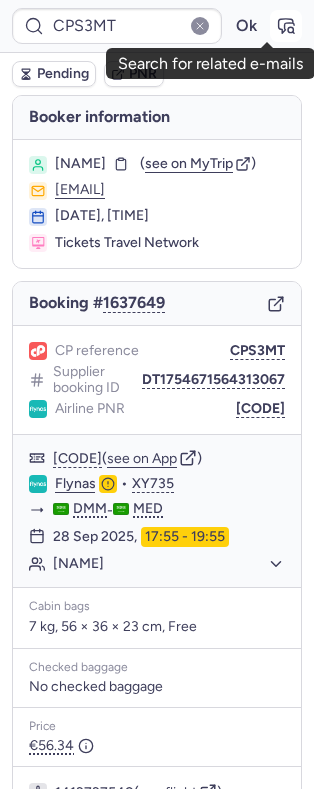 click at bounding box center [286, 26] 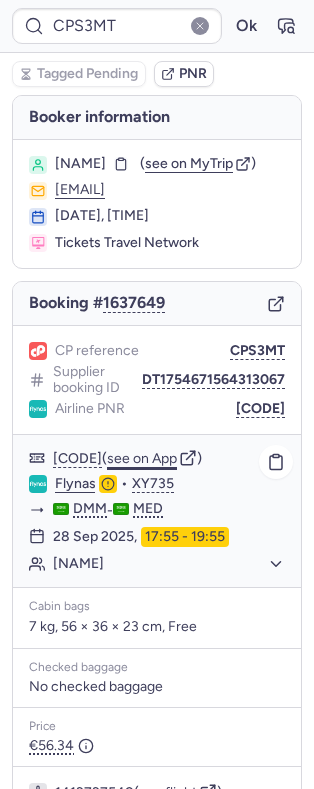 click on "see on App" 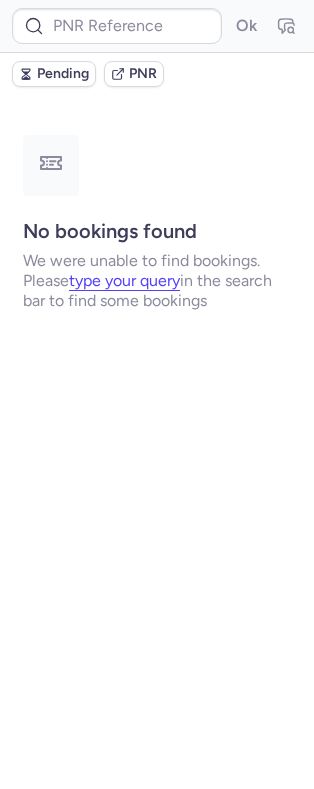scroll, scrollTop: 0, scrollLeft: 0, axis: both 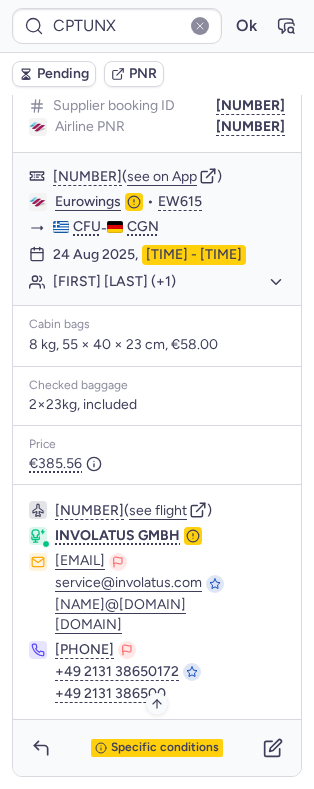 click on "Specific conditions" at bounding box center [165, 748] 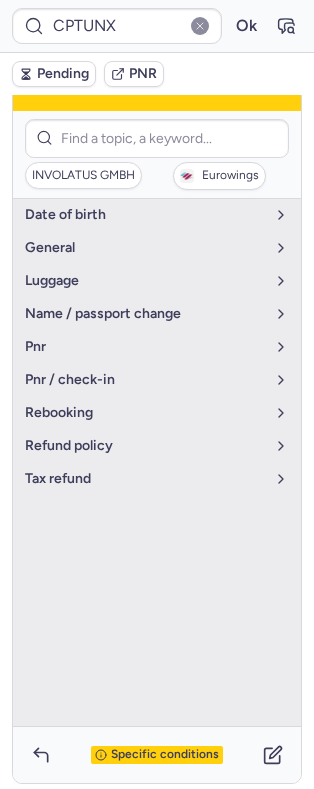 scroll, scrollTop: 265, scrollLeft: 0, axis: vertical 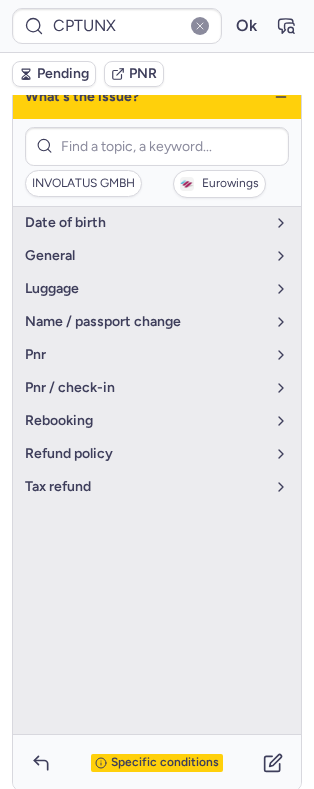 click on "What's the issue?" at bounding box center [157, 97] 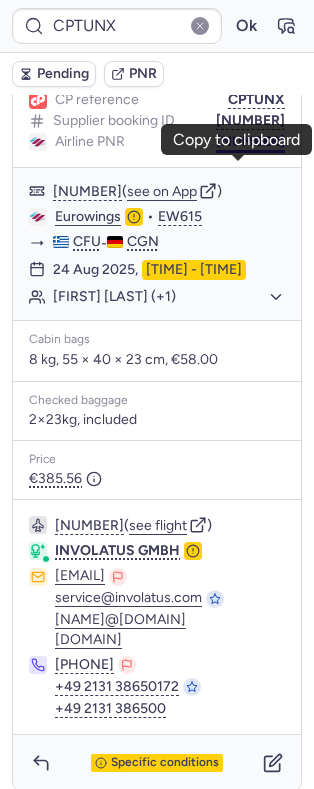 click on "[NUMBER]" at bounding box center (250, 142) 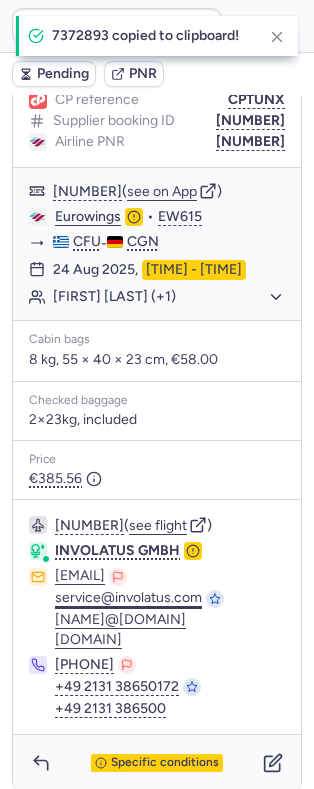 scroll, scrollTop: 309, scrollLeft: 0, axis: vertical 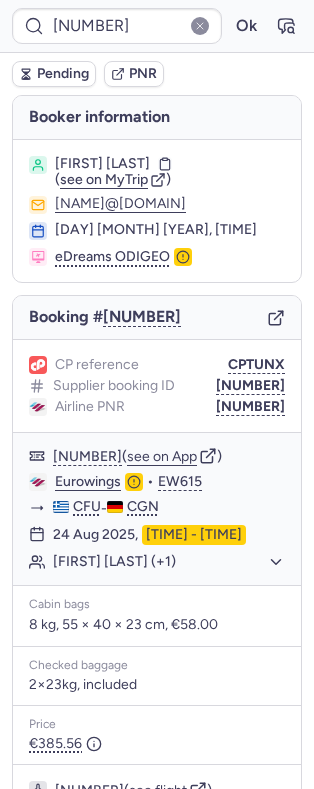 type on "CPTUNX" 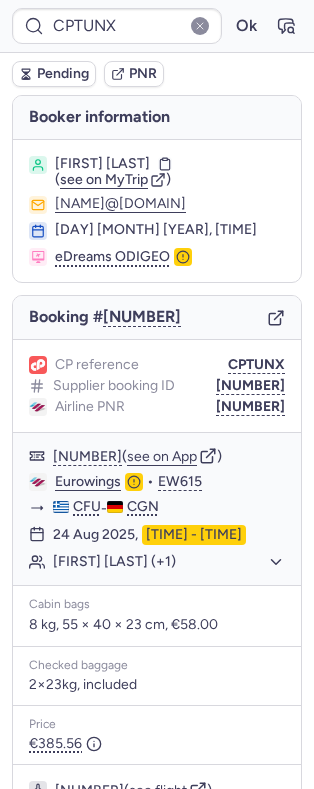 scroll, scrollTop: 309, scrollLeft: 0, axis: vertical 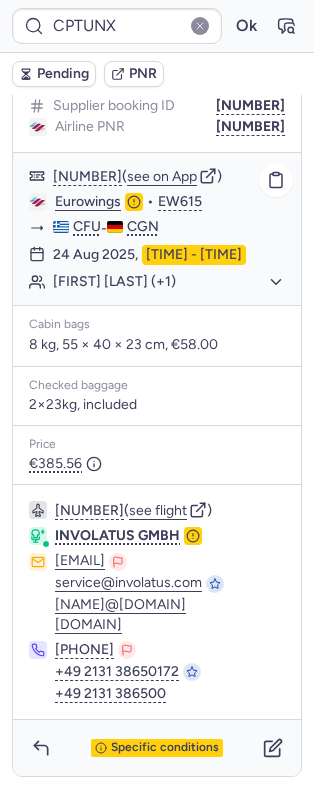 click on "Eurowings" 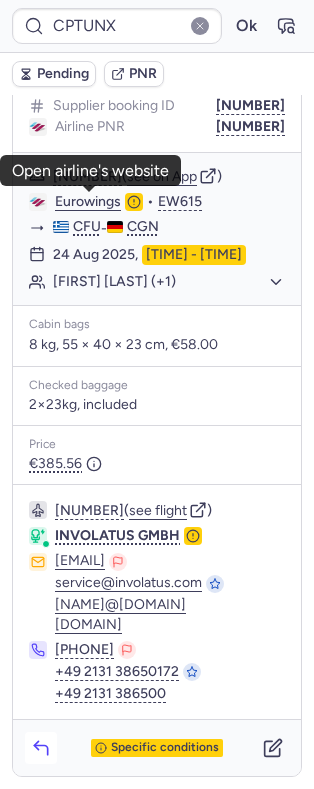 click 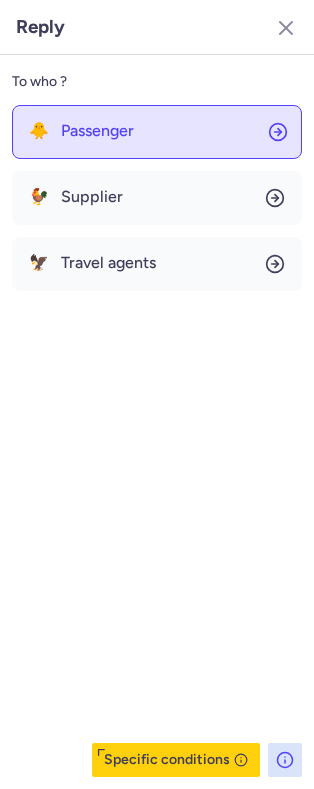 click on "🐥 Passenger" 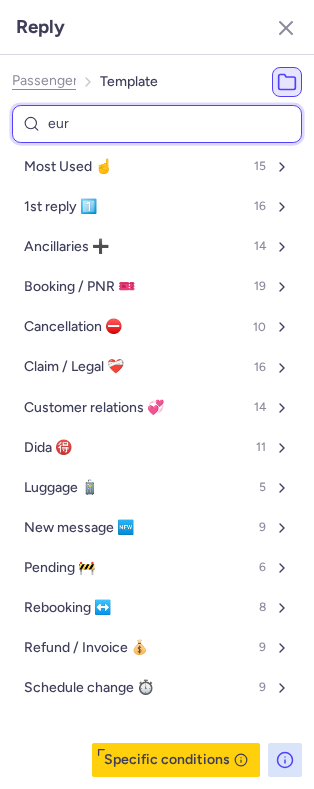 type on "euro" 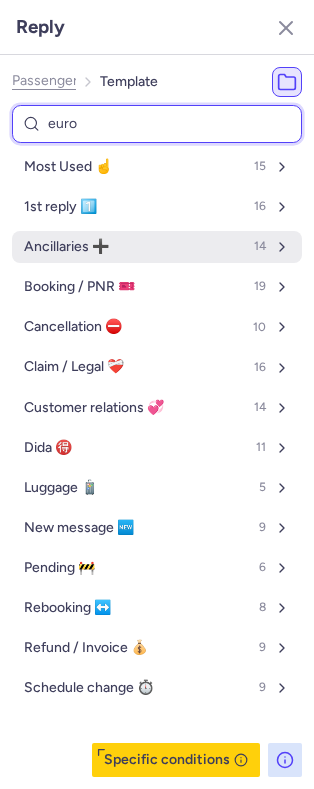 select on "en" 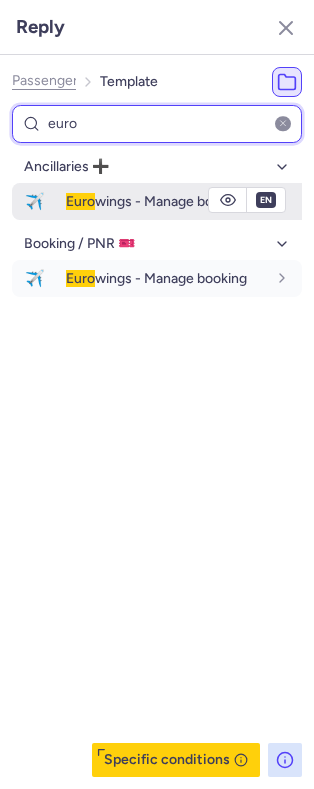 type on "euro" 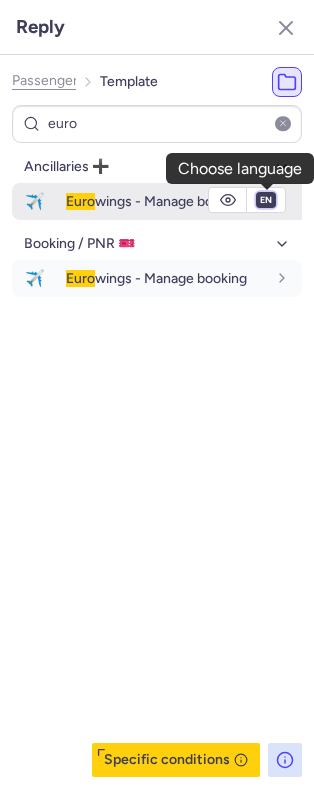 click on "fr en de nl pt es it ru" at bounding box center [266, 200] 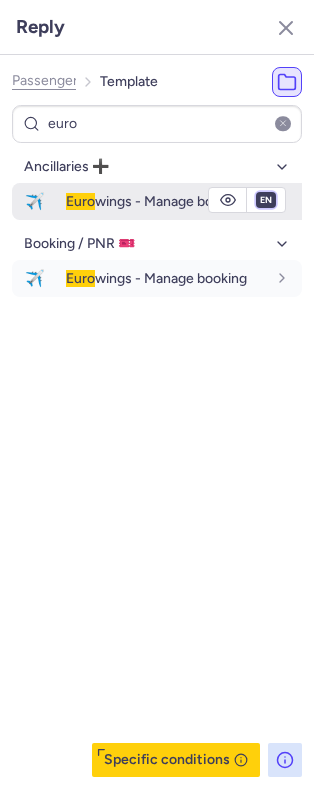 select on "de" 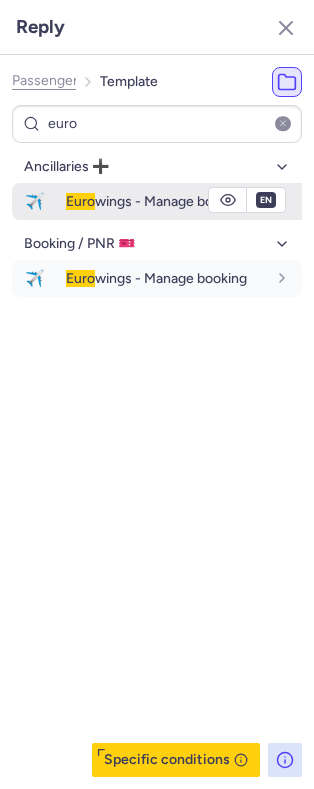 click on "fr en de nl pt es it ru" at bounding box center (266, 200) 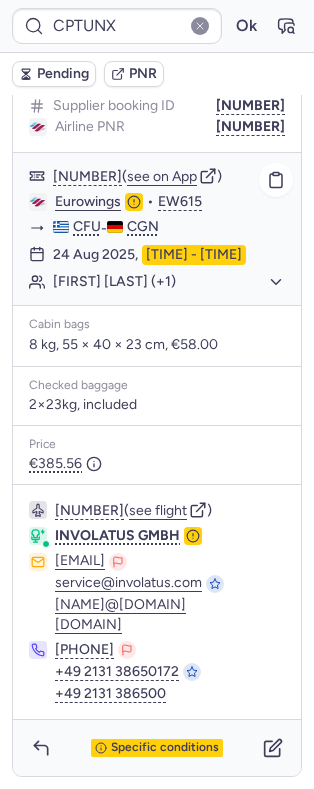 scroll, scrollTop: 0, scrollLeft: 0, axis: both 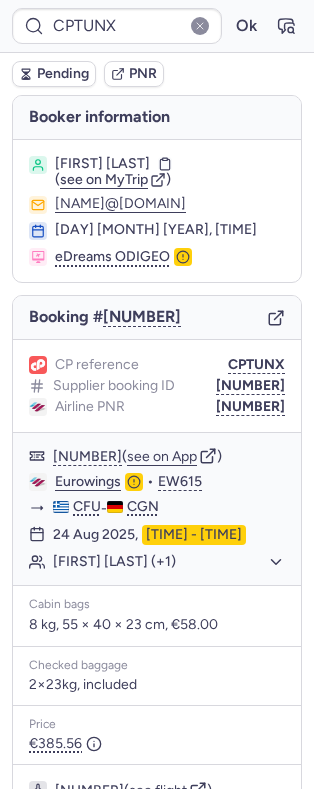 click on "Alexandros NIKOMANIS" at bounding box center [102, 164] 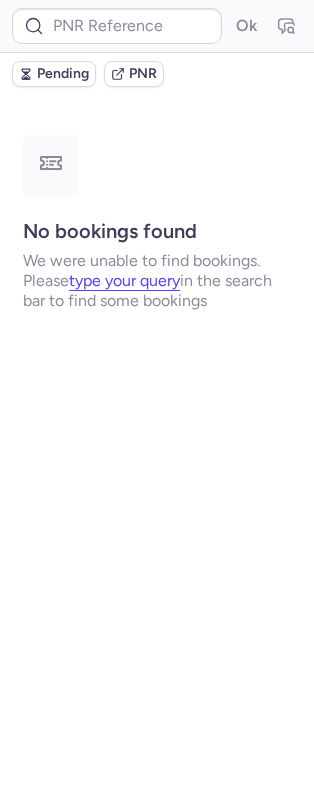 type on "DT1754330408412626" 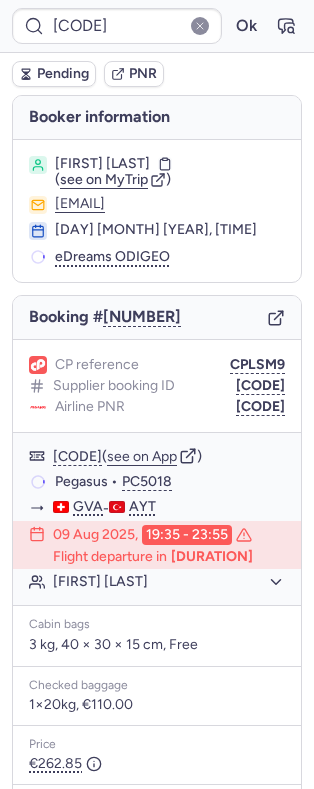scroll, scrollTop: 250, scrollLeft: 0, axis: vertical 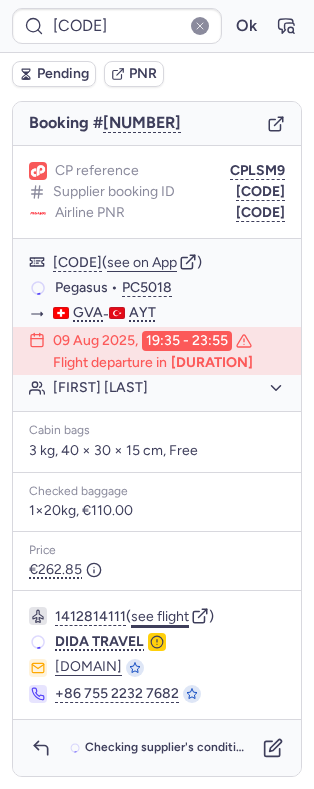 click on "see flight" 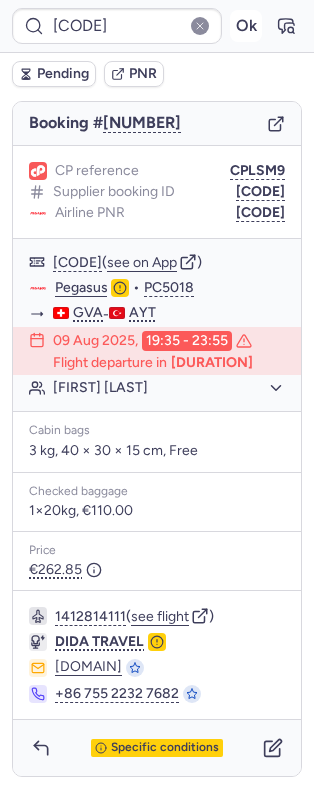 click on "Ok" at bounding box center (246, 26) 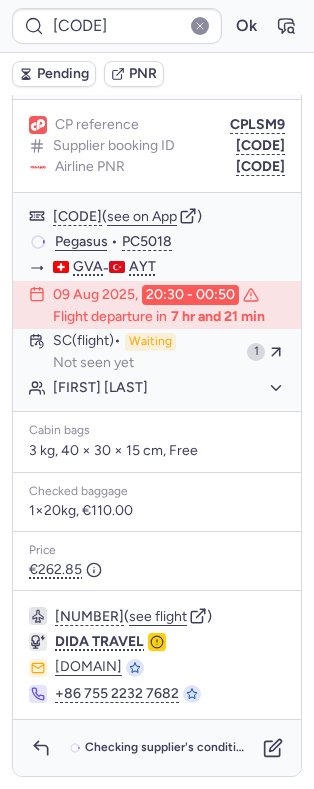 scroll, scrollTop: 297, scrollLeft: 0, axis: vertical 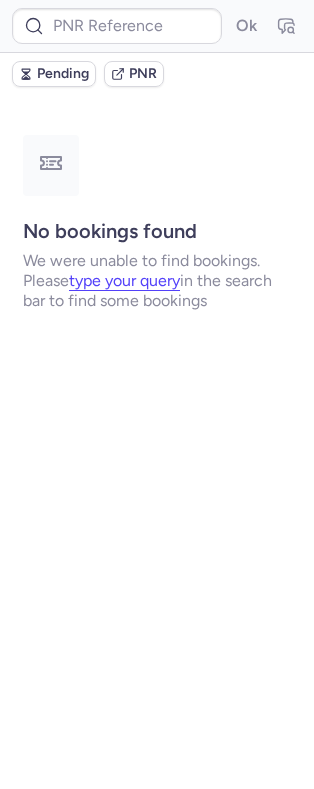 type on "DT1751122373909898" 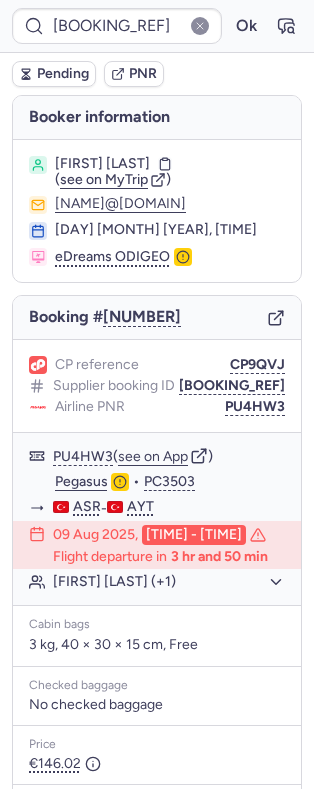scroll, scrollTop: 258, scrollLeft: 0, axis: vertical 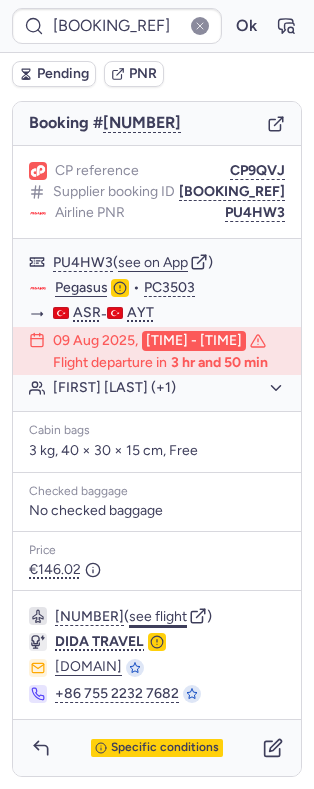 click on "see flight" 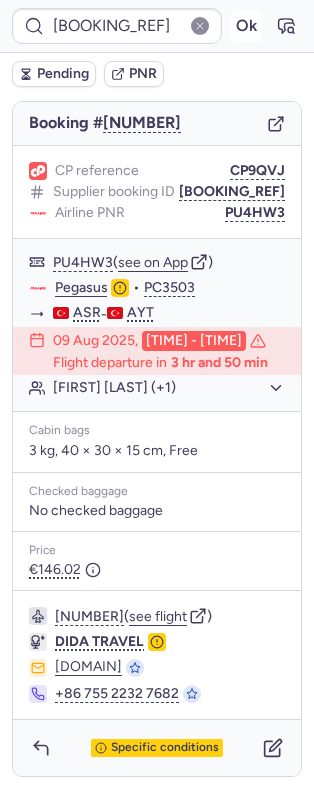 click on "Ok" at bounding box center [246, 26] 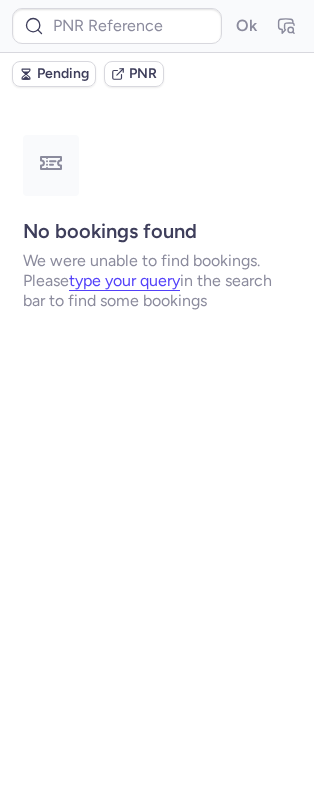 scroll, scrollTop: 0, scrollLeft: 0, axis: both 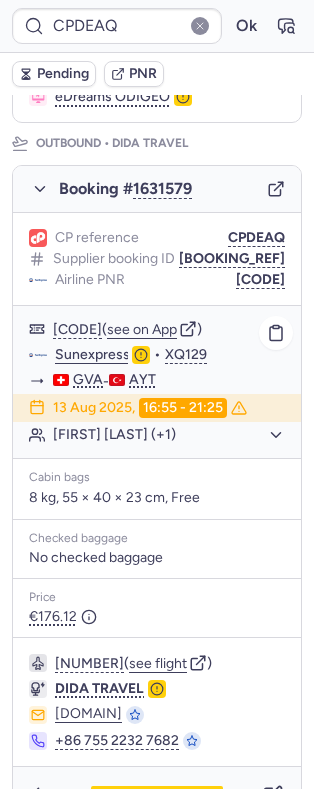 click on "Sunexpress" 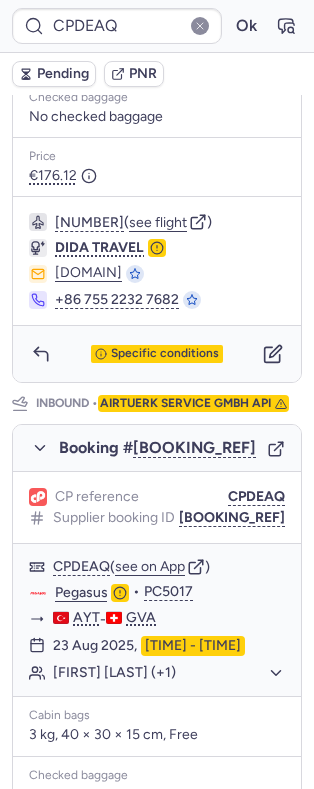 scroll, scrollTop: 618, scrollLeft: 0, axis: vertical 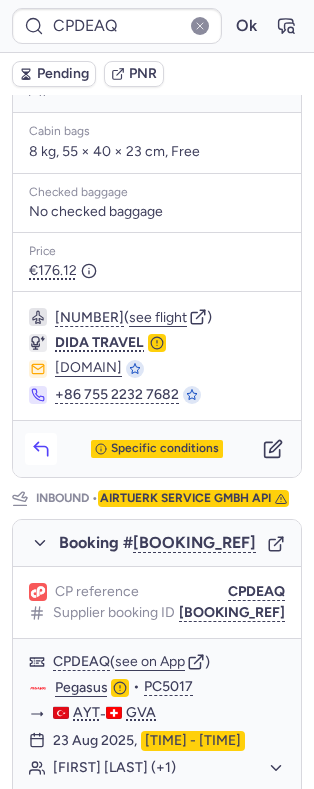 click 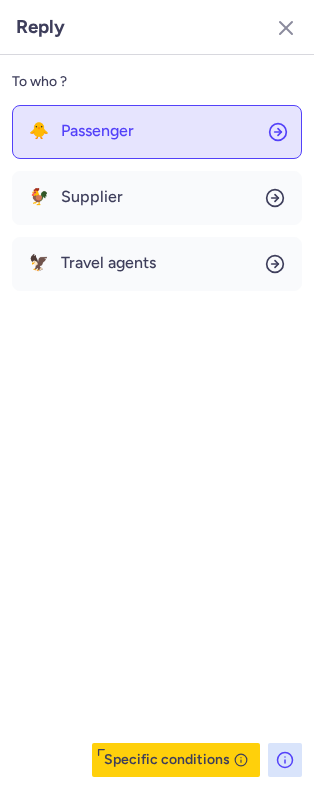 click on "🐥 Passenger" 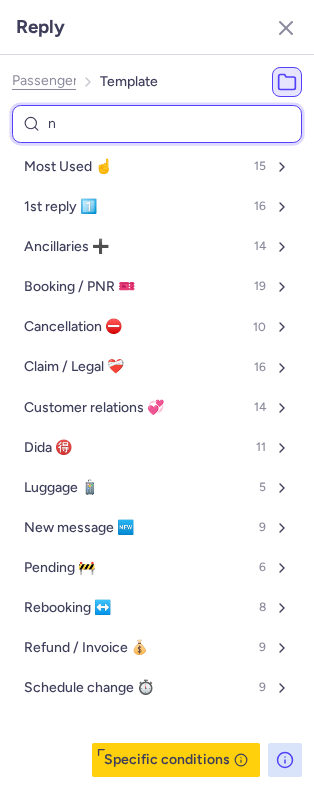 type on "nr" 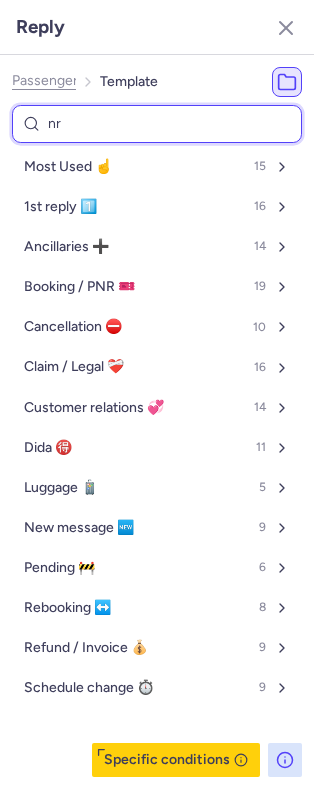 select on "en" 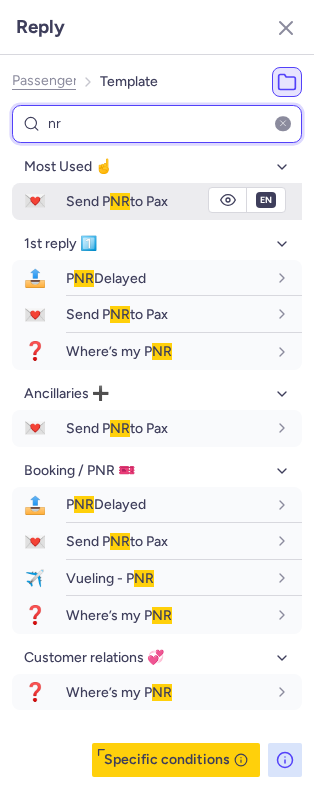 type on "nr" 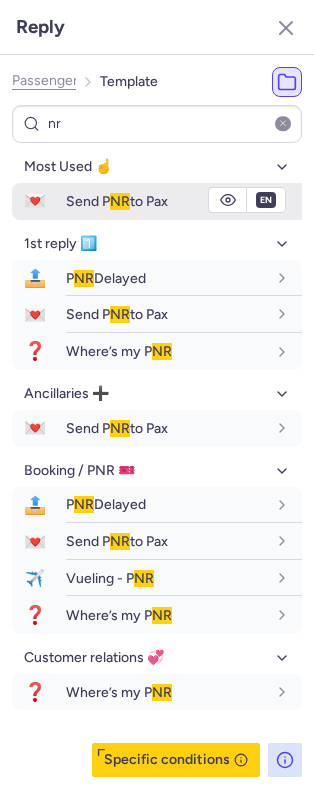 click on "NR" at bounding box center (120, 201) 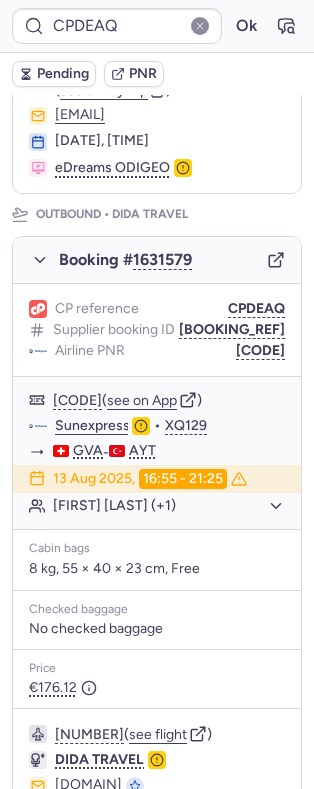 scroll, scrollTop: 197, scrollLeft: 0, axis: vertical 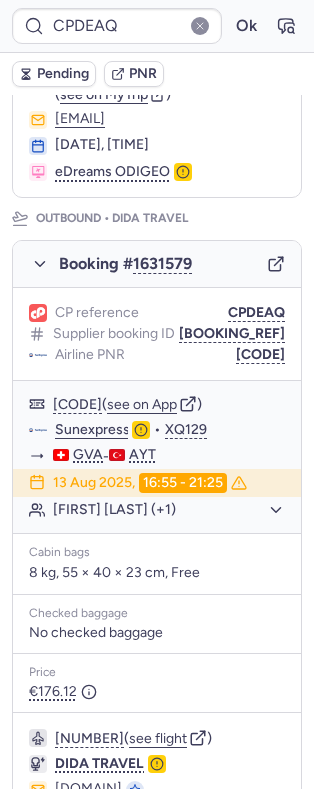click on "Supplier booking ID DT1754415595104465" 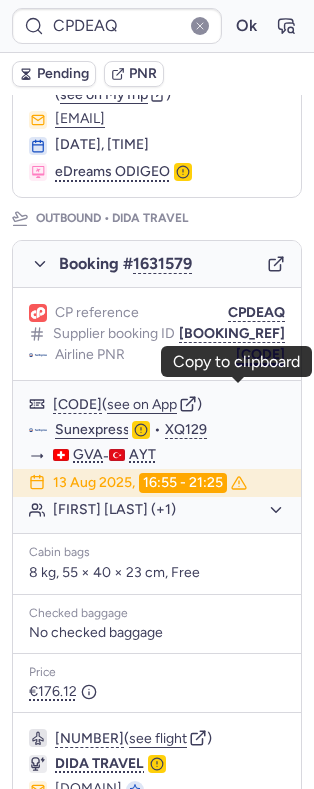 click on "U7QE2Q" at bounding box center (260, 355) 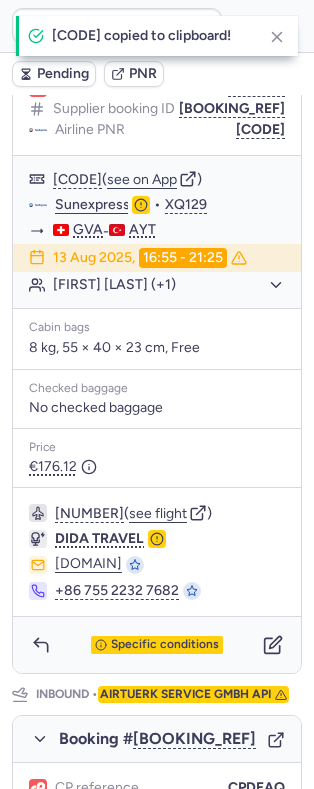 scroll, scrollTop: 426, scrollLeft: 0, axis: vertical 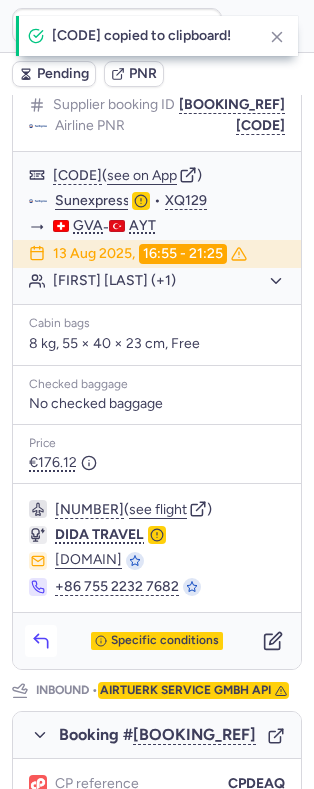 click 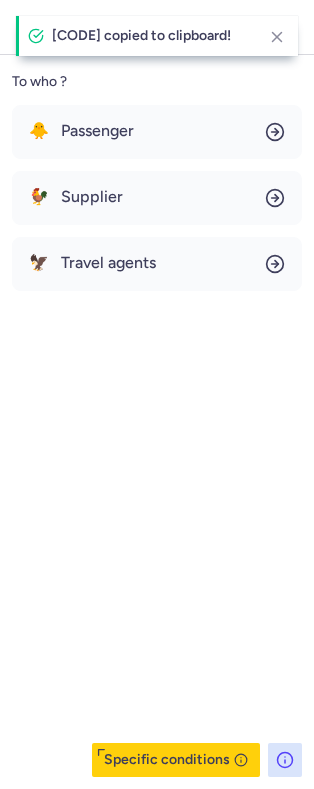 click on "🐥 Passenger 🐓 Supplier 🦅 Travel agents" at bounding box center (157, 198) 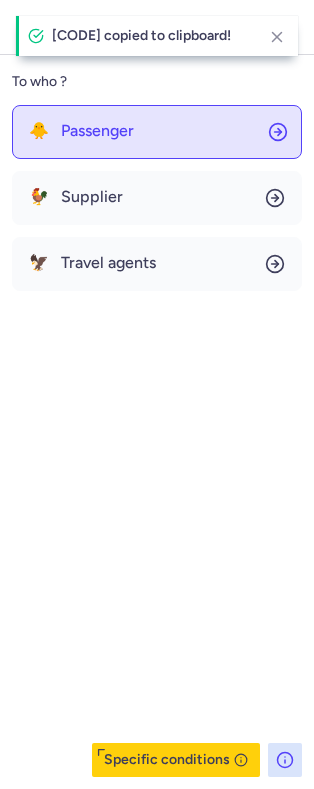 click on "🐥 Passenger" 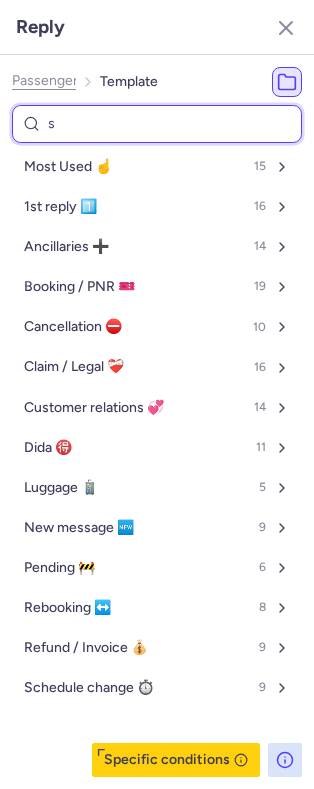 type on "su" 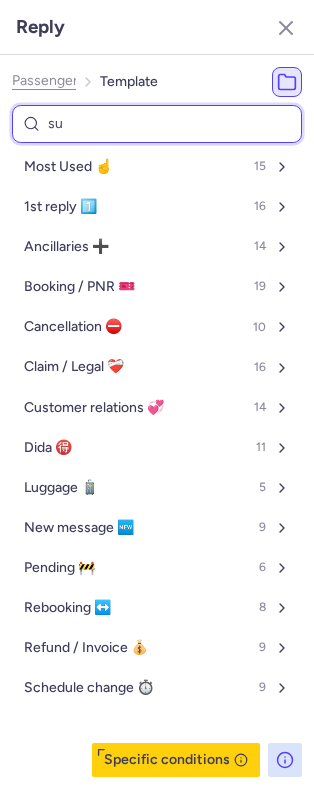 select on "en" 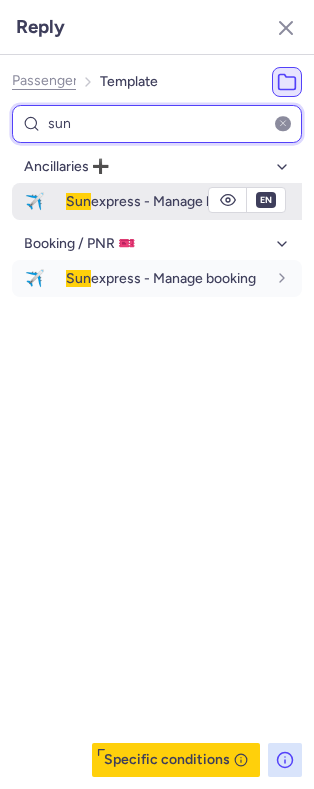 type on "sun" 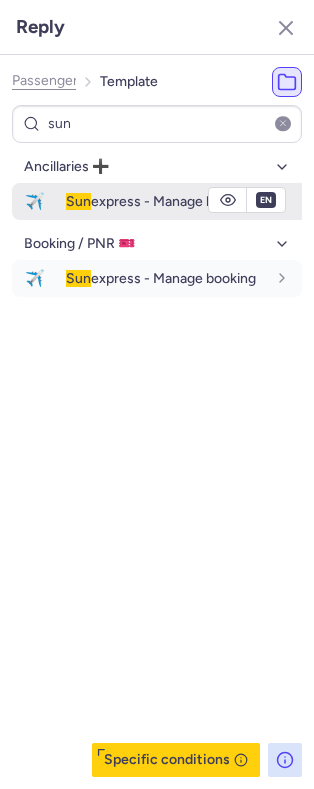 click on "Sun express - Manage booking" at bounding box center (161, 201) 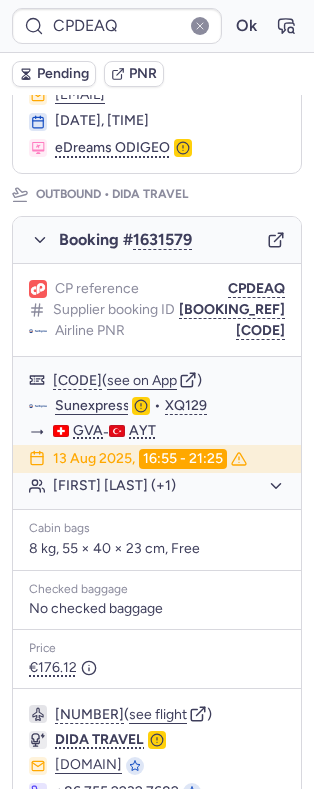 scroll, scrollTop: 220, scrollLeft: 0, axis: vertical 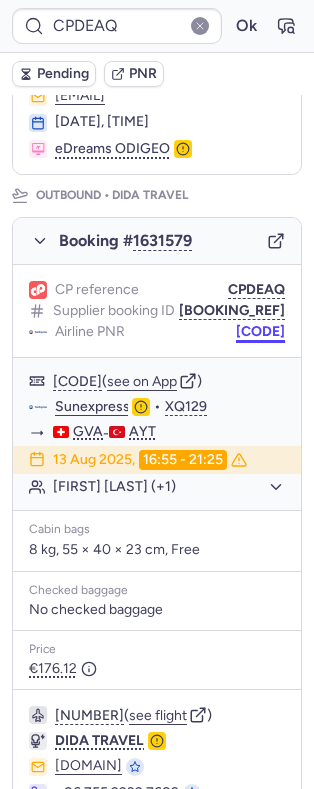 click on "U7QE2Q" at bounding box center (260, 332) 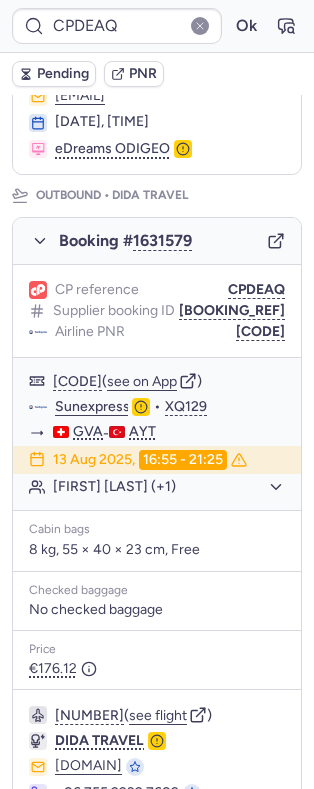 scroll, scrollTop: 1113, scrollLeft: 0, axis: vertical 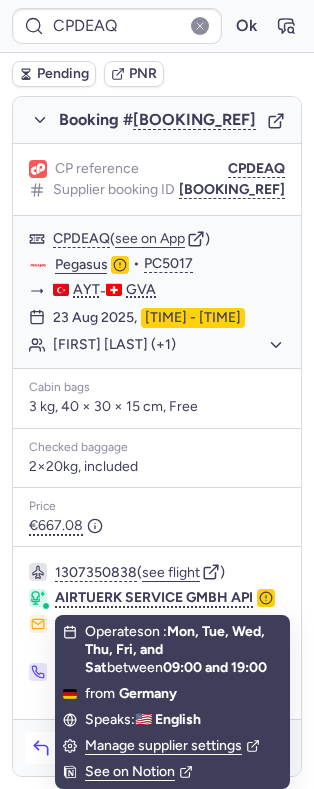 click 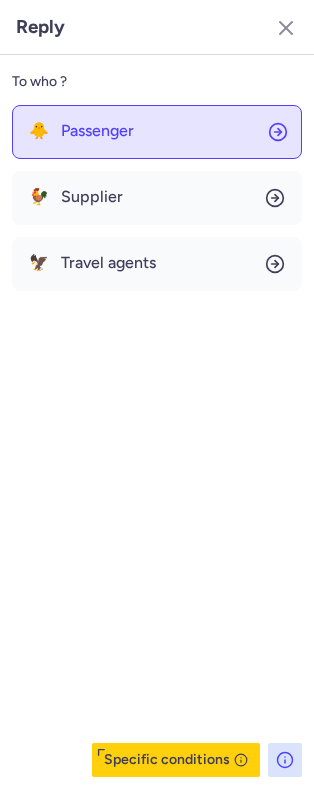 click on "🐥 Passenger" 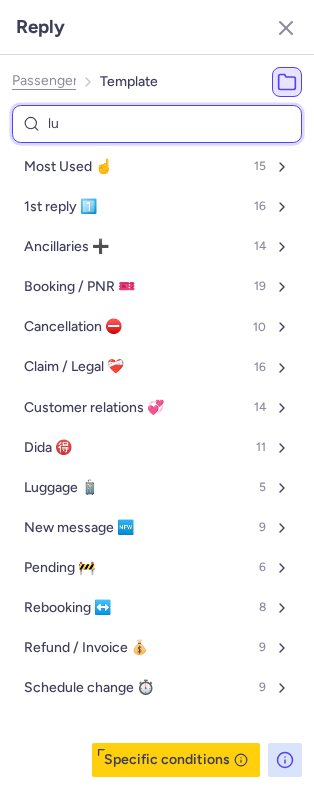 type on "lug" 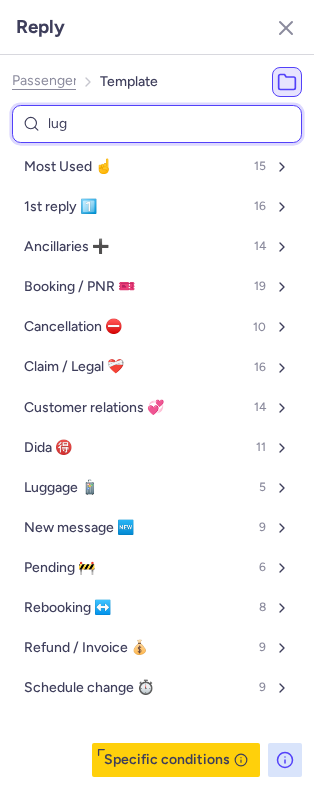select on "en" 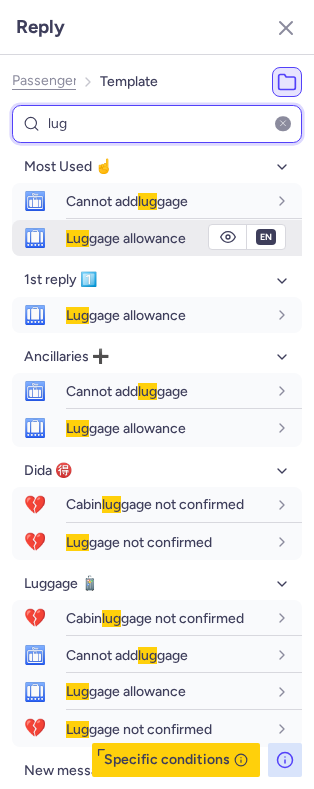 type on "lug" 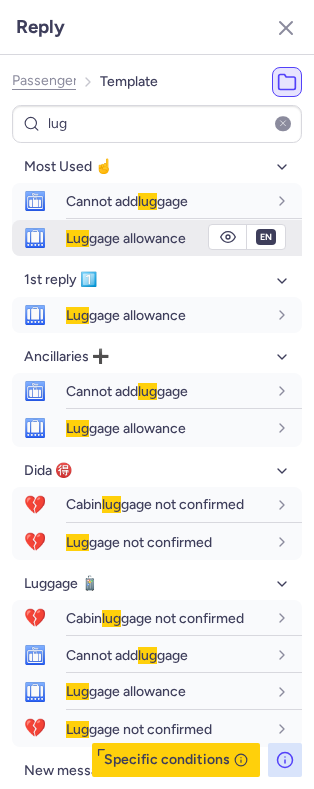 click 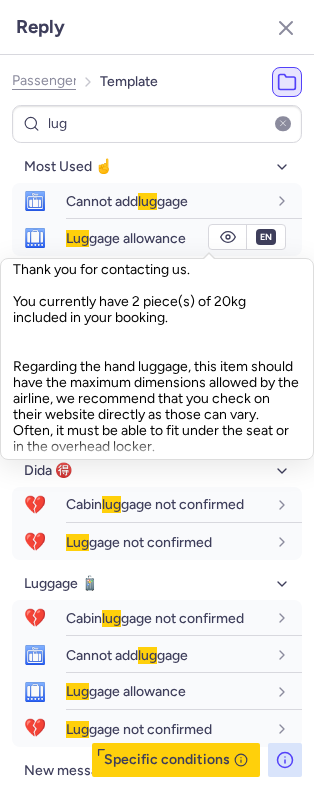 scroll, scrollTop: 53, scrollLeft: 0, axis: vertical 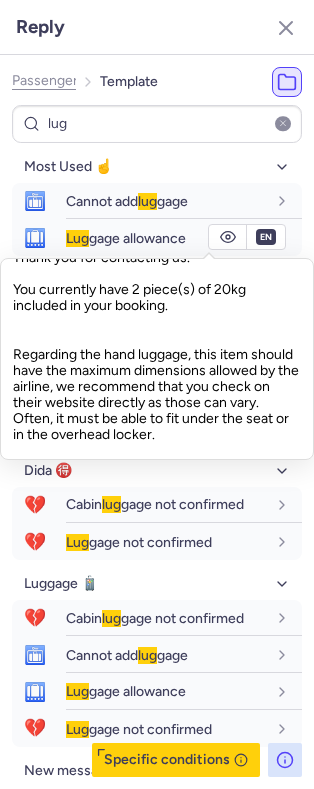 drag, startPoint x: 42, startPoint y: 287, endPoint x: 118, endPoint y: 293, distance: 76.23647 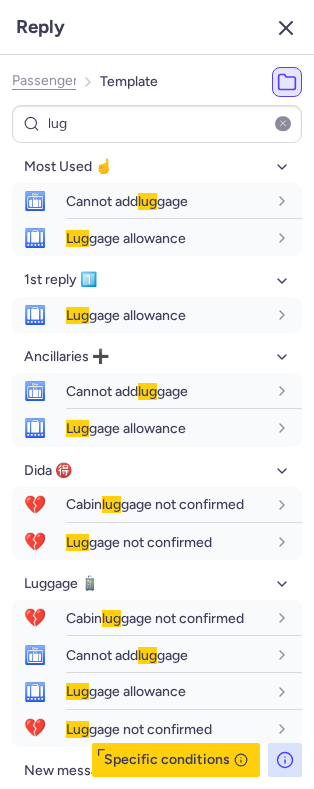 click 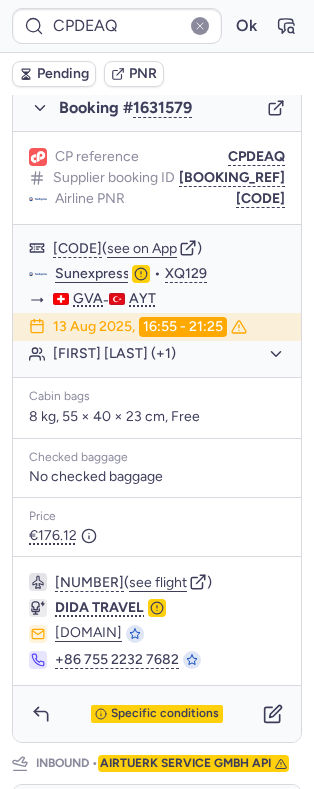 scroll, scrollTop: 0, scrollLeft: 0, axis: both 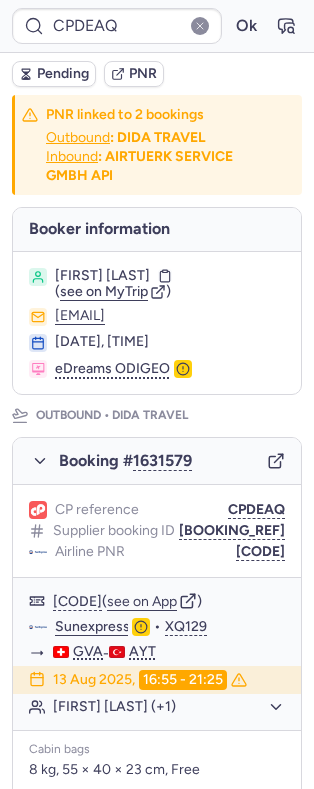 drag, startPoint x: 155, startPoint y: 265, endPoint x: 155, endPoint y: 276, distance: 11 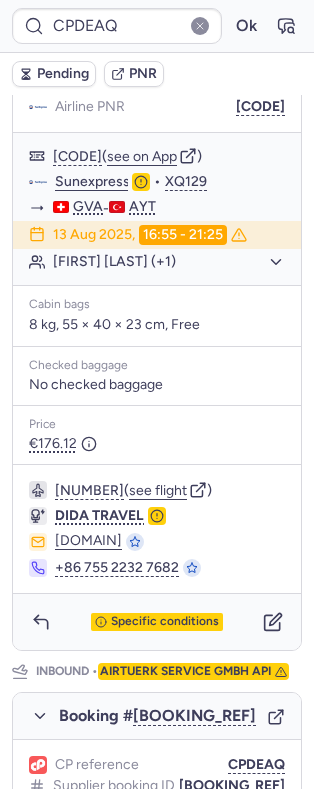 scroll, scrollTop: 518, scrollLeft: 0, axis: vertical 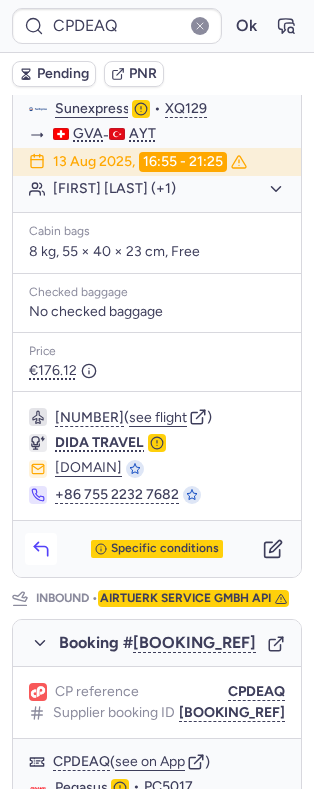 click 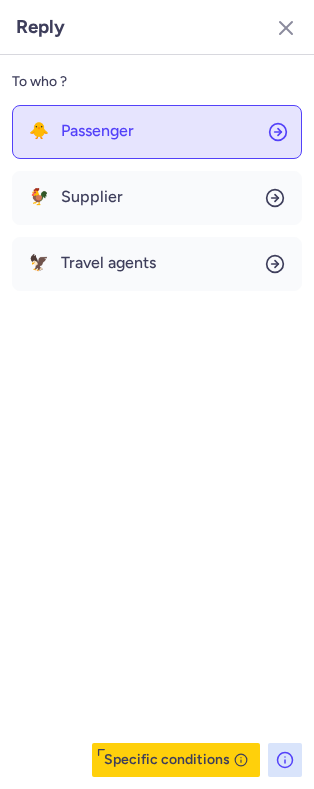 click on "Passenger" at bounding box center (97, 131) 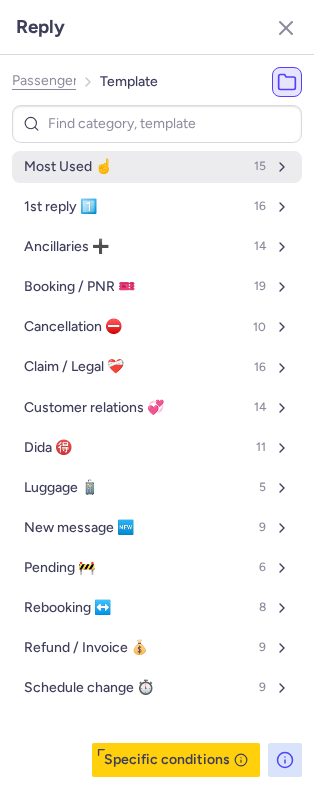 click on "Most Used ☝️ 15" at bounding box center [157, 167] 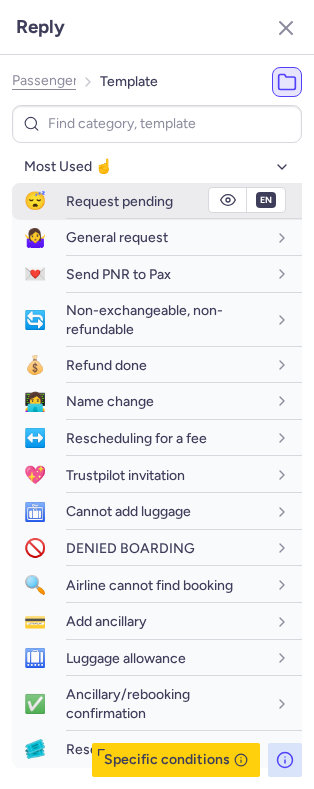 click on "Request pending" at bounding box center (119, 201) 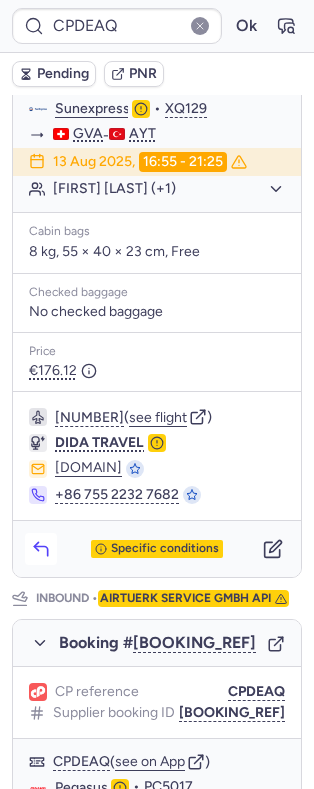 click 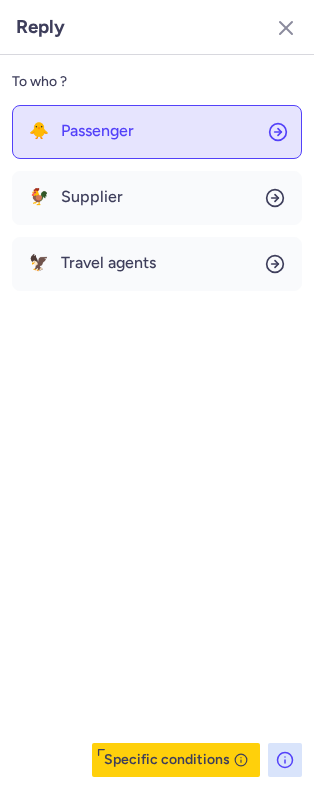 click on "🐥 Passenger" 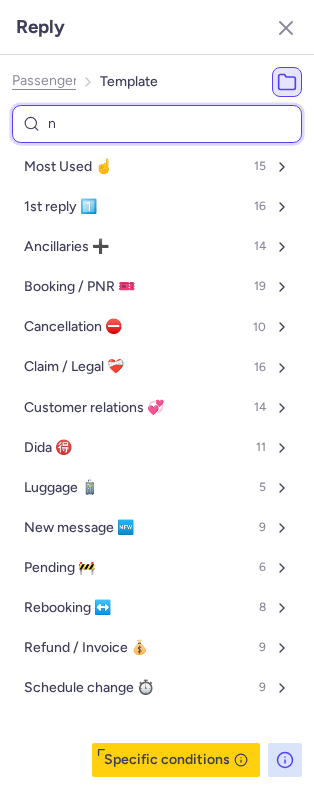 type on "nr" 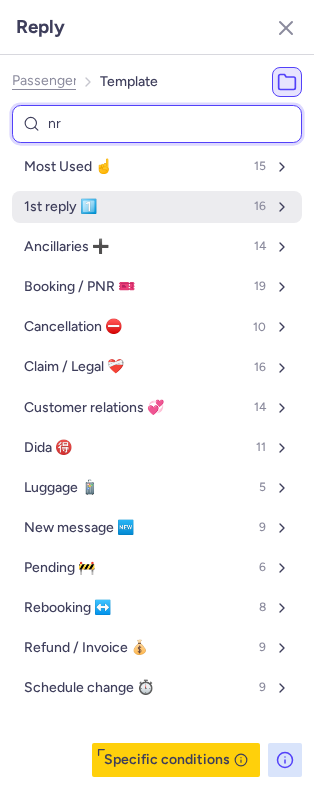 select on "en" 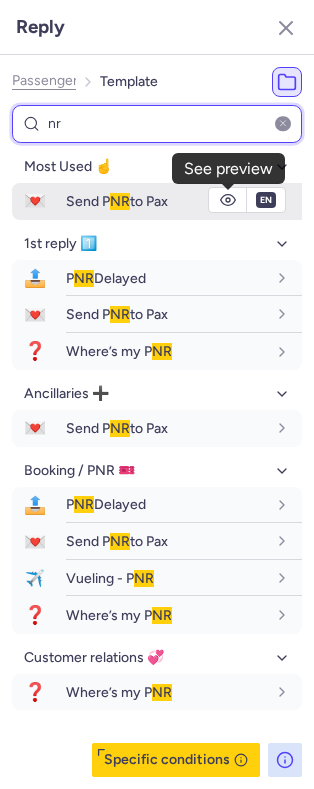 type on "nr" 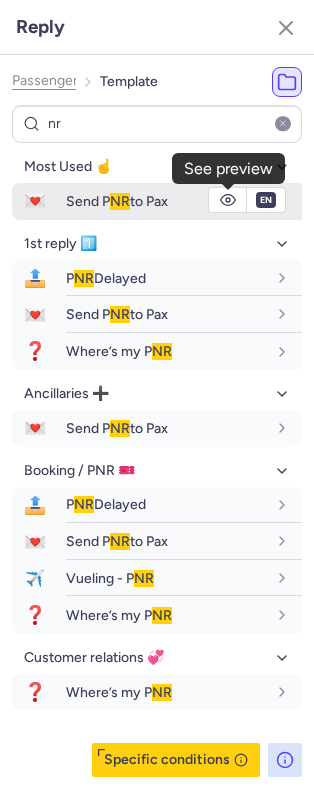 click 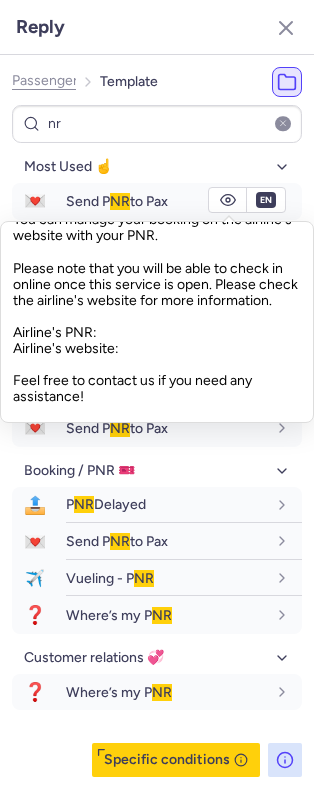 scroll, scrollTop: 90, scrollLeft: 0, axis: vertical 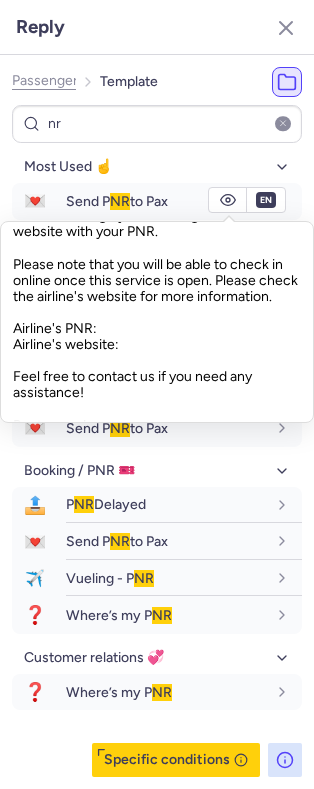 drag, startPoint x: 15, startPoint y: 268, endPoint x: 110, endPoint y: 352, distance: 126.81088 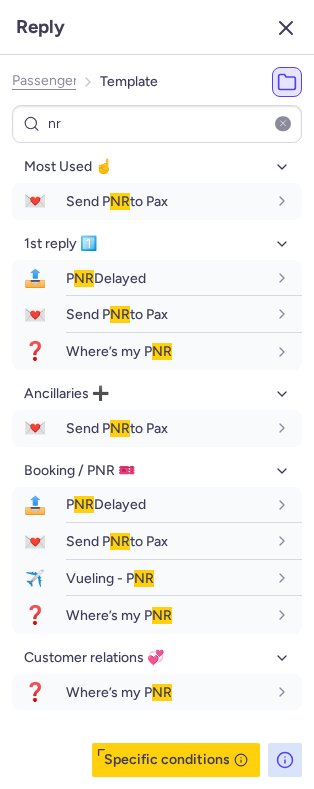click 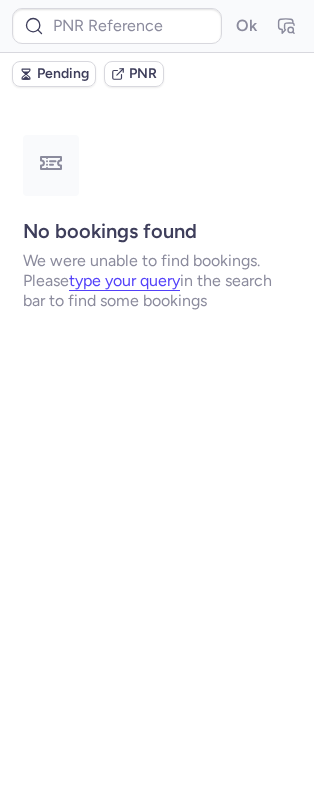 scroll, scrollTop: 0, scrollLeft: 0, axis: both 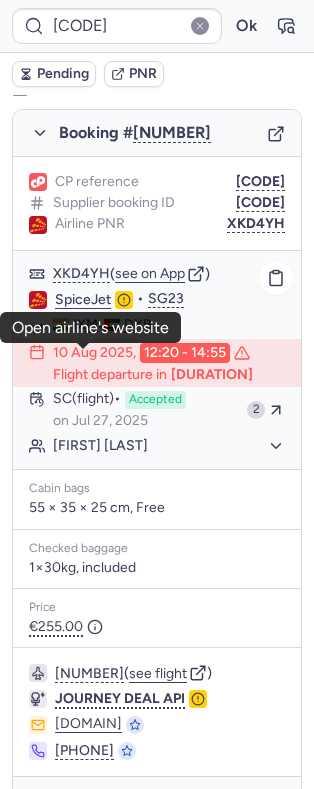 click on "SpiceJet" 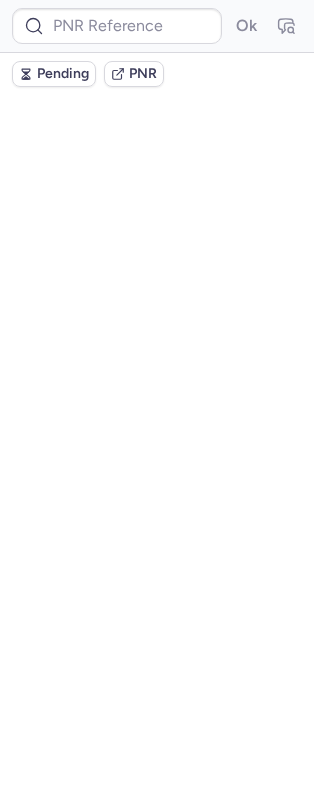 scroll, scrollTop: 0, scrollLeft: 0, axis: both 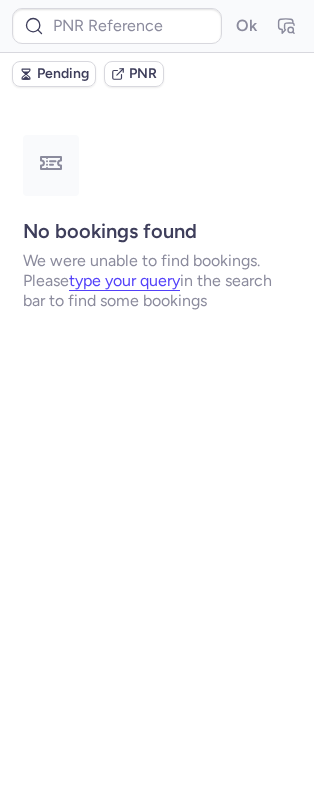type on "CPQXNR" 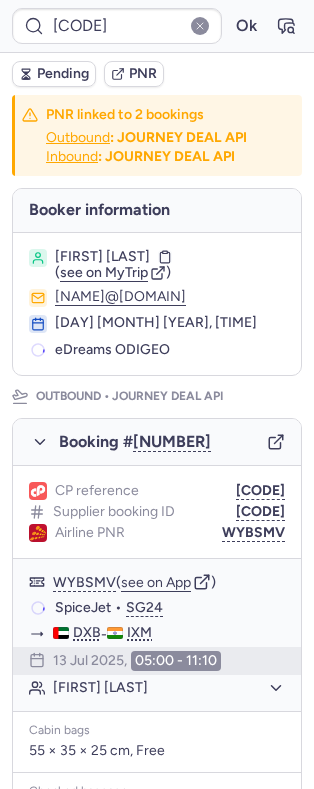 scroll, scrollTop: 1145, scrollLeft: 0, axis: vertical 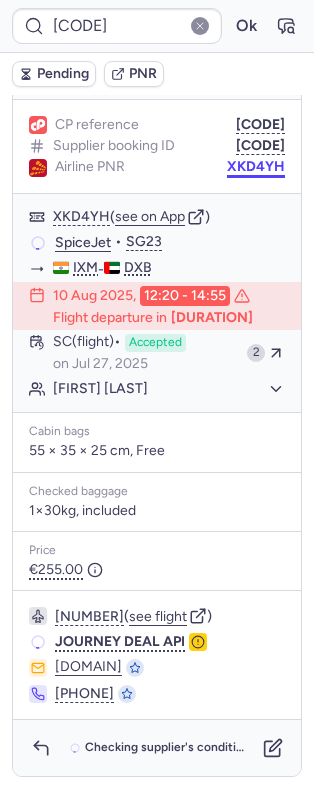 click on "XKD4YH" at bounding box center (256, 167) 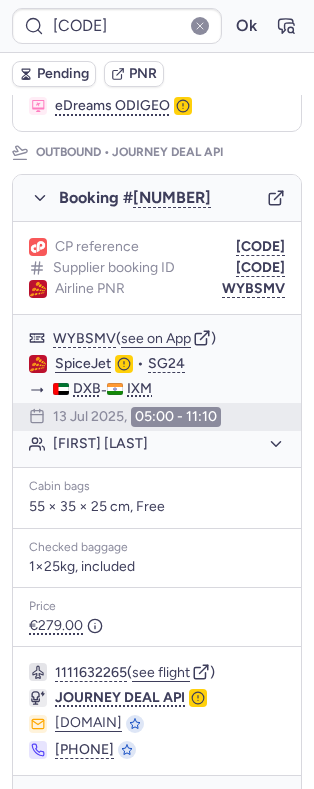 scroll, scrollTop: 0, scrollLeft: 0, axis: both 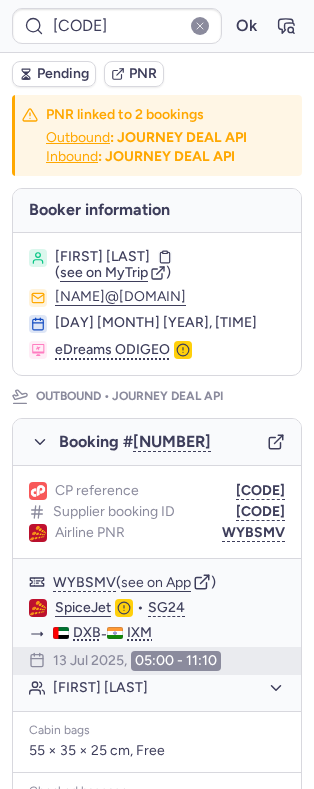 click on "Chellammal SARAVANAN" at bounding box center (102, 257) 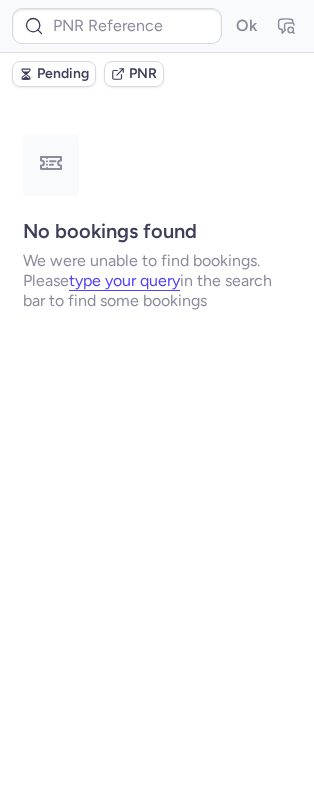 scroll, scrollTop: 0, scrollLeft: 0, axis: both 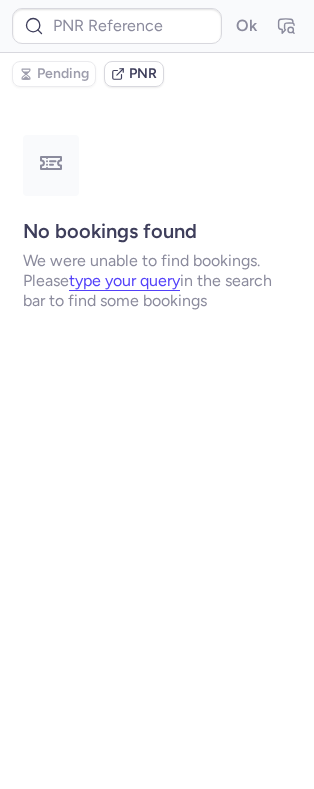 type on "CPHVIM" 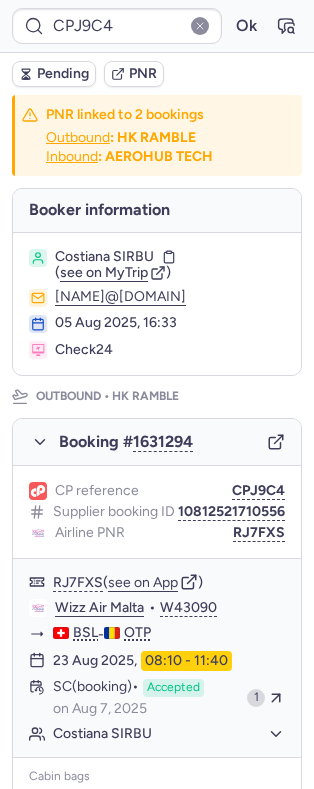 type on "CPJSCA" 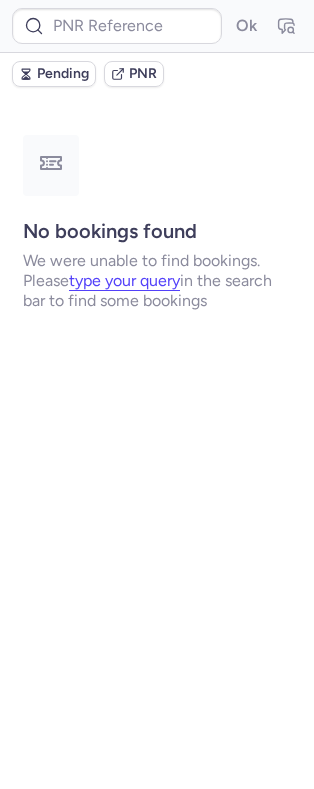 type on "CPL97H" 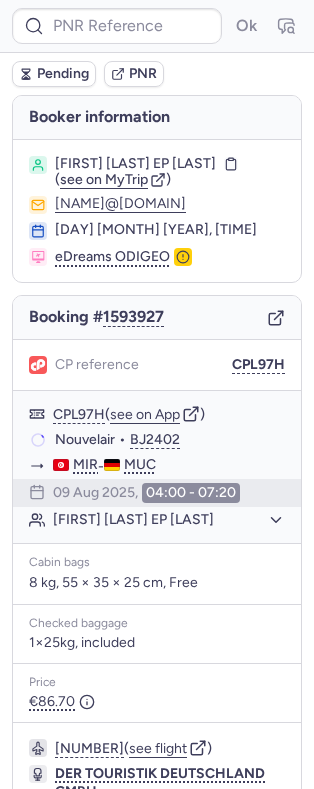 type on "CPYVIQ" 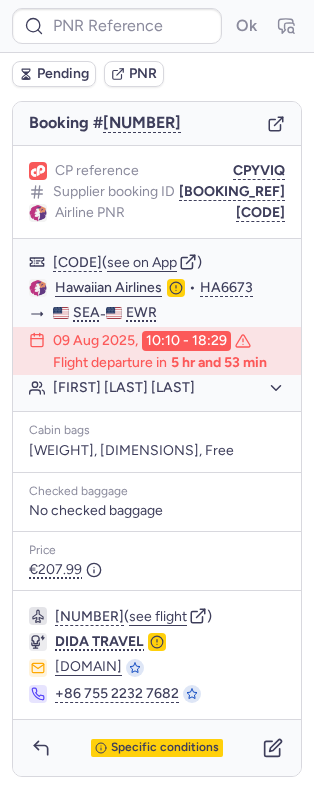 scroll, scrollTop: 250, scrollLeft: 0, axis: vertical 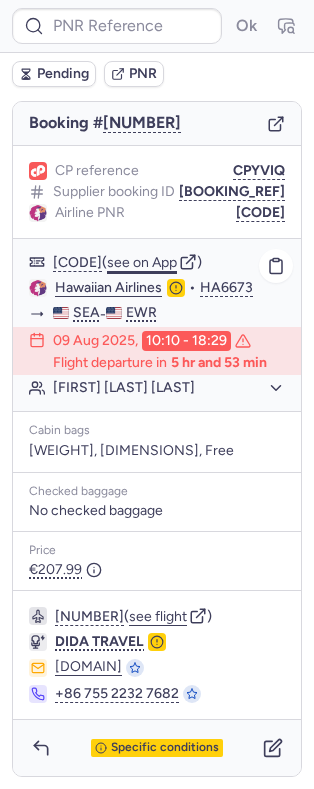 click on "see on App" 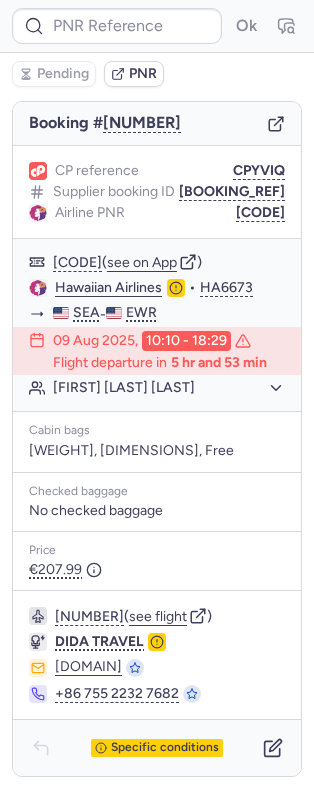 type on "CPDEAQ" 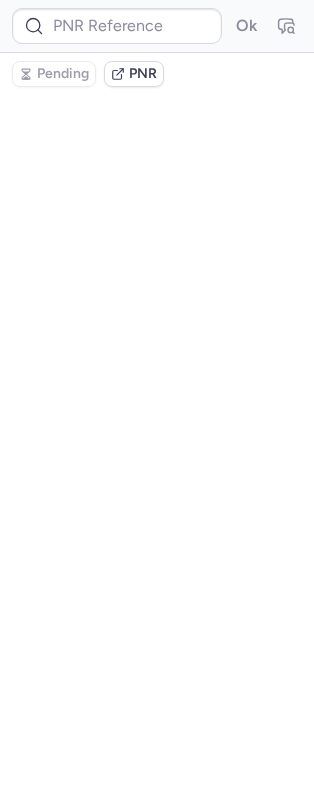 scroll, scrollTop: 0, scrollLeft: 0, axis: both 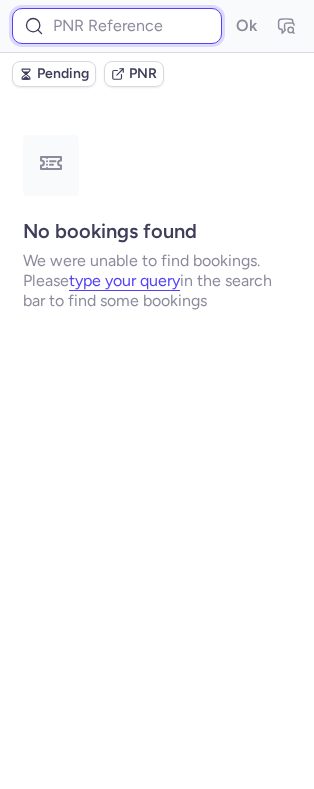 click at bounding box center (117, 26) 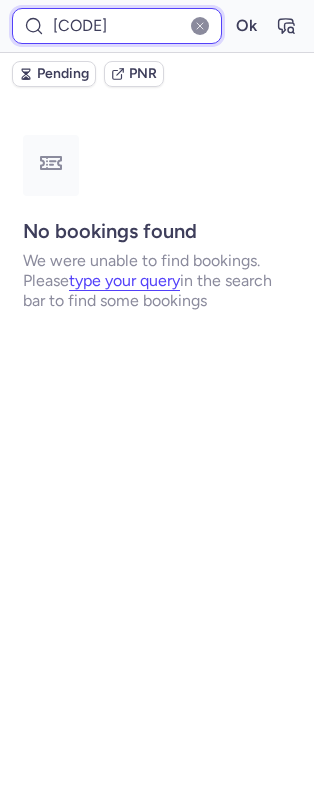 type on "CPLNQB" 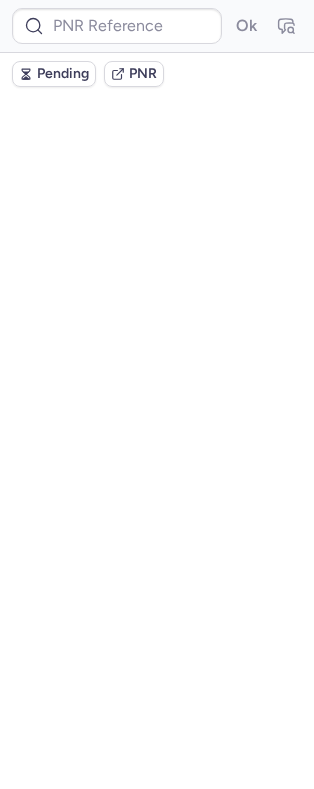 scroll, scrollTop: 0, scrollLeft: 0, axis: both 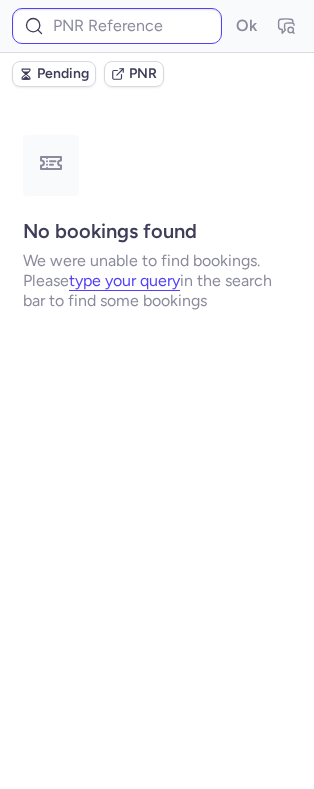 type on "CPLNQB" 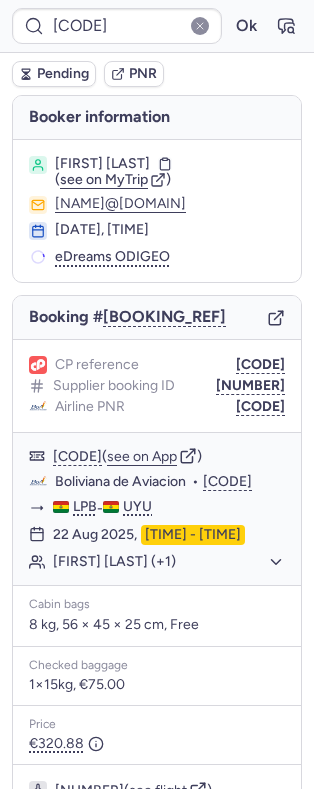 scroll, scrollTop: 232, scrollLeft: 0, axis: vertical 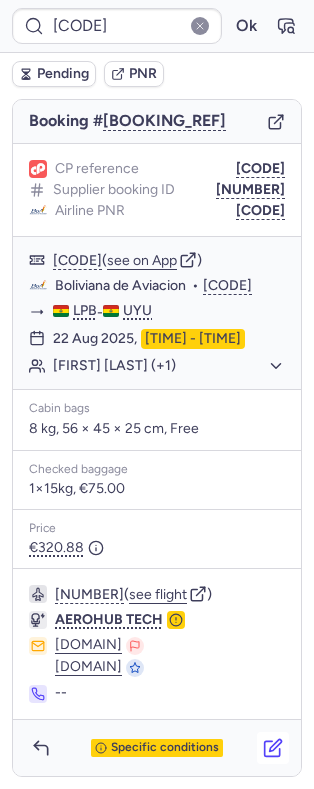 click 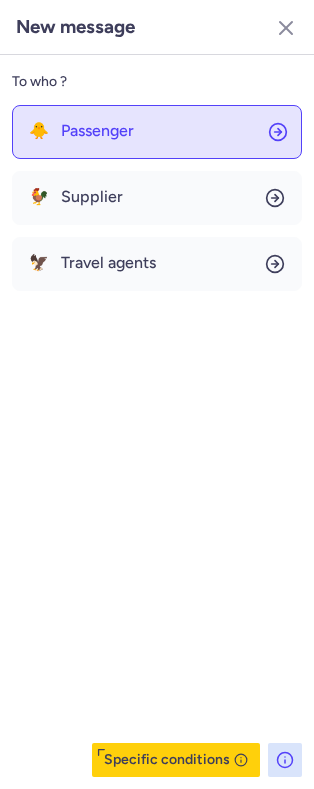 click on "🐥 Passenger" 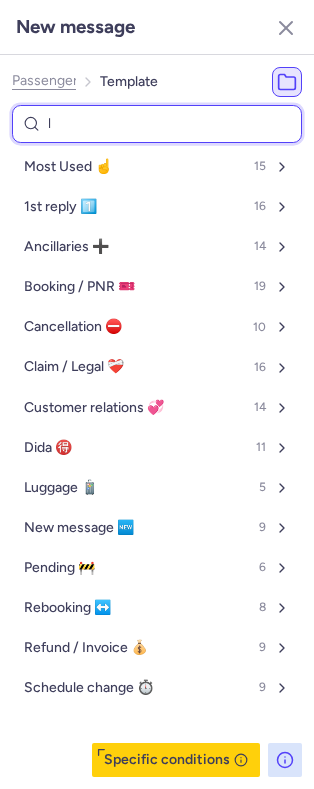 type on "lu" 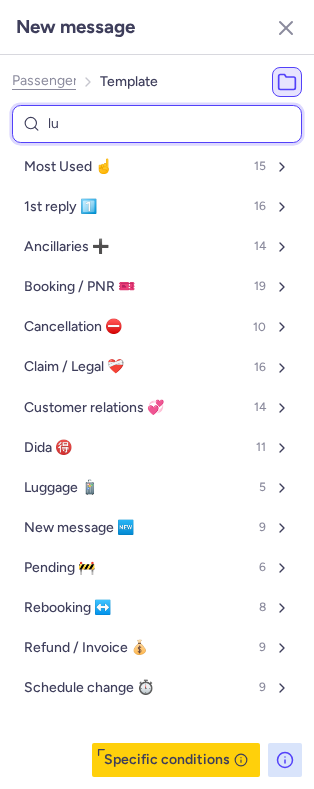 select on "en" 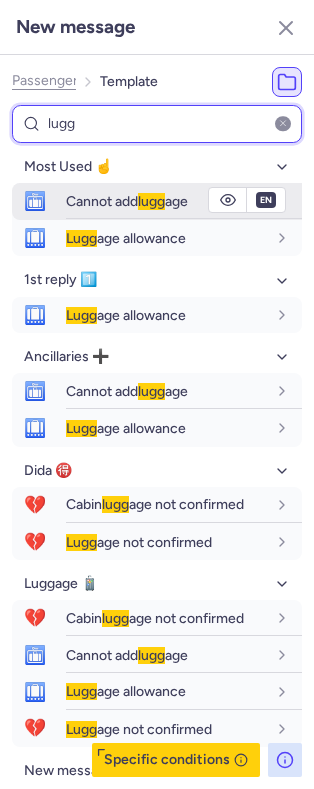 type on "lugg" 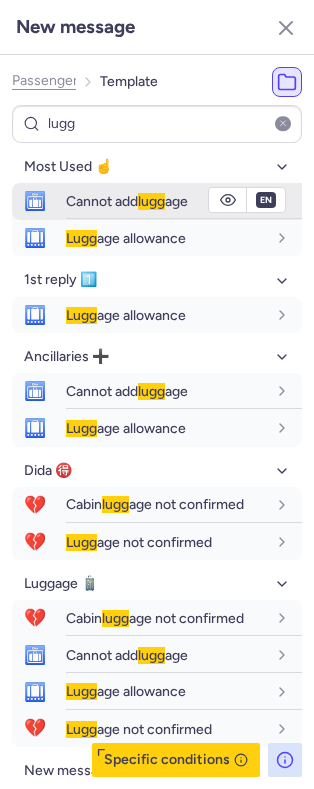 click on "lugg" at bounding box center [151, 201] 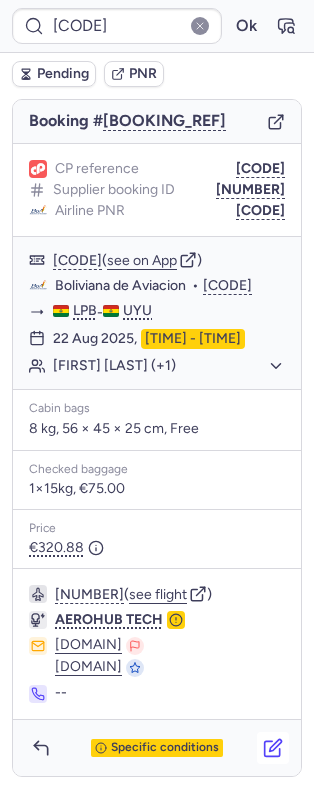 click at bounding box center [273, 748] 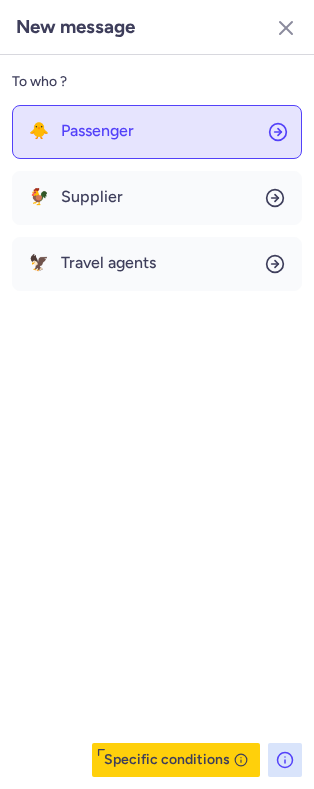 click on "🐥 Passenger" 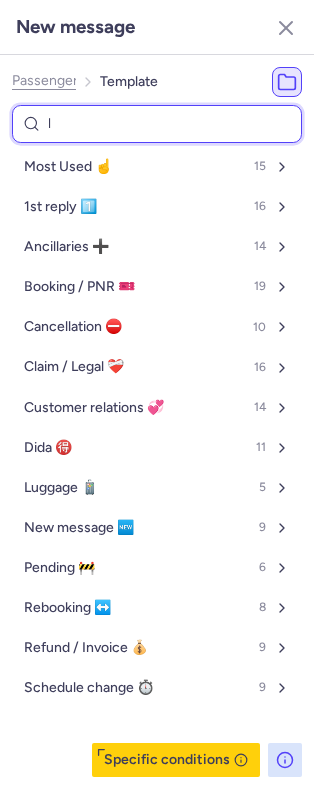 type on "lu" 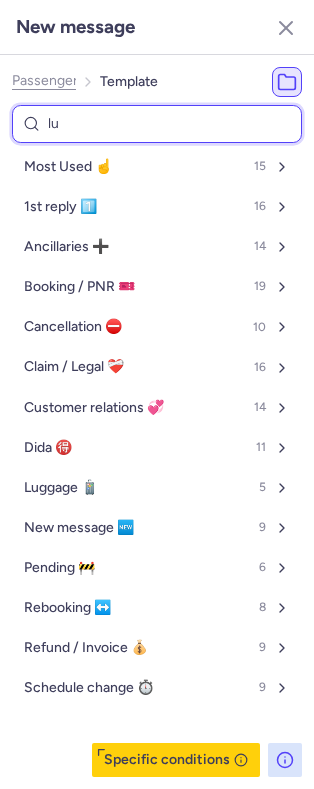 select on "en" 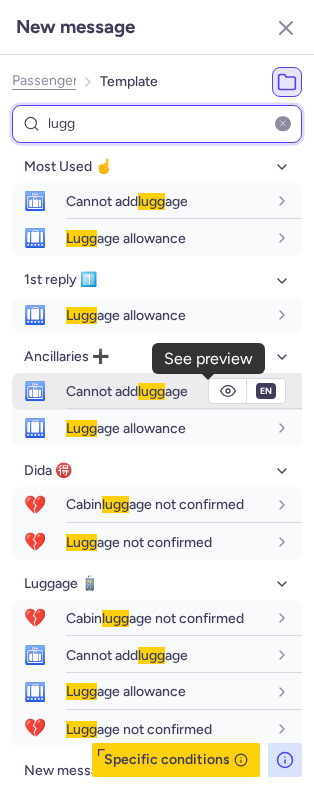 type on "lugg" 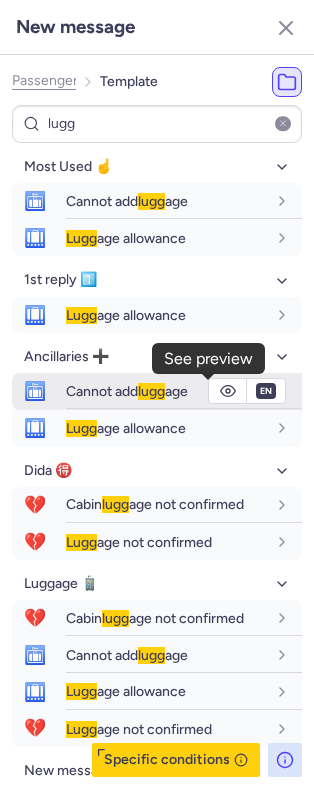 click 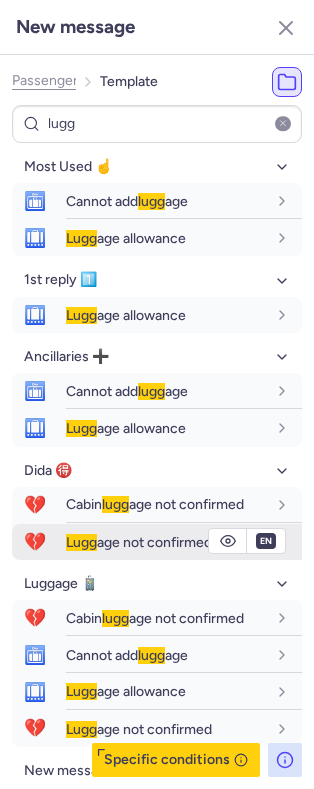 scroll, scrollTop: 18, scrollLeft: 0, axis: vertical 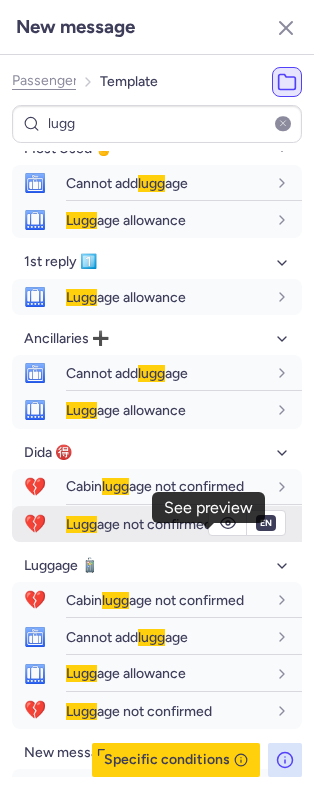 click 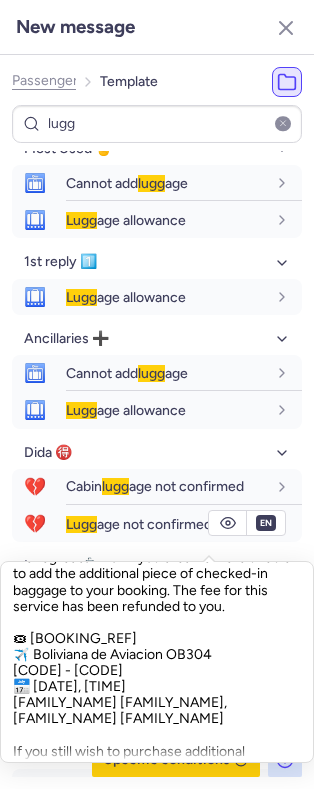 scroll, scrollTop: 226, scrollLeft: 0, axis: vertical 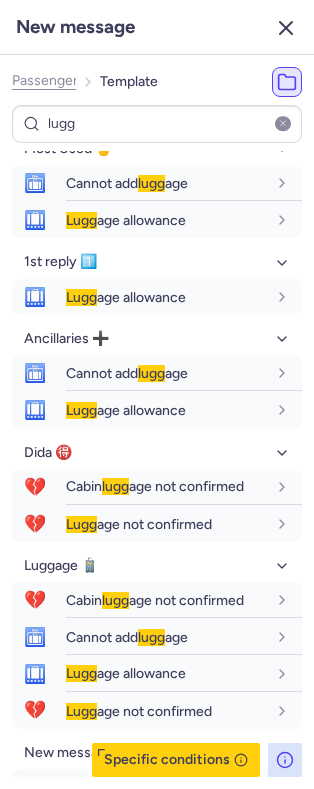 click 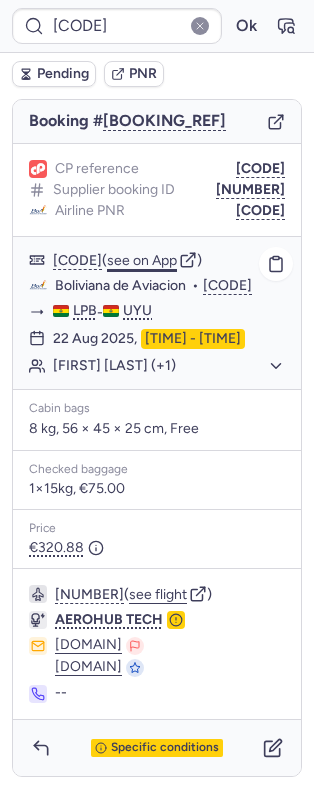click on "see on App" 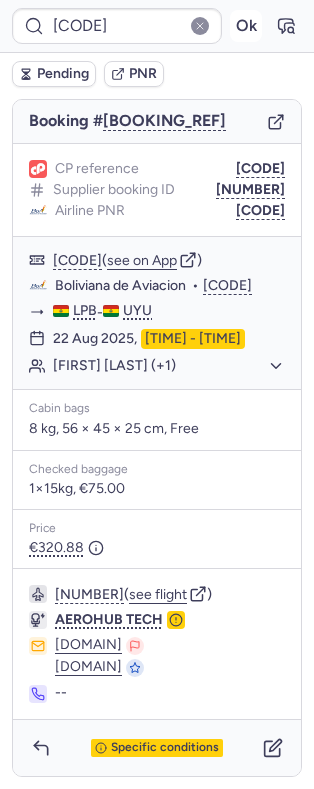 click on "Ok" at bounding box center (246, 26) 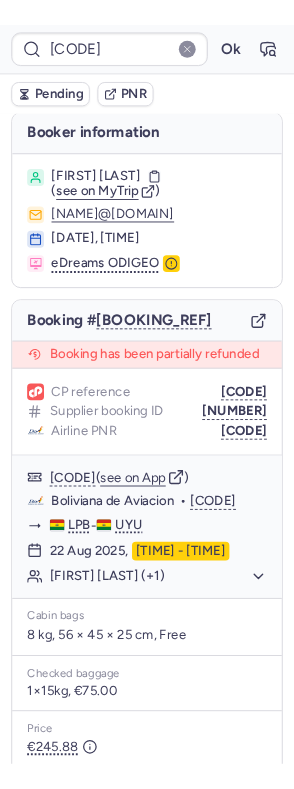 scroll, scrollTop: 0, scrollLeft: 0, axis: both 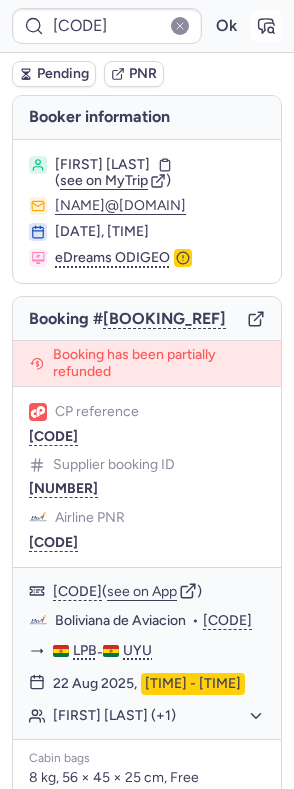 drag, startPoint x: 6, startPoint y: 316, endPoint x: 243, endPoint y: 29, distance: 372.20694 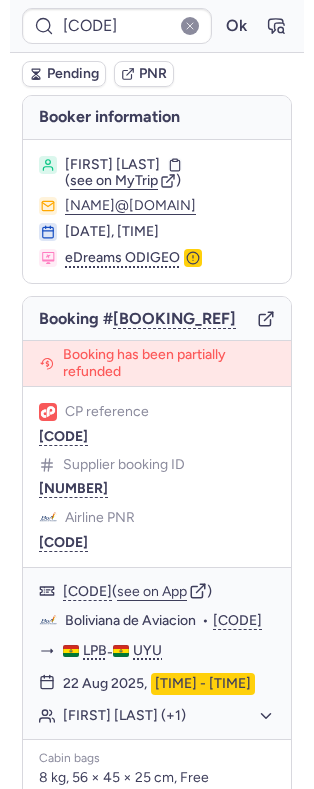 scroll, scrollTop: 278, scrollLeft: 0, axis: vertical 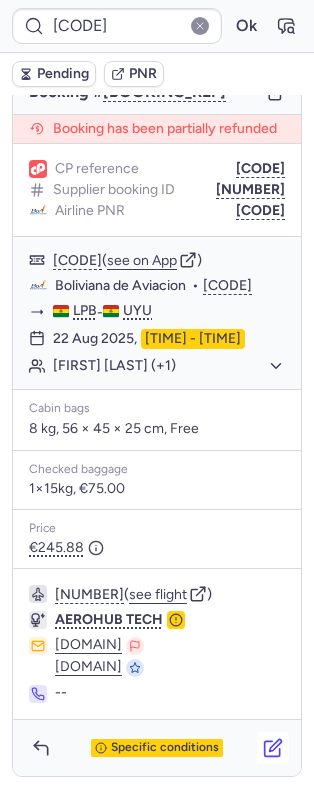 click 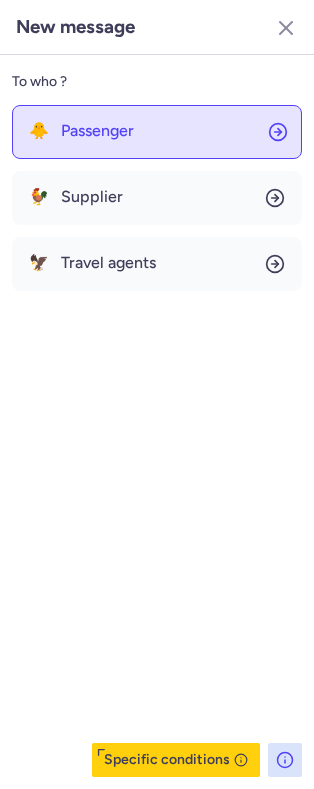 click on "🐥 Passenger" 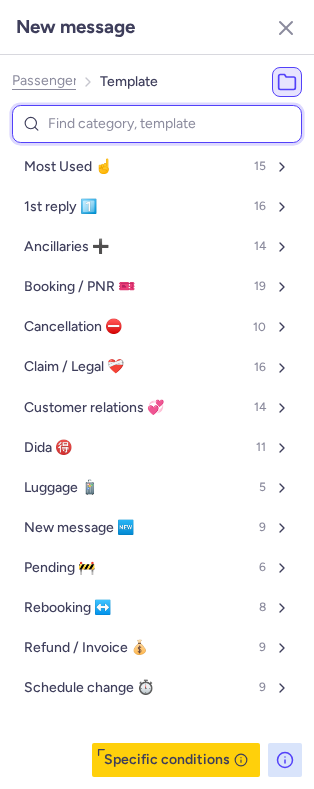 type on "l" 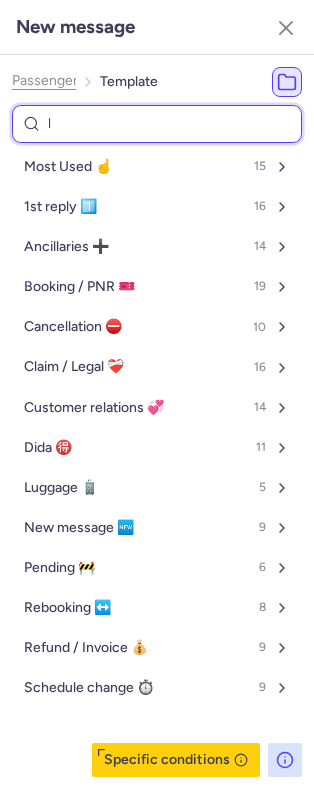 select on "en" 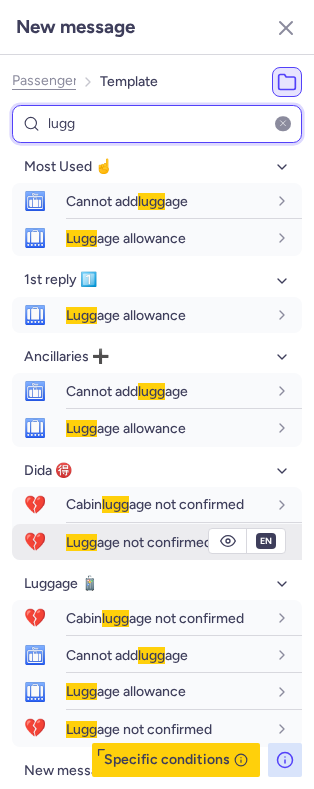 type on "lugg" 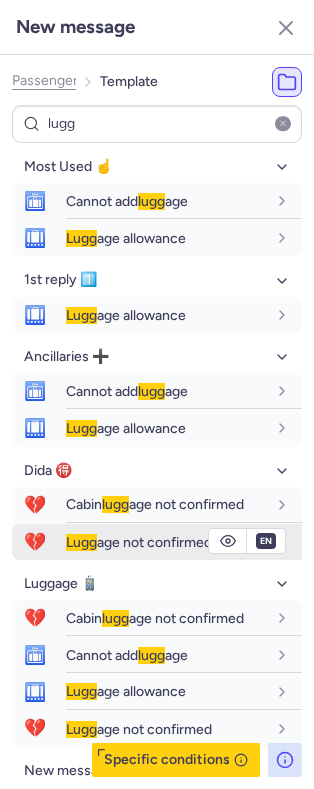click on "Lugg age not confirmed" at bounding box center [139, 542] 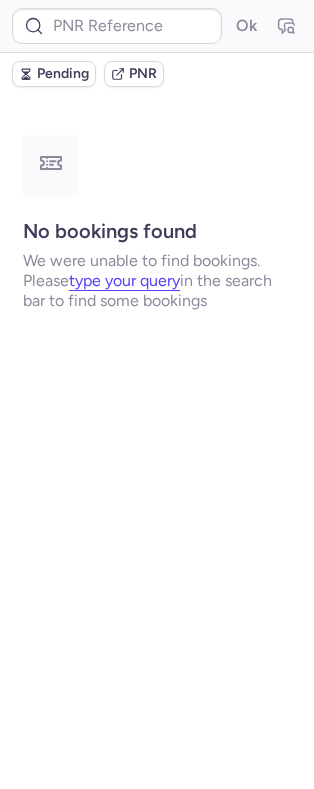 scroll, scrollTop: 0, scrollLeft: 0, axis: both 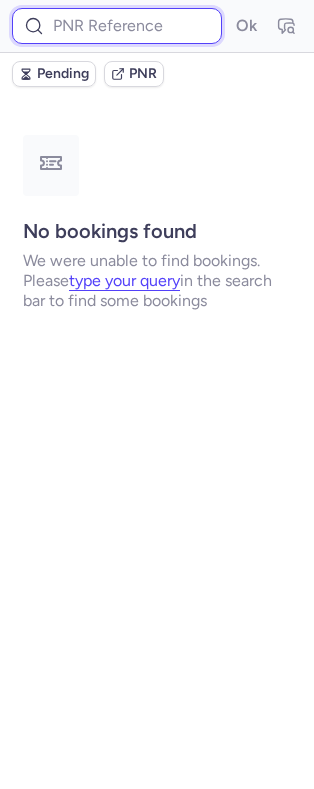 click at bounding box center [117, 26] 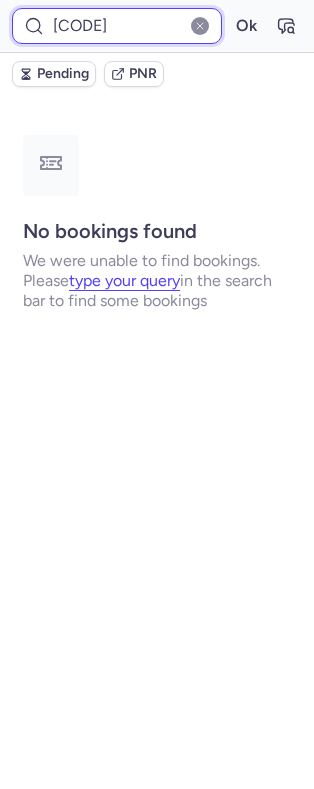 type on "CP4BOO" 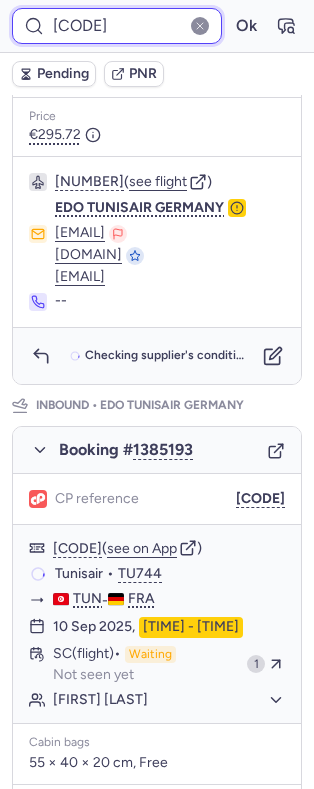 scroll, scrollTop: 1092, scrollLeft: 0, axis: vertical 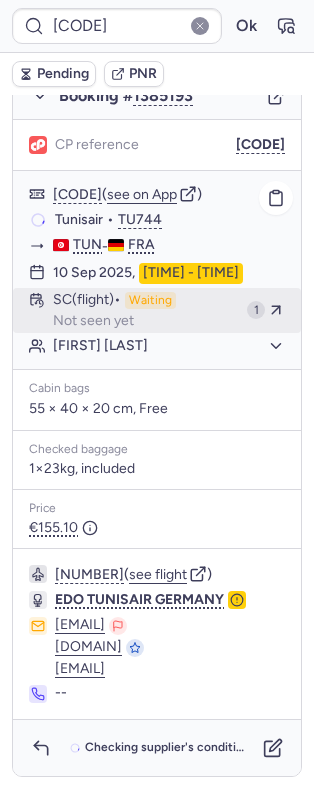 click on "CP4BOO  ( see on App )  Tunisair  •  TU744 TUN  -  FRA 10 Sep 2025,  07:25 - 10:00 SC   (flight)  Waiting Not seen yet 1 Balkis GHENIA" at bounding box center (157, 270) 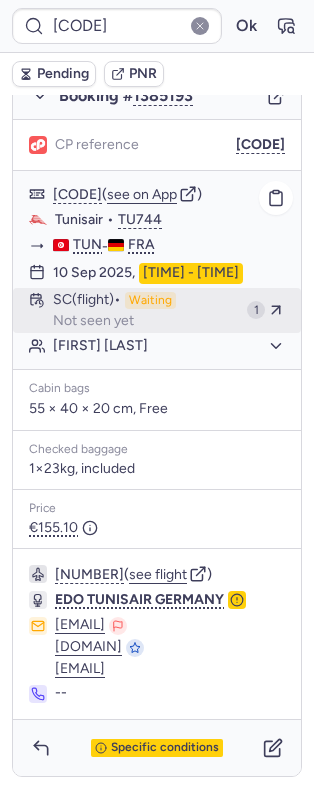 click on "Not seen yet" at bounding box center (93, 321) 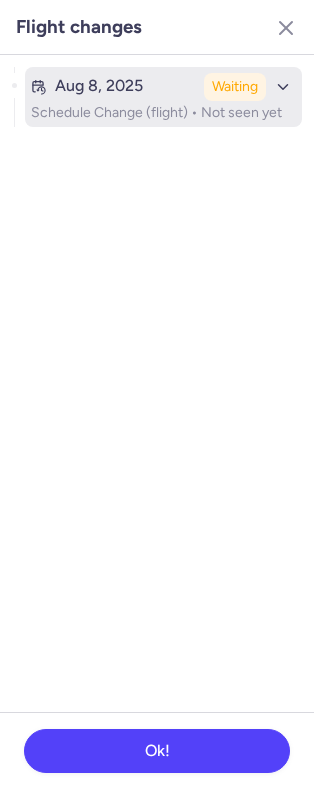 click on "Aug 8, 2025 Waiting" at bounding box center (163, 87) 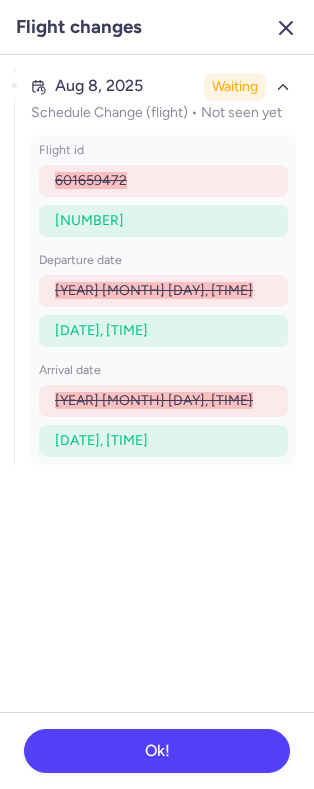 click 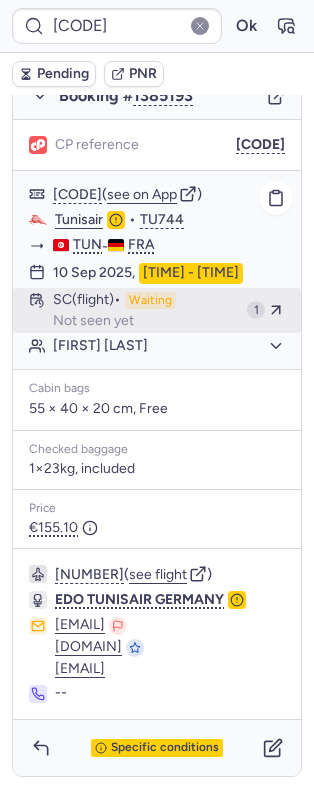 click on "SC   (flight)  Waiting Not seen yet" at bounding box center [146, 311] 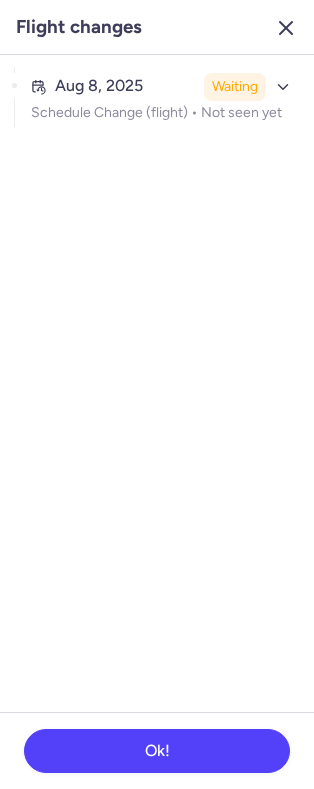 click 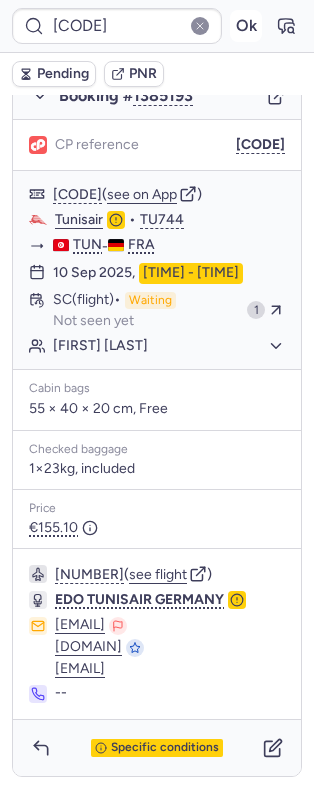 click on "Ok" at bounding box center [246, 26] 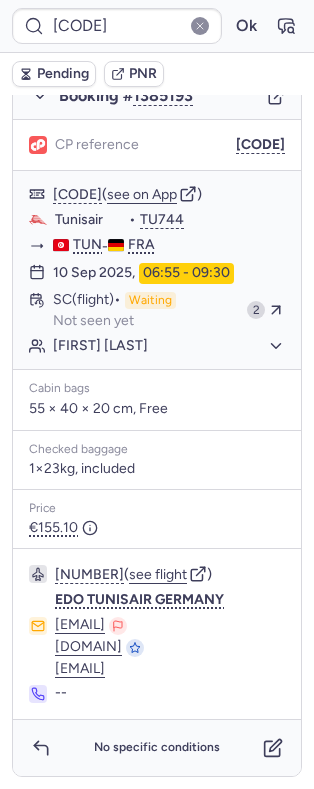 scroll, scrollTop: 1092, scrollLeft: 0, axis: vertical 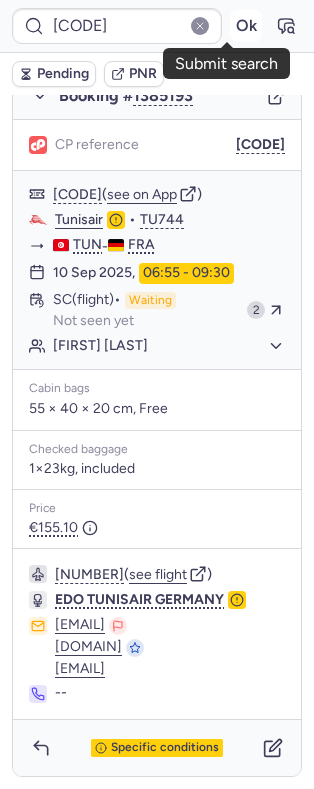 click on "Ok" at bounding box center (246, 26) 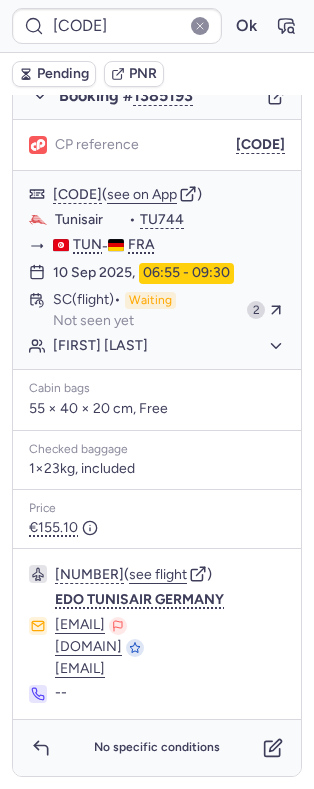 scroll, scrollTop: 1092, scrollLeft: 0, axis: vertical 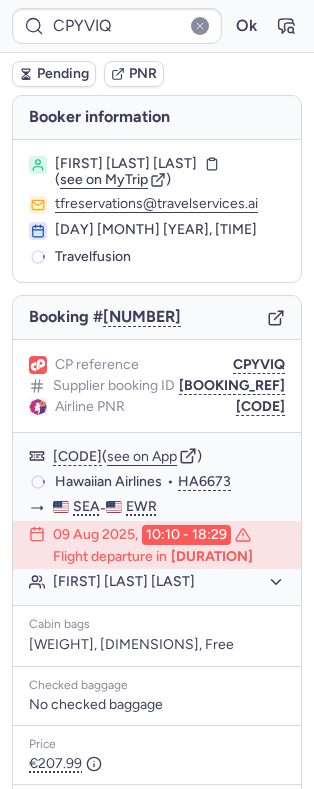 type on "CPG7MJ" 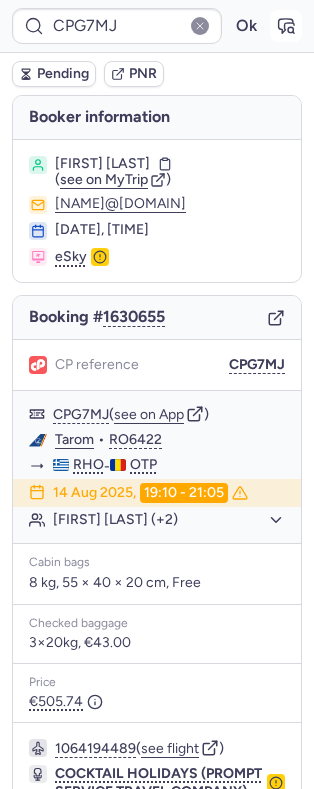 click 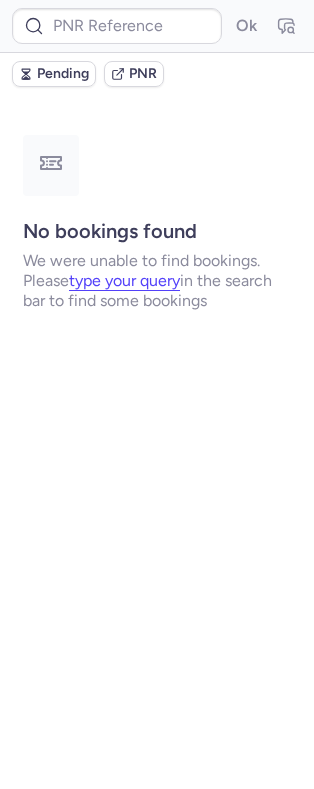 type on "CPG7MJ" 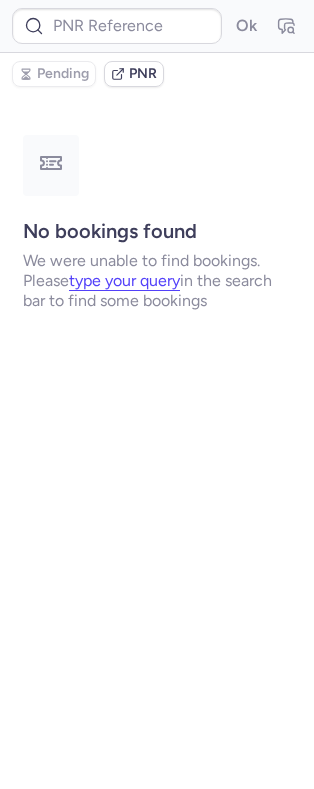 type on "CPG7MJ" 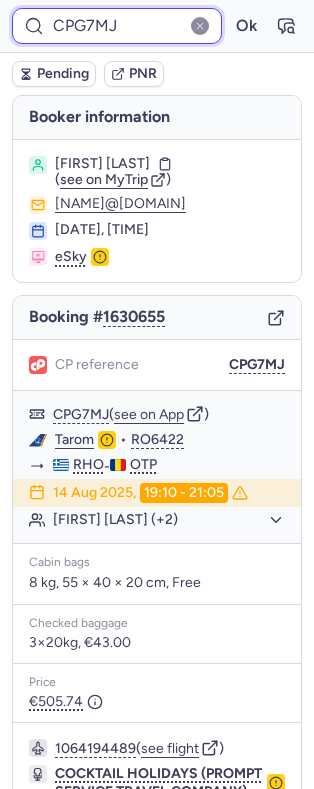 click on "CPG7MJ" at bounding box center [117, 26] 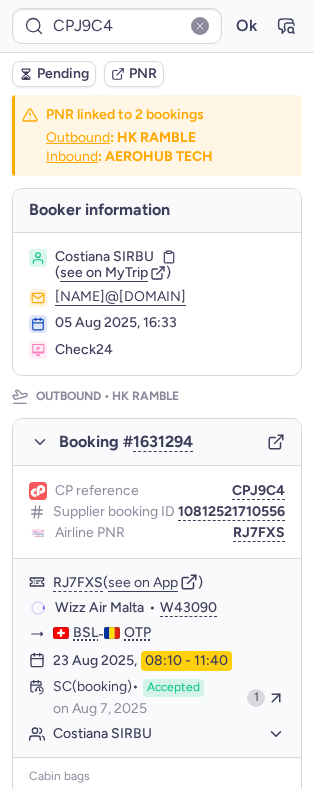 type on "CPG7MJ" 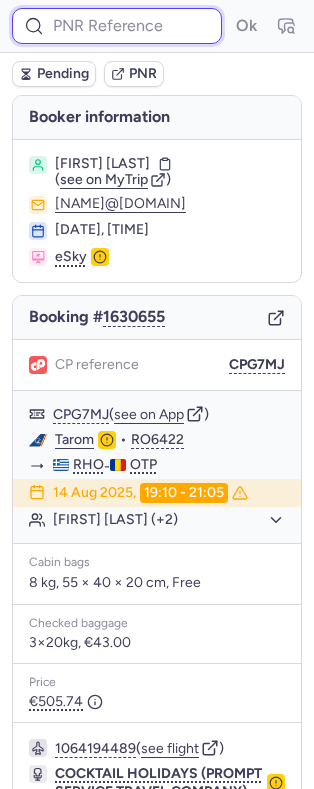 click at bounding box center [117, 26] 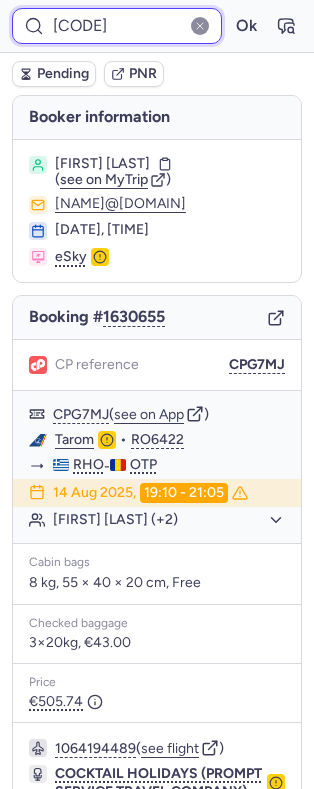 type on "CP2DRX" 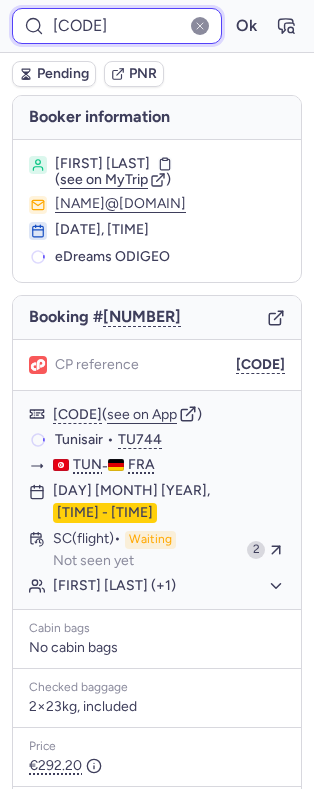 scroll, scrollTop: 222, scrollLeft: 0, axis: vertical 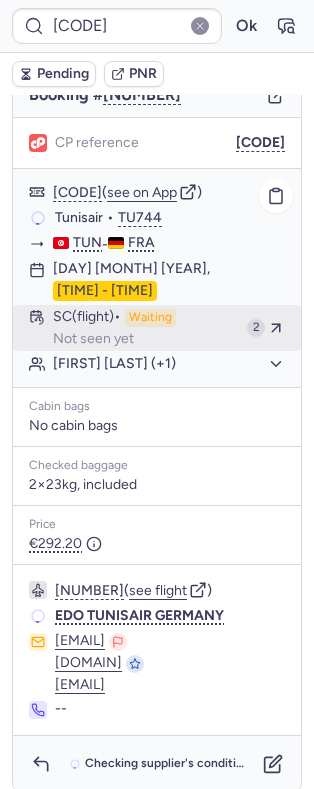 click on "SC   (flight)" at bounding box center (87, 318) 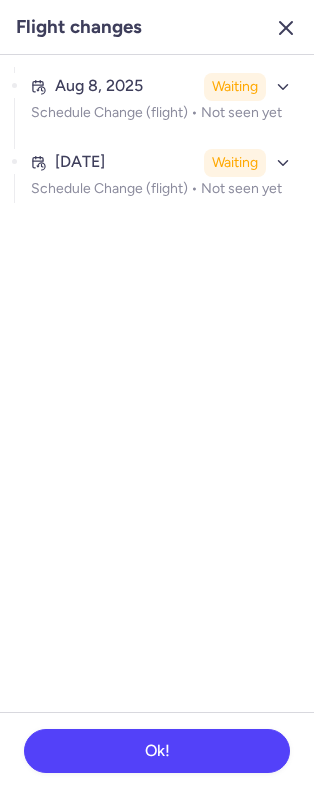click 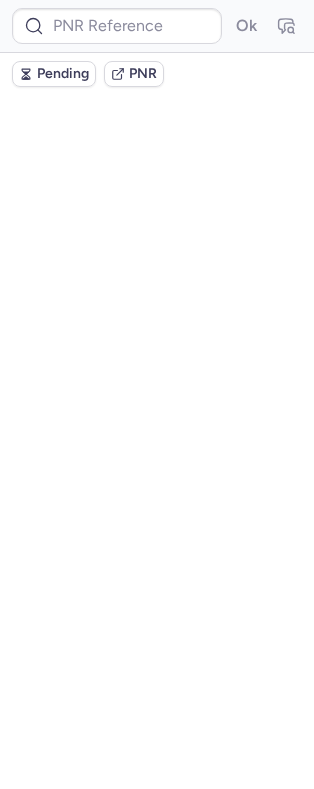 scroll, scrollTop: 0, scrollLeft: 0, axis: both 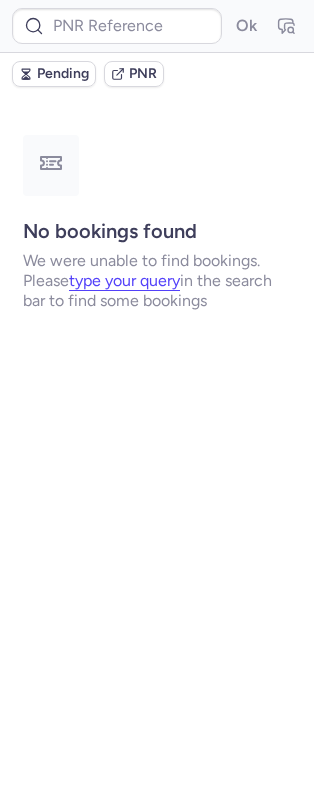 type on "CPYVIQ" 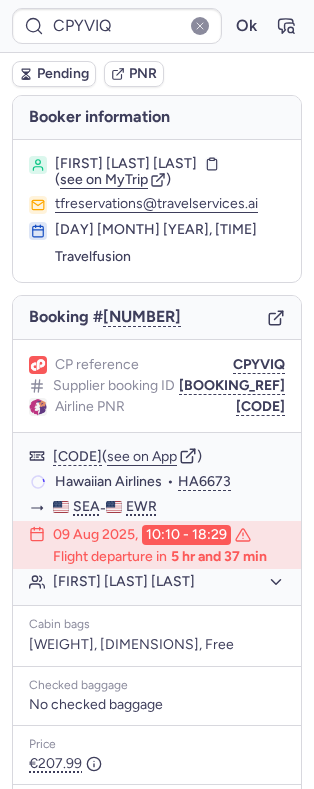 type on "CPQRNG" 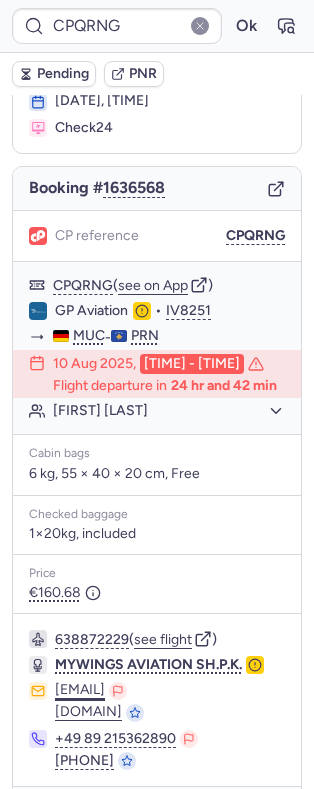 scroll, scrollTop: 284, scrollLeft: 0, axis: vertical 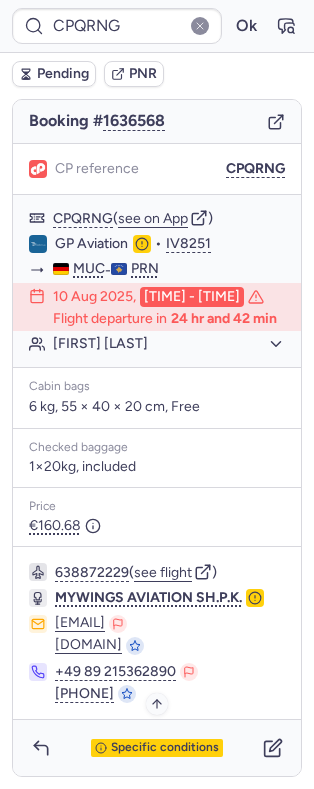 click on "Specific conditions" at bounding box center [157, 748] 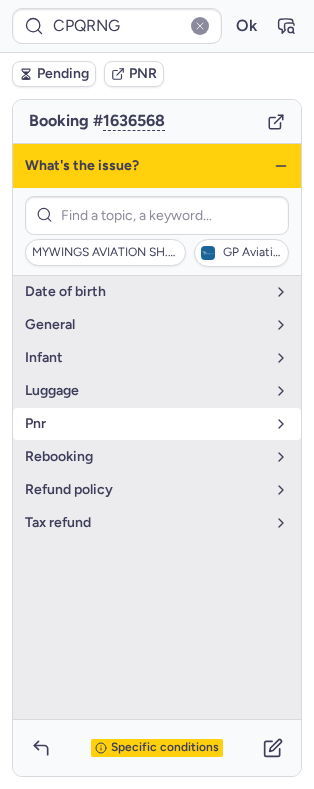 click on "pnr" at bounding box center (145, 424) 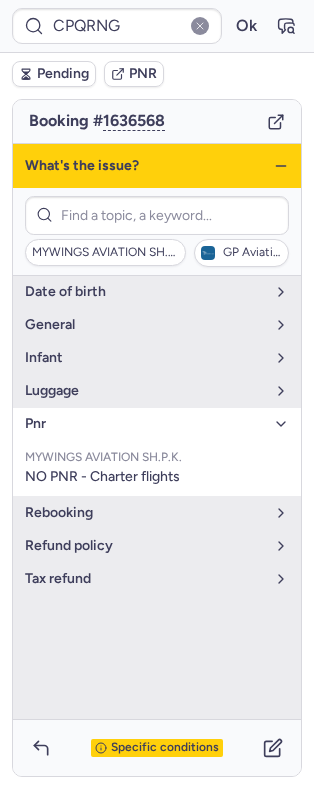 click on "pnr" at bounding box center (145, 424) 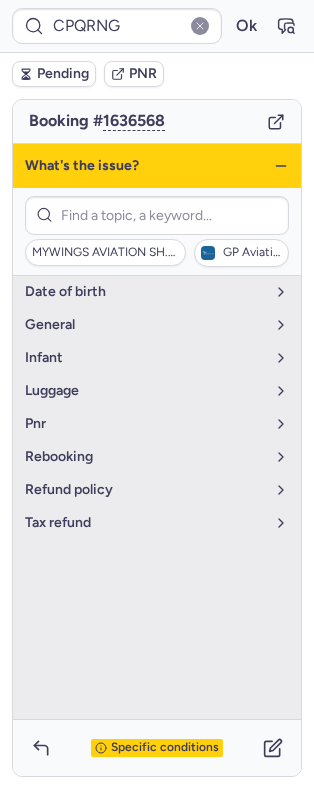 scroll, scrollTop: 200, scrollLeft: 0, axis: vertical 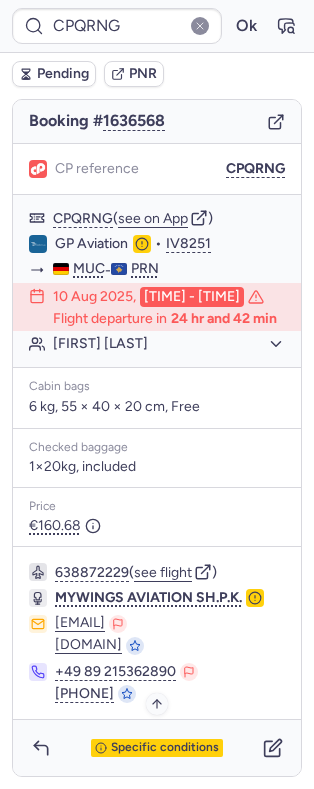 click on "Specific conditions" at bounding box center (165, 748) 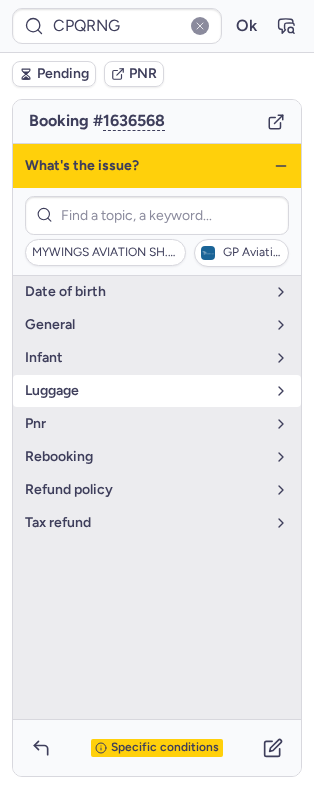 click on "luggage" at bounding box center (157, 391) 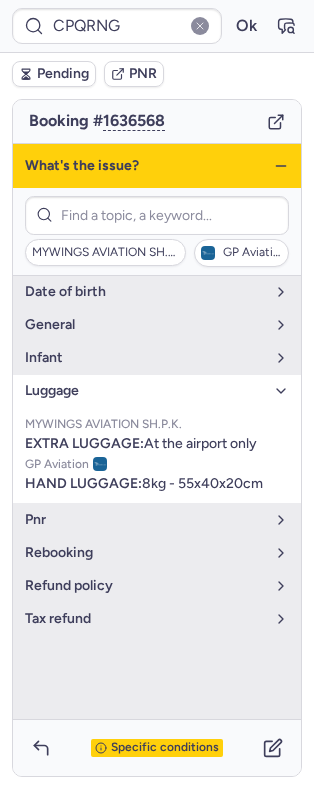 click on "luggage" at bounding box center (145, 391) 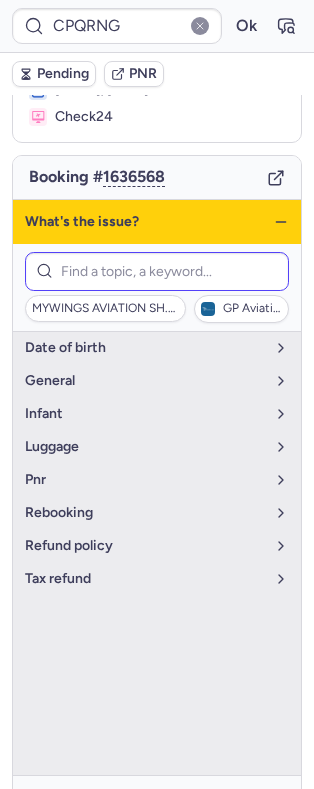 scroll, scrollTop: 122, scrollLeft: 0, axis: vertical 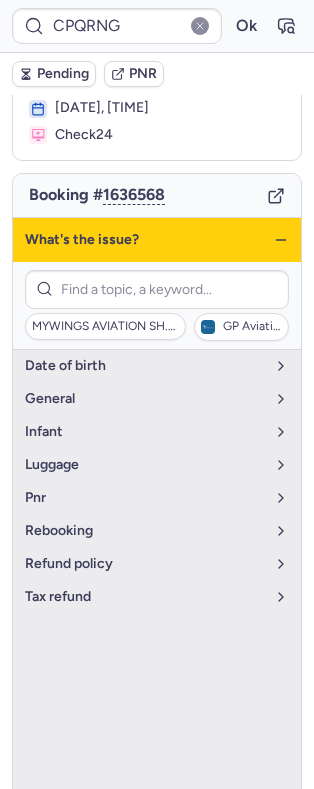 click 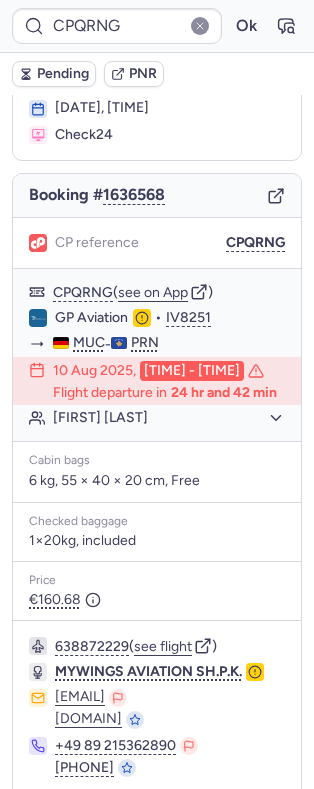 scroll, scrollTop: 284, scrollLeft: 0, axis: vertical 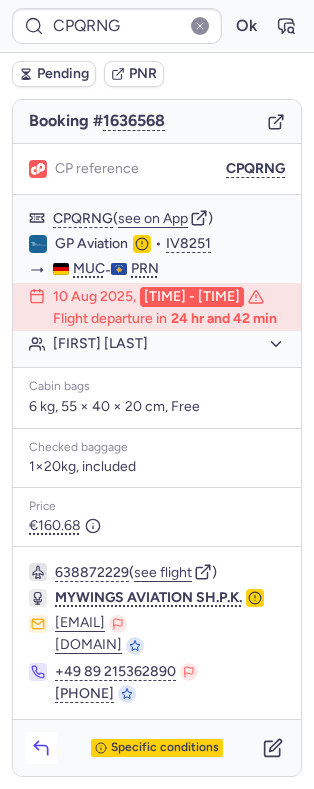 click at bounding box center [41, 748] 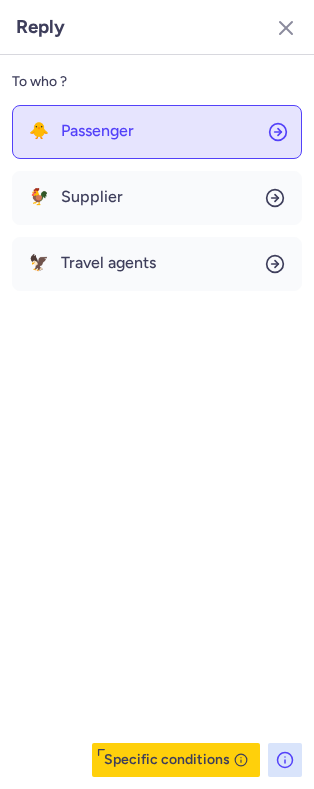 click on "🐥 Passenger" 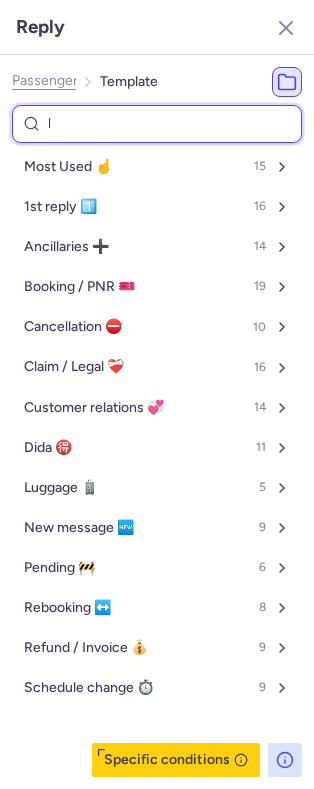 type on "lu" 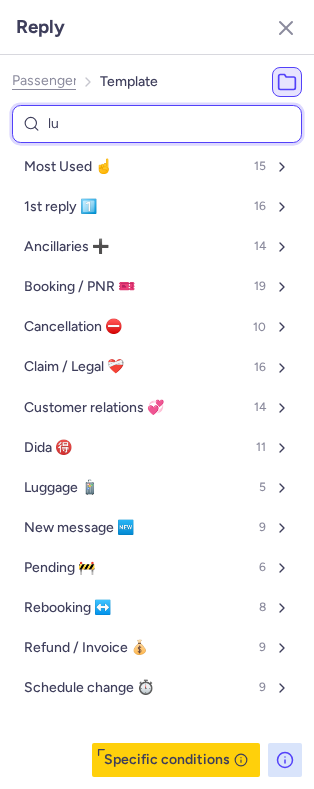 select on "en" 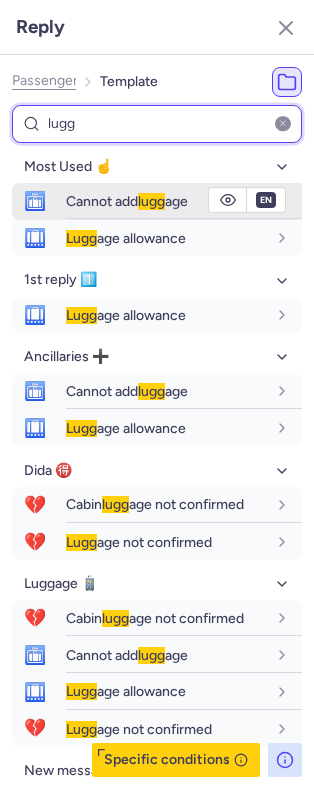 type on "lugg" 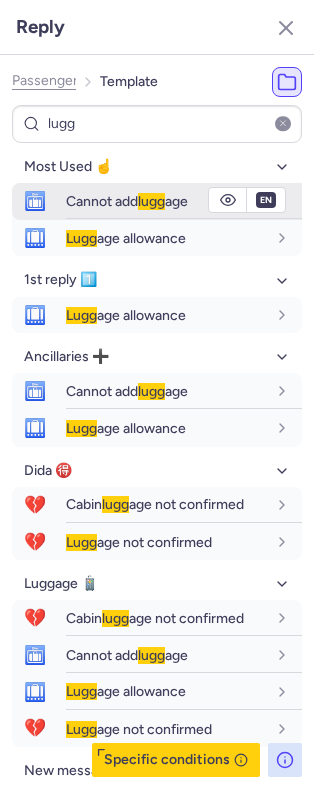click on "Cannot add  lugg age" at bounding box center [127, 201] 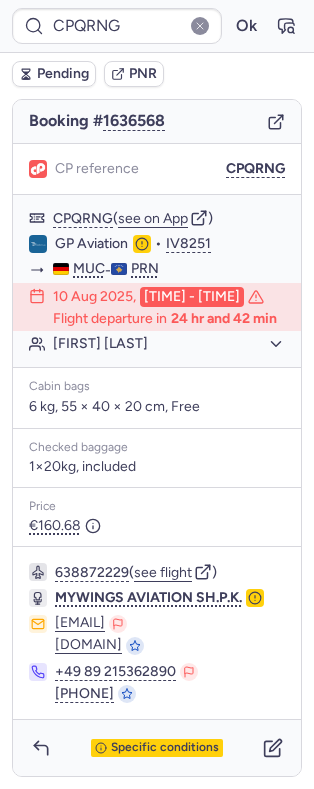 type on "CPYVIQ" 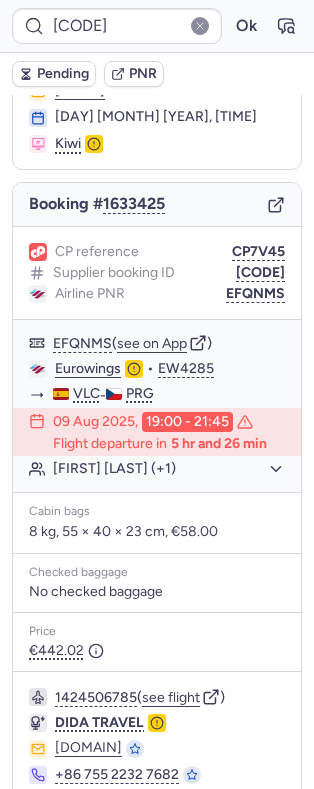 scroll, scrollTop: 117, scrollLeft: 0, axis: vertical 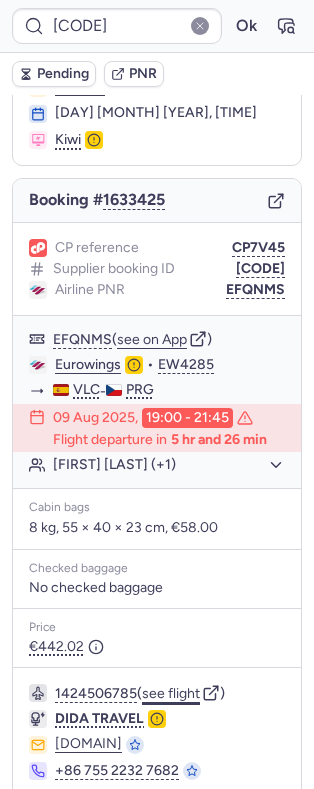 click on "see flight" 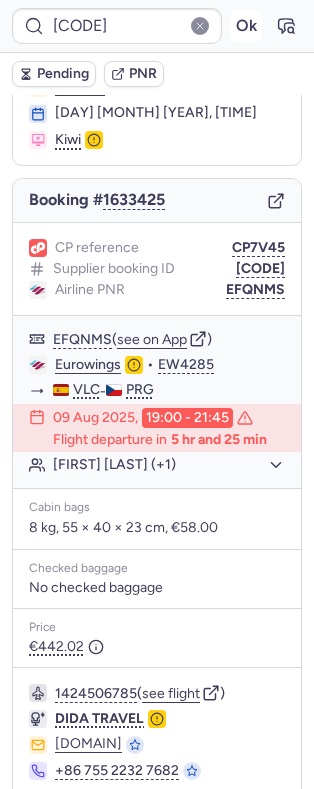 click on "Ok" at bounding box center (246, 26) 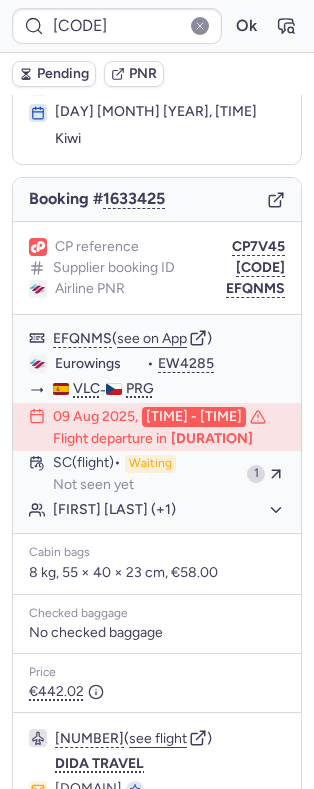 scroll, scrollTop: 117, scrollLeft: 0, axis: vertical 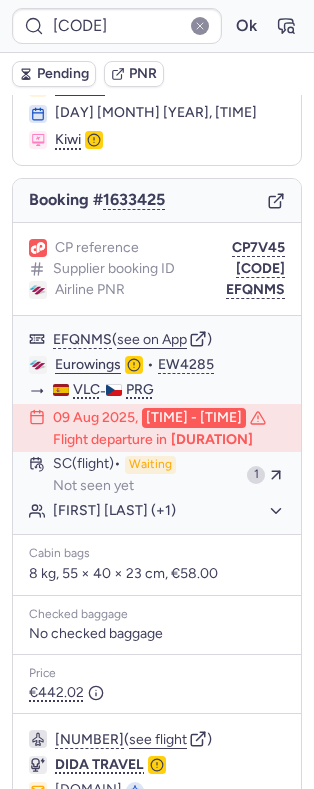 type on "CPYVIQ" 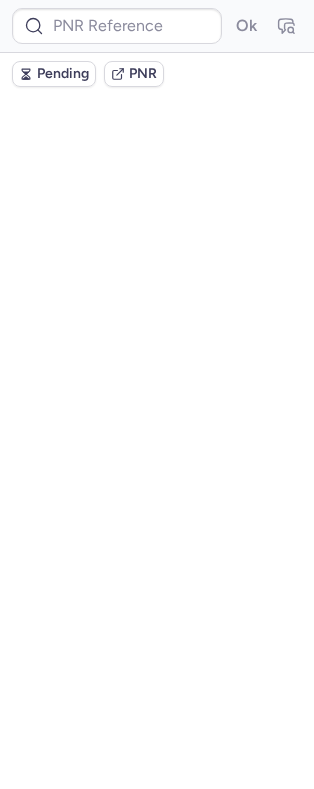 scroll, scrollTop: 0, scrollLeft: 0, axis: both 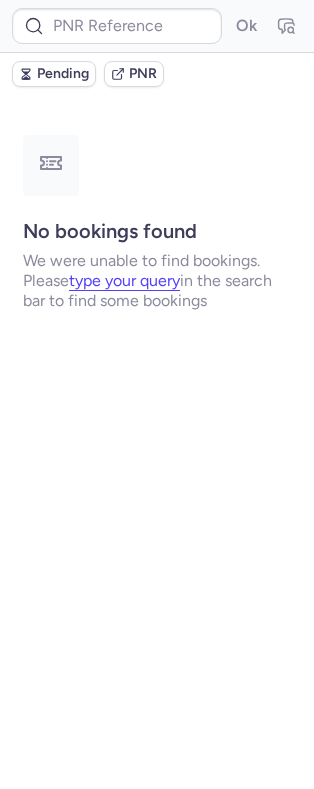 type on "CPYVIQ" 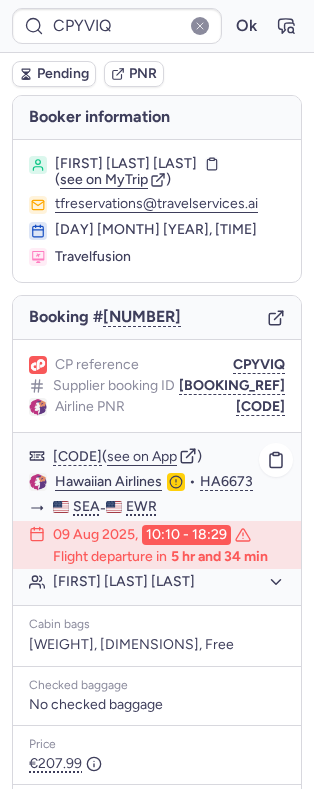 click on "Hawaiian Airlines" 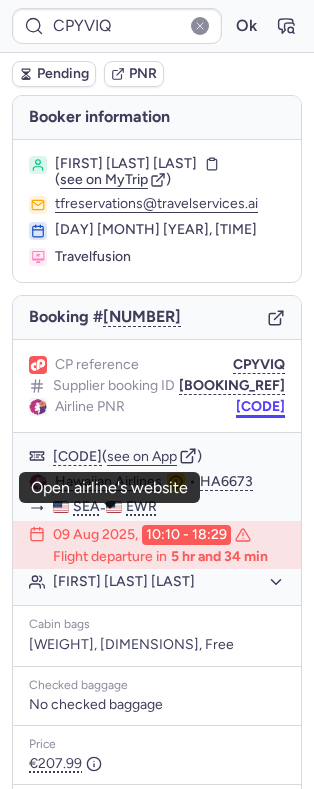 click on "CKQYTQ" at bounding box center (260, 407) 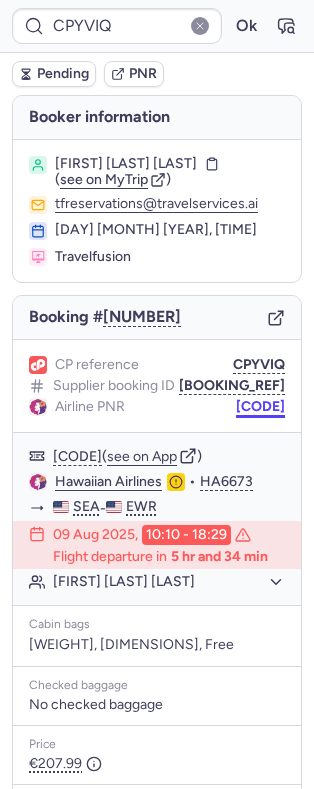 click on "CKQYTQ" at bounding box center (260, 407) 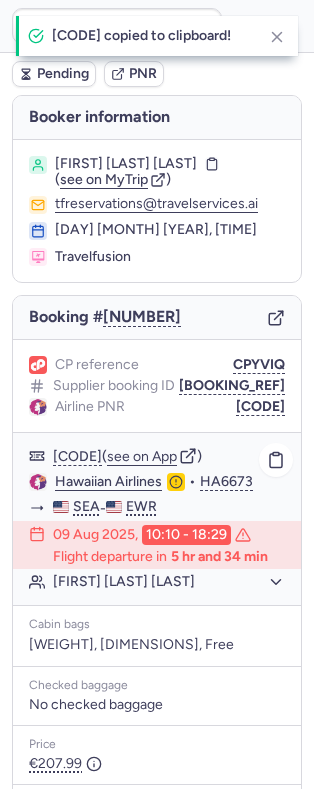 click on "Hawaiian Airlines" 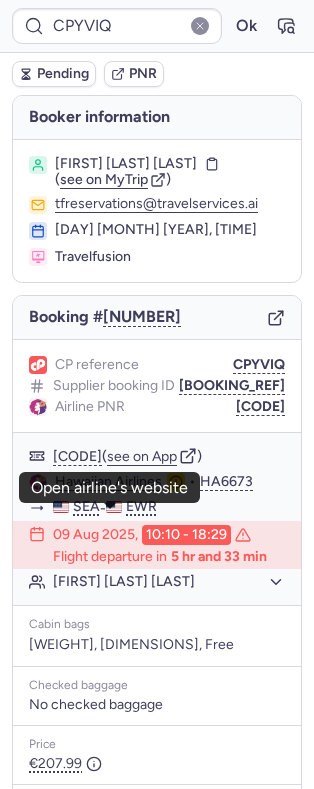click on "Ethan Shanmin BRADLEY" at bounding box center [126, 164] 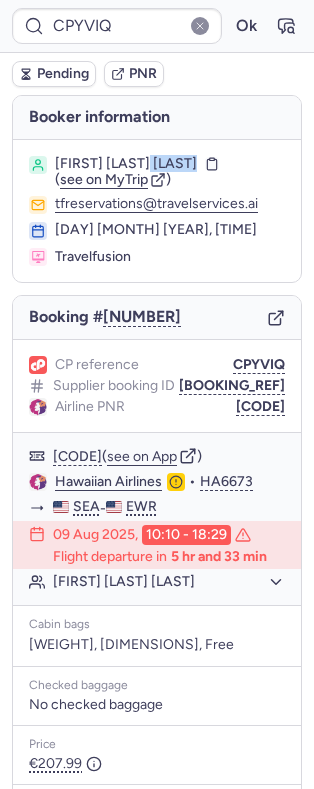 click on "Ethan Shanmin BRADLEY" at bounding box center [126, 164] 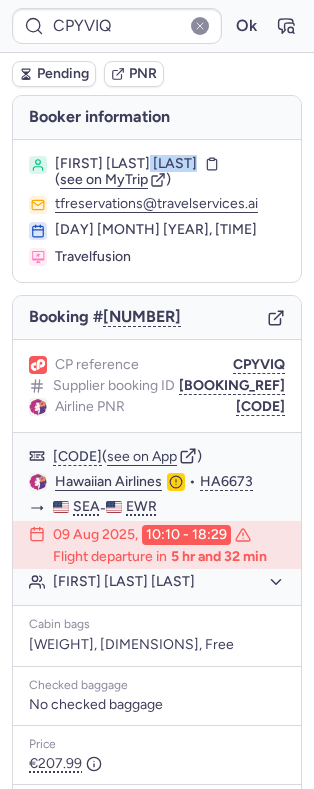 copy on "BRADLEY" 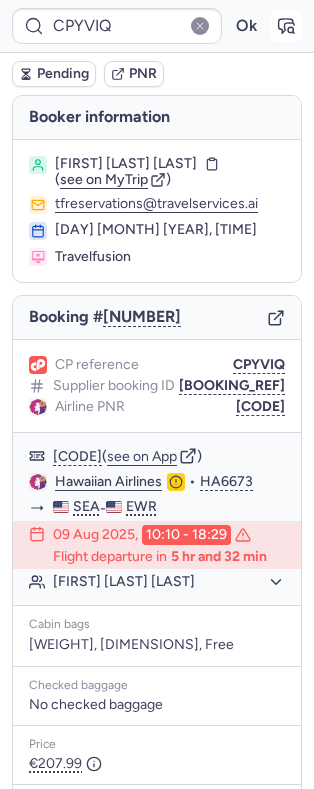 click 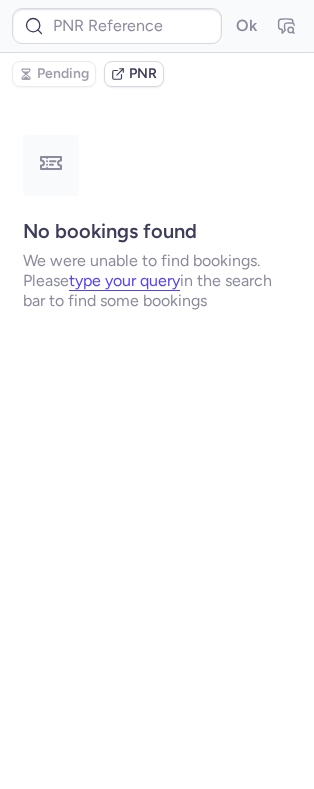 type on "CPYVIQ" 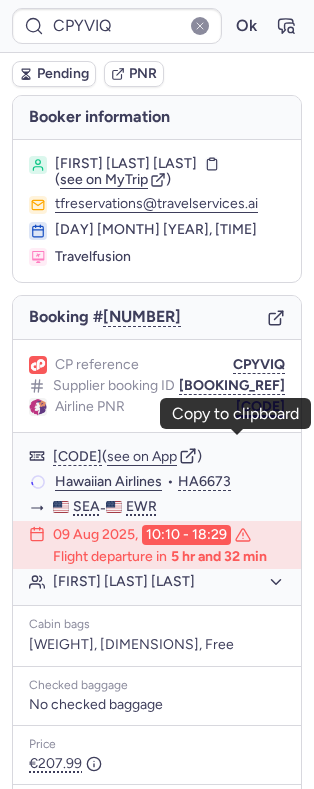 click on "CKQYTQ" at bounding box center [260, 407] 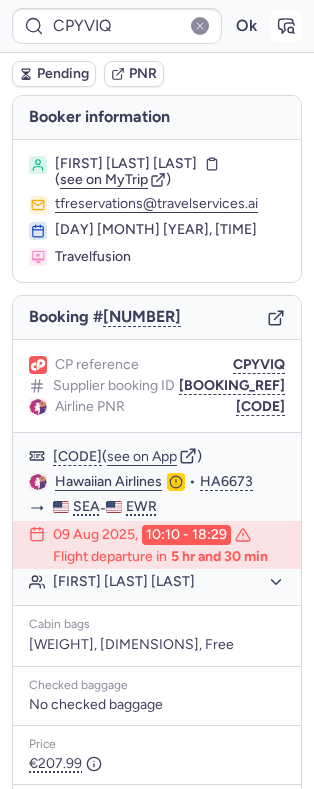 click 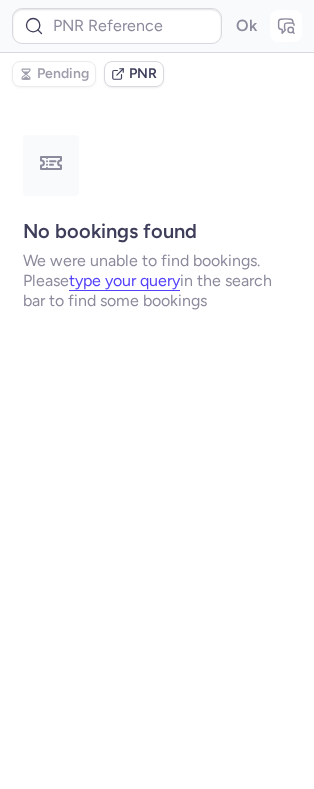 type on "CPYVIQ" 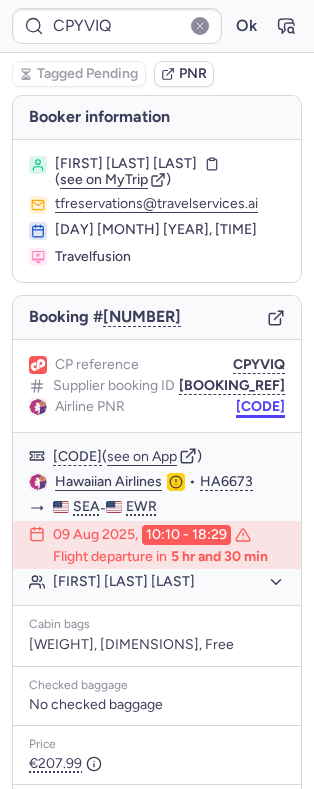 click on "CKQYTQ" at bounding box center [260, 407] 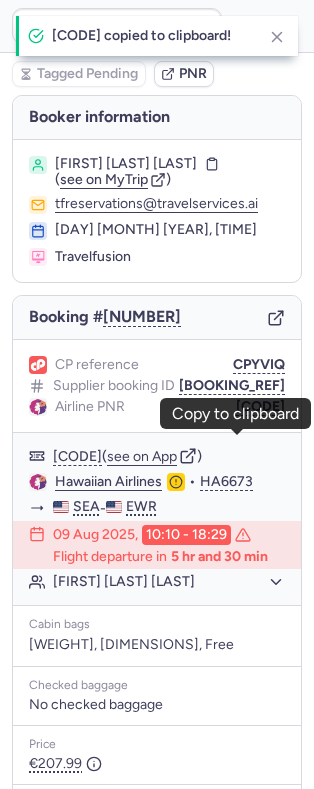 click on "Ethan Shanmin BRADLEY" at bounding box center [126, 164] 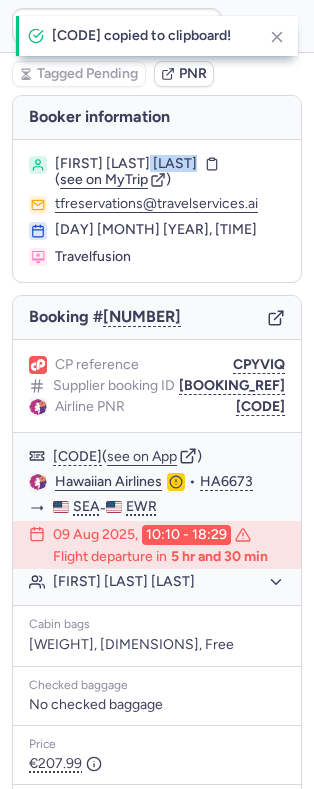 click on "Ethan Shanmin BRADLEY" at bounding box center (126, 164) 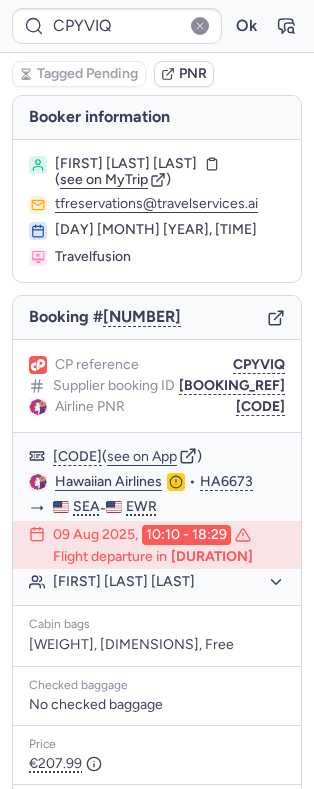 click on "Airline PNR CKQYTQ" 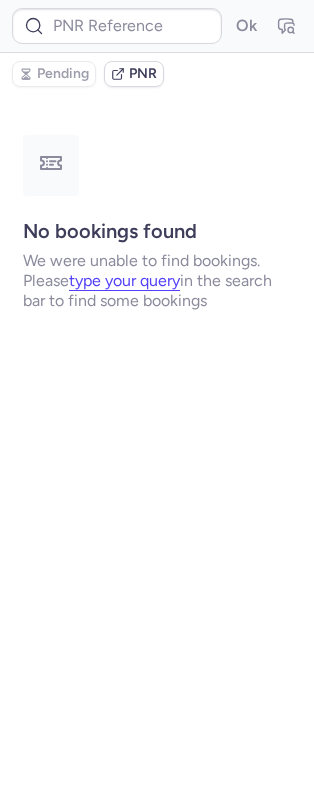 type on "CPMZLG" 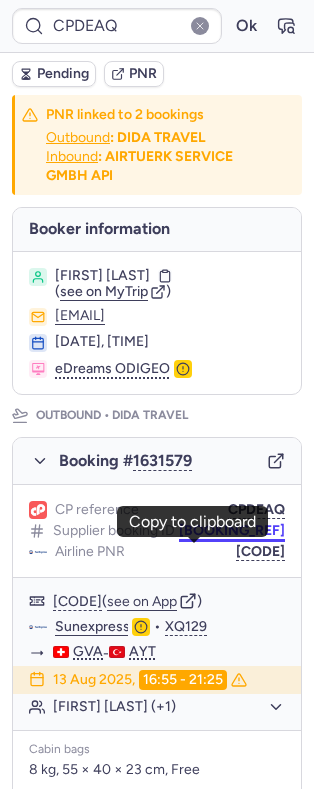 click on "DT1754415595104465" at bounding box center (232, 531) 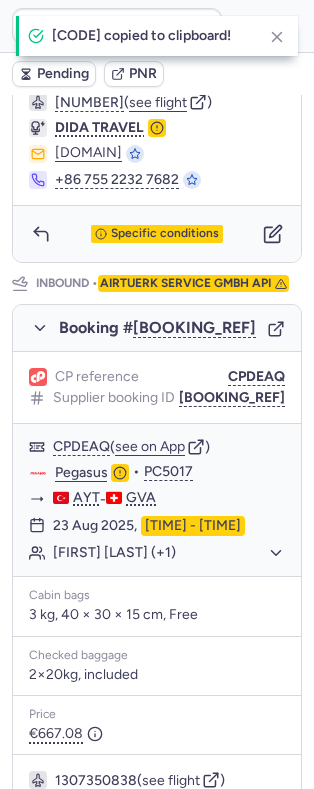scroll, scrollTop: 1113, scrollLeft: 0, axis: vertical 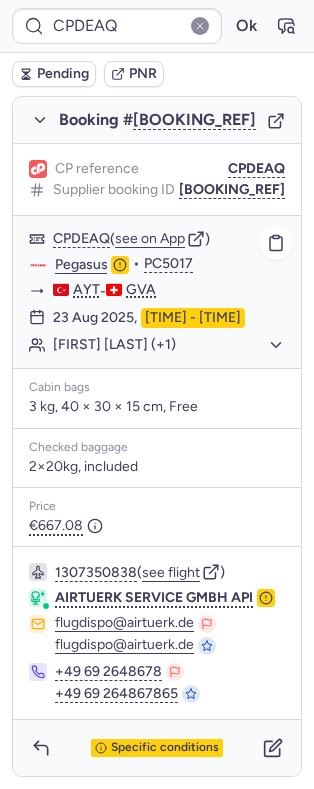 drag, startPoint x: 37, startPoint y: 276, endPoint x: 274, endPoint y: 317, distance: 240.52026 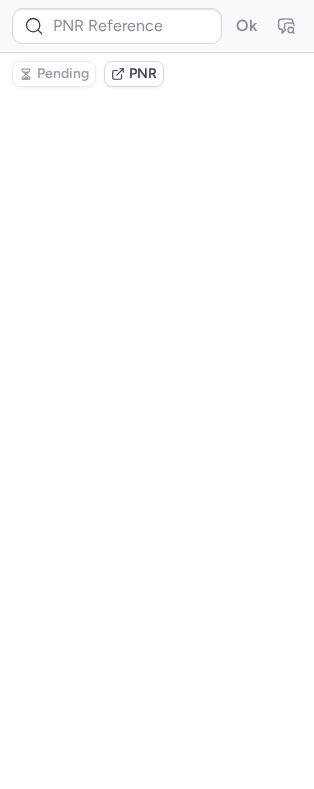 scroll, scrollTop: 0, scrollLeft: 0, axis: both 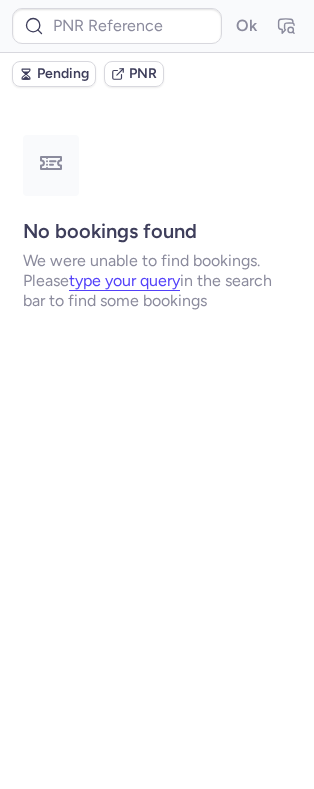 type on "CPDEAQ" 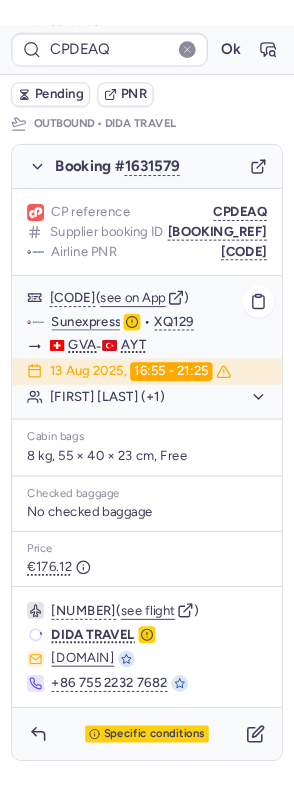 scroll, scrollTop: 301, scrollLeft: 0, axis: vertical 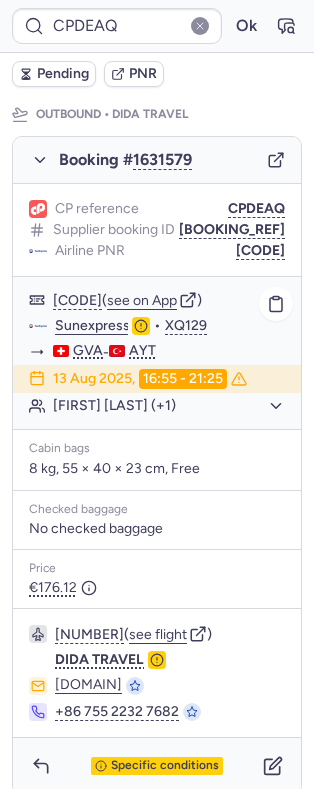 click on "Sunexpress  •  XQ129" 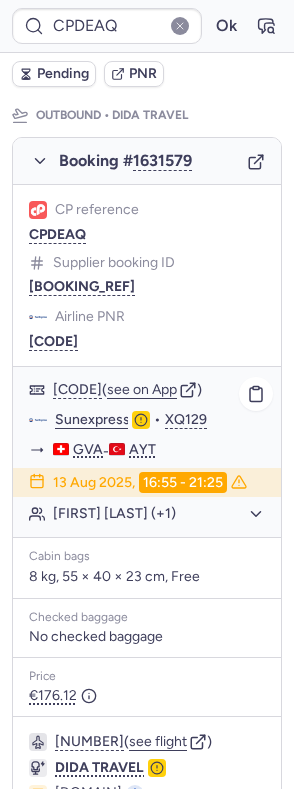 scroll, scrollTop: 0, scrollLeft: 0, axis: both 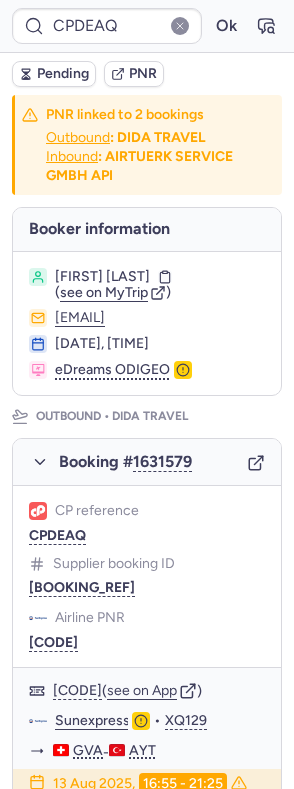click on "Aymeric GLANDARD" at bounding box center [102, 277] 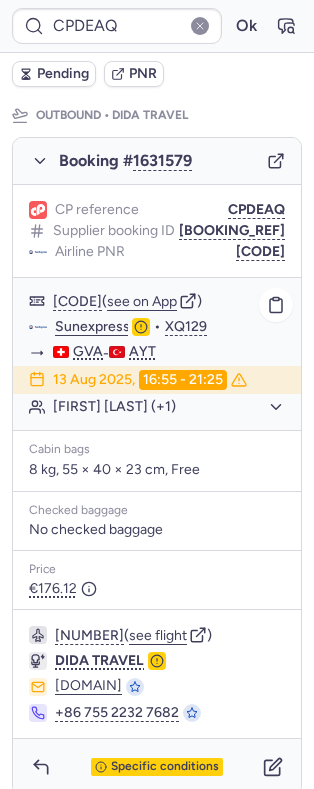 scroll, scrollTop: 301, scrollLeft: 0, axis: vertical 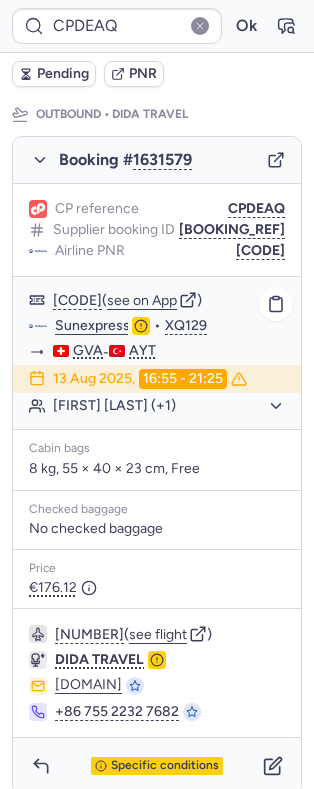 click on "16:55 - 21:25" at bounding box center (183, 379) 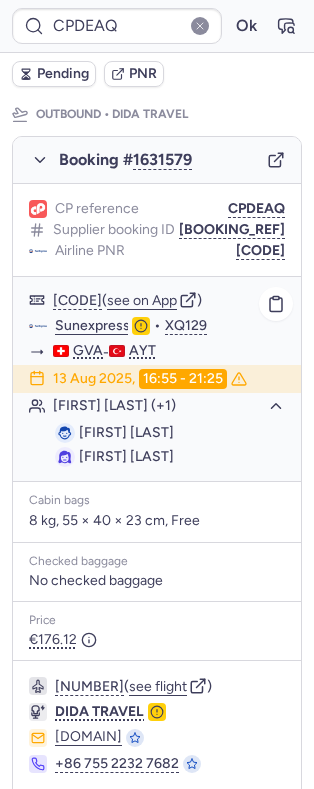 click on "Monia MARZOUKI" at bounding box center [126, 456] 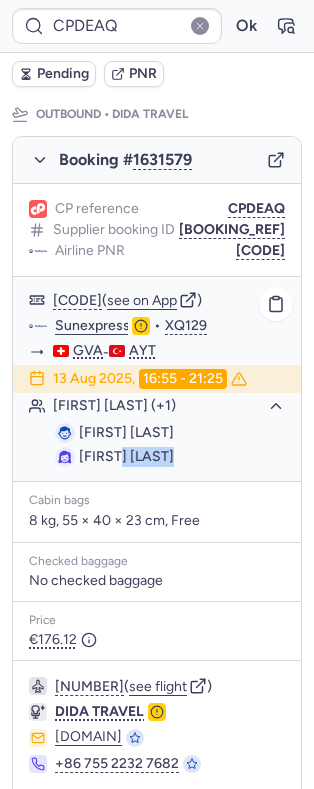 click on "Monia MARZOUKI" at bounding box center (126, 456) 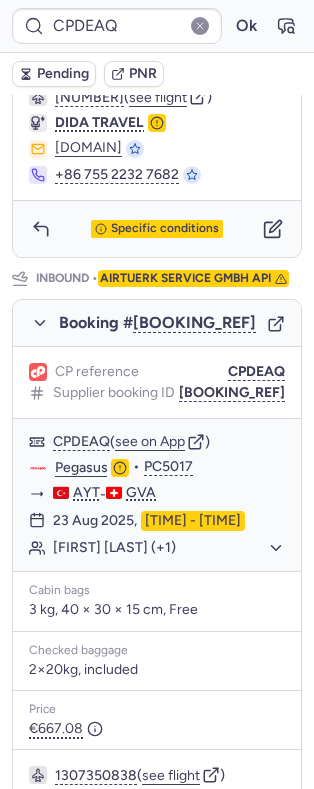 scroll, scrollTop: 889, scrollLeft: 0, axis: vertical 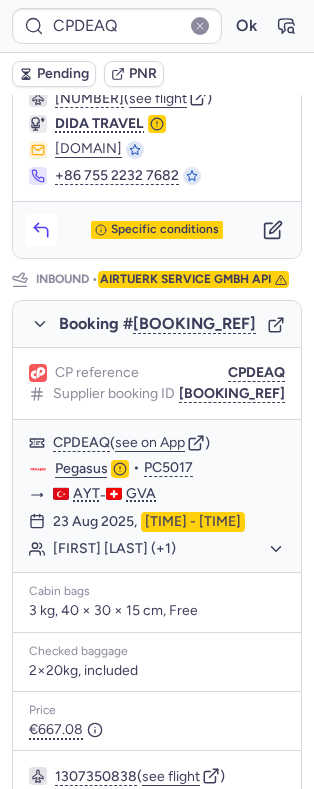 click 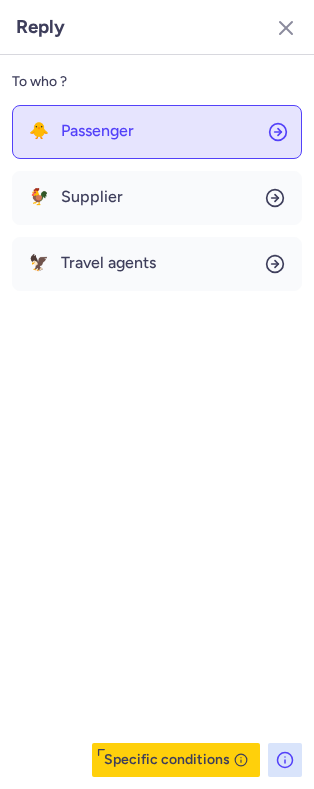 click on "Passenger" at bounding box center (97, 131) 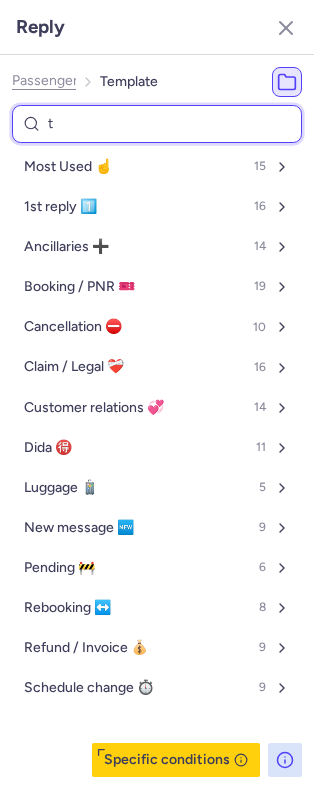 type on "tr" 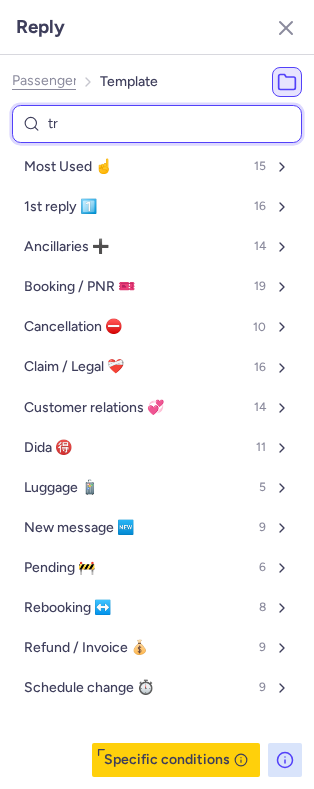 select on "en" 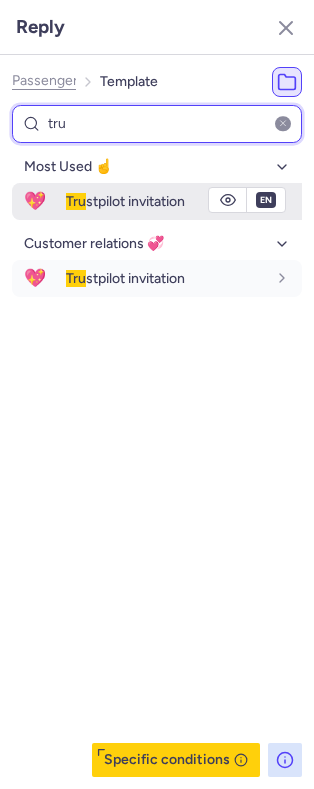 type on "tru" 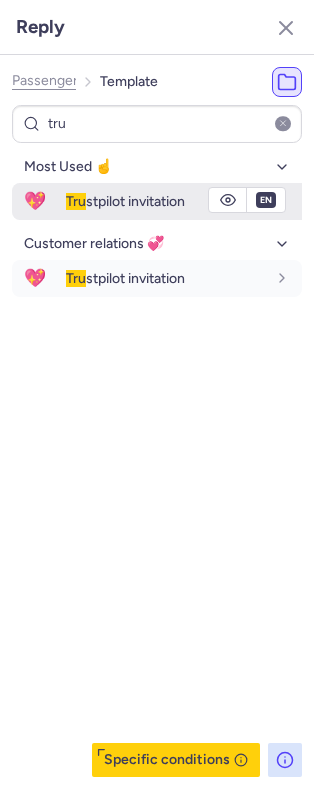 click on "Tru stpilot invitation" at bounding box center (166, 201) 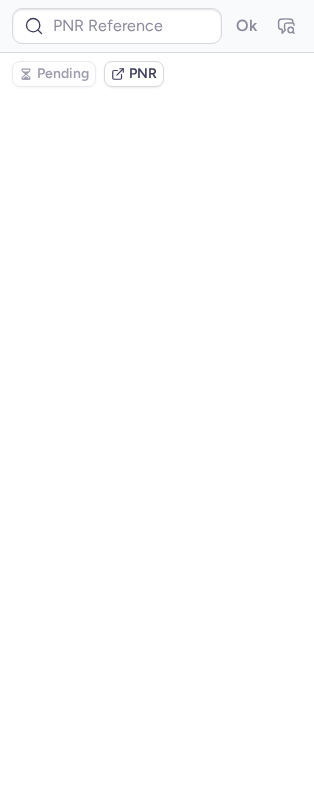 scroll, scrollTop: 0, scrollLeft: 0, axis: both 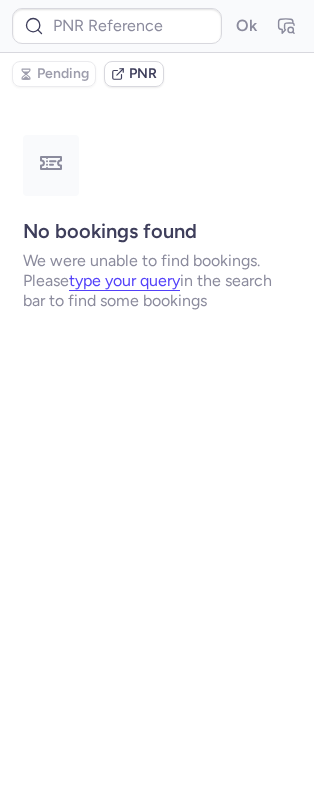 type on "CPNODO" 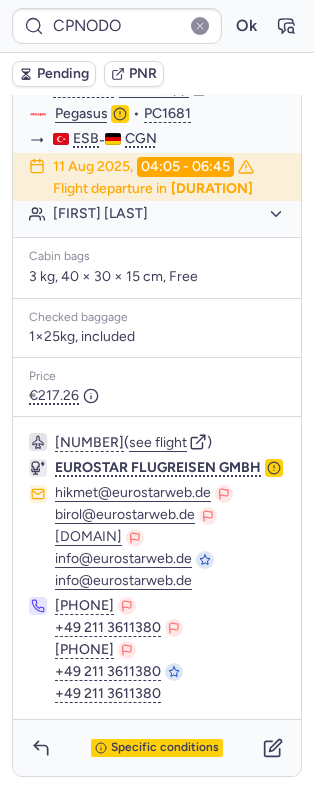 scroll, scrollTop: 0, scrollLeft: 0, axis: both 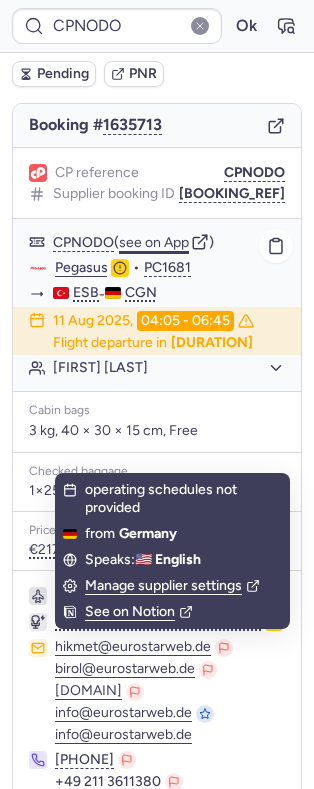 click on "see on App" 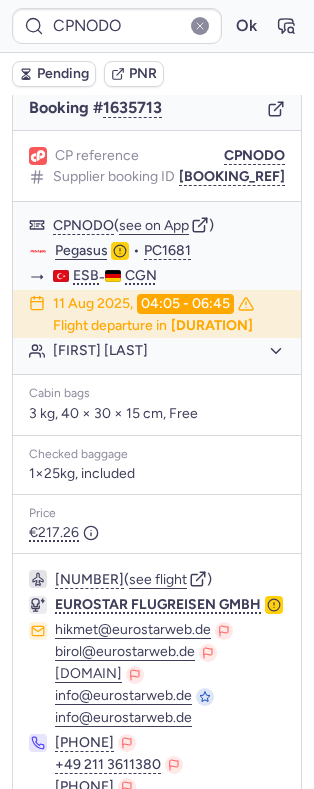 scroll, scrollTop: 0, scrollLeft: 0, axis: both 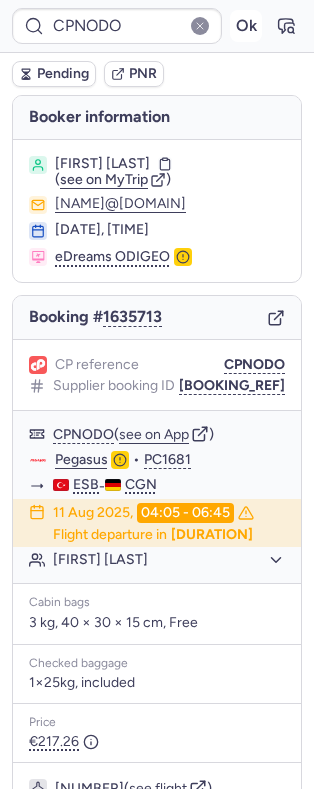 click on "Ok" at bounding box center [246, 26] 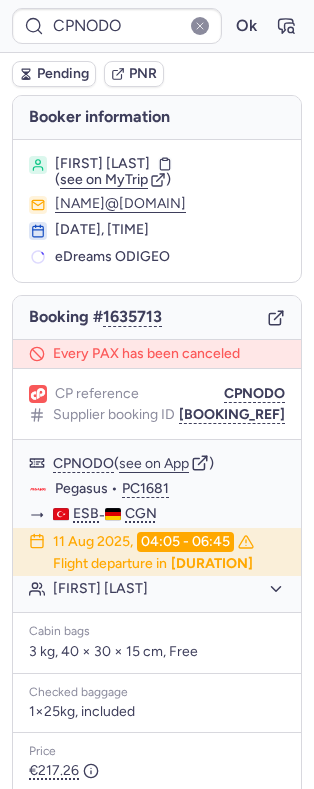 scroll, scrollTop: 400, scrollLeft: 0, axis: vertical 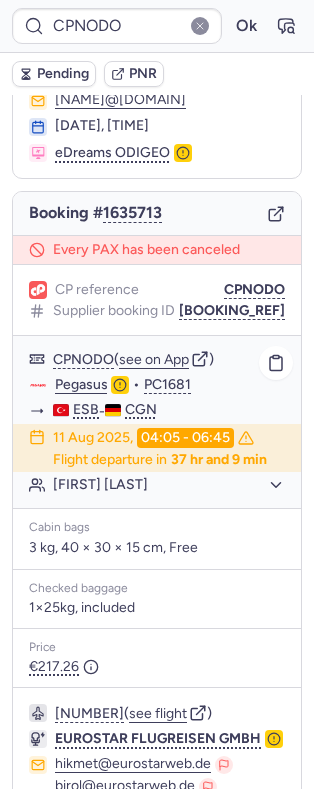 click on "Beyhan YUZER" at bounding box center (169, 485) 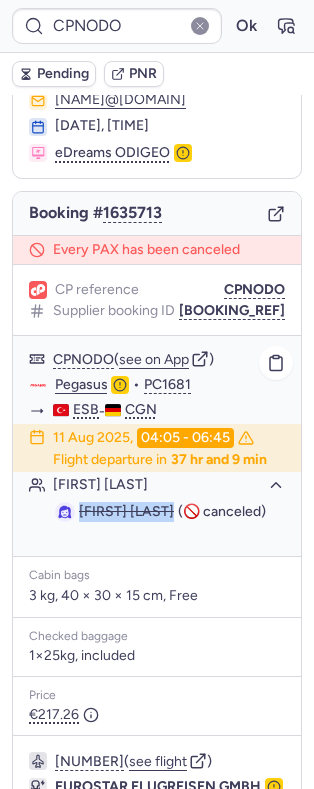 click on "Beyhan YUZER" 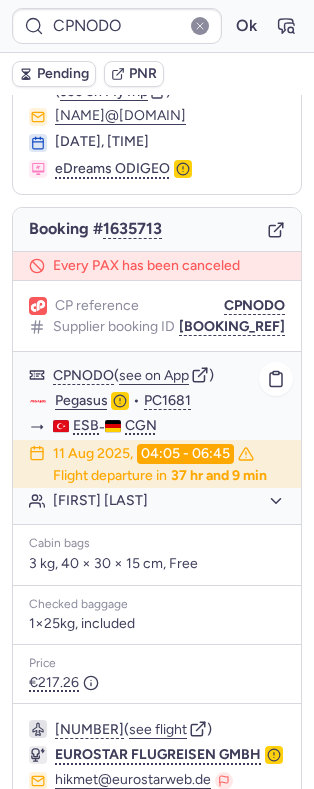 scroll, scrollTop: 86, scrollLeft: 0, axis: vertical 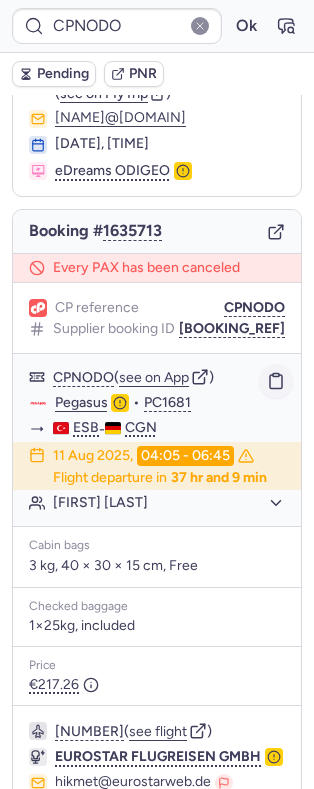 click 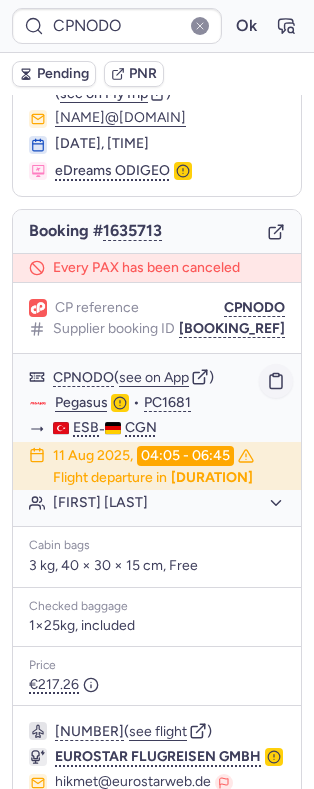 click 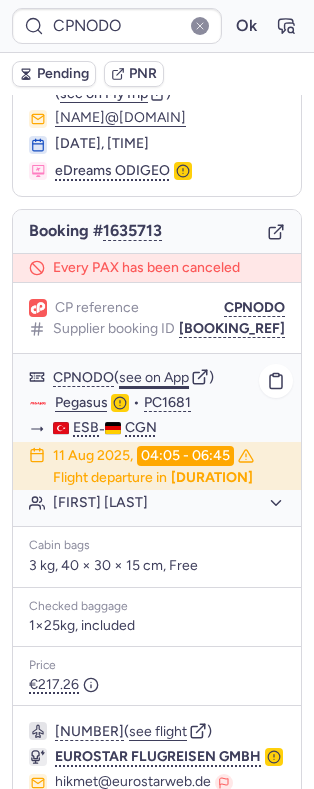 click on "see on App" 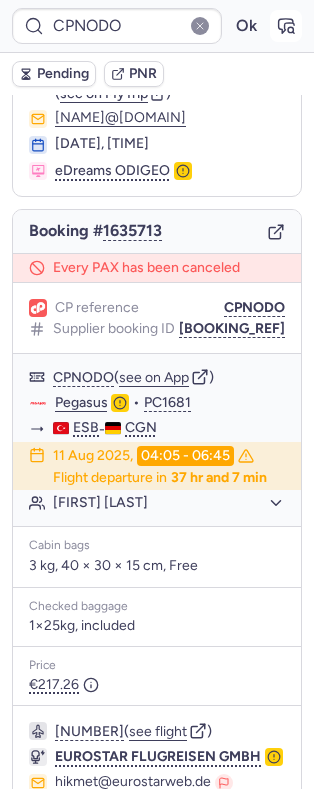 click 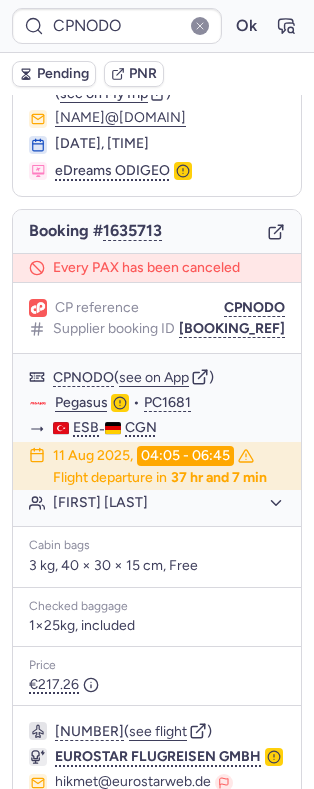 scroll, scrollTop: 418, scrollLeft: 0, axis: vertical 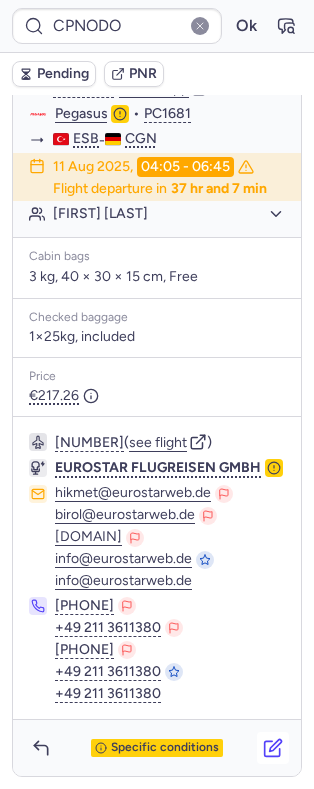 click 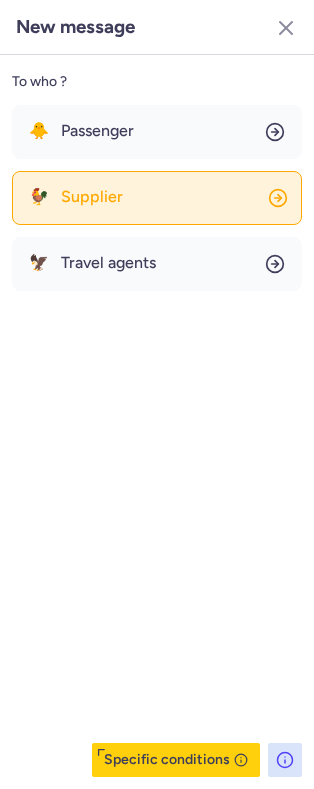 click on "Supplier" at bounding box center (92, 197) 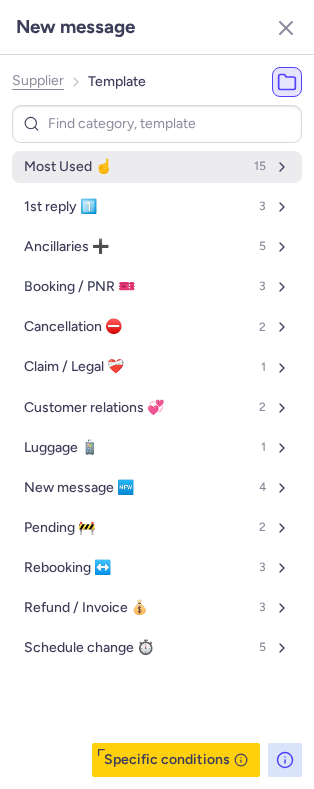 click on "Most Used ☝️ 15" at bounding box center [157, 167] 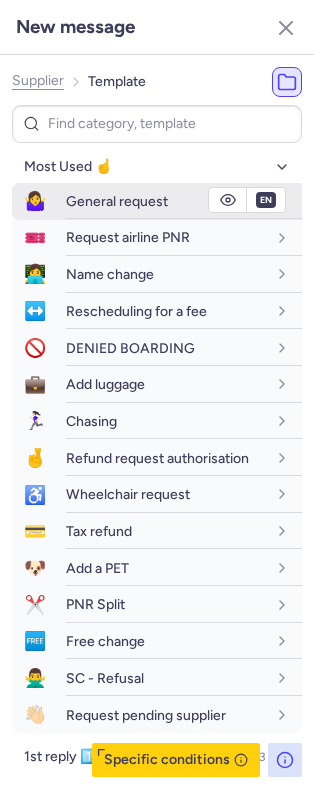click on "General request" at bounding box center (117, 201) 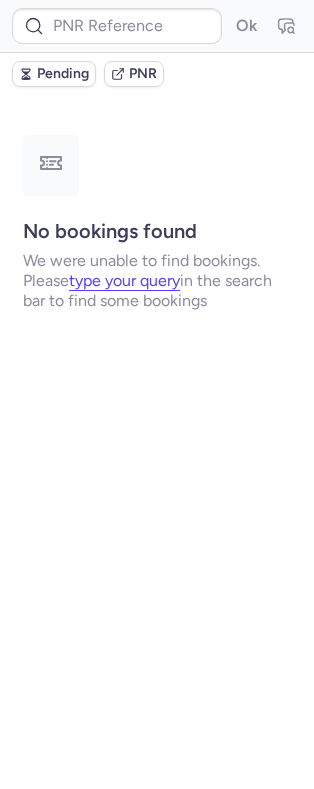 scroll, scrollTop: 0, scrollLeft: 0, axis: both 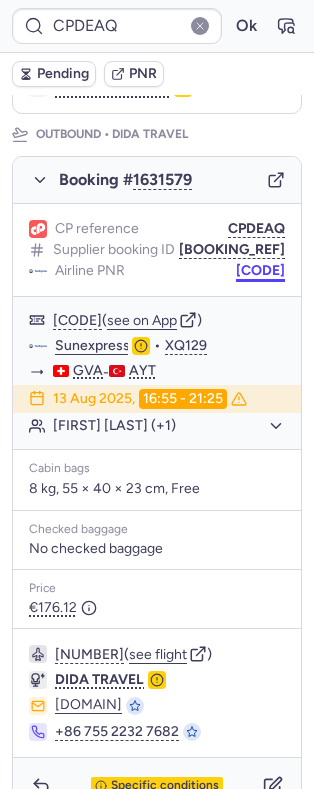 click on "U7QE2Q" at bounding box center [260, 271] 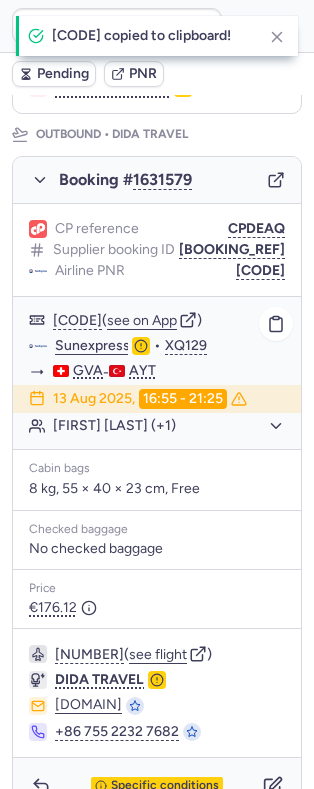 click on "Sunexpress" 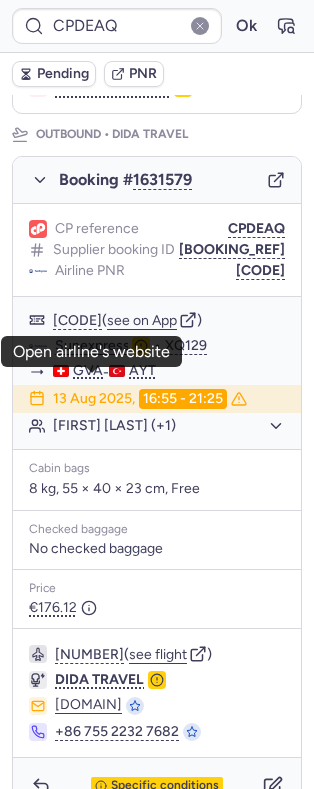 scroll, scrollTop: 0, scrollLeft: 0, axis: both 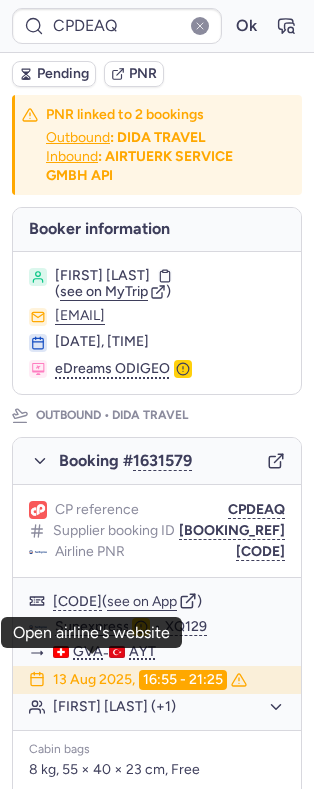 click on "Aymeric GLANDARD" at bounding box center (102, 276) 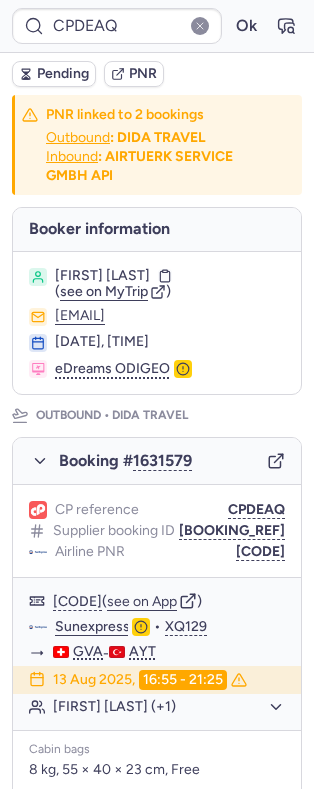 click on "Aymeric GLANDARD" at bounding box center (102, 276) 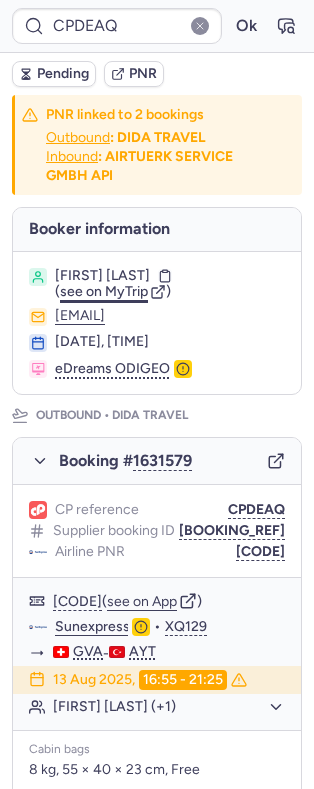 copy on "GLANDARD" 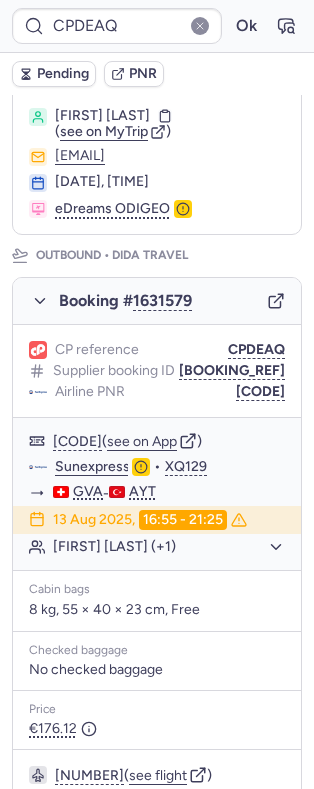 scroll, scrollTop: 161, scrollLeft: 0, axis: vertical 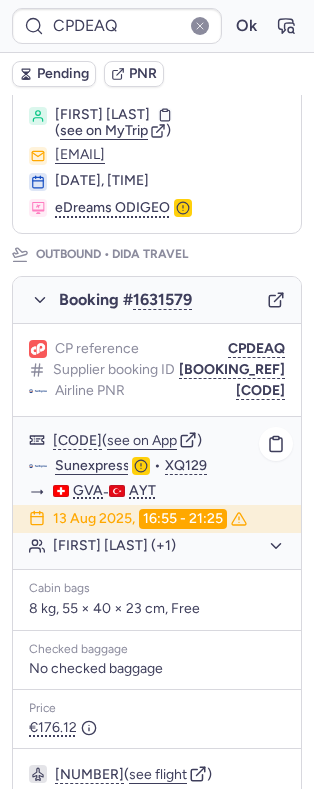 click on "Aymeric GLANDARD (+1)" 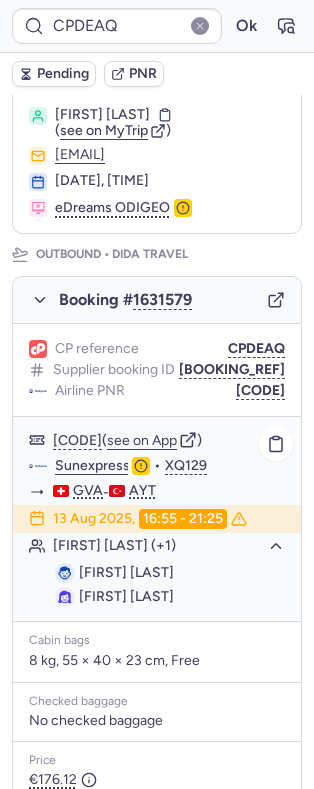 click on "Monia MARZOUKI" at bounding box center (126, 596) 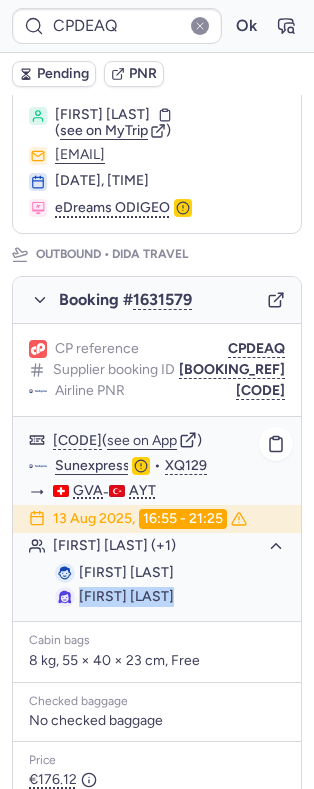 drag, startPoint x: 103, startPoint y: 625, endPoint x: 140, endPoint y: 638, distance: 39.217342 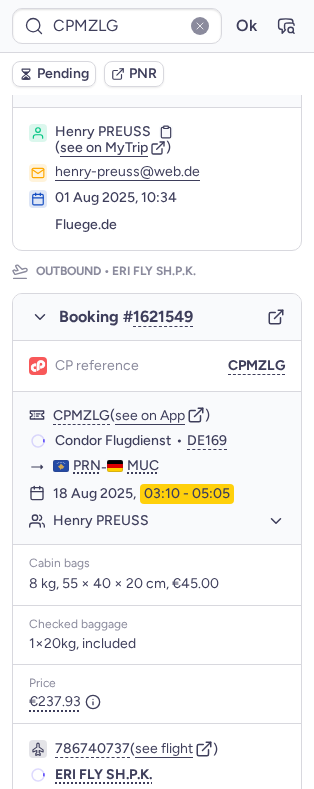 scroll, scrollTop: 121, scrollLeft: 0, axis: vertical 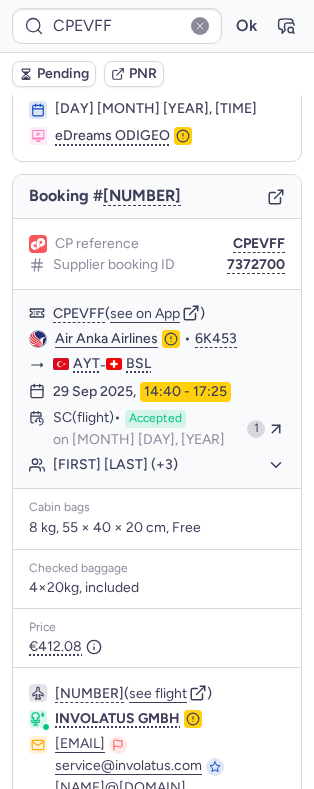type on "CPKMIW" 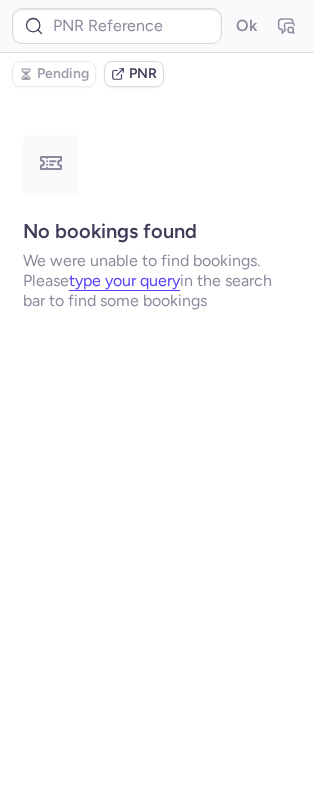 scroll, scrollTop: 0, scrollLeft: 0, axis: both 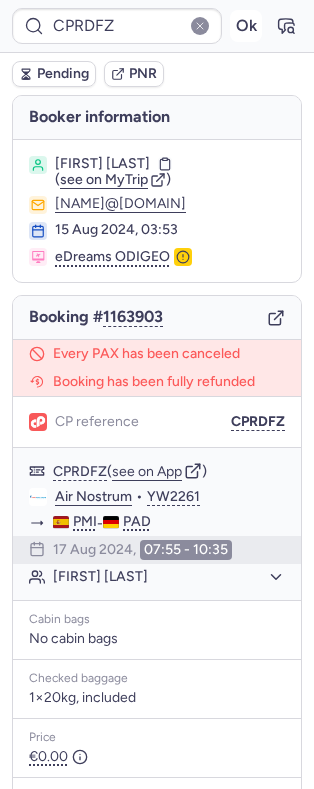 drag, startPoint x: 265, startPoint y: 29, endPoint x: 237, endPoint y: 27, distance: 28.071337 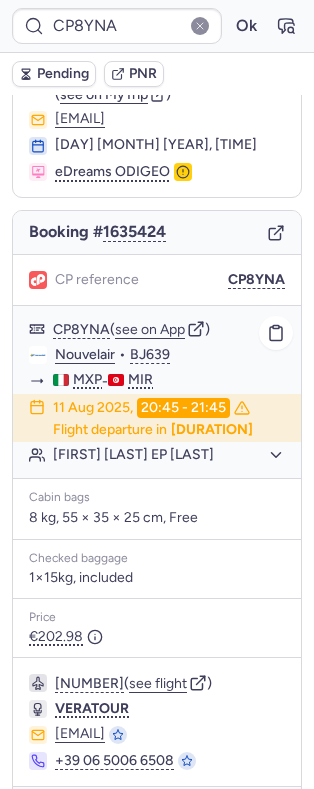 scroll, scrollTop: 86, scrollLeft: 0, axis: vertical 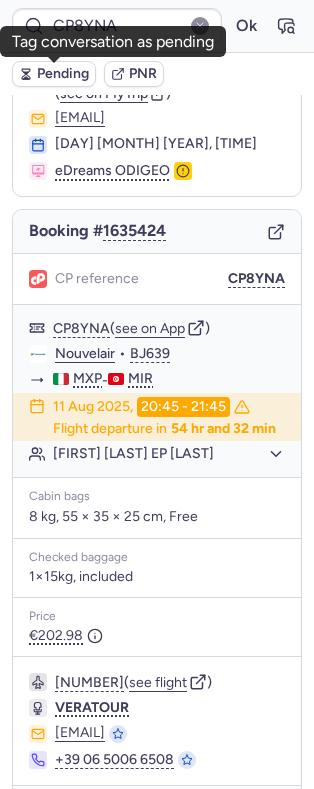 click on "Pending" at bounding box center (63, 74) 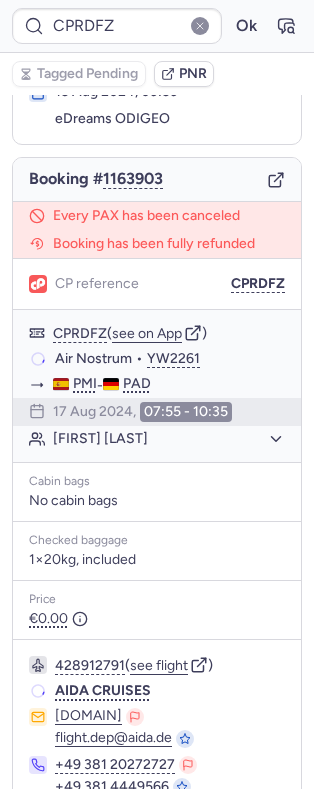 scroll, scrollTop: 126, scrollLeft: 0, axis: vertical 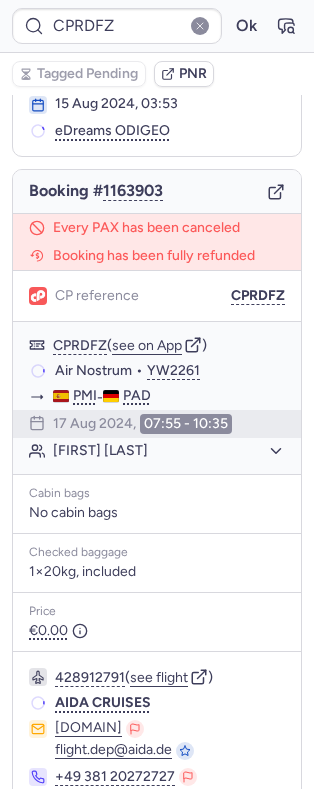 type on "CPLSQA" 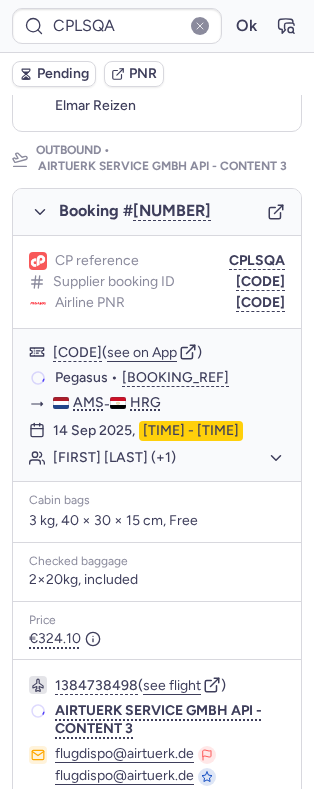 scroll, scrollTop: 276, scrollLeft: 0, axis: vertical 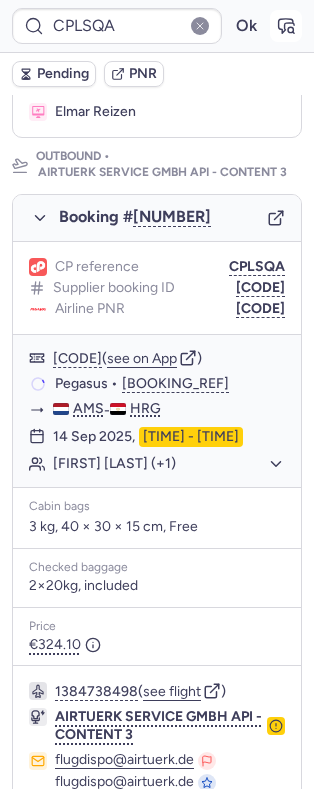 click at bounding box center [286, 26] 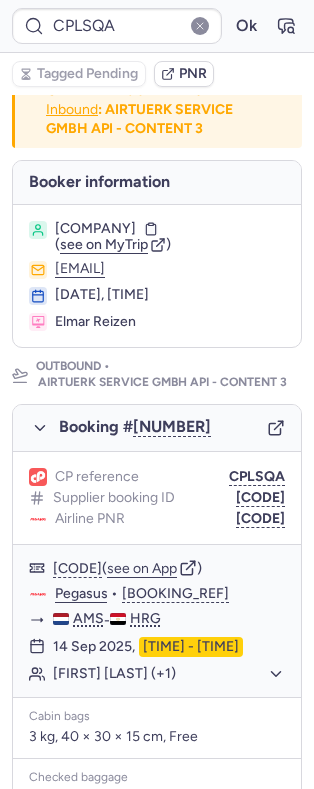 scroll, scrollTop: 0, scrollLeft: 0, axis: both 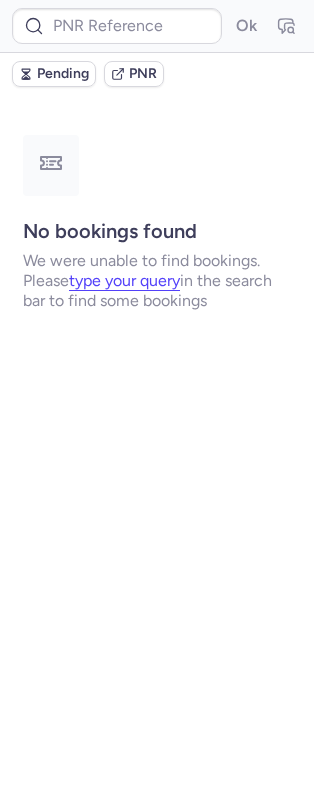 type on "CPRDFZ" 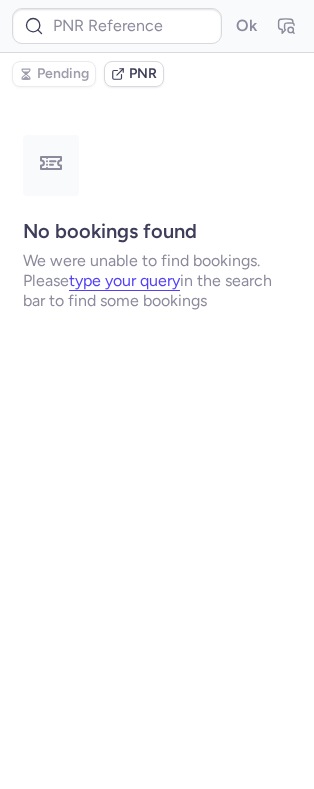 type on "CPNEOX" 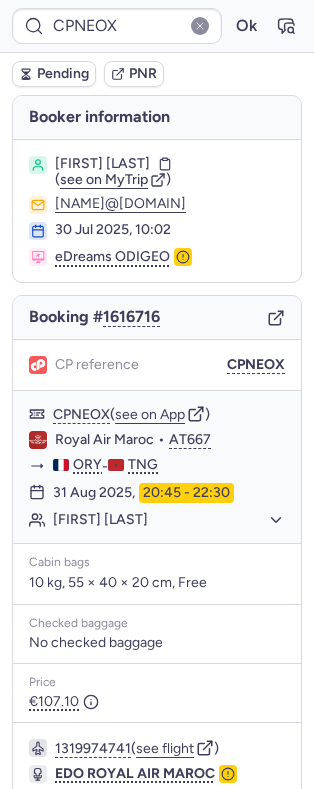 type on "CPL97H" 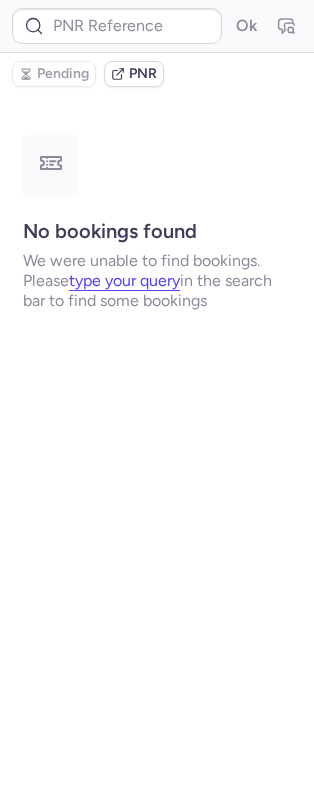 click on "Ok  Pending PNR No bookings found We were unable to find bookings.  Please   type your query   in the search bar to find some bookings" 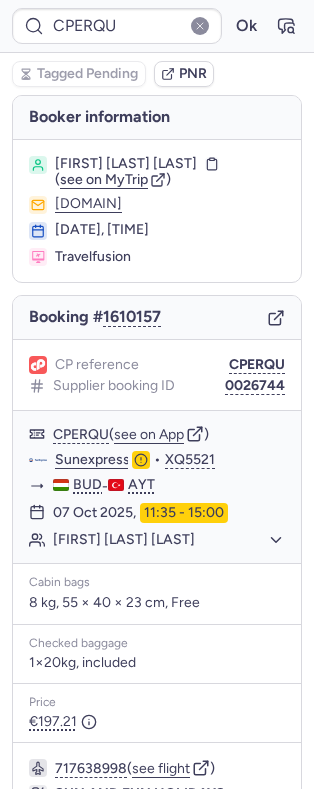 type on "CPEEFC" 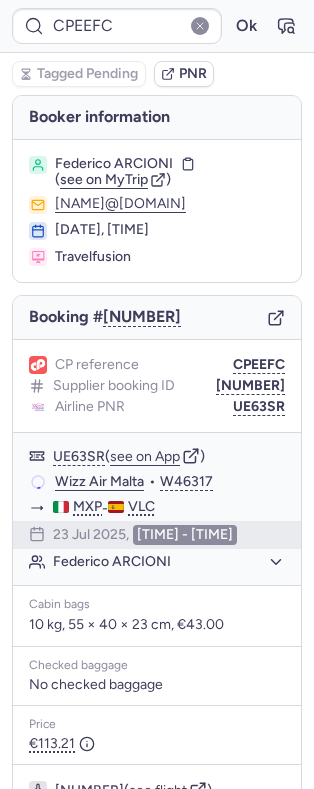 click on "CPEEFC  Ok" at bounding box center (157, 26) 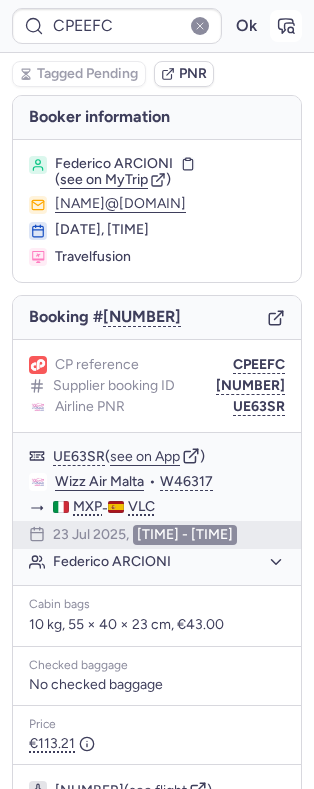 click 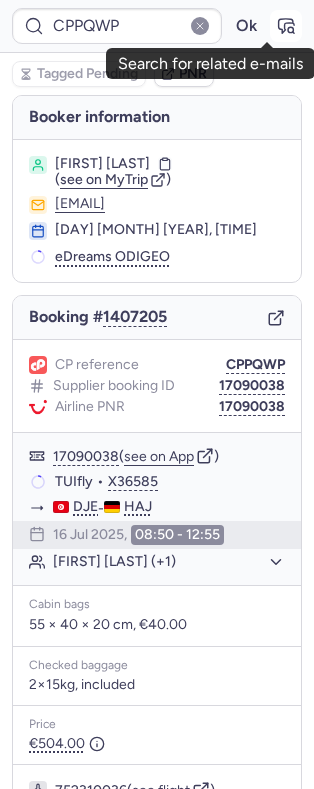 click 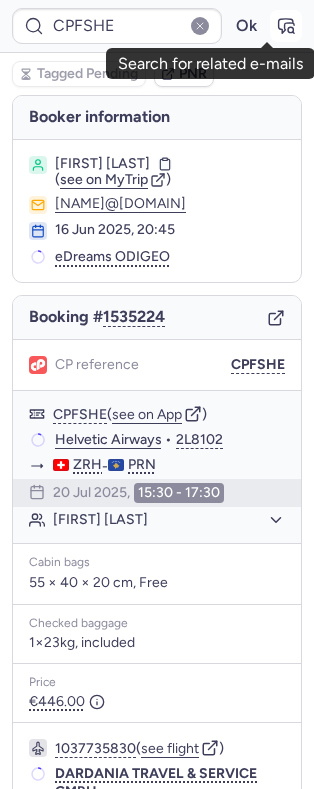 click at bounding box center [286, 26] 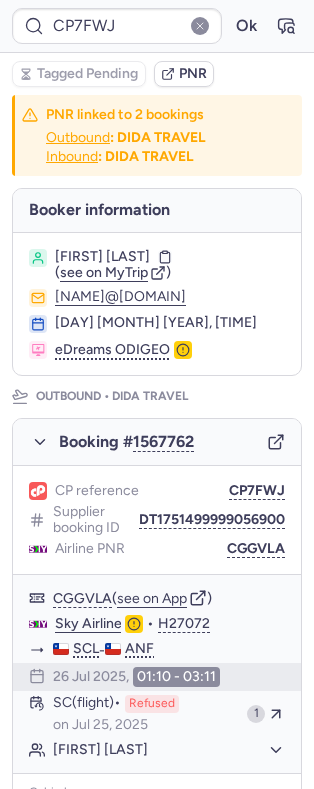 click on "CP7FWJ  Ok" at bounding box center [157, 26] 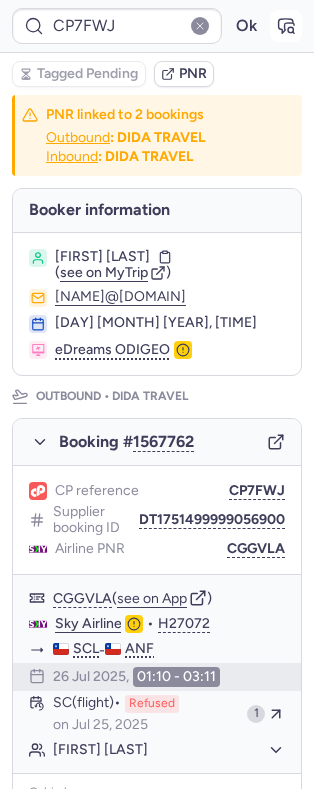 click 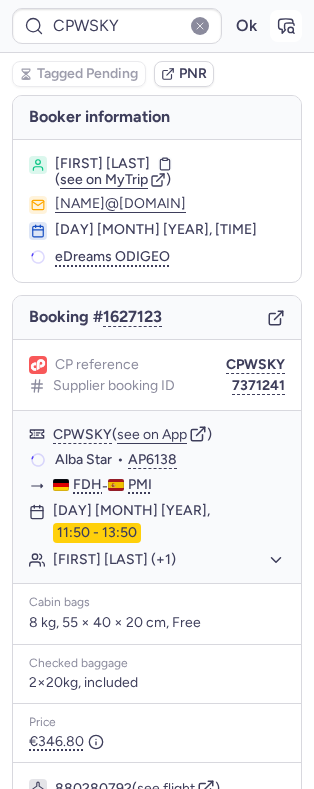 drag, startPoint x: 22, startPoint y: 72, endPoint x: 253, endPoint y: 32, distance: 234.43762 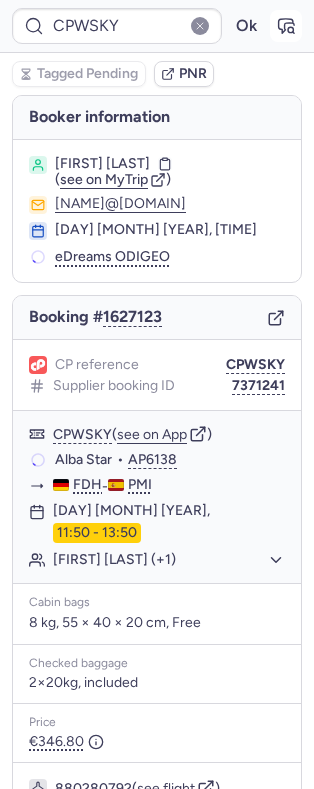 click at bounding box center (286, 26) 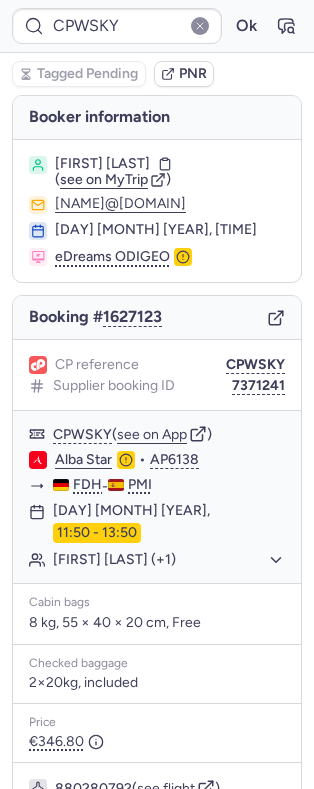 type on "CPCUMU" 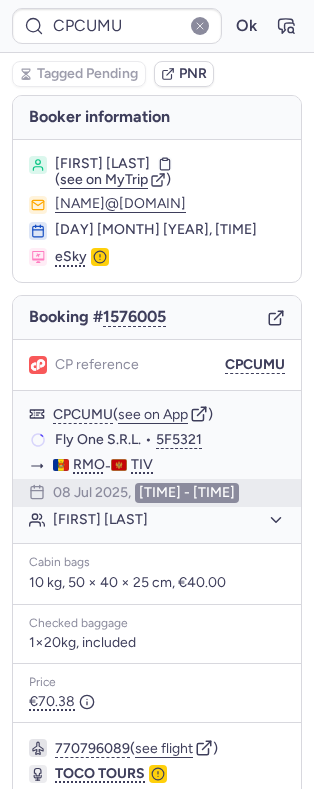 click on "CPCUMU  Ok" at bounding box center [157, 26] 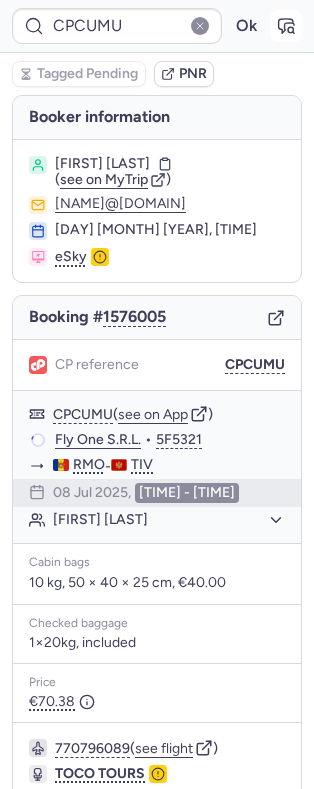click at bounding box center (286, 26) 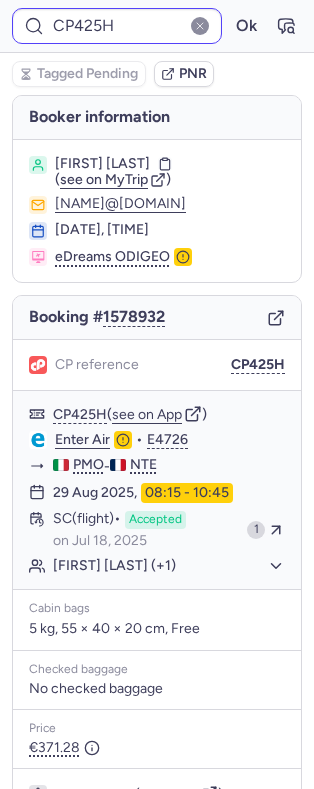 type on "CPVVID" 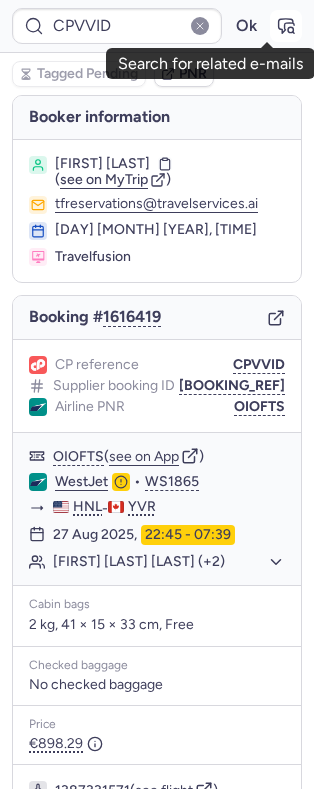 click 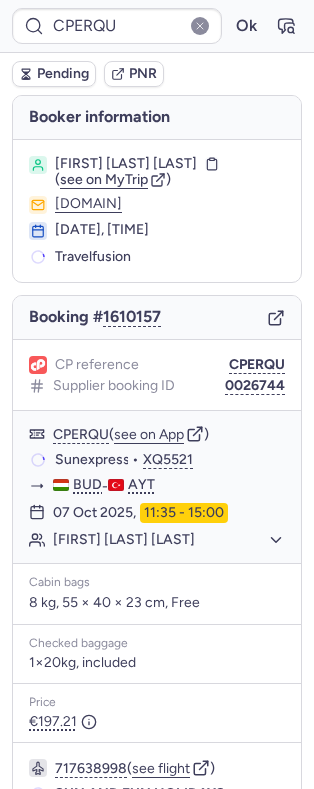 type on "10812521410799" 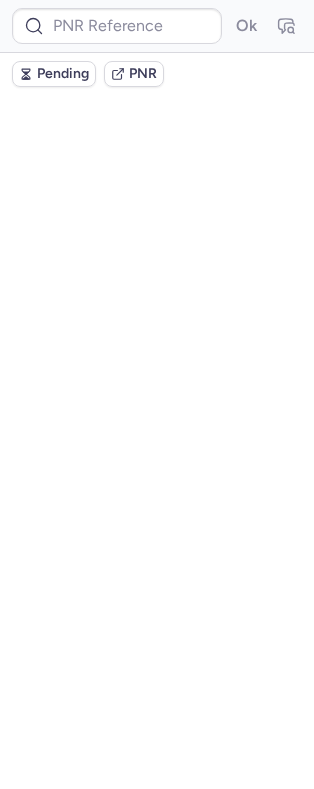 scroll, scrollTop: 0, scrollLeft: 0, axis: both 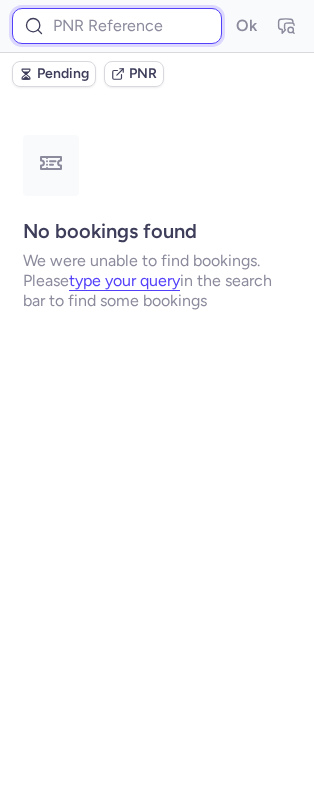 click at bounding box center [117, 26] 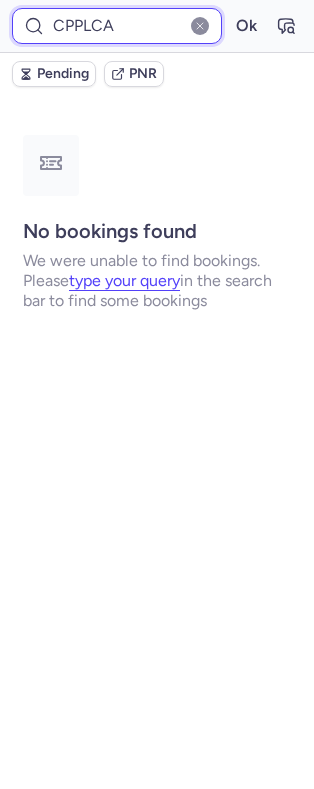 type on "CPPLCA" 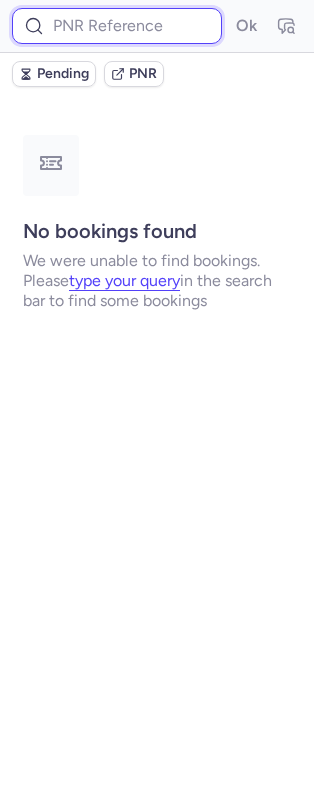 click at bounding box center (117, 26) 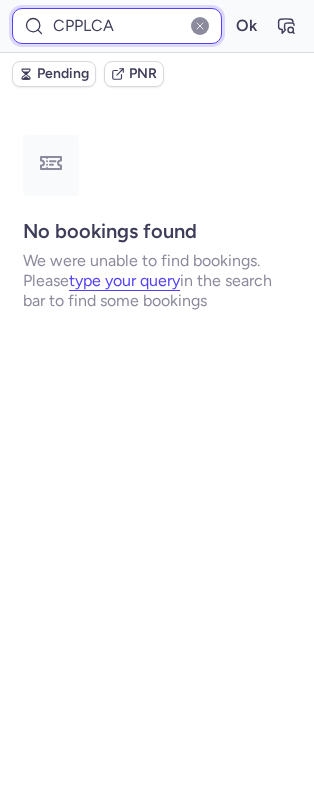 type on "CPPLCA" 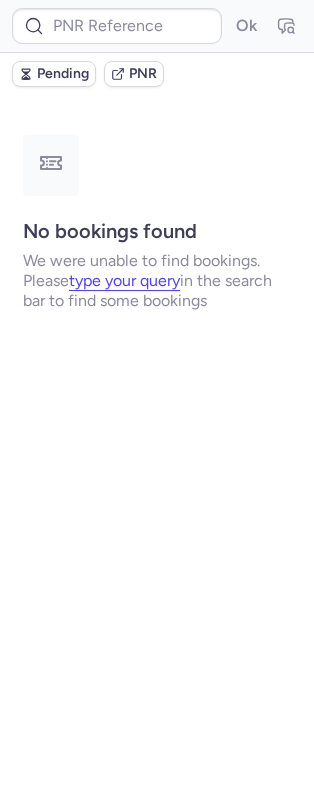 scroll, scrollTop: 0, scrollLeft: 0, axis: both 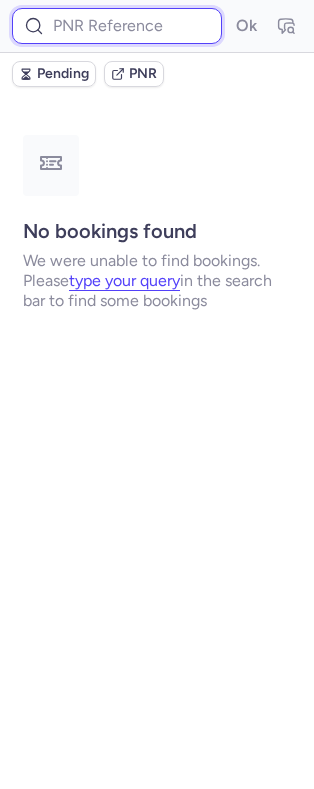 click at bounding box center (117, 26) 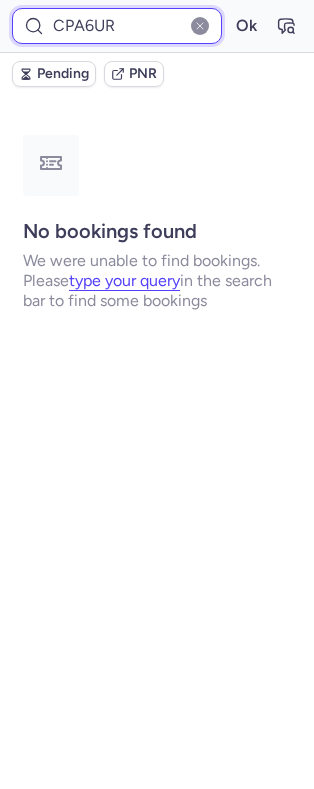 type on "CPA6UR" 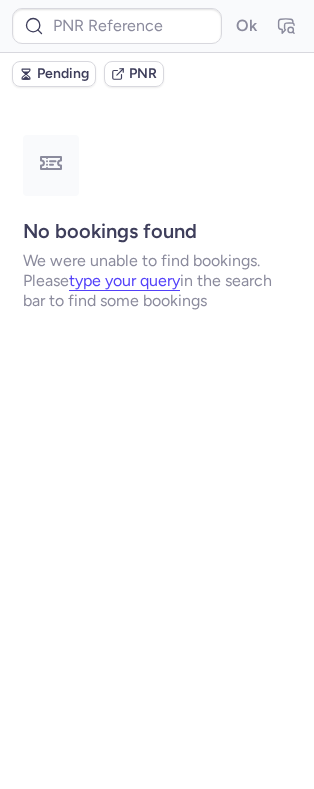 type on "CPMOT9" 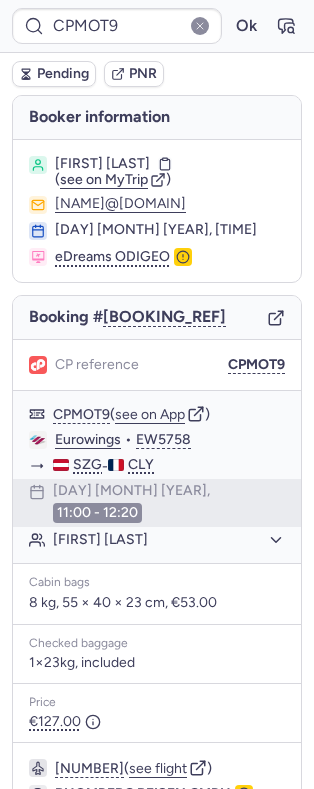 scroll, scrollTop: 180, scrollLeft: 0, axis: vertical 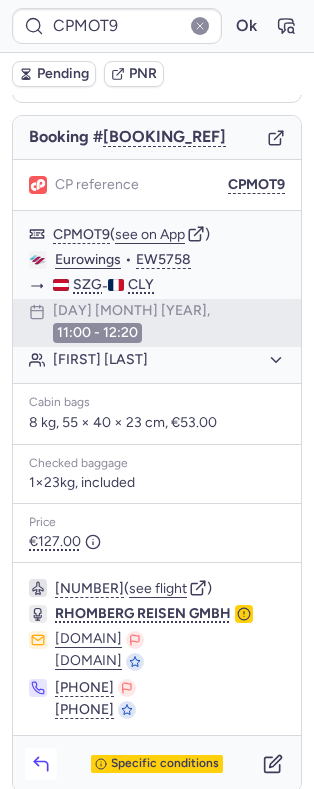 click at bounding box center [41, 764] 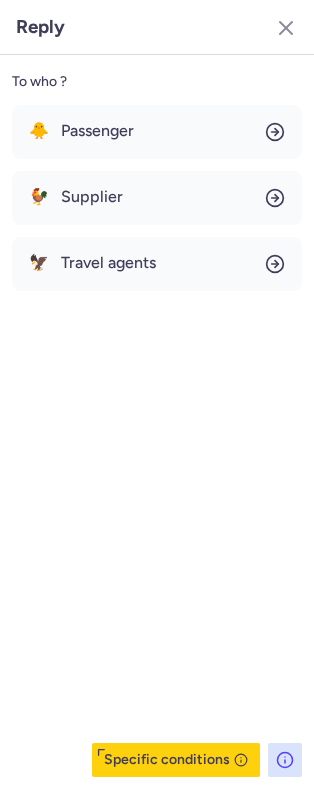 click on "Reply" at bounding box center [157, 27] 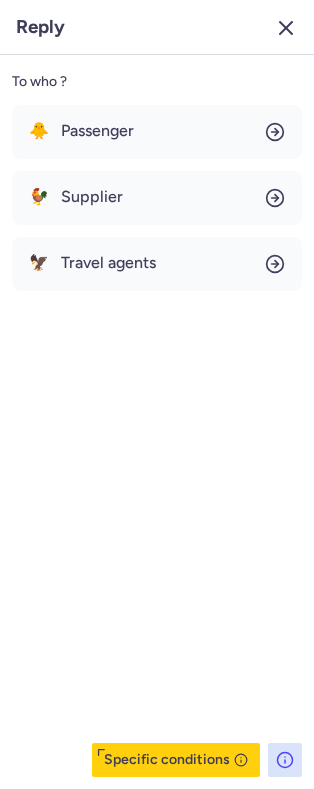 click 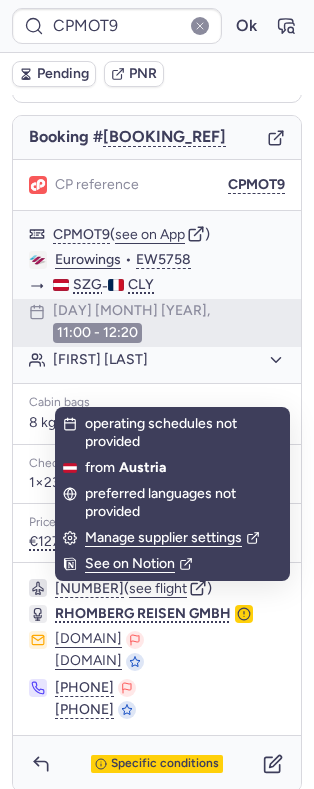 click on "Specific conditions" at bounding box center [157, 764] 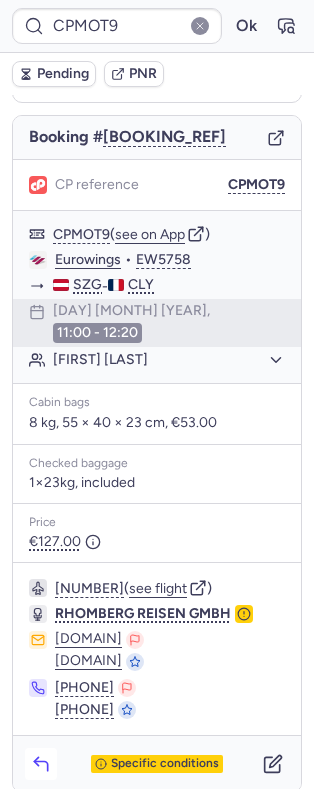 click 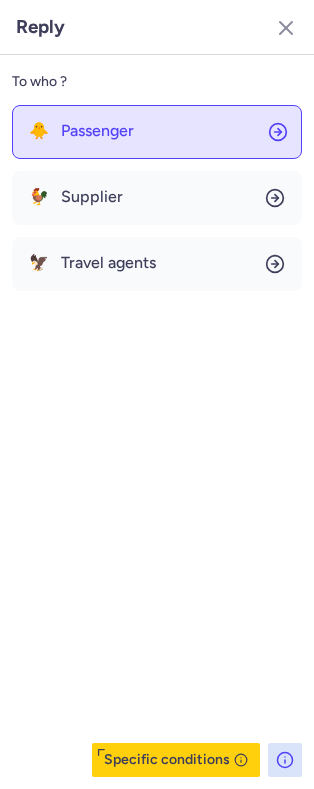 click on "🐥 Passenger" 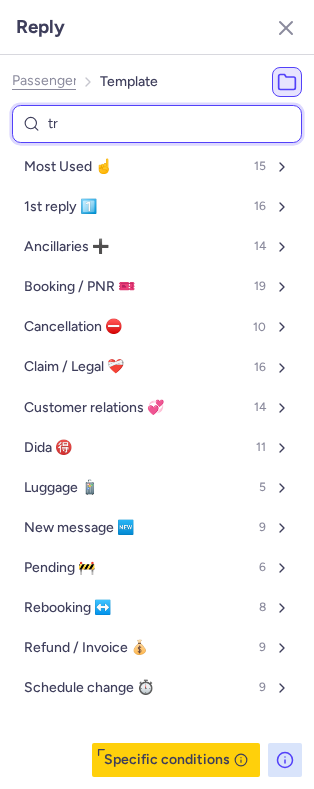 type on "tru" 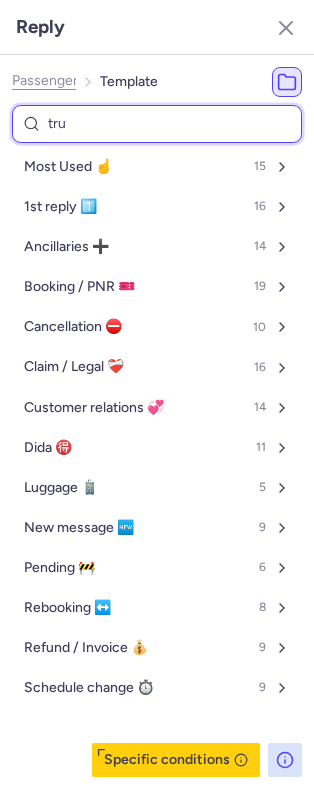 select on "en" 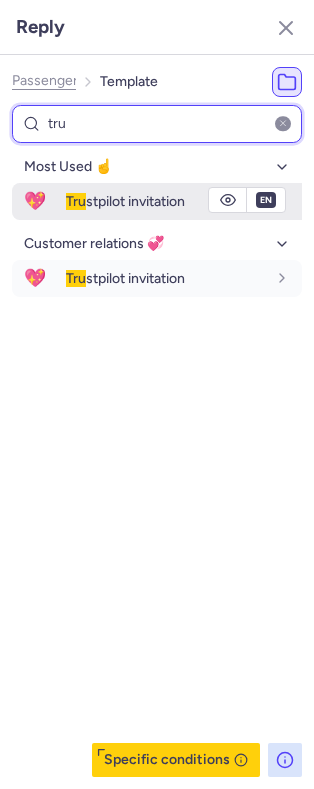 type on "tru" 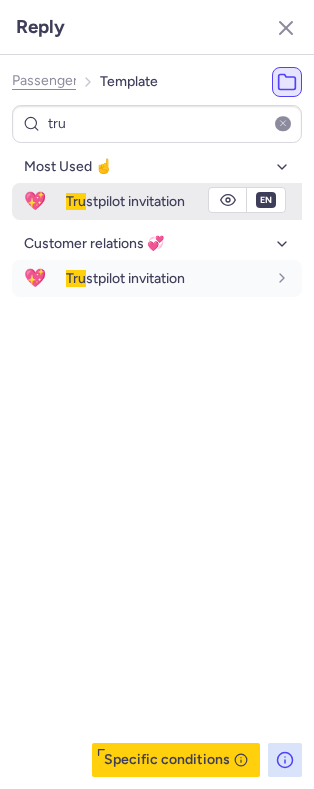 click on "Tru stpilot invitation" at bounding box center [184, 201] 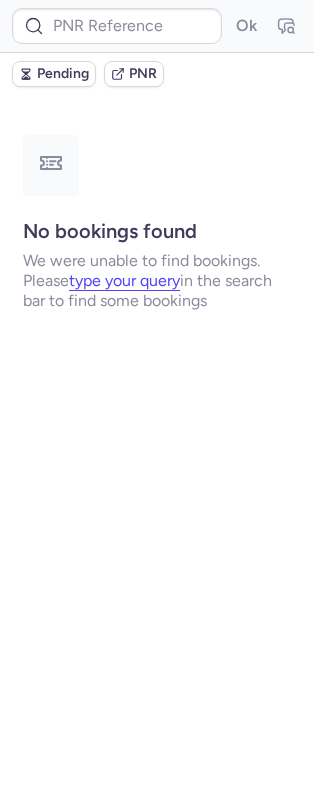 scroll, scrollTop: 0, scrollLeft: 0, axis: both 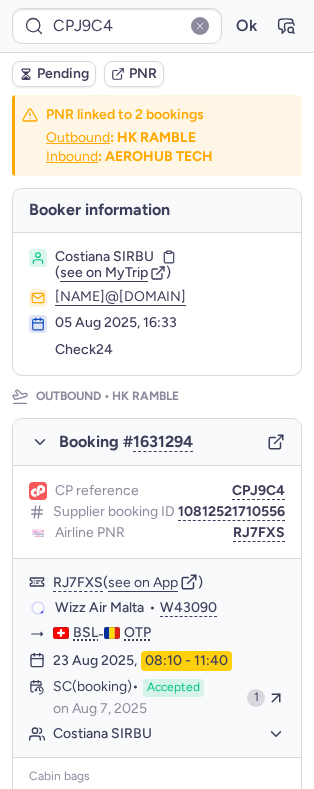 type on "ILP9NQ" 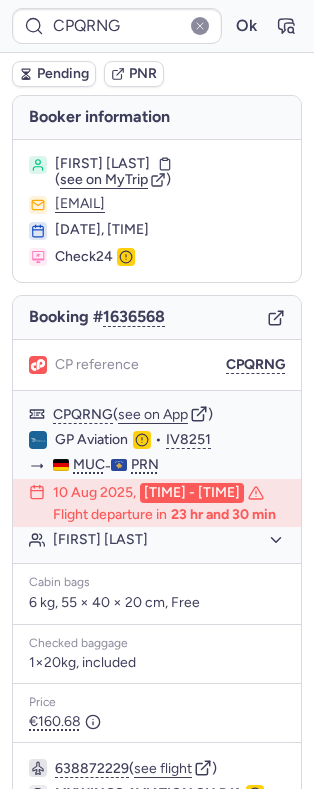 type on "CPJ9C4" 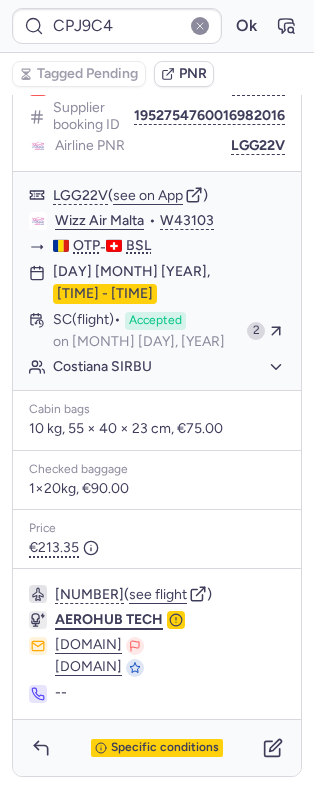 scroll, scrollTop: 1298, scrollLeft: 0, axis: vertical 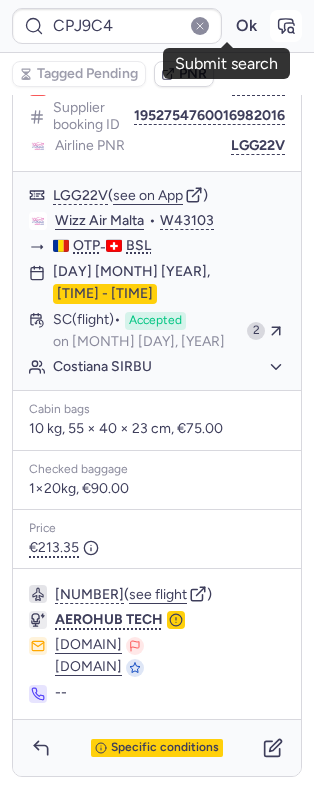 click at bounding box center [286, 26] 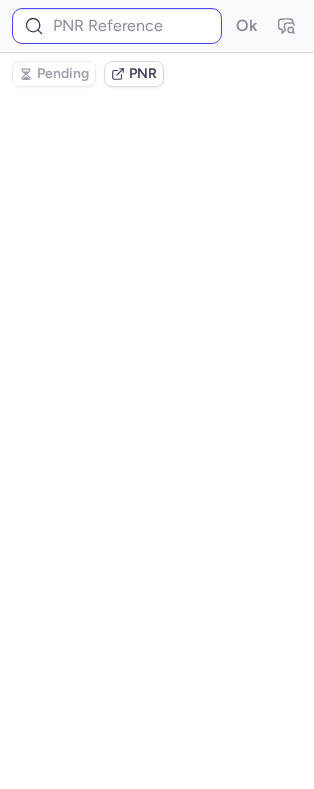 scroll, scrollTop: 0, scrollLeft: 0, axis: both 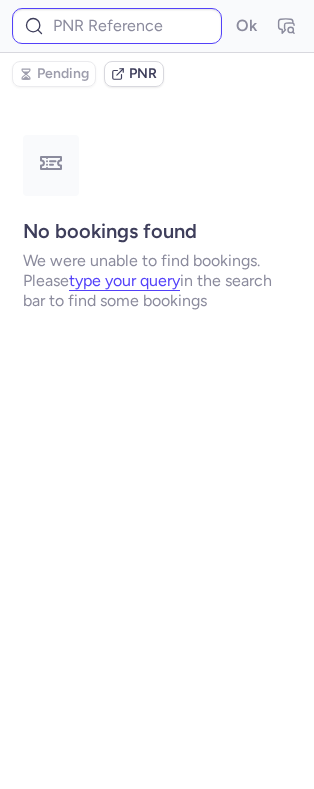 type on "CPJ9C4" 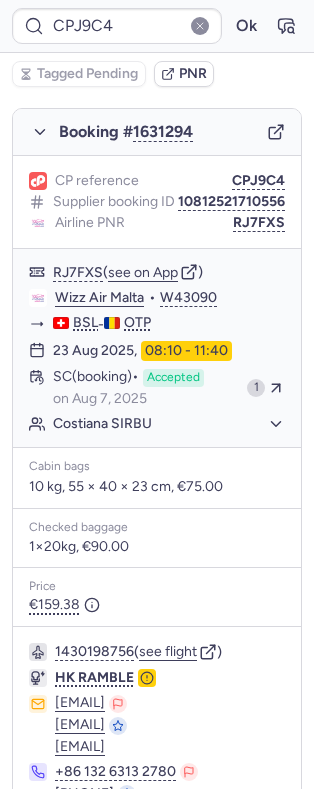 scroll, scrollTop: 0, scrollLeft: 0, axis: both 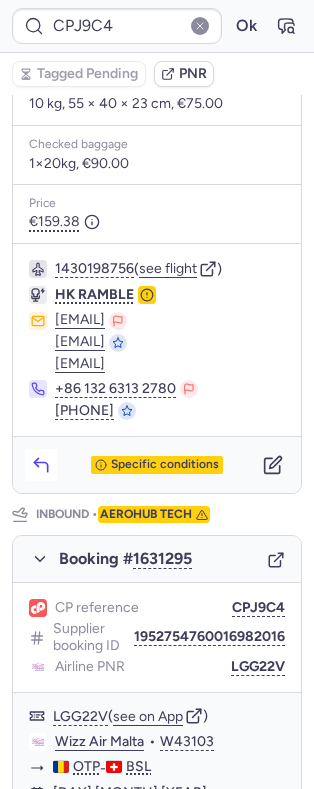 click at bounding box center [41, 465] 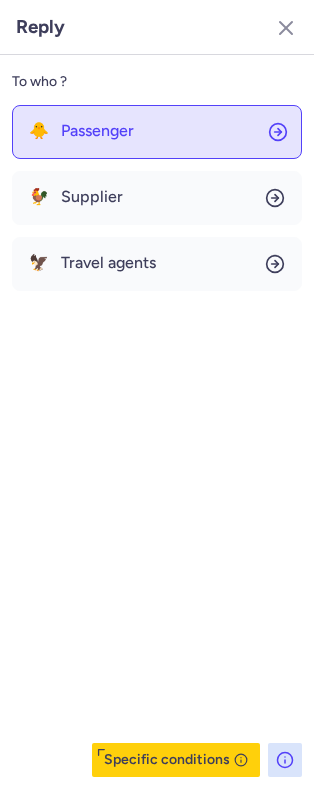 click on "Passenger" at bounding box center (97, 131) 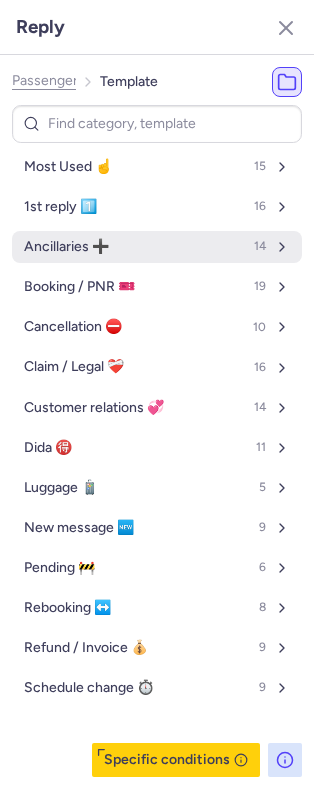 click on "Ancillaries ➕" at bounding box center [66, 247] 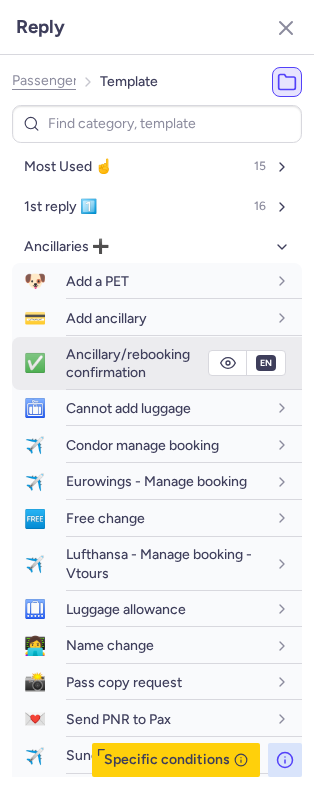 click on "Ancillary/rebooking confirmation" at bounding box center [128, 363] 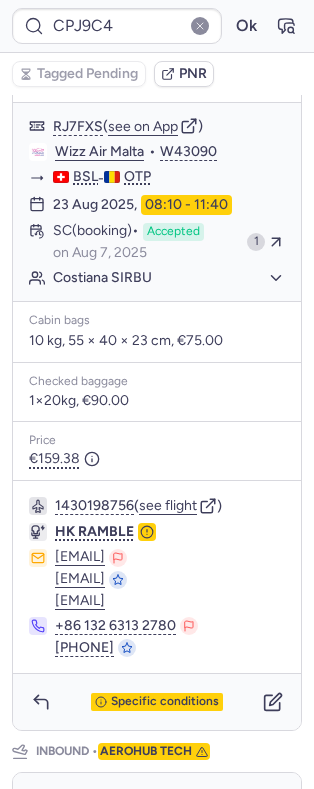 scroll, scrollTop: 0, scrollLeft: 0, axis: both 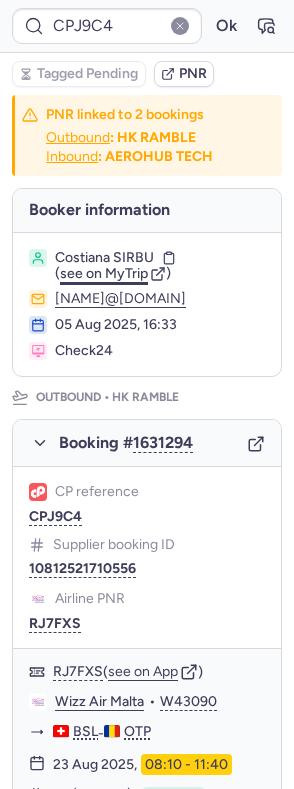 click on "see on MyTrip" at bounding box center [104, 273] 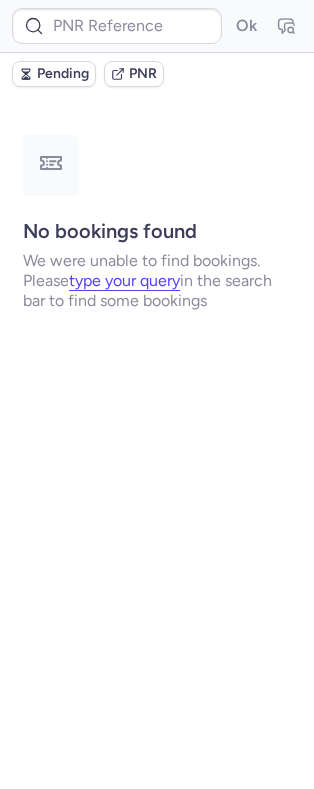 scroll, scrollTop: 0, scrollLeft: 0, axis: both 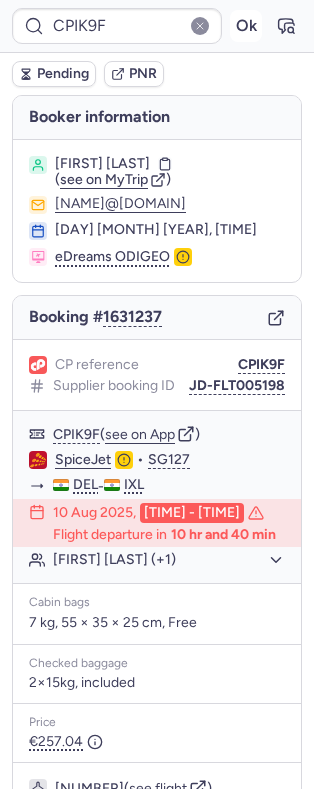 click on "Ok" at bounding box center [246, 26] 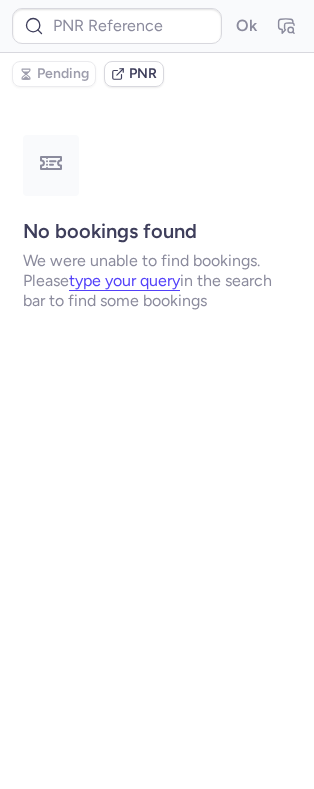 scroll, scrollTop: 0, scrollLeft: 0, axis: both 